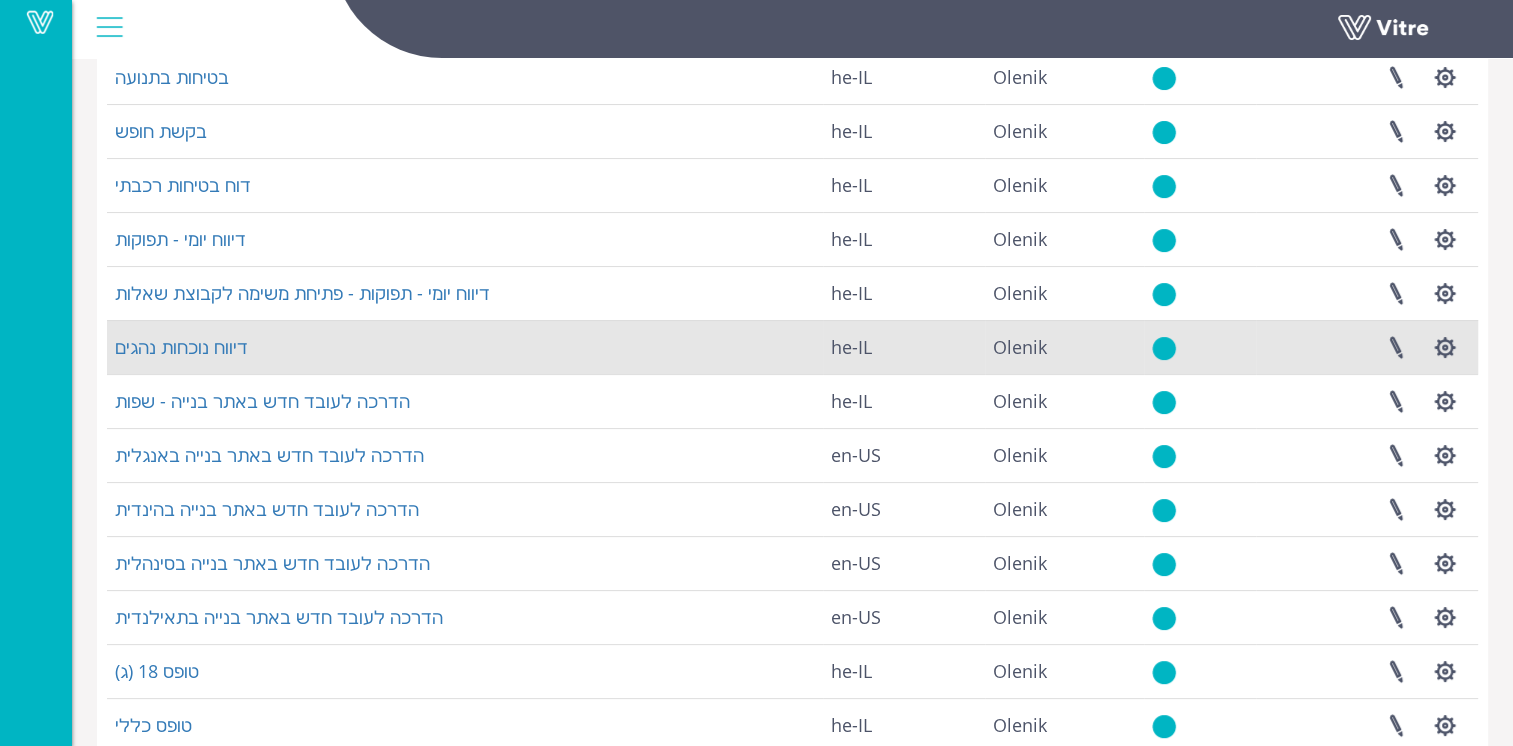 scroll, scrollTop: 0, scrollLeft: 0, axis: both 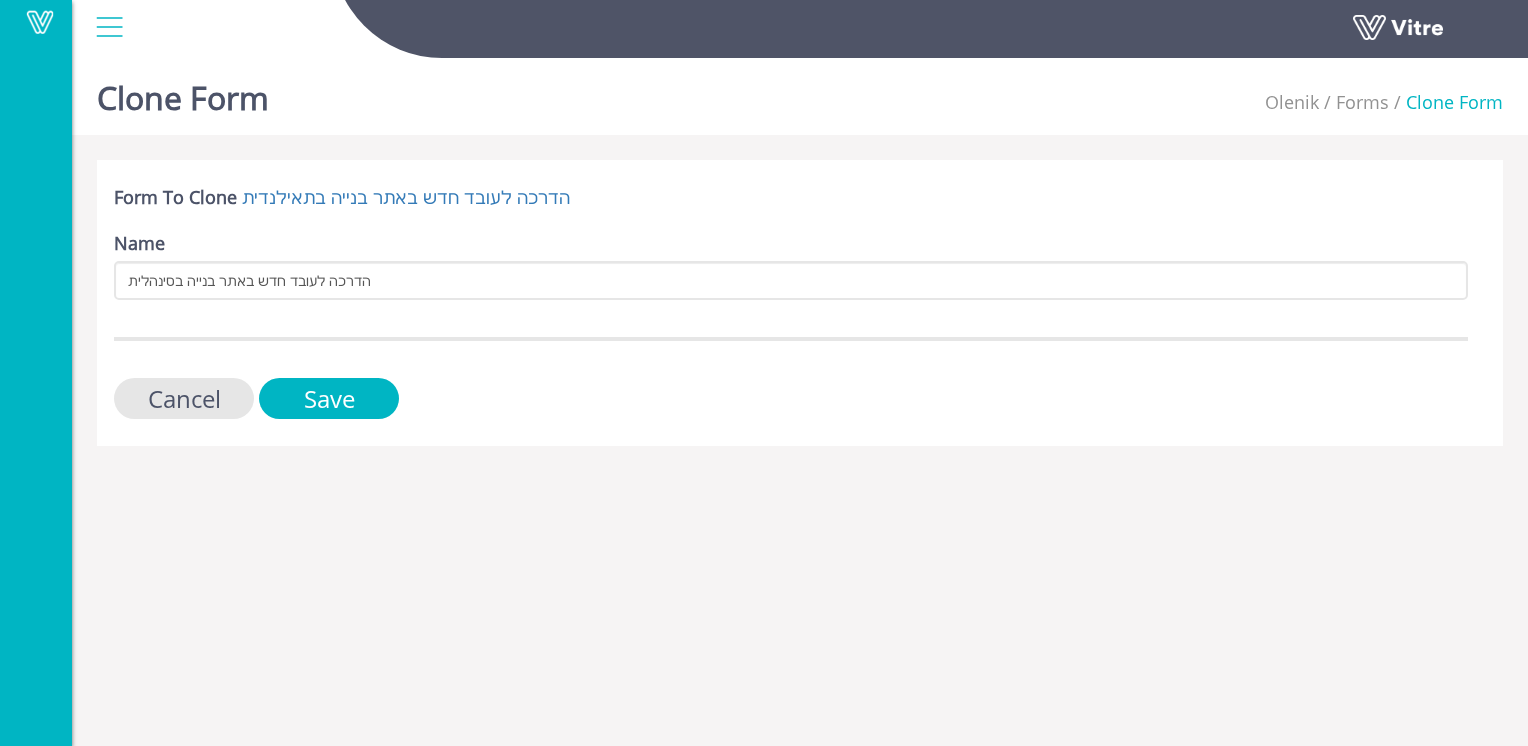 click at bounding box center (142, 4) 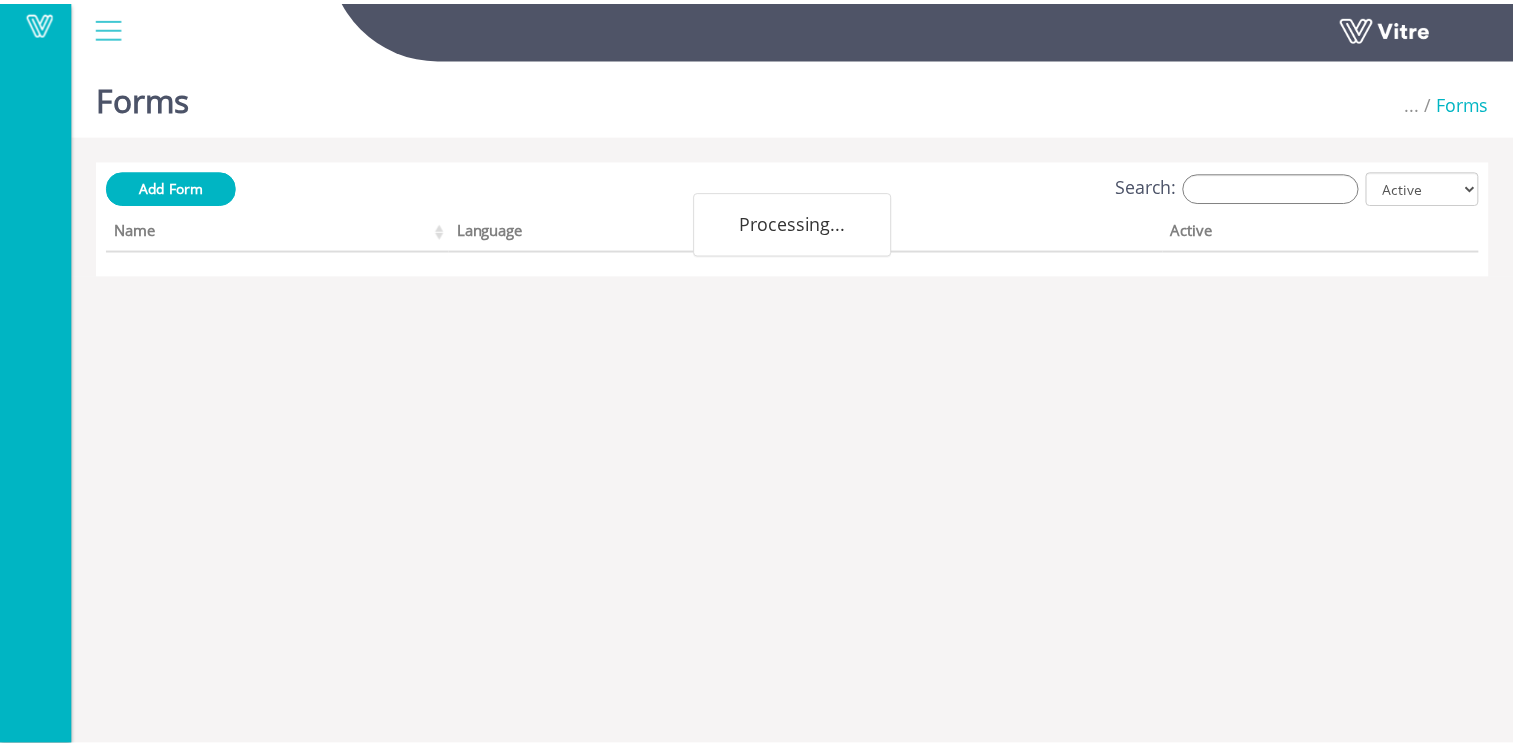 scroll, scrollTop: 0, scrollLeft: 0, axis: both 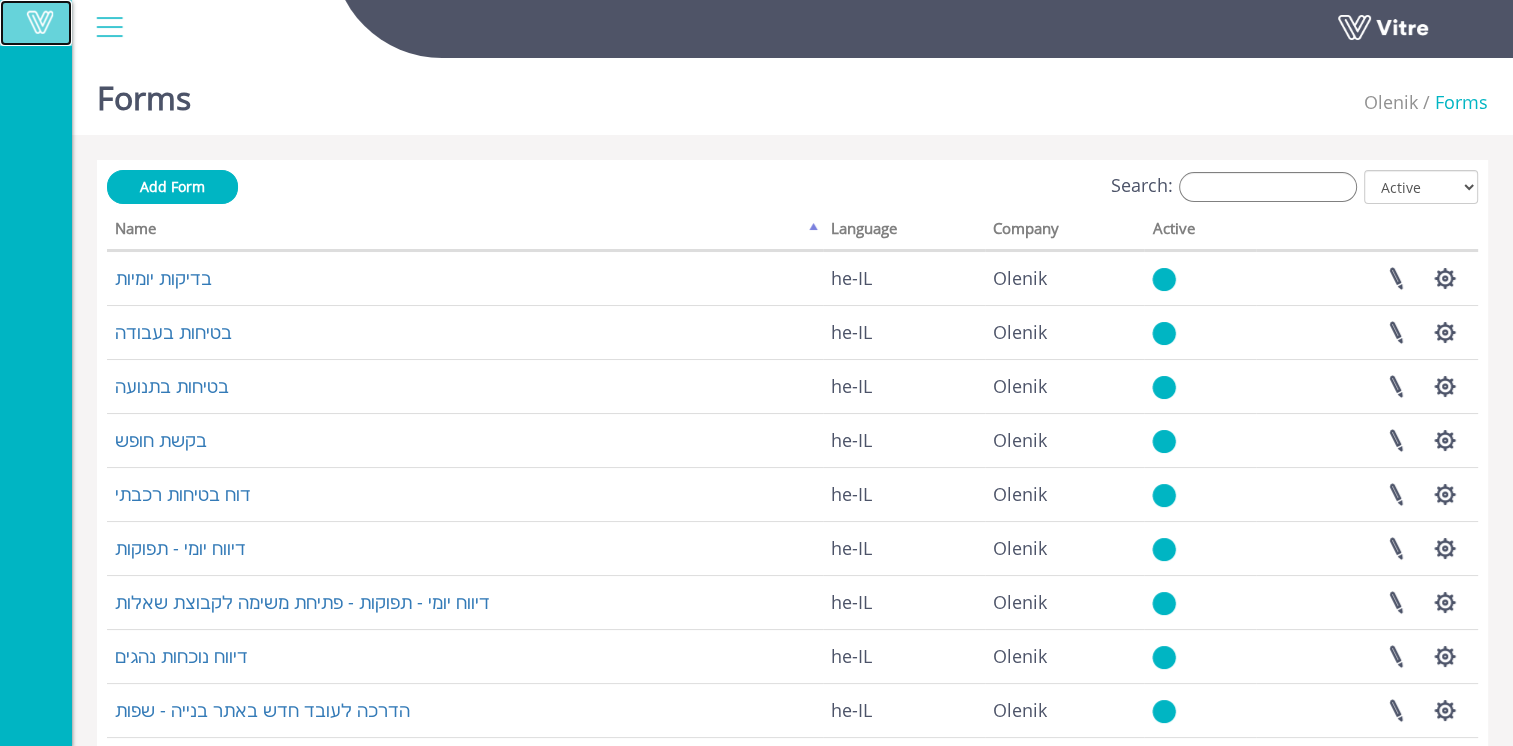 click at bounding box center (40, 22) 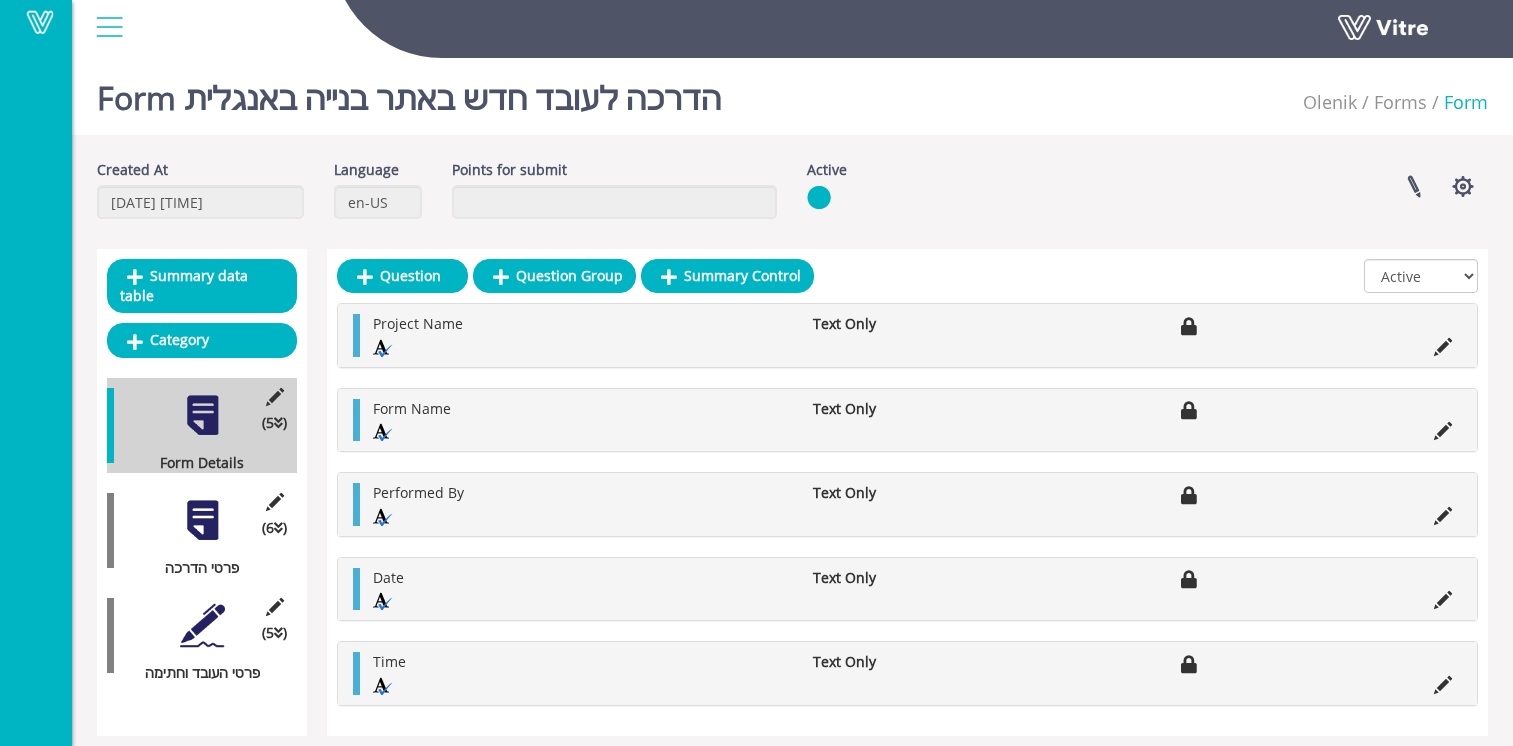 scroll, scrollTop: 0, scrollLeft: 0, axis: both 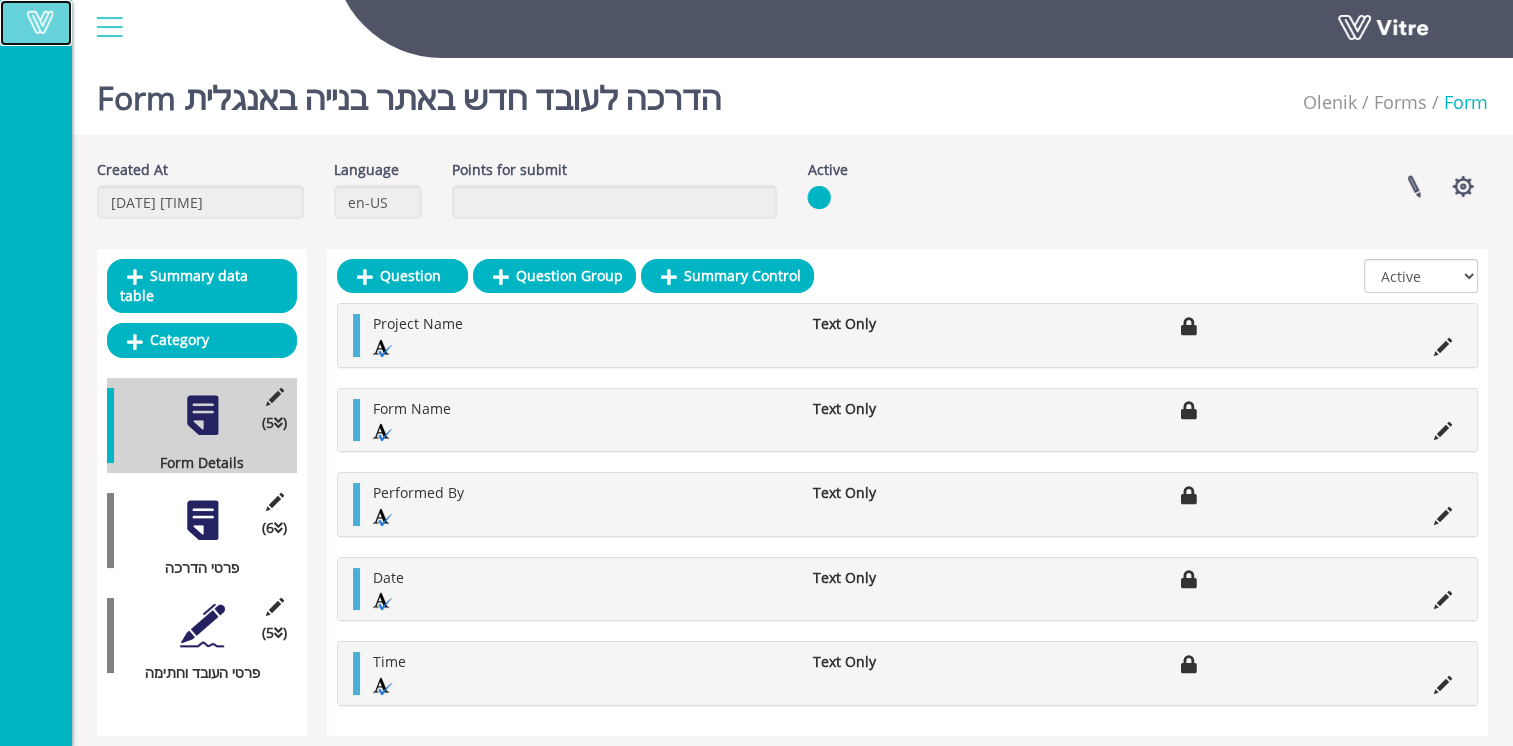 click at bounding box center (40, 22) 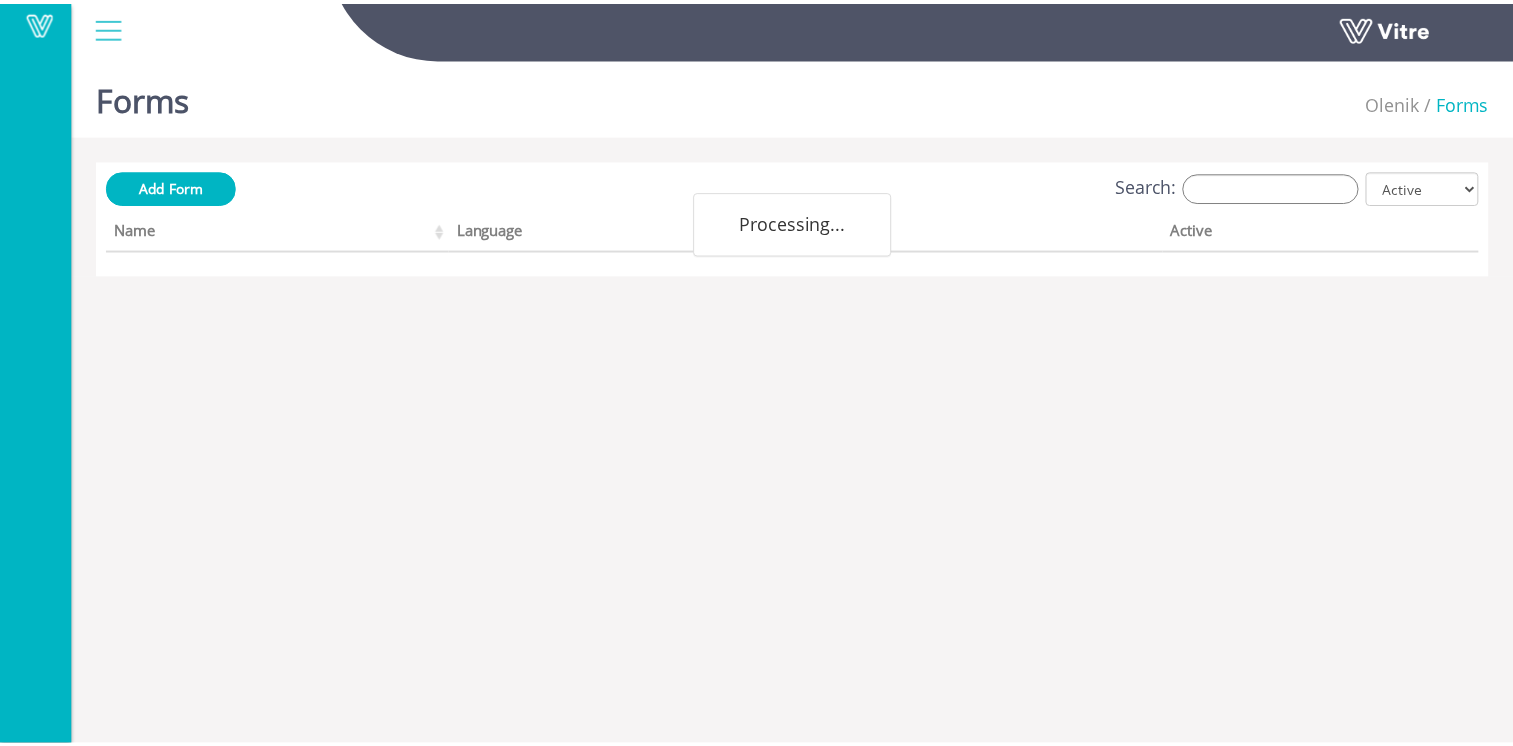 scroll, scrollTop: 0, scrollLeft: 0, axis: both 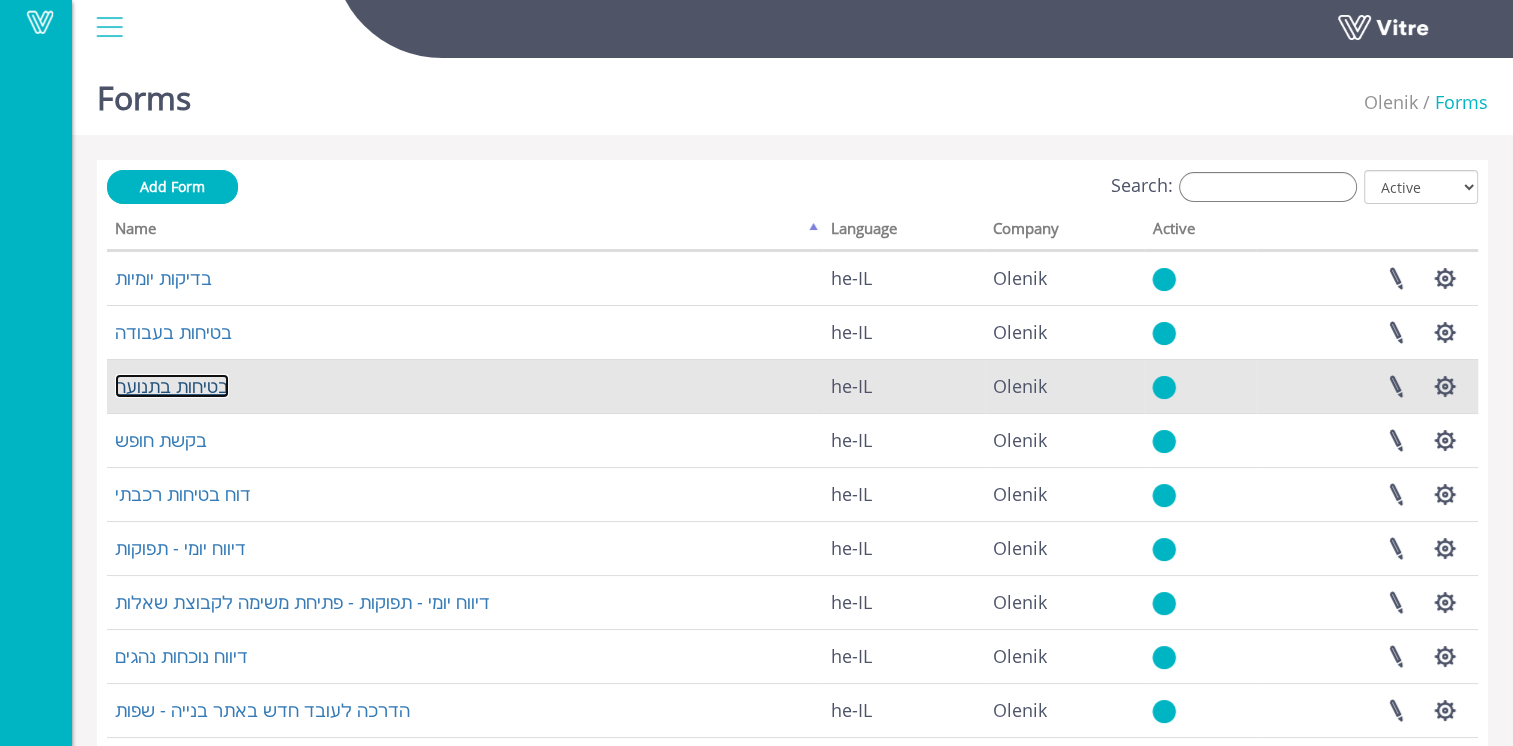click on "בטיחות בתנועה" at bounding box center (172, 386) 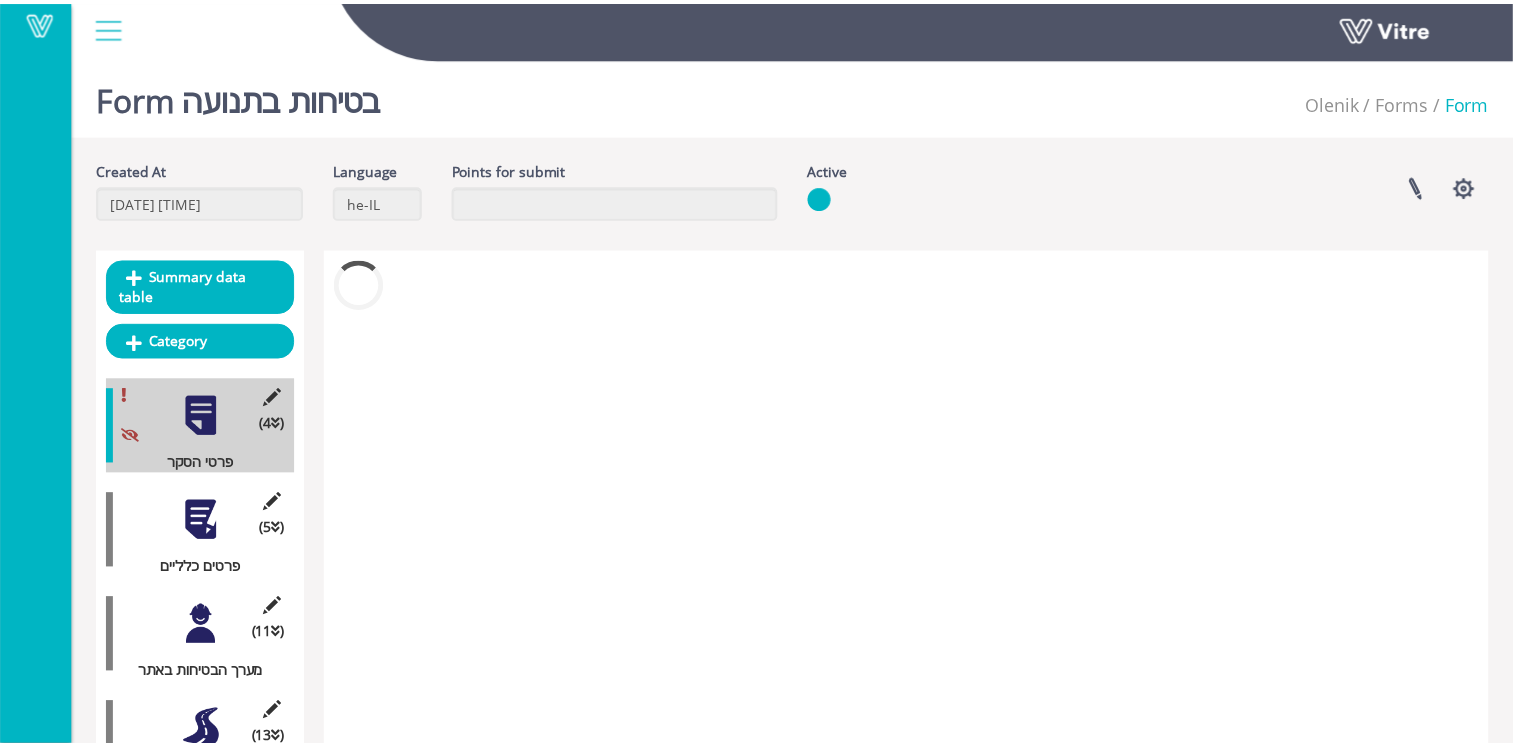 scroll, scrollTop: 0, scrollLeft: 0, axis: both 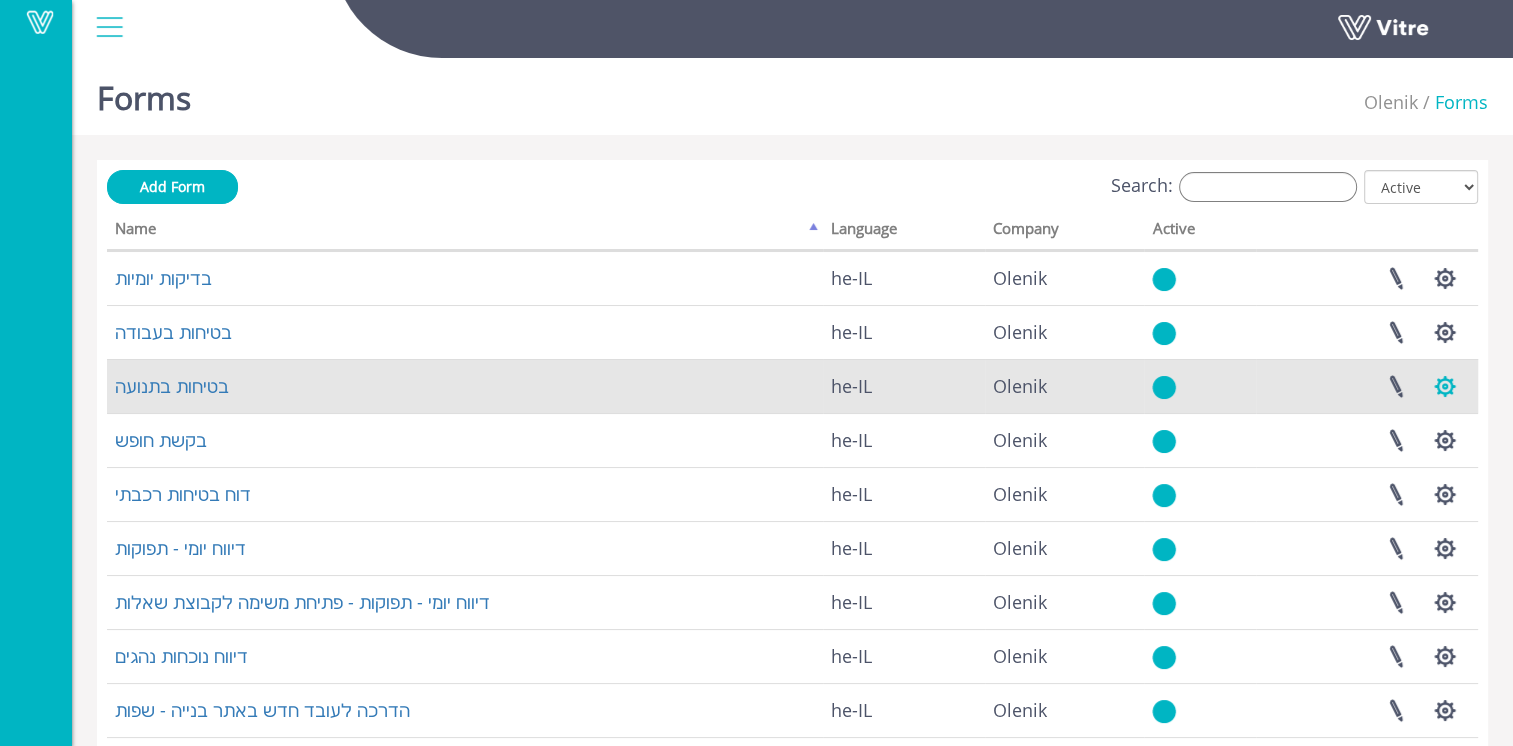click at bounding box center (1445, 386) 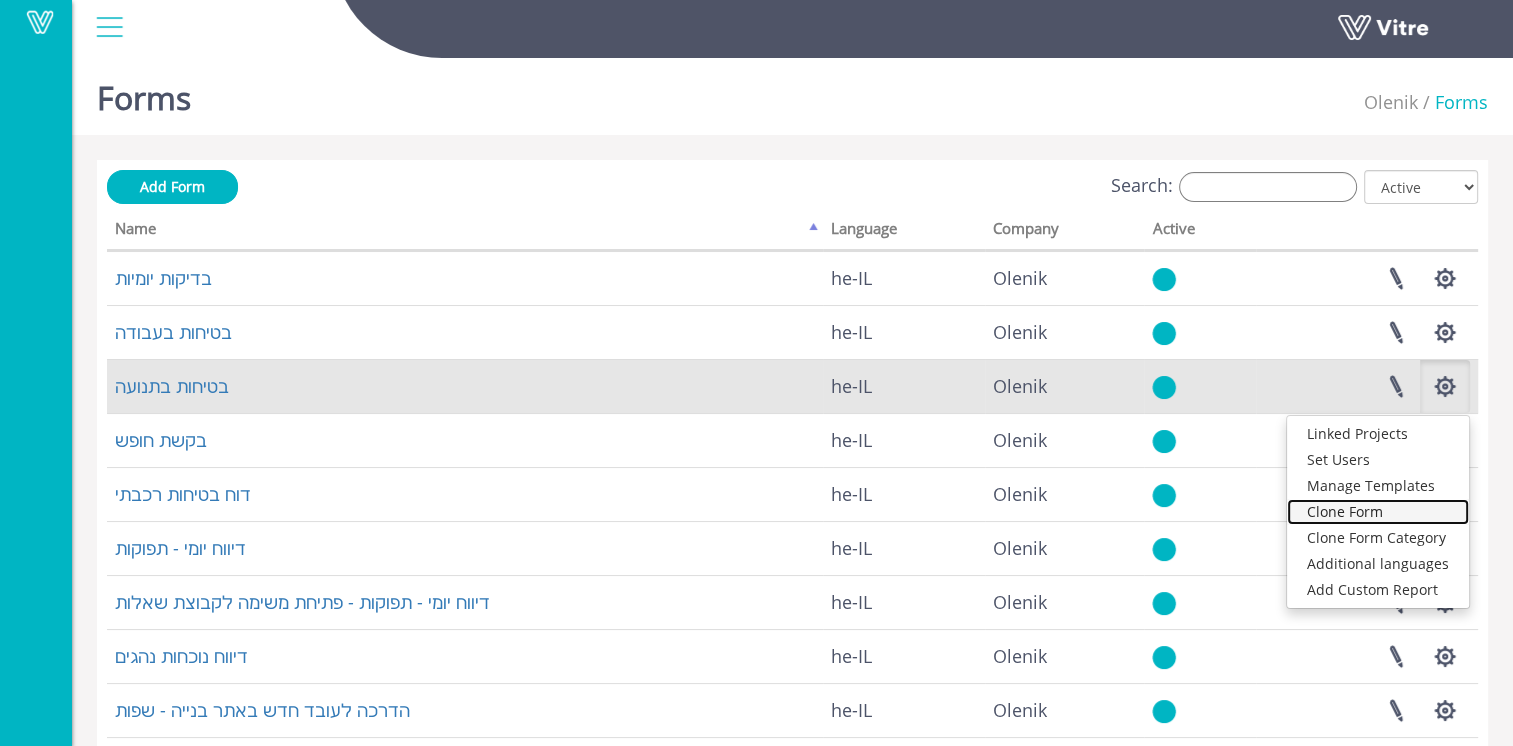 click on "Clone Form" at bounding box center [1378, 512] 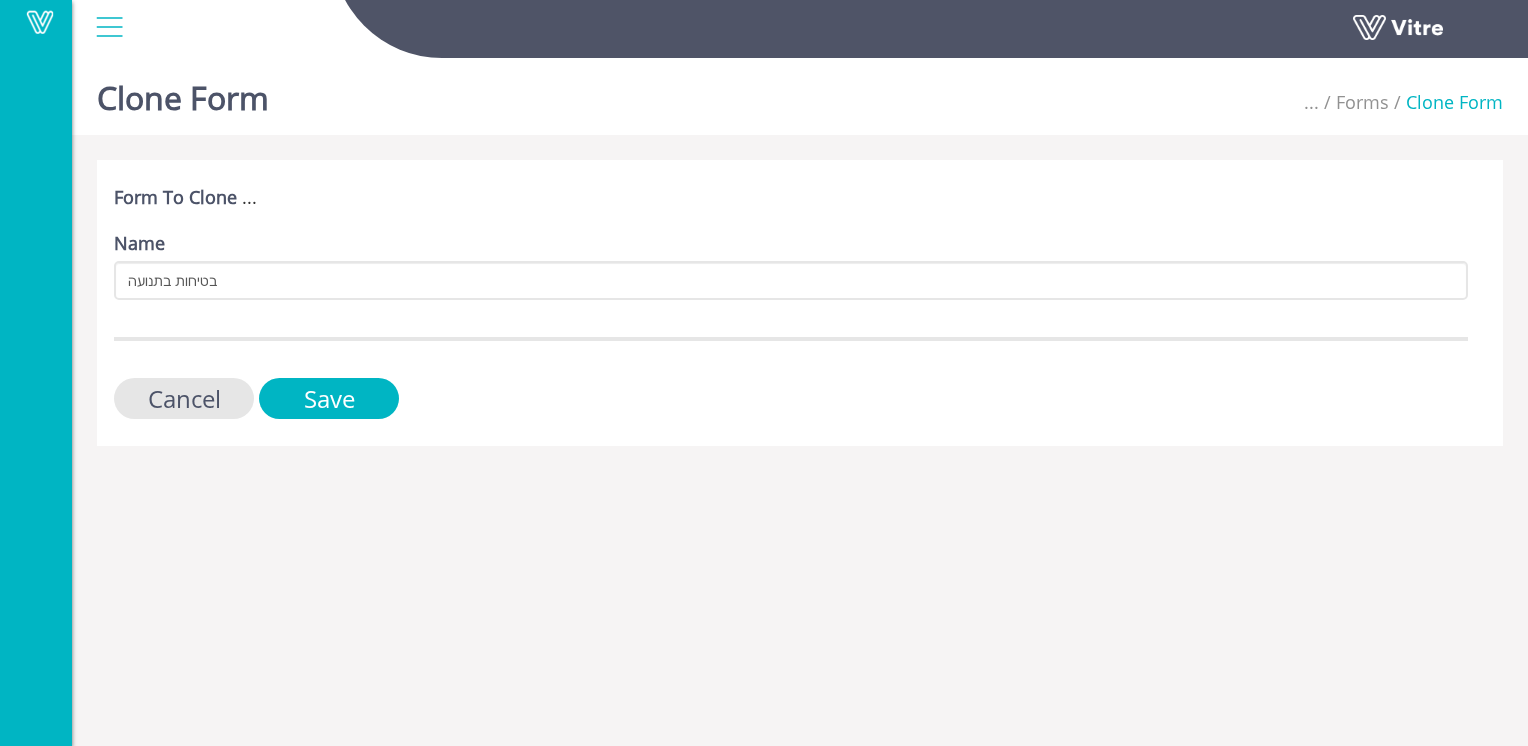 scroll, scrollTop: 0, scrollLeft: 0, axis: both 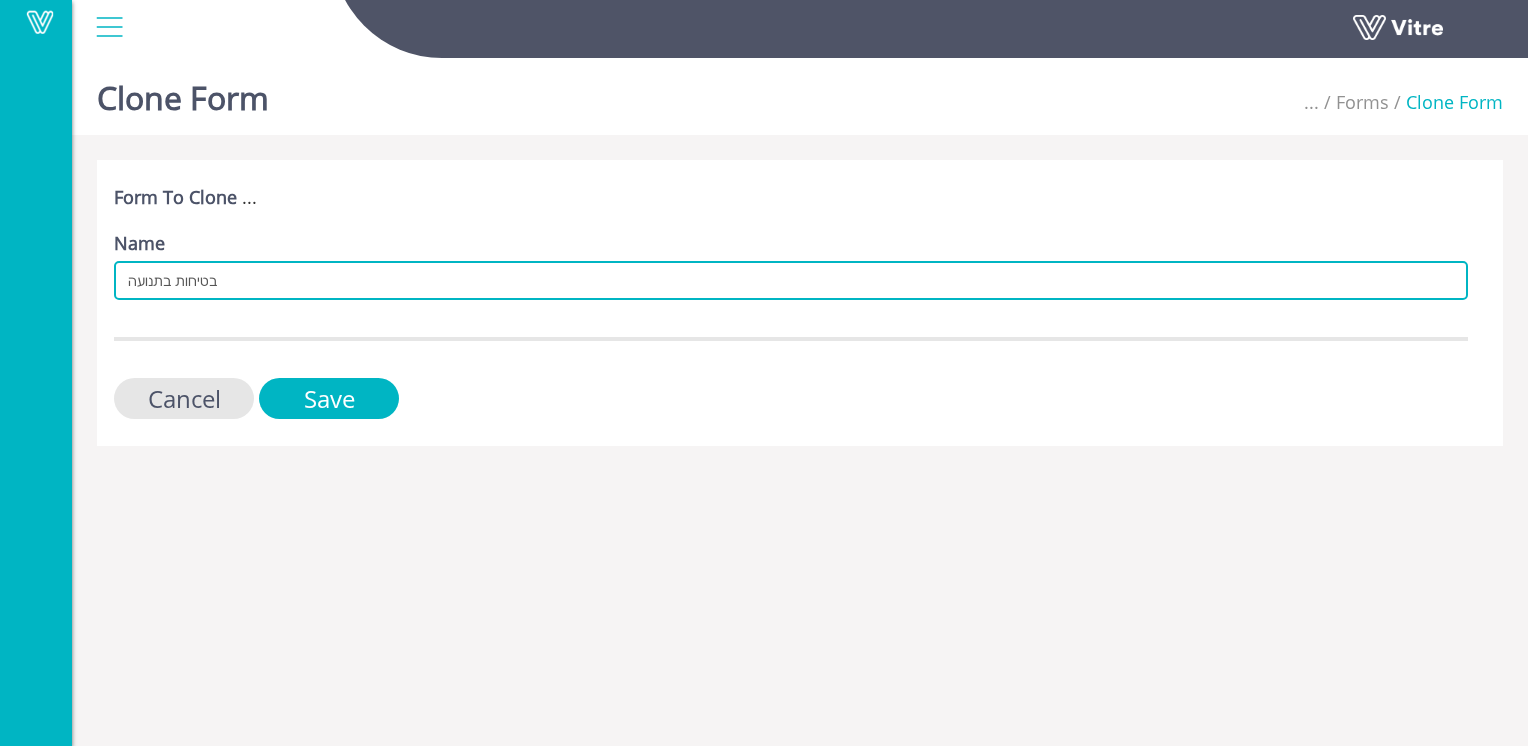 click on "בטיחות בתנועה" at bounding box center (791, 280) 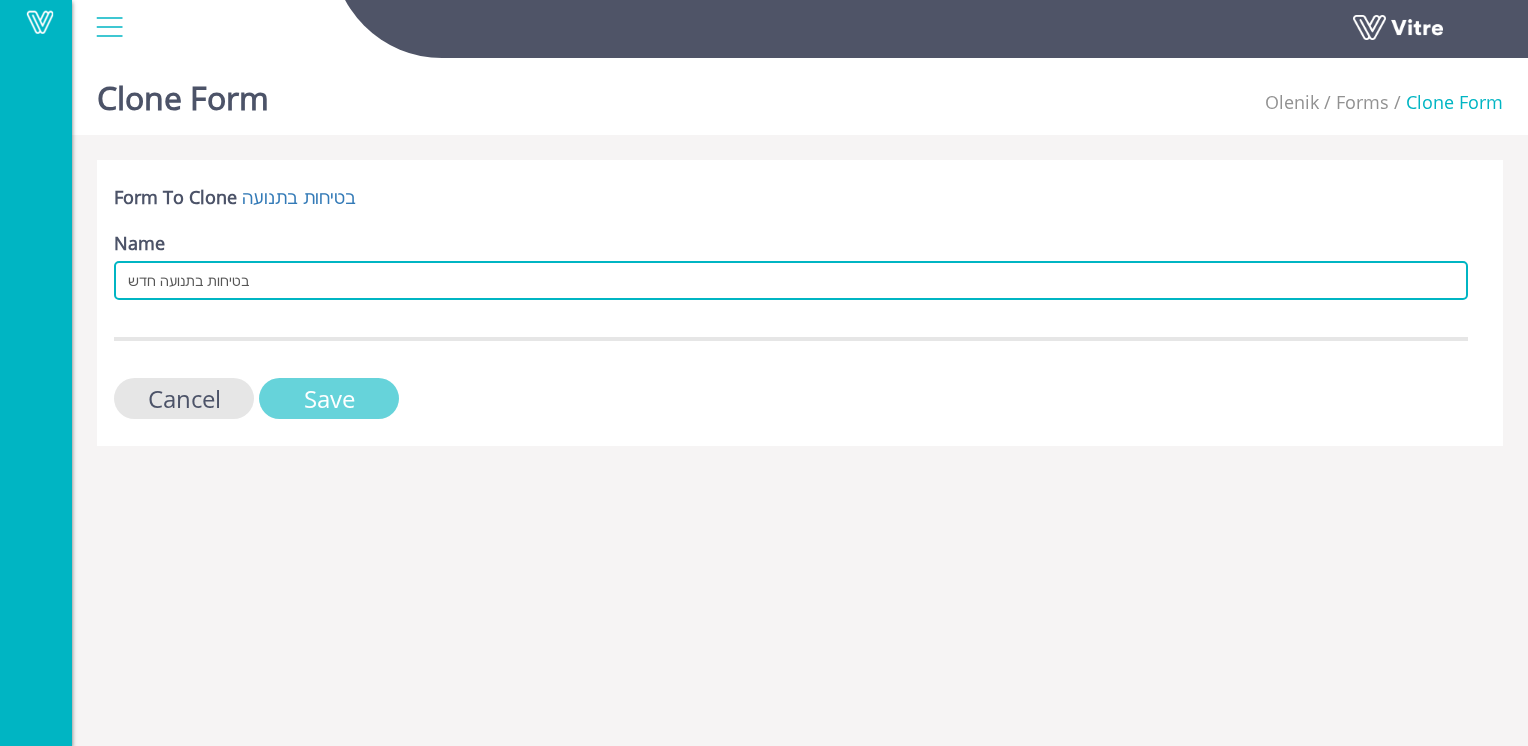 type on "בטיחות בתנועה חדש" 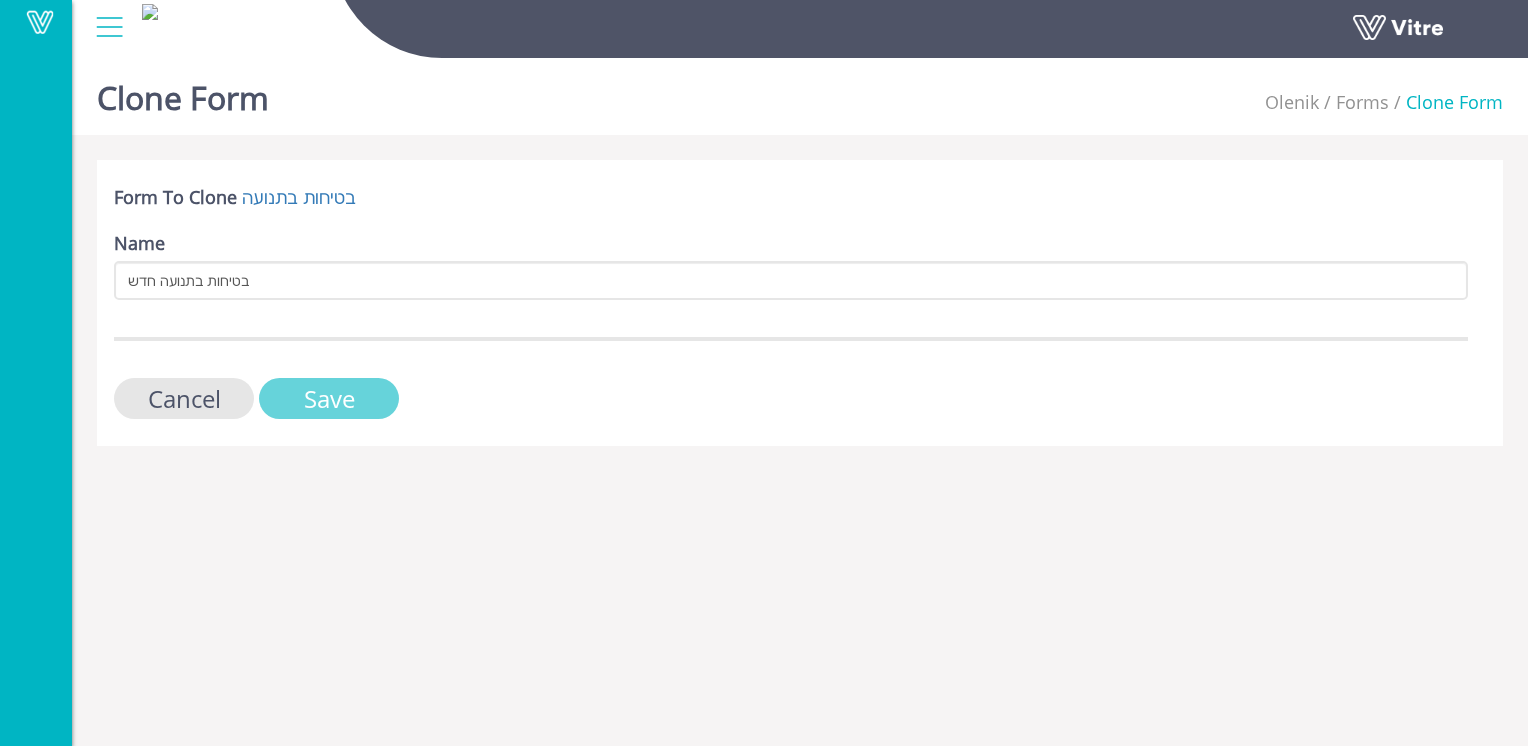 click on "Save" at bounding box center (329, 398) 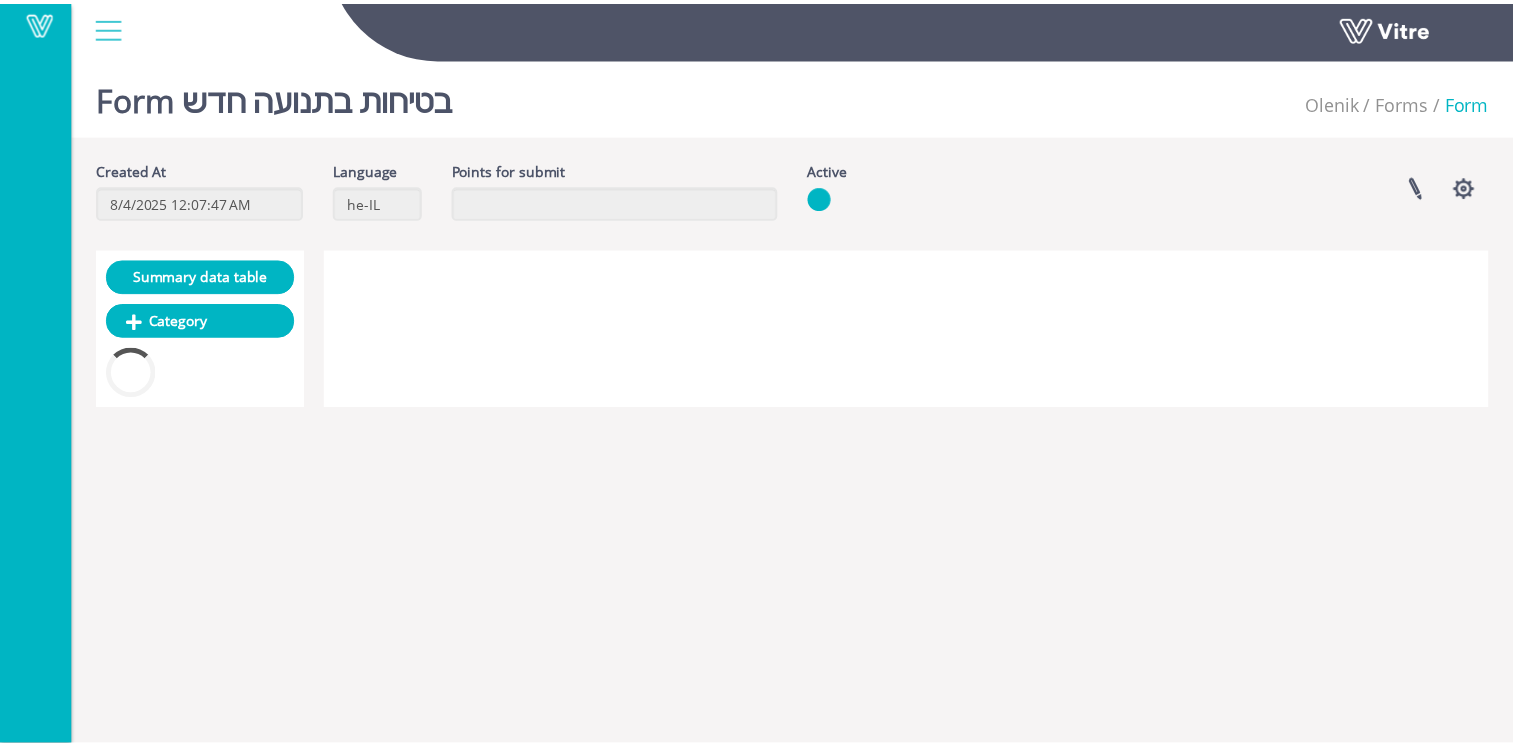 scroll, scrollTop: 0, scrollLeft: 0, axis: both 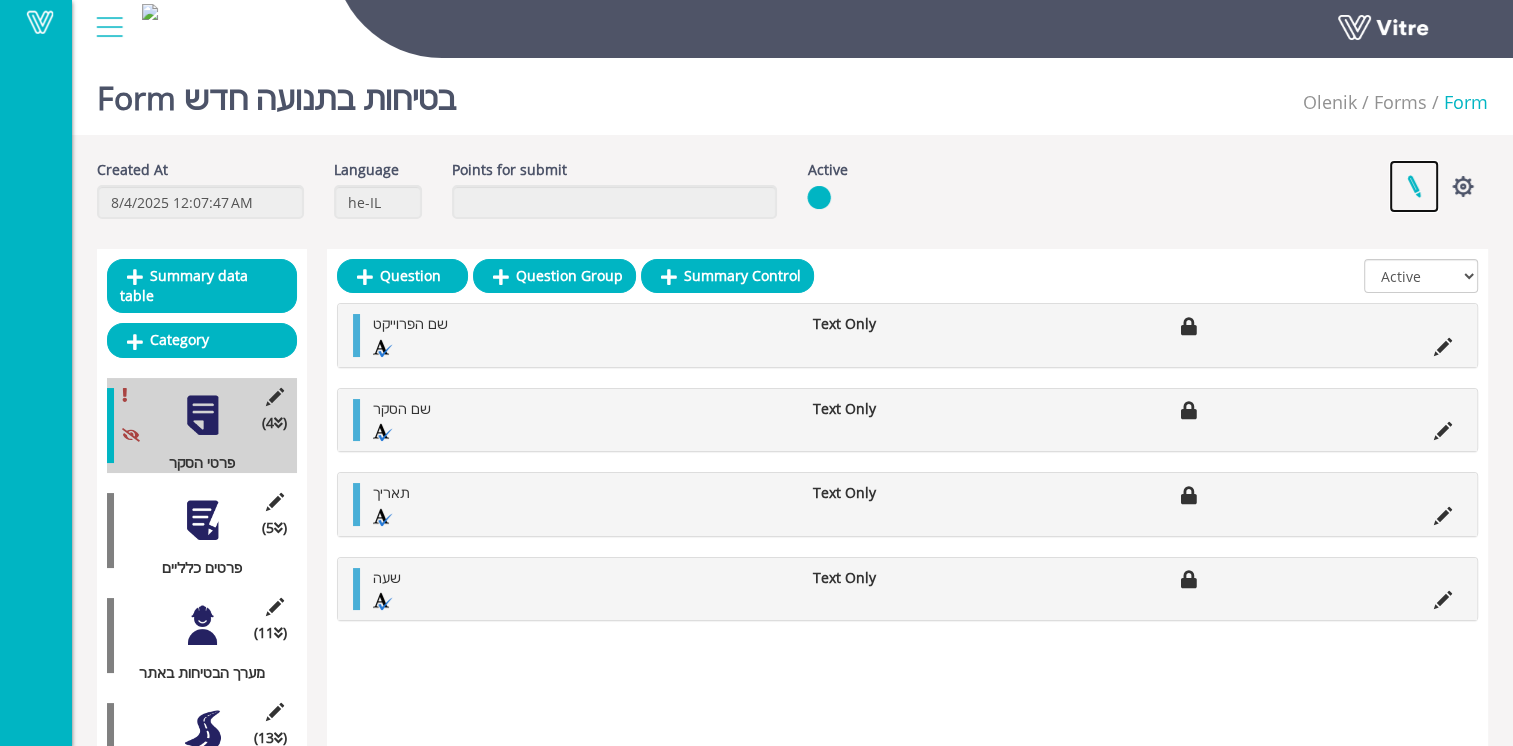 click at bounding box center [1414, 186] 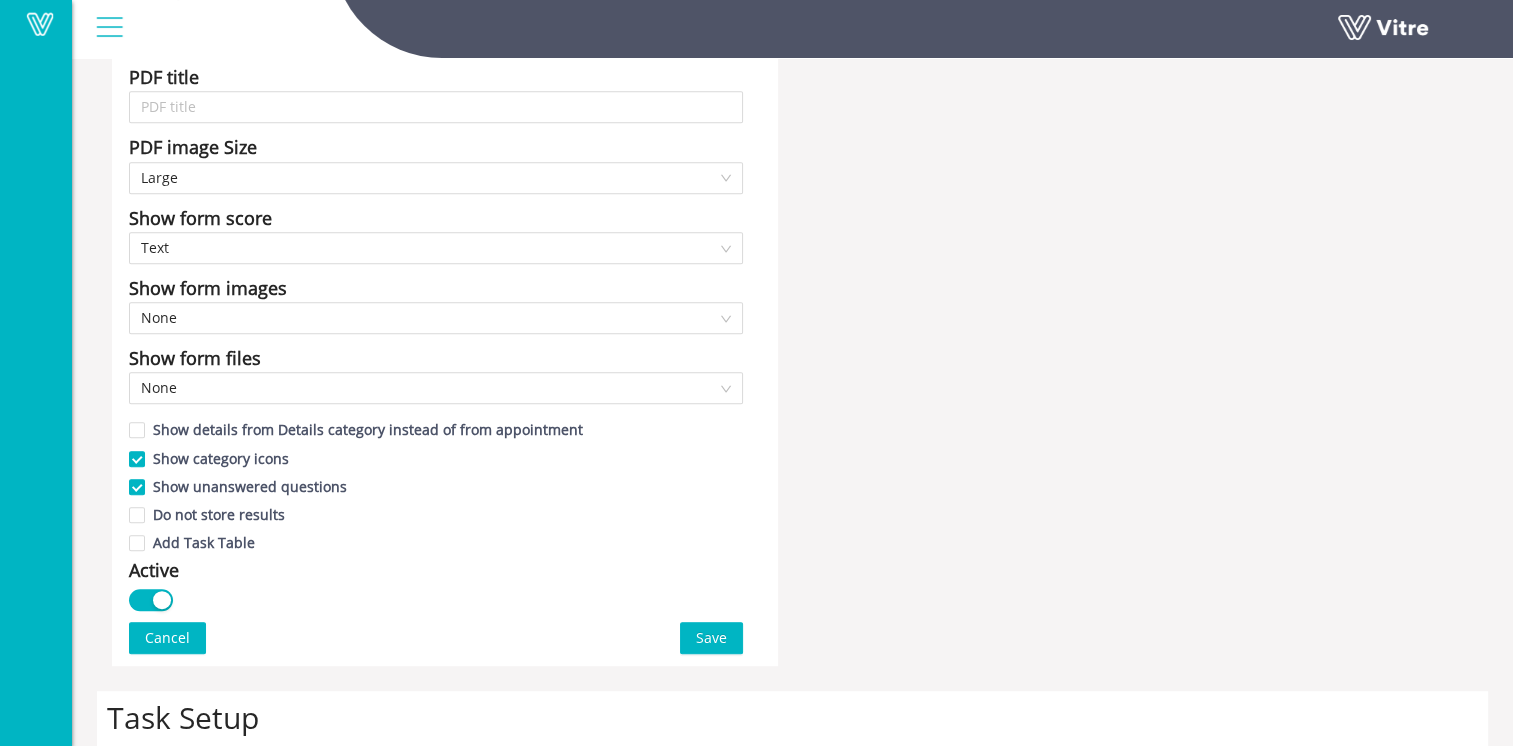 scroll, scrollTop: 900, scrollLeft: 0, axis: vertical 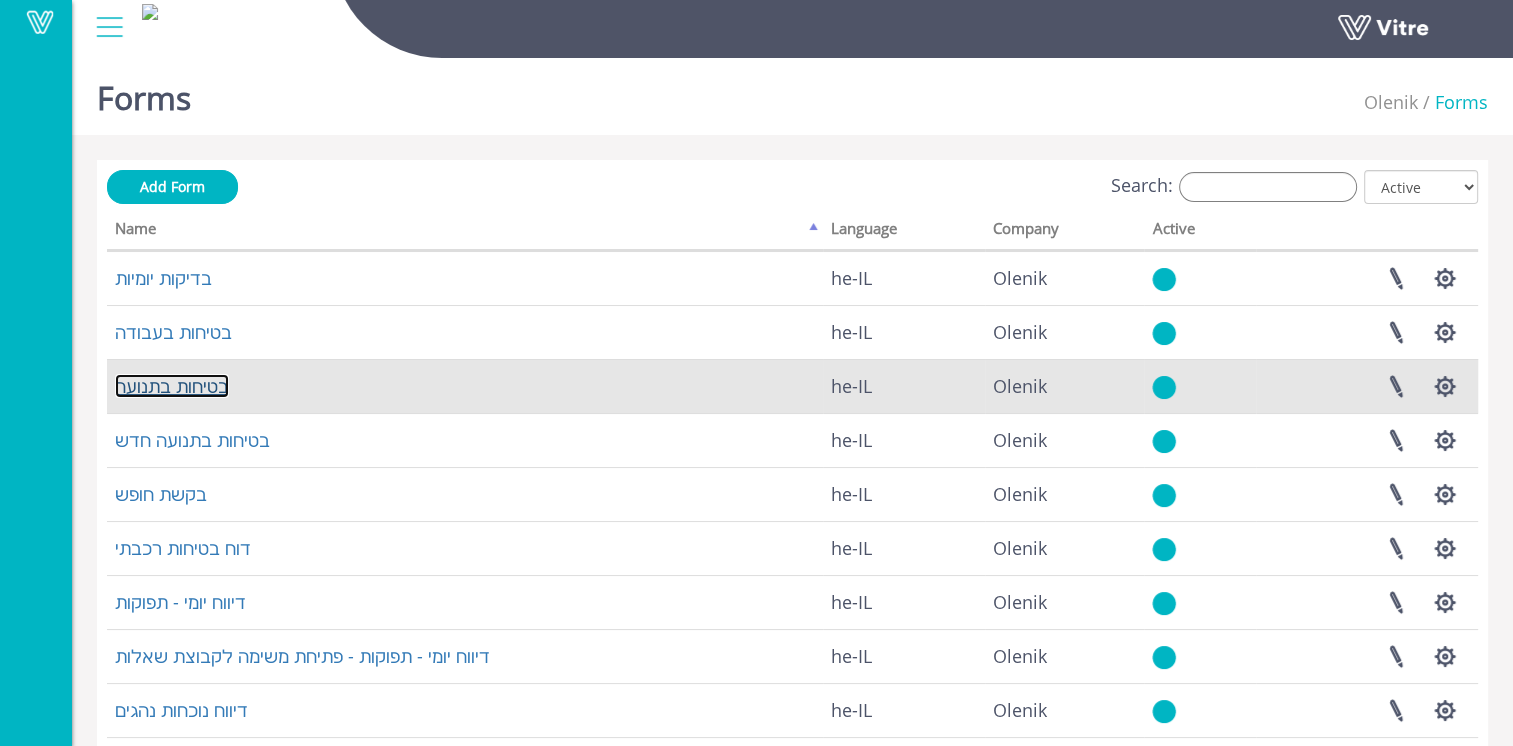 click on "בטיחות בתנועה" at bounding box center [172, 386] 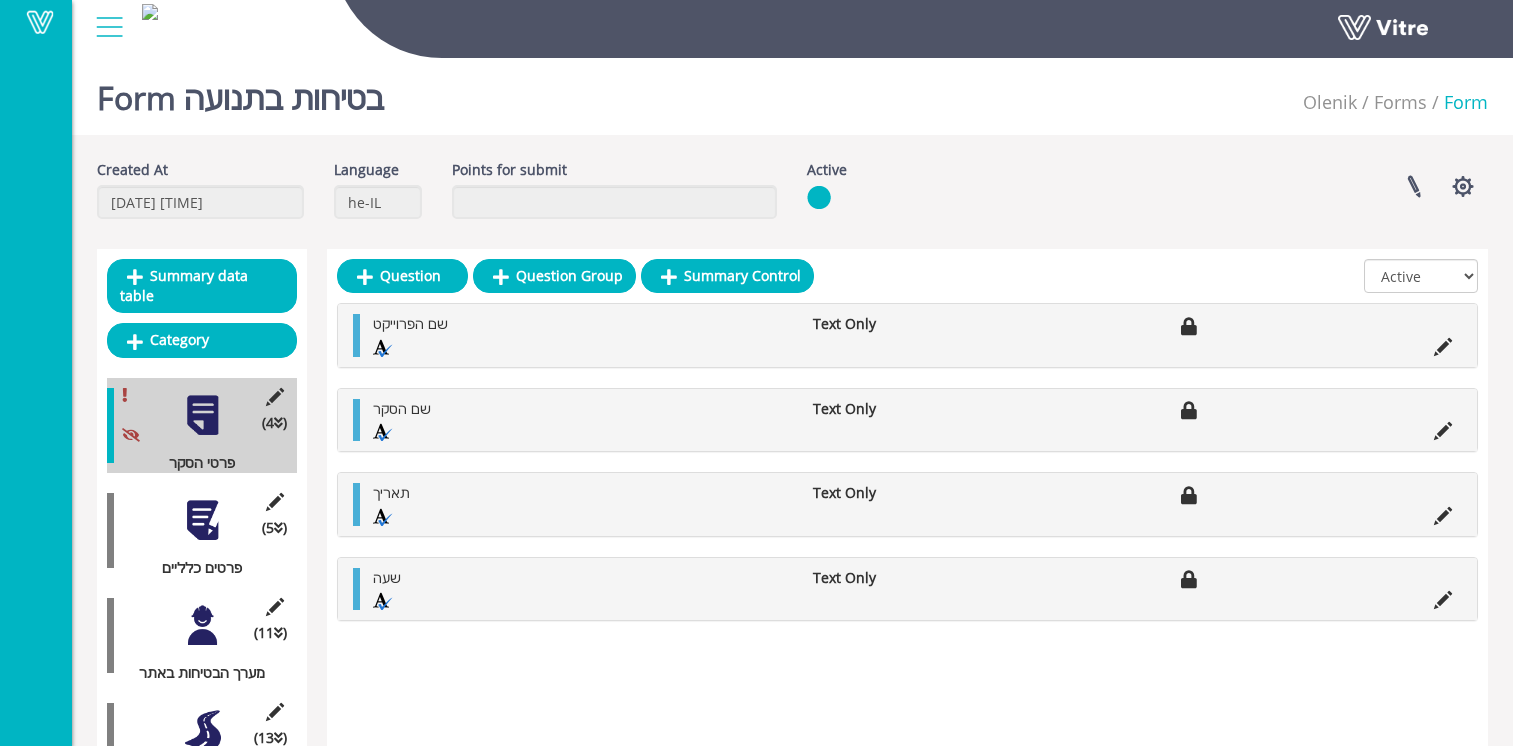 scroll, scrollTop: 0, scrollLeft: 0, axis: both 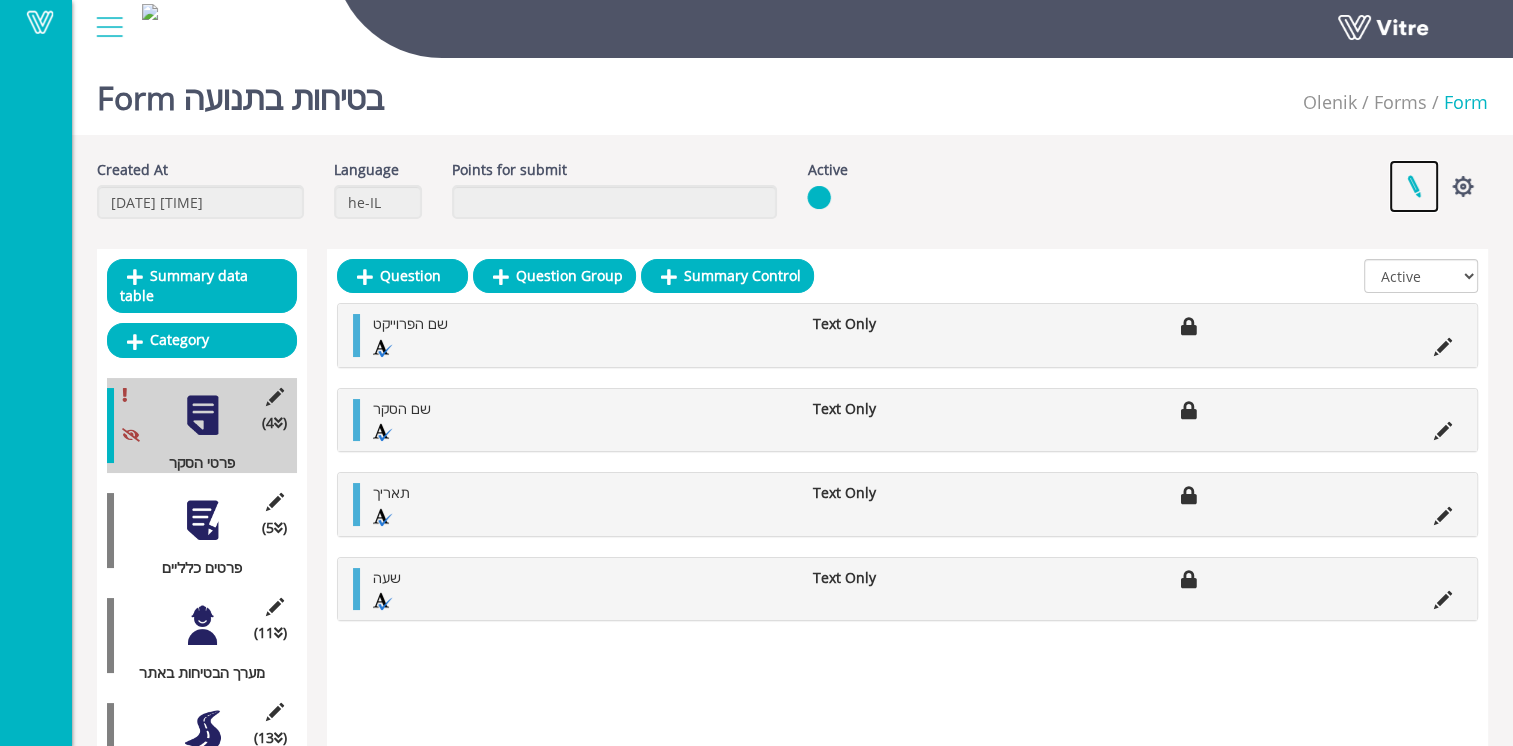 click at bounding box center (1414, 186) 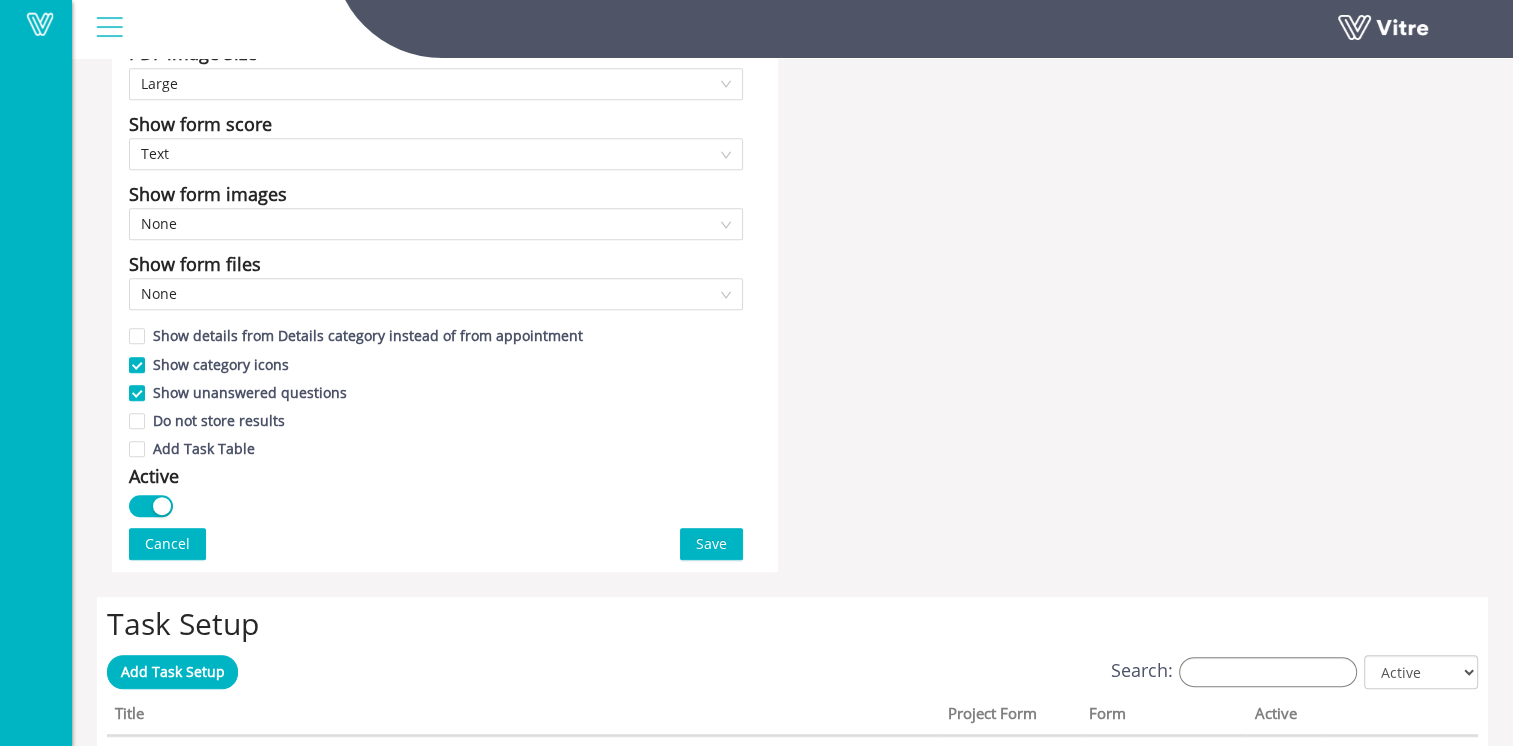 scroll, scrollTop: 500, scrollLeft: 0, axis: vertical 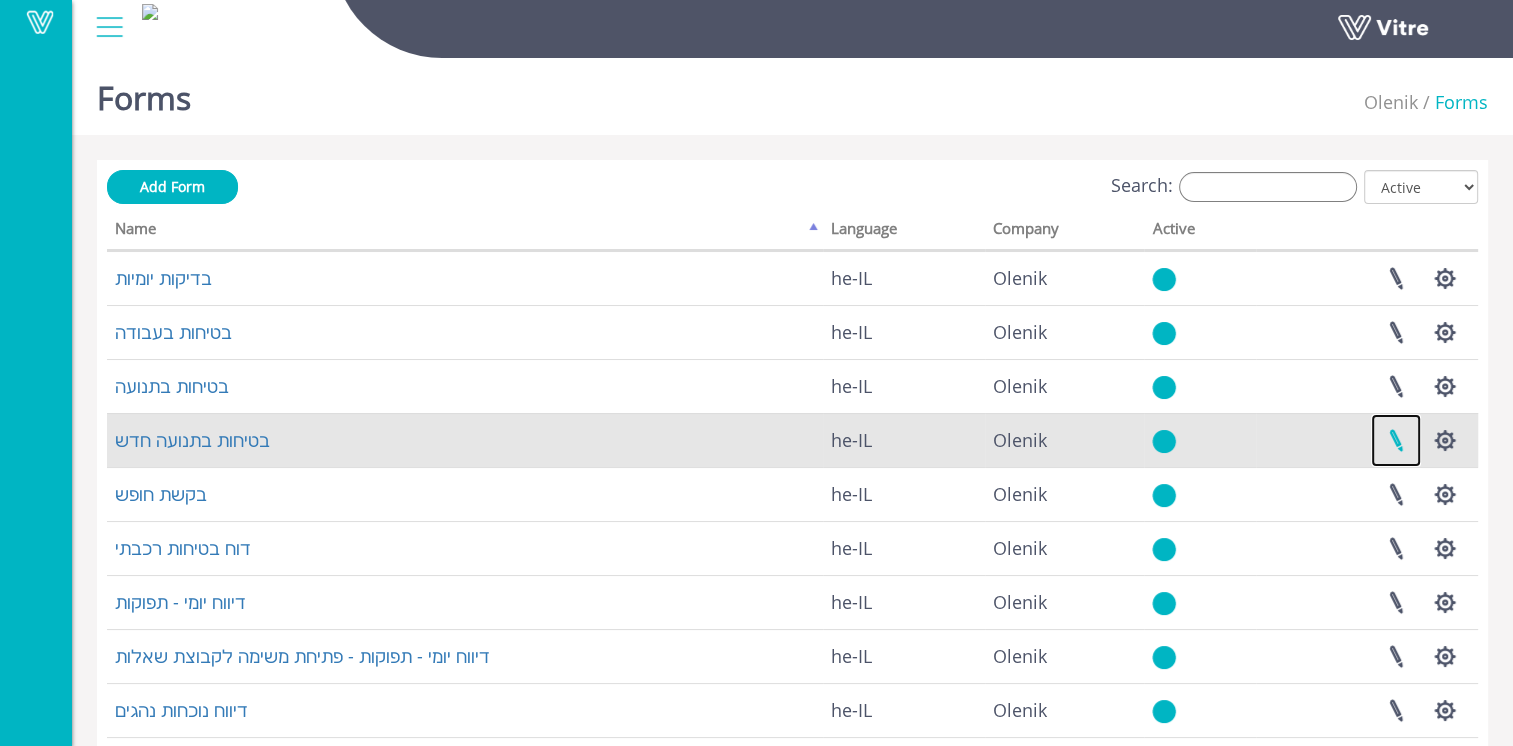 click at bounding box center (1396, 440) 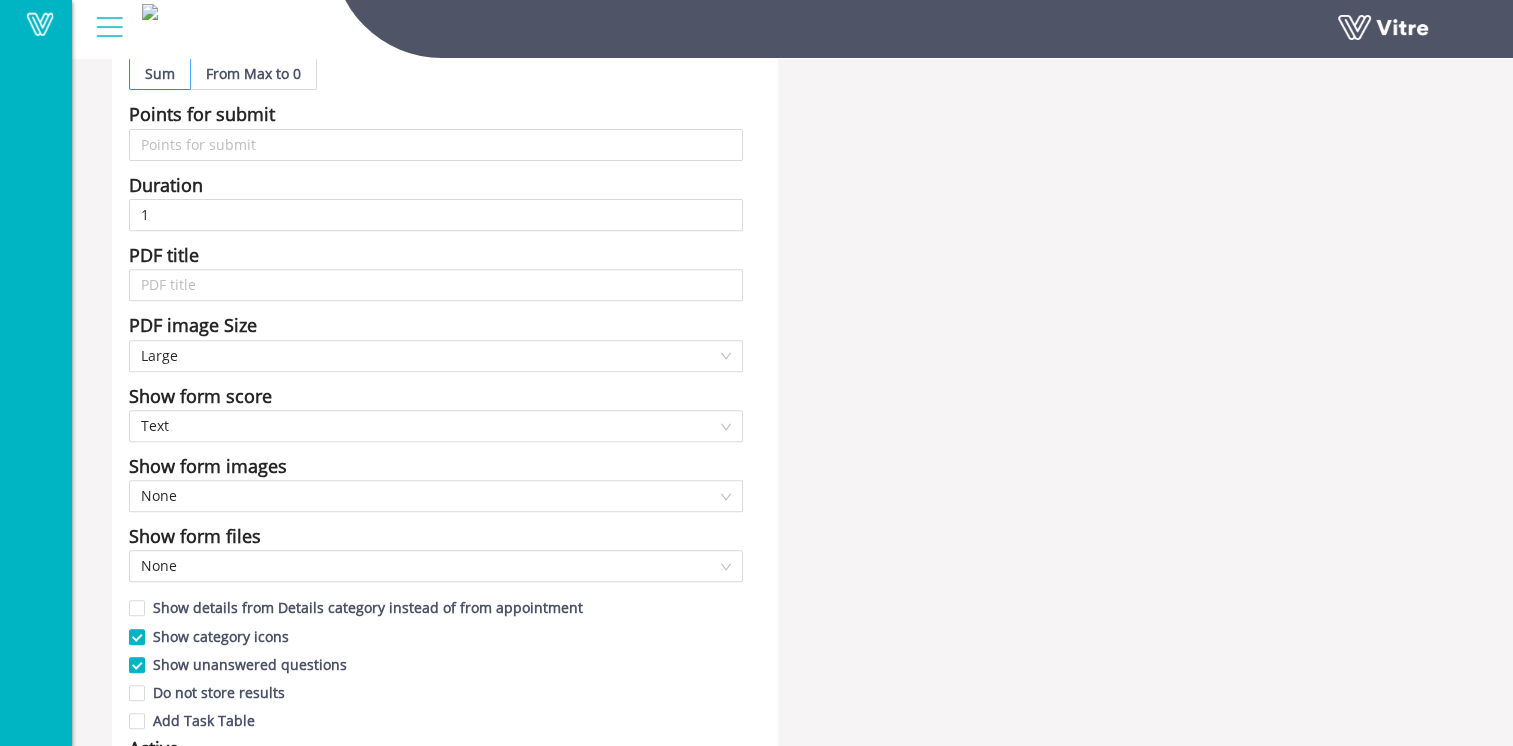 scroll, scrollTop: 700, scrollLeft: 0, axis: vertical 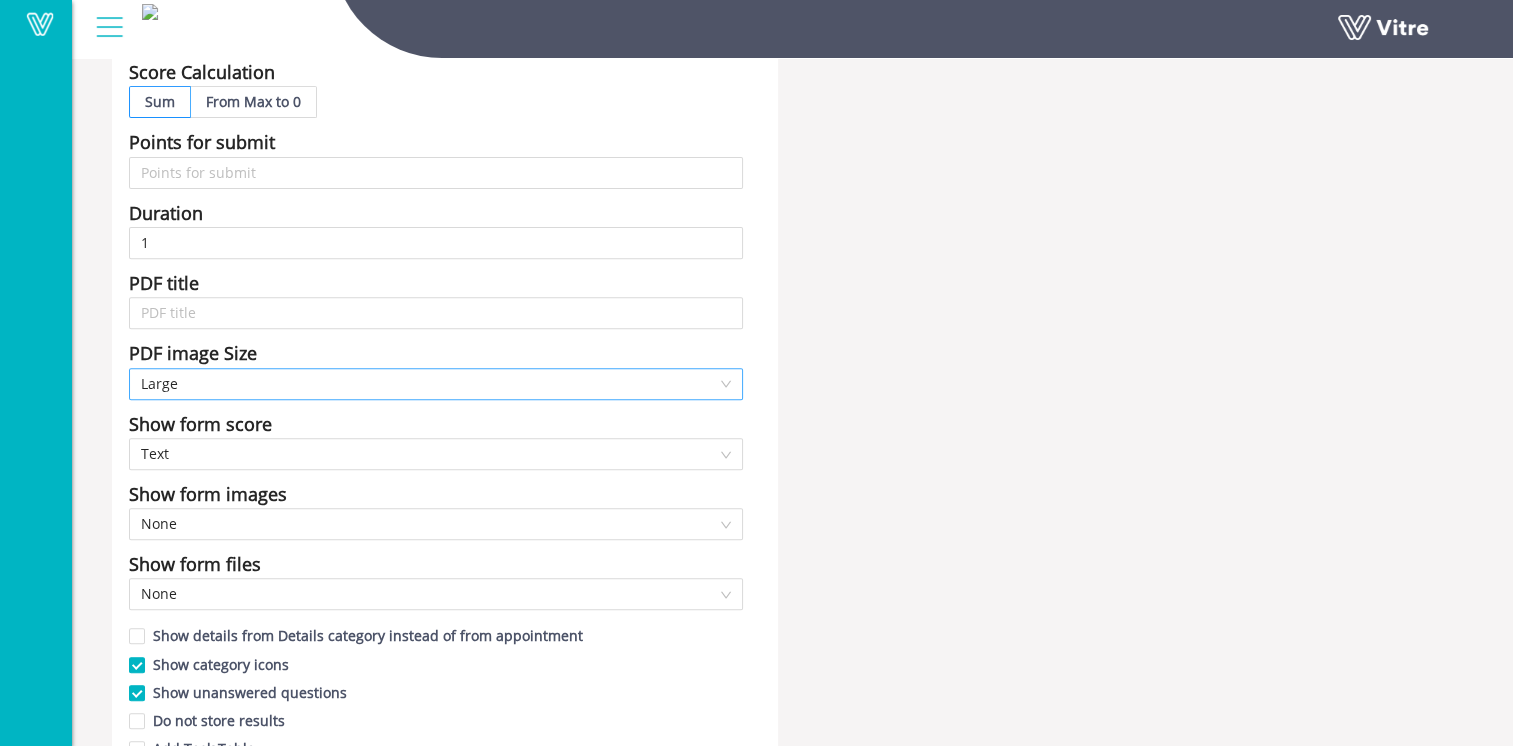 click on "Large" at bounding box center [436, 384] 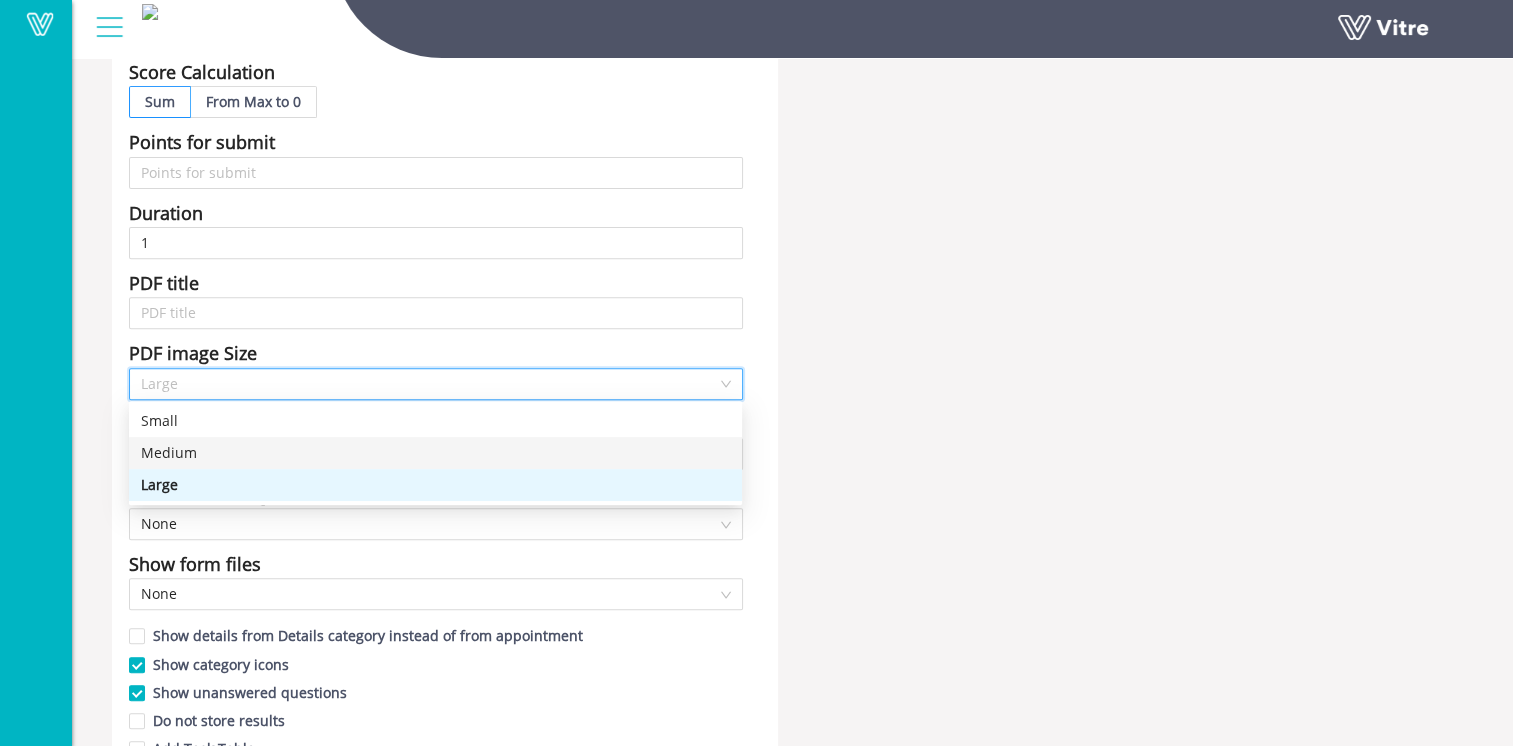 click on "Medium" at bounding box center [435, 453] 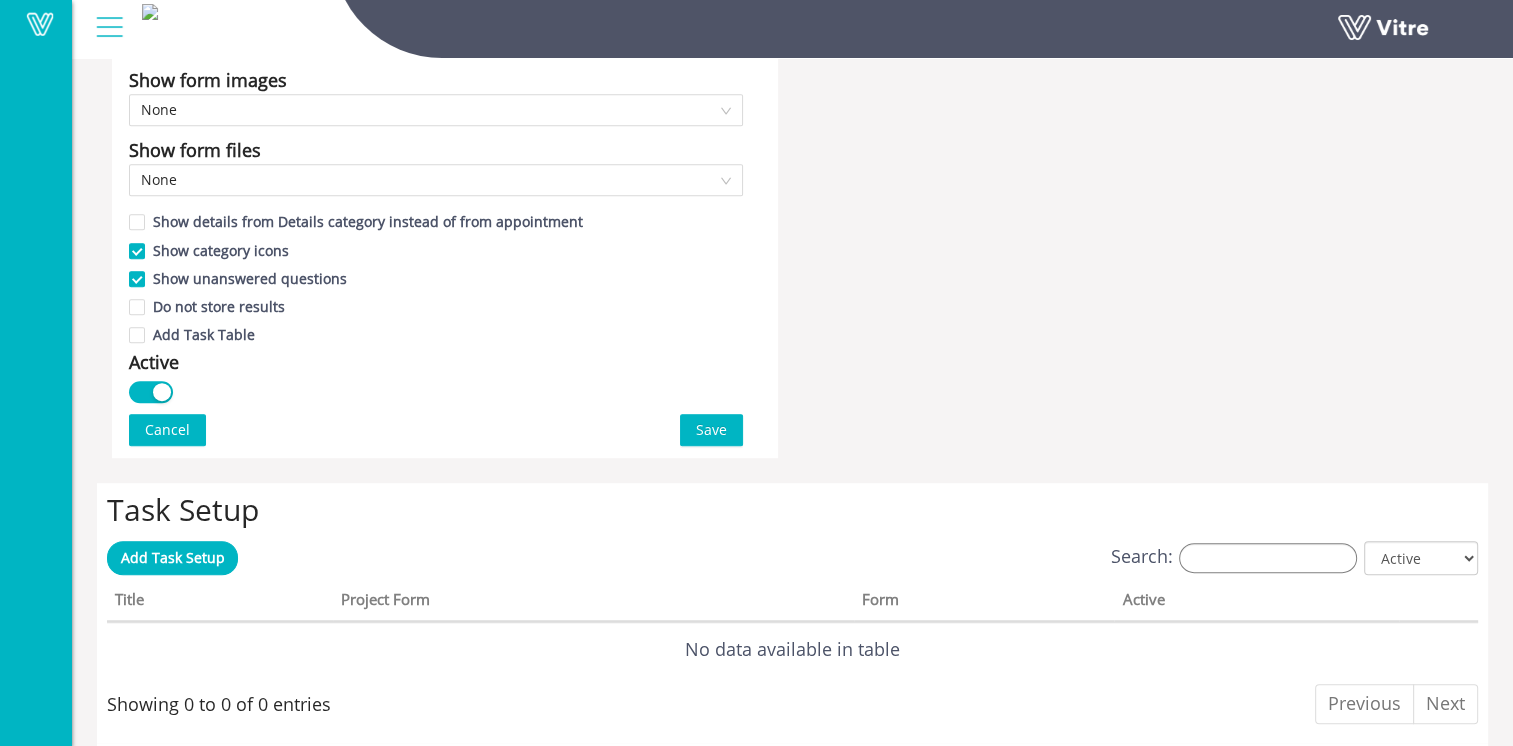 scroll, scrollTop: 1200, scrollLeft: 0, axis: vertical 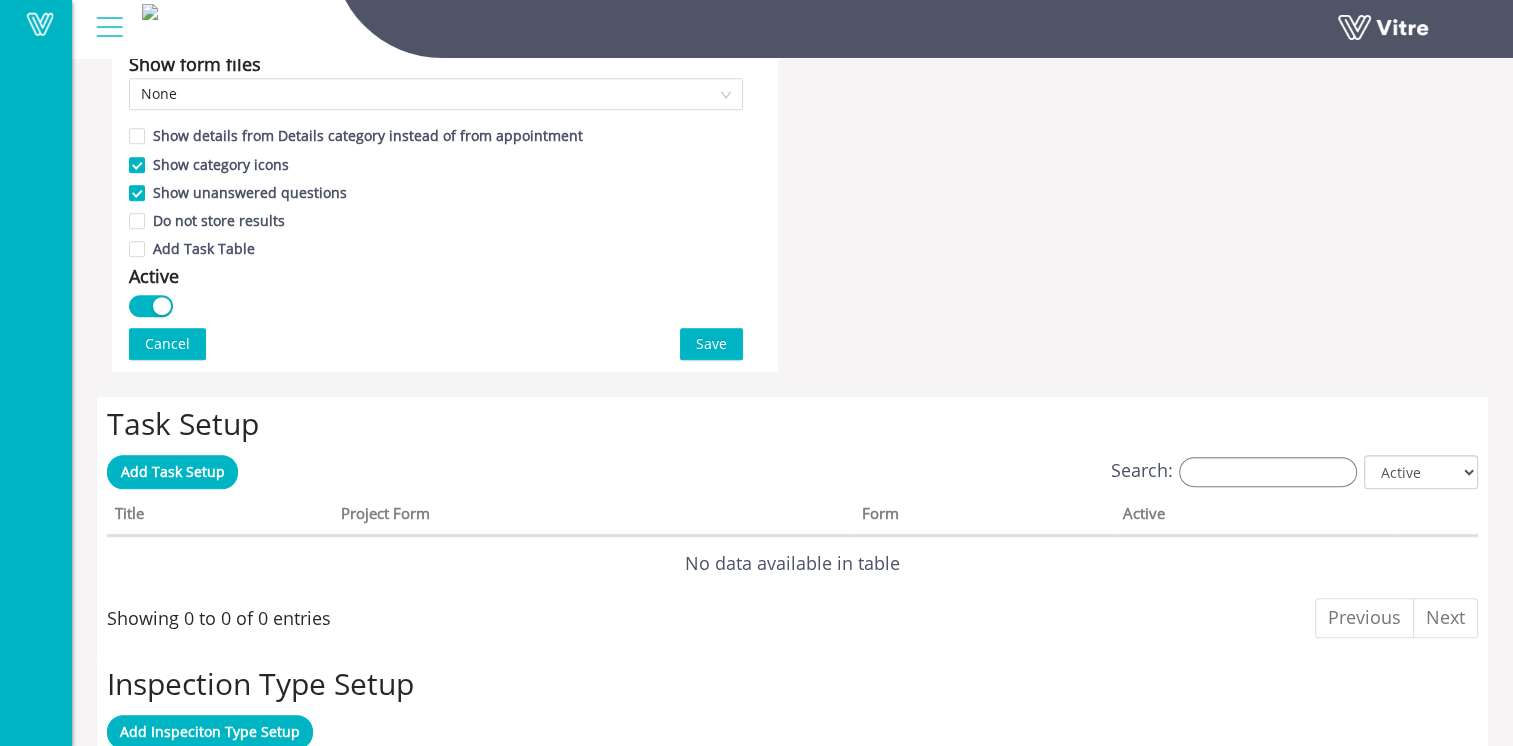 click on "Save" at bounding box center (711, 344) 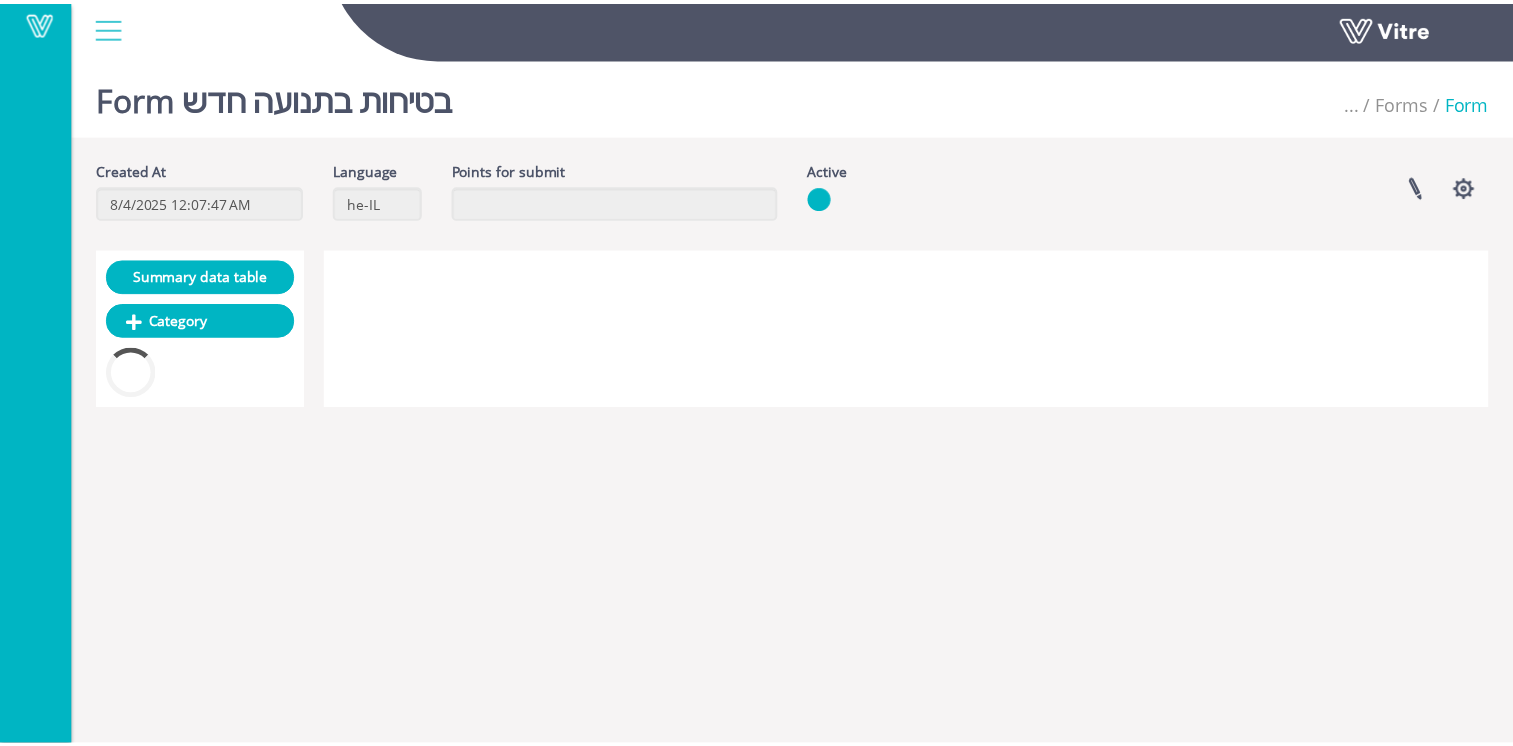 scroll, scrollTop: 0, scrollLeft: 0, axis: both 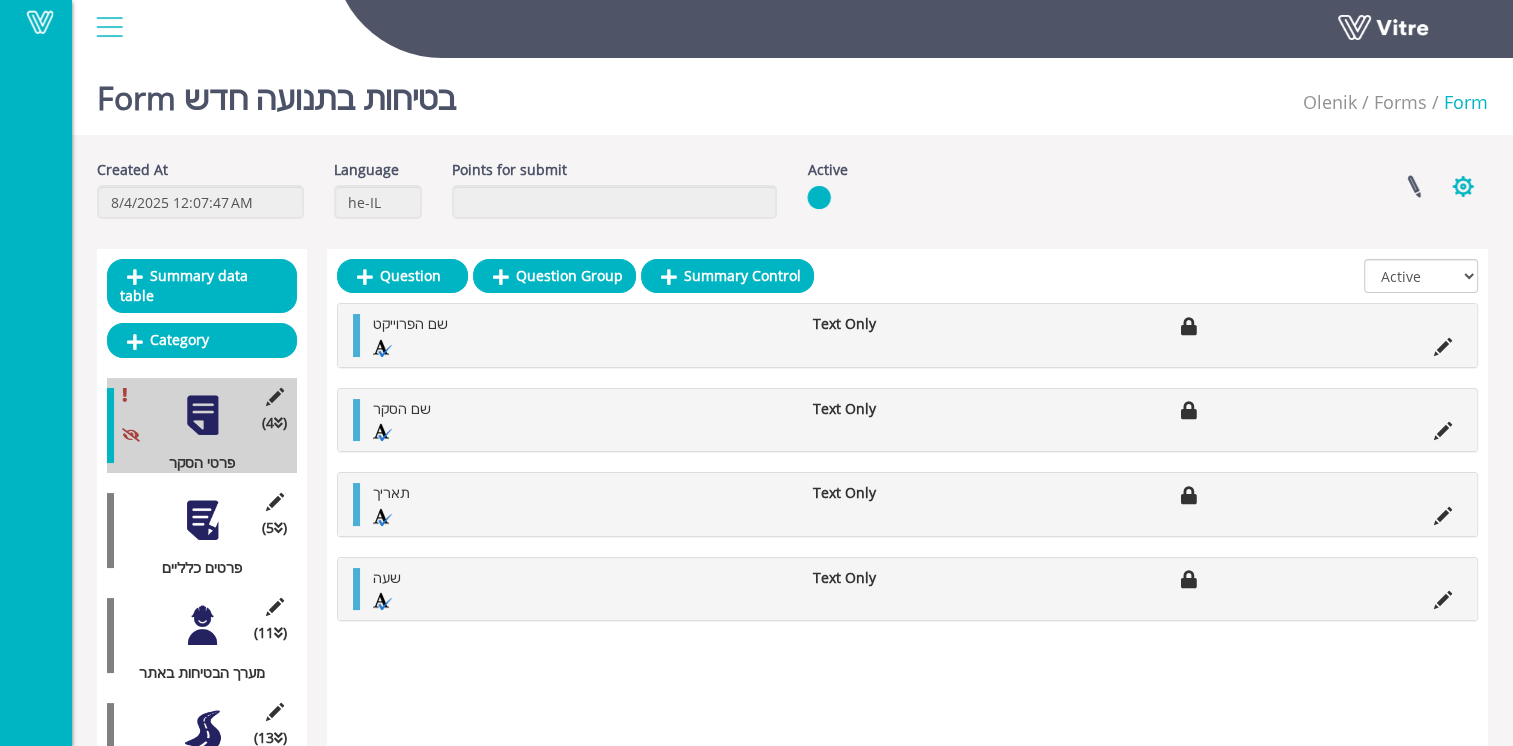 click at bounding box center (1463, 186) 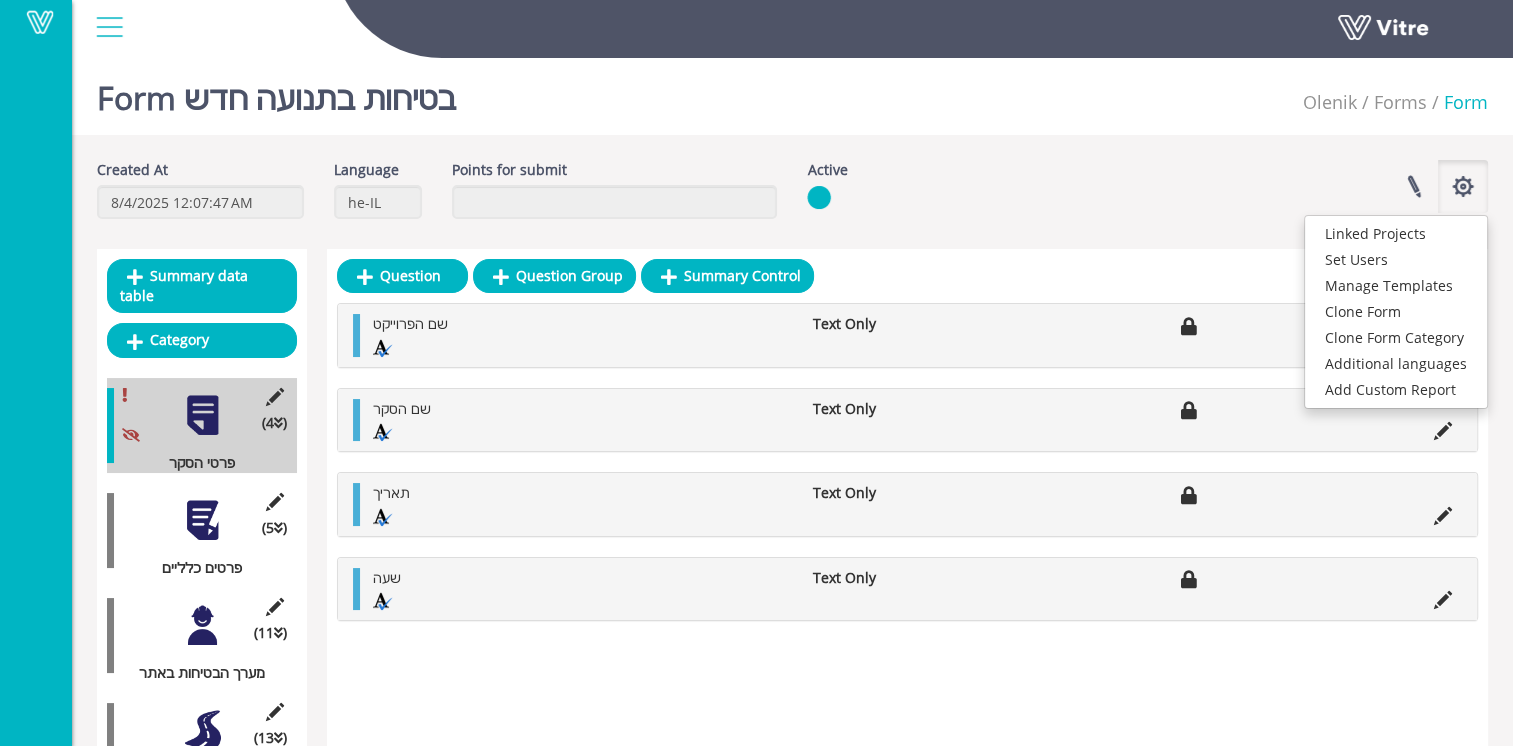 click on "Created At 8/4/2025 12:07:47 AM
Language he-IL
Points for submit
Active
Linked Projects Set Users Manage Templates Clone Form Clone Form Category Additional languages Add Custom Report" at bounding box center (792, 197) 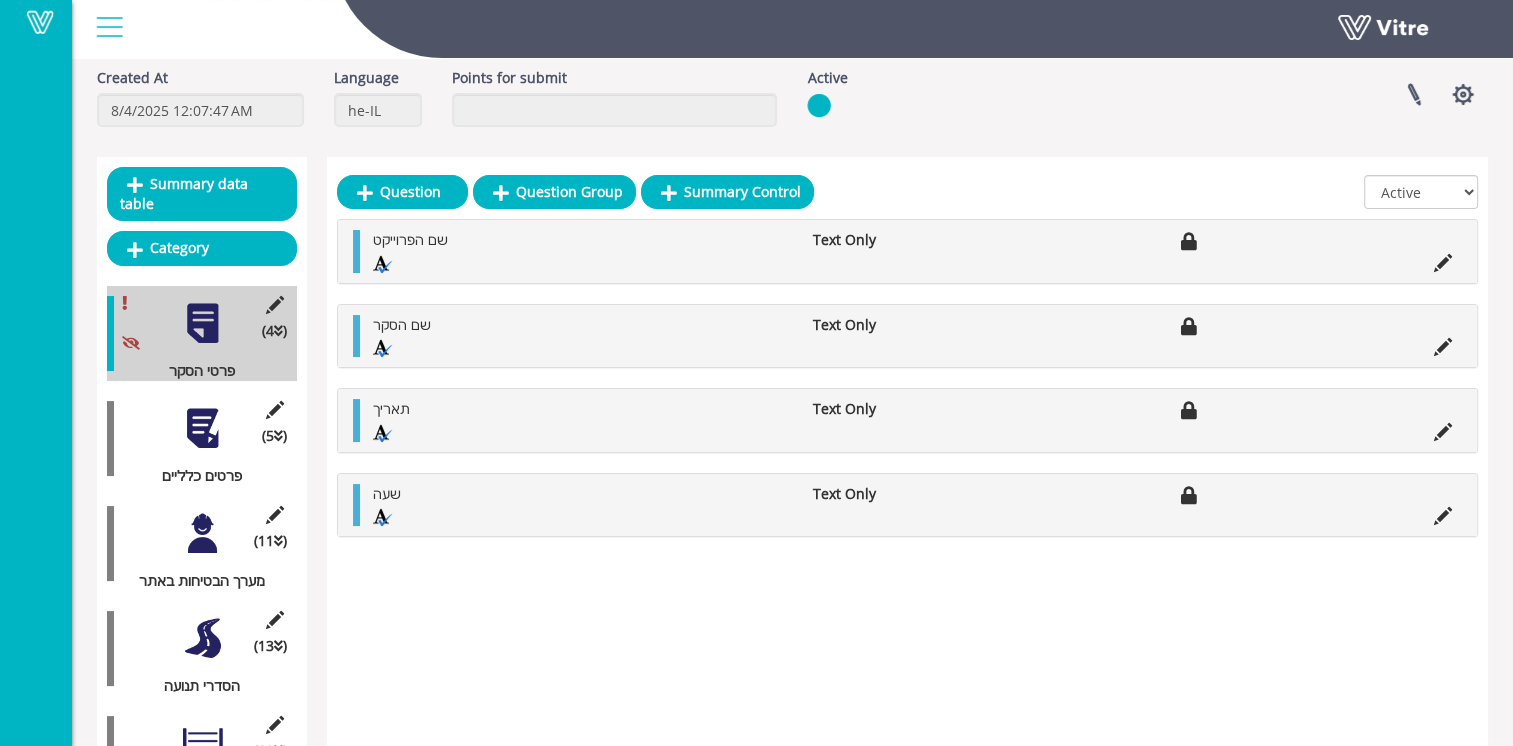 scroll, scrollTop: 200, scrollLeft: 0, axis: vertical 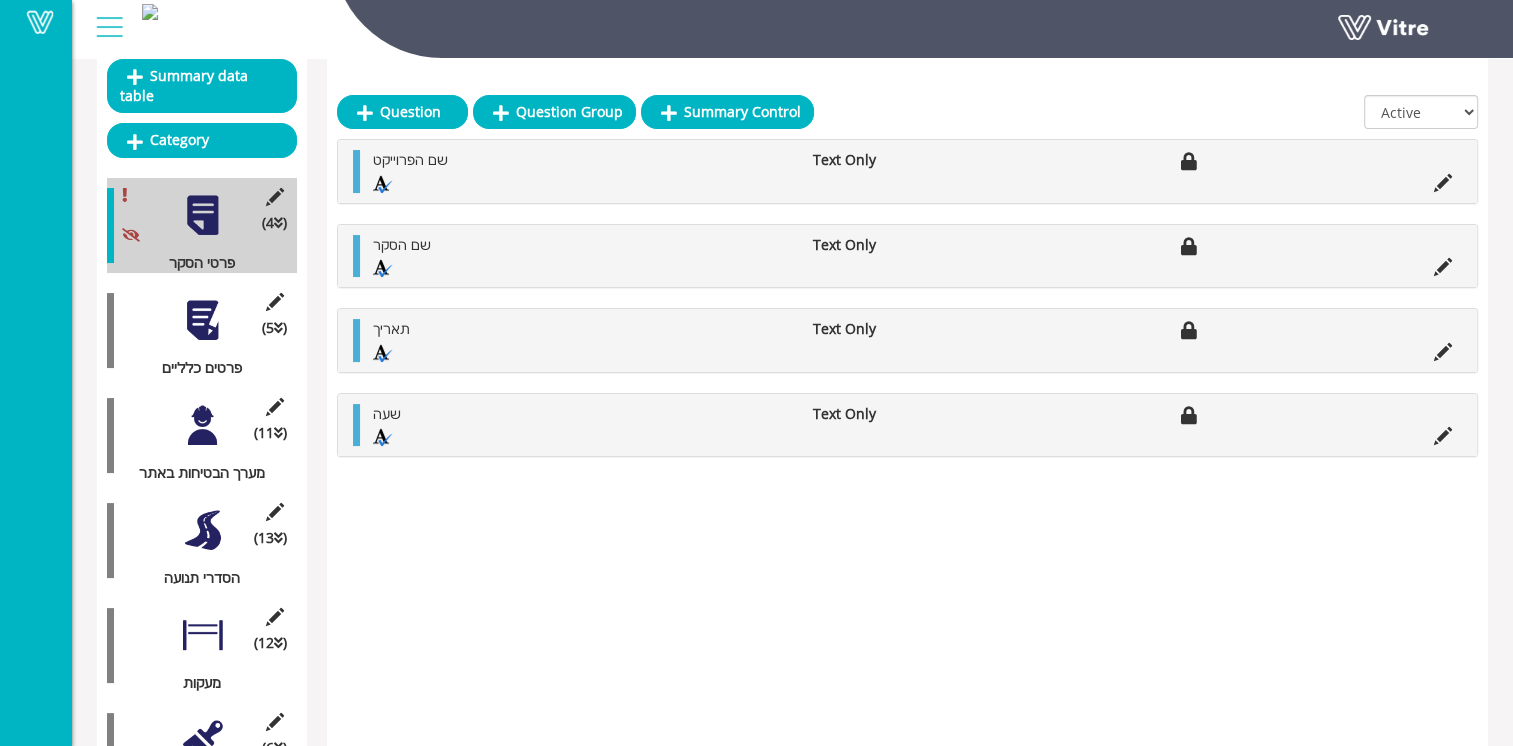 click at bounding box center [202, 320] 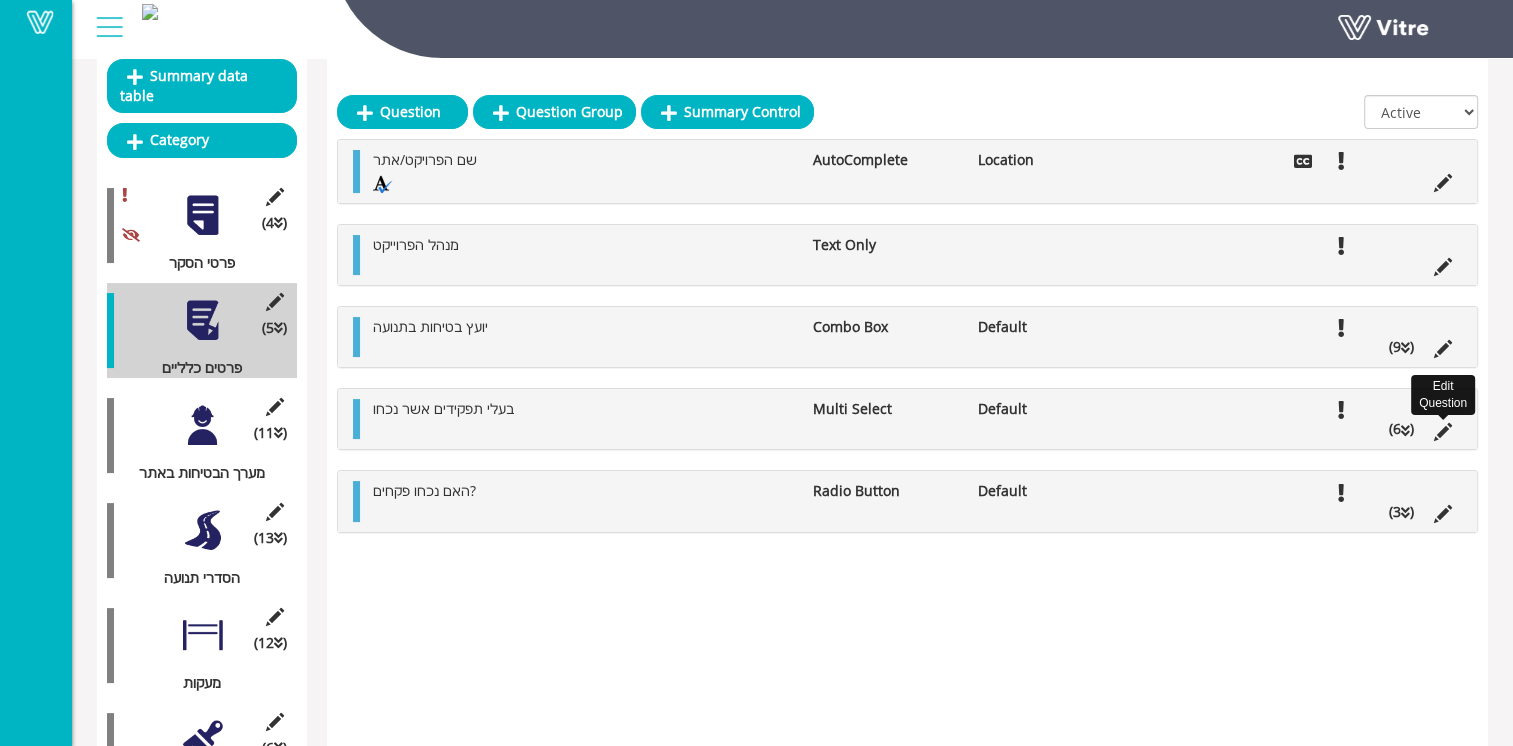 click at bounding box center (1443, 432) 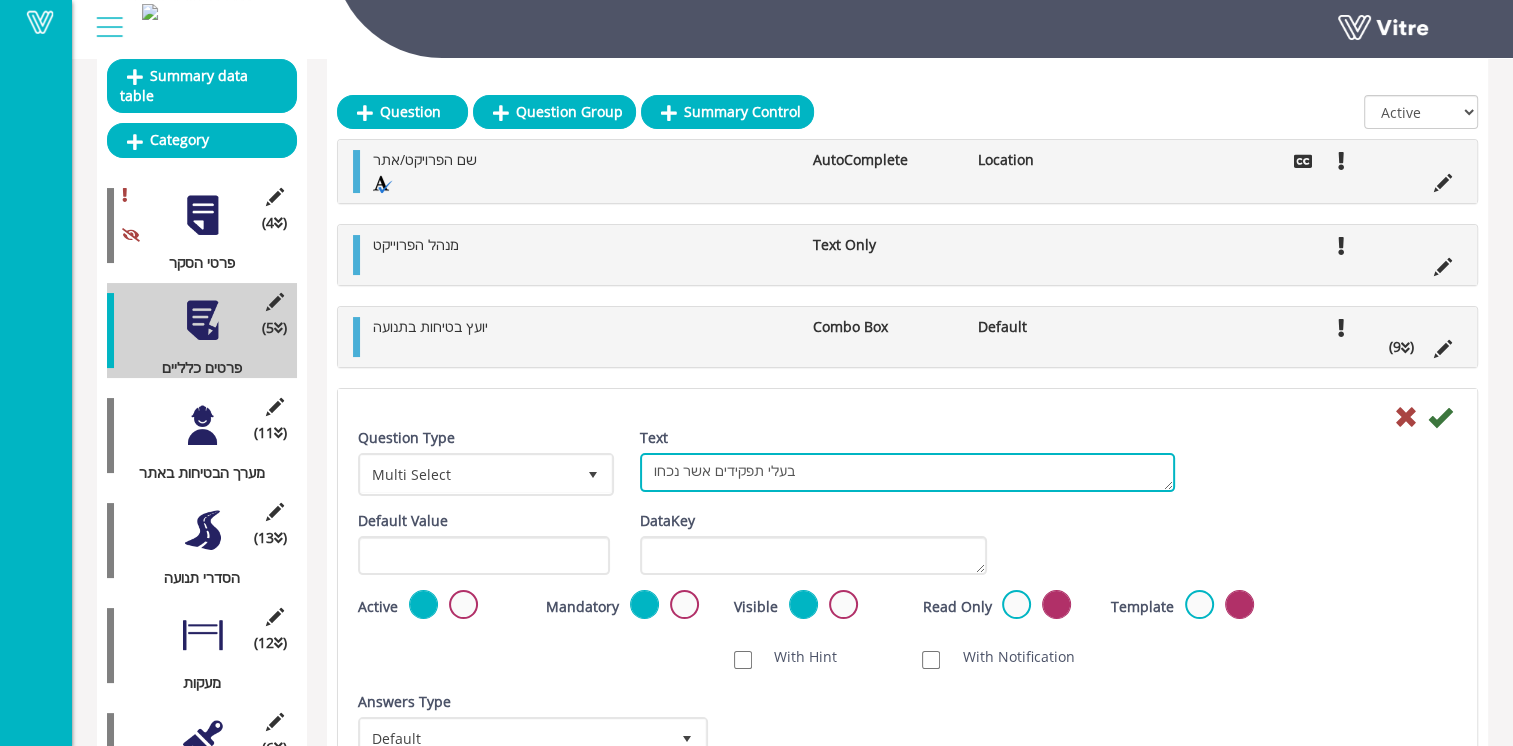 drag, startPoint x: 704, startPoint y: 474, endPoint x: 627, endPoint y: 470, distance: 77.10383 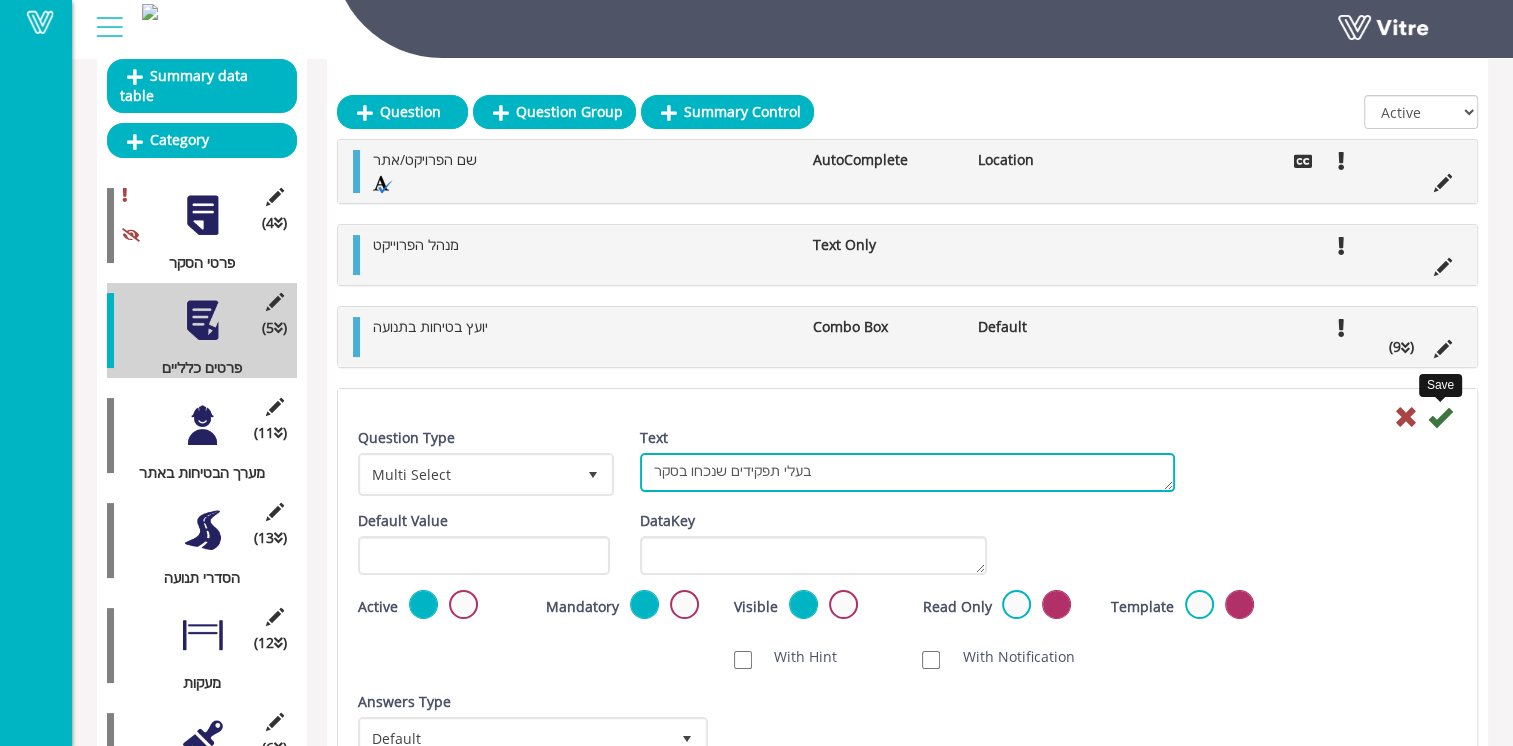 type on "בעלי תפקידים שנכחו בסקר" 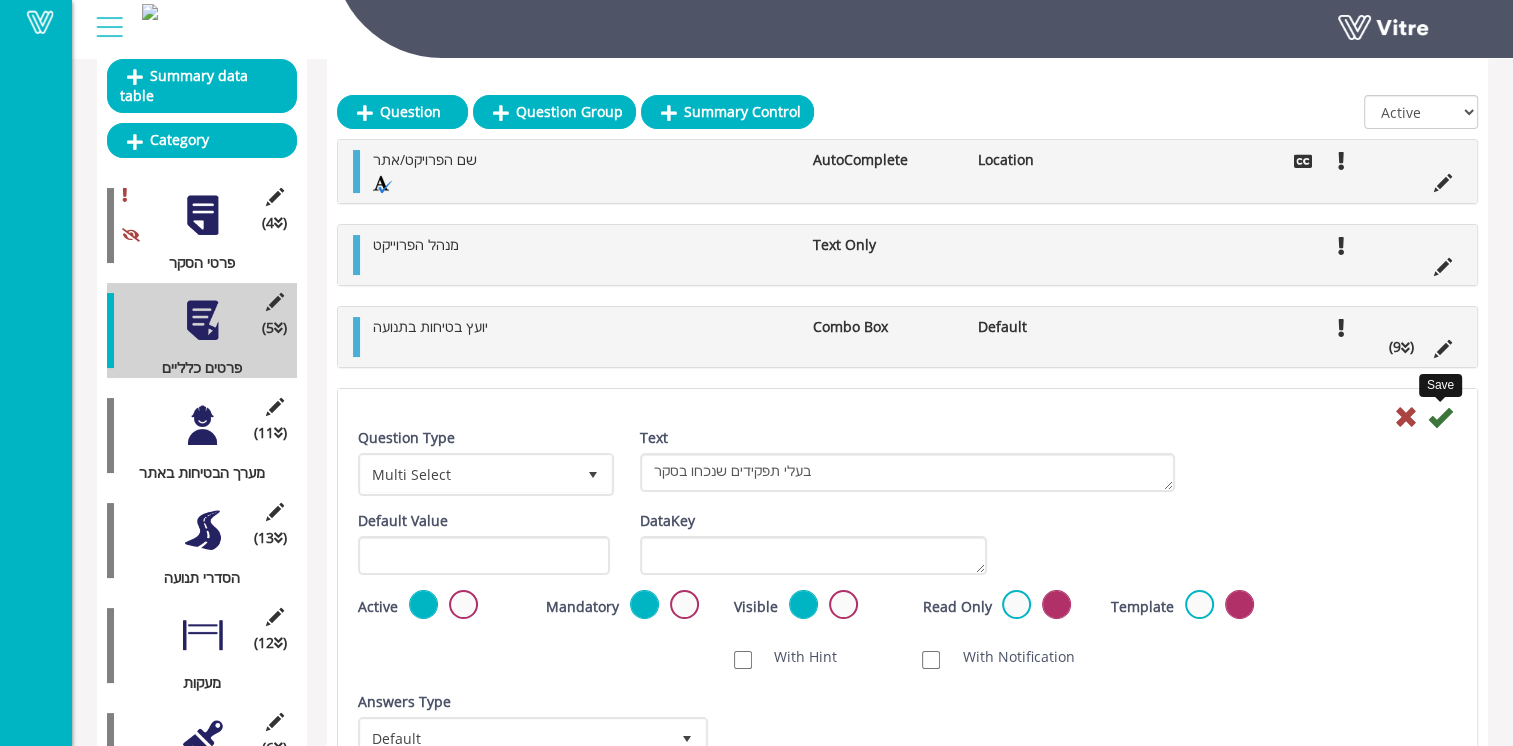 click at bounding box center [1440, 417] 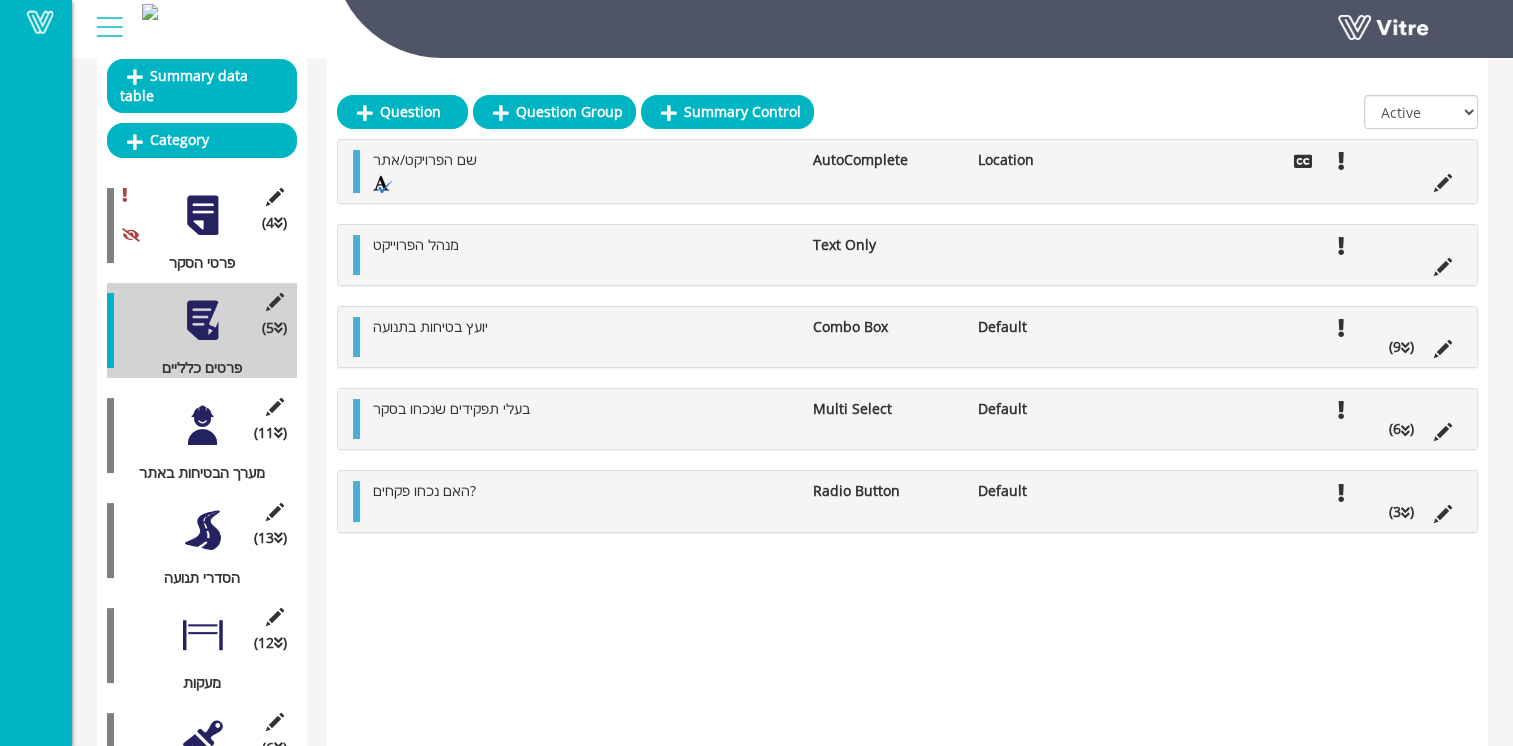 click at bounding box center [202, 425] 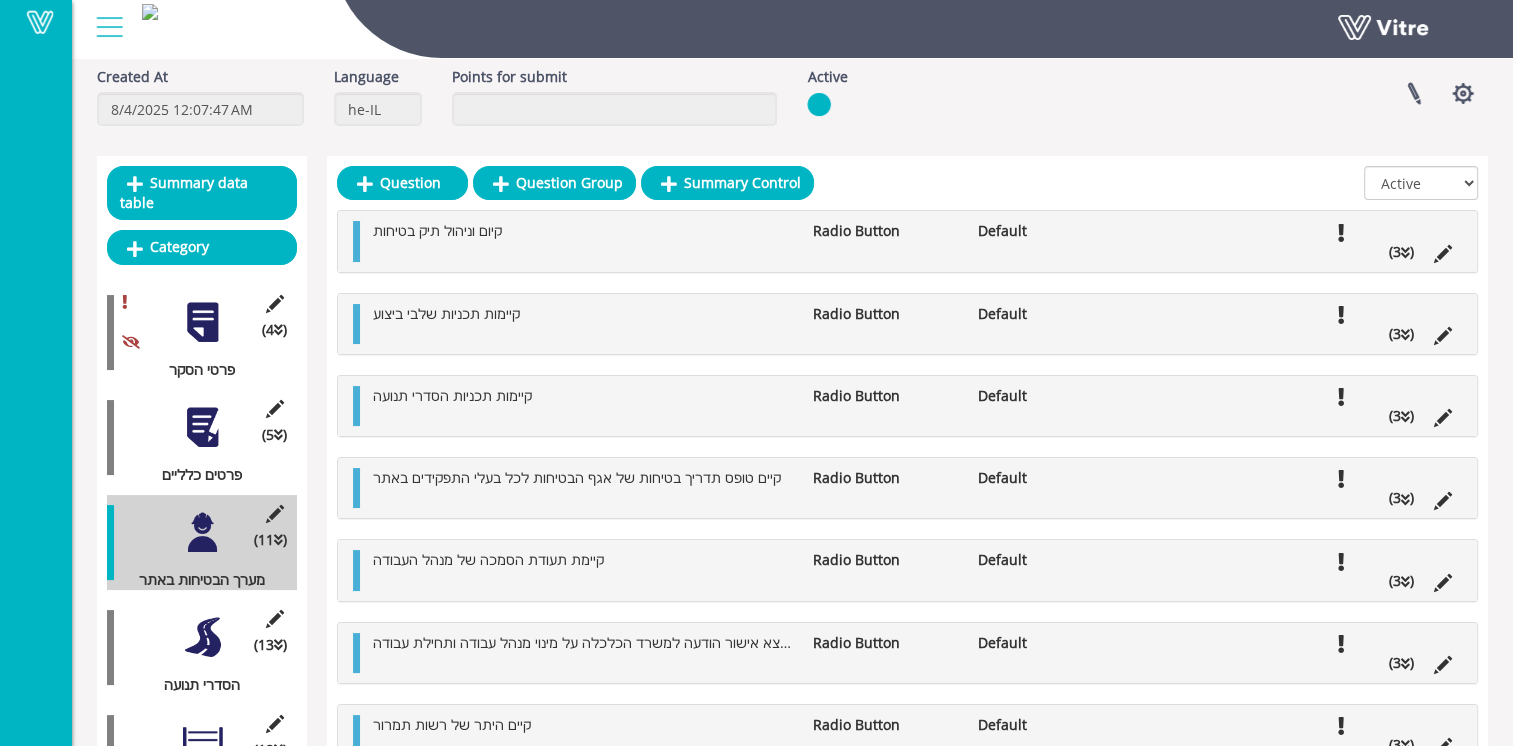 scroll, scrollTop: 200, scrollLeft: 0, axis: vertical 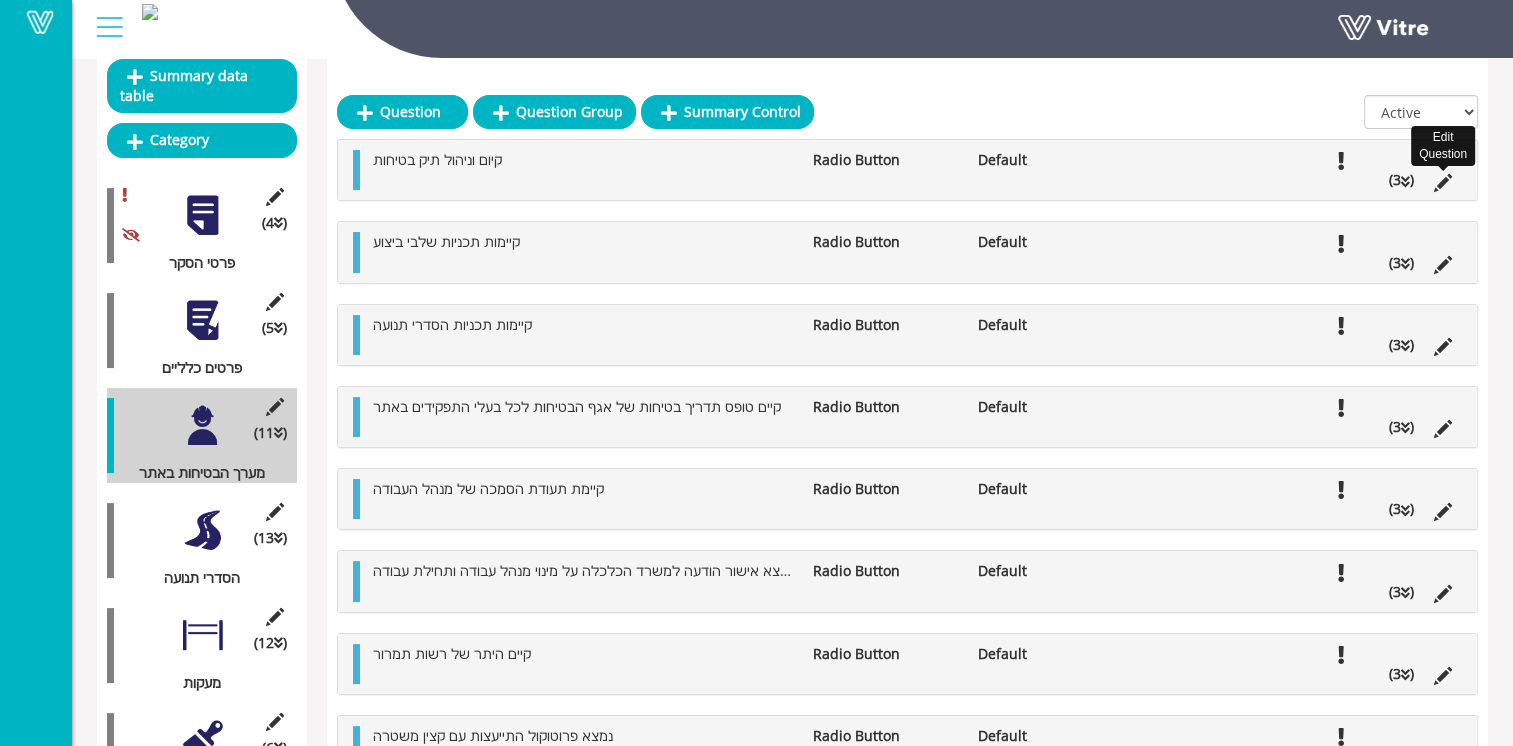 click at bounding box center (1443, 183) 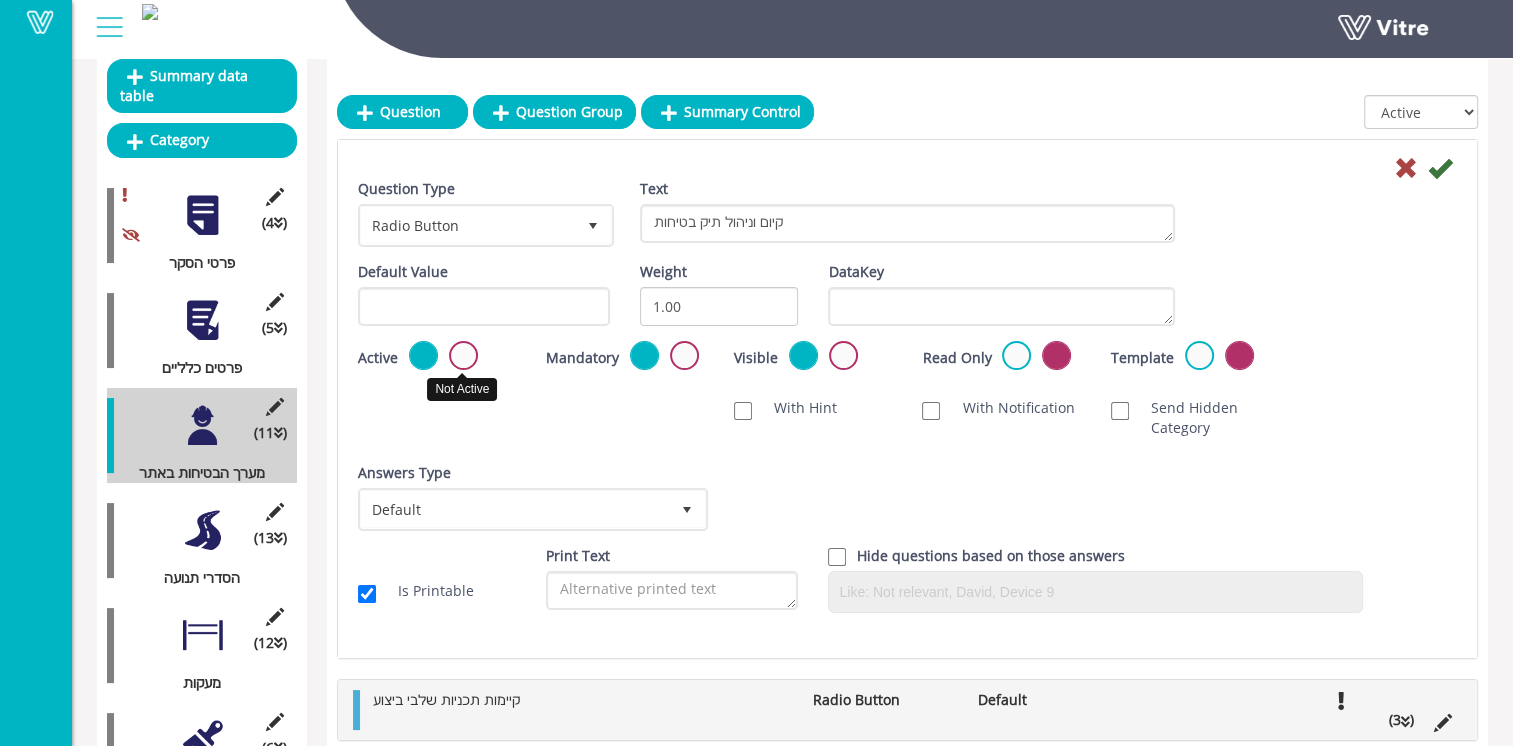 click at bounding box center [463, 355] 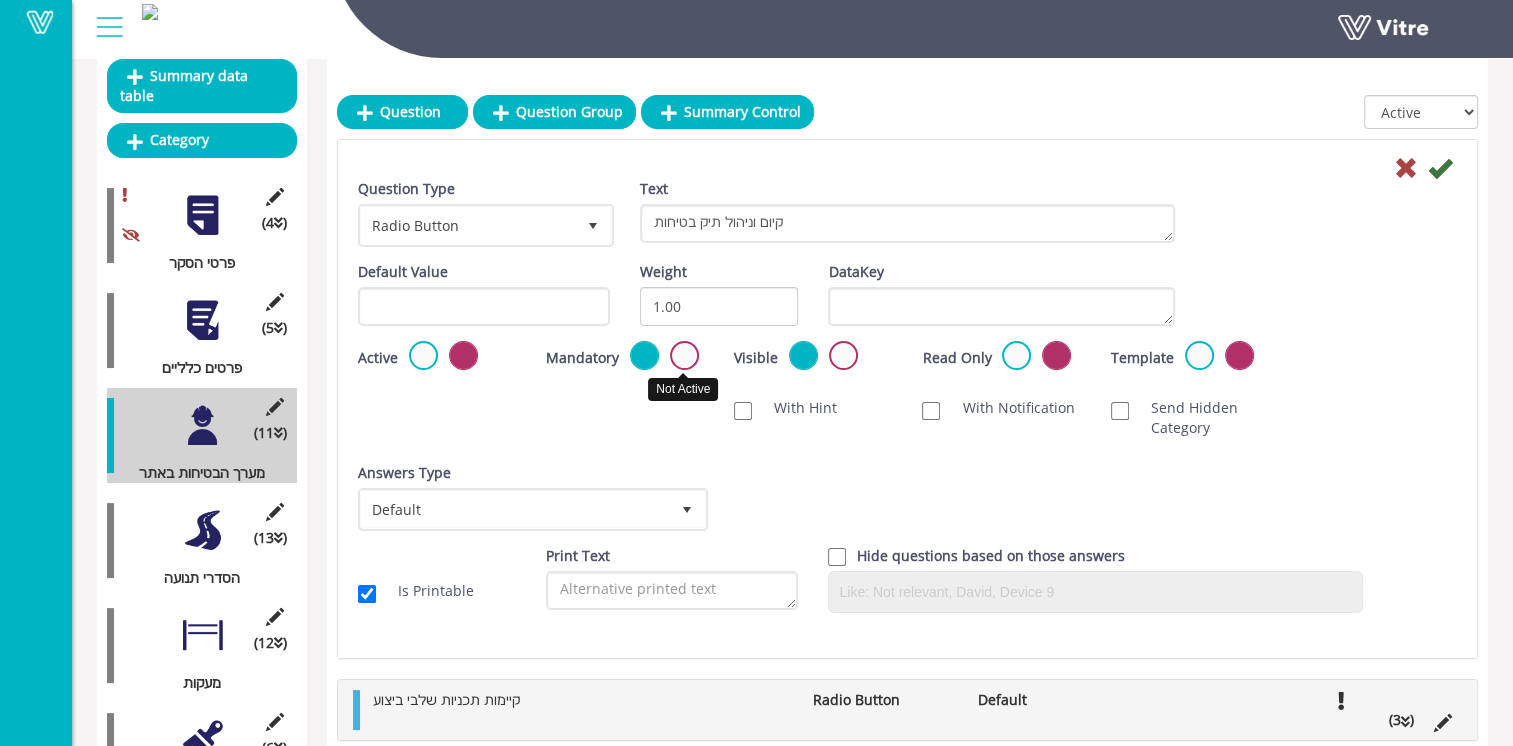 click at bounding box center (684, 355) 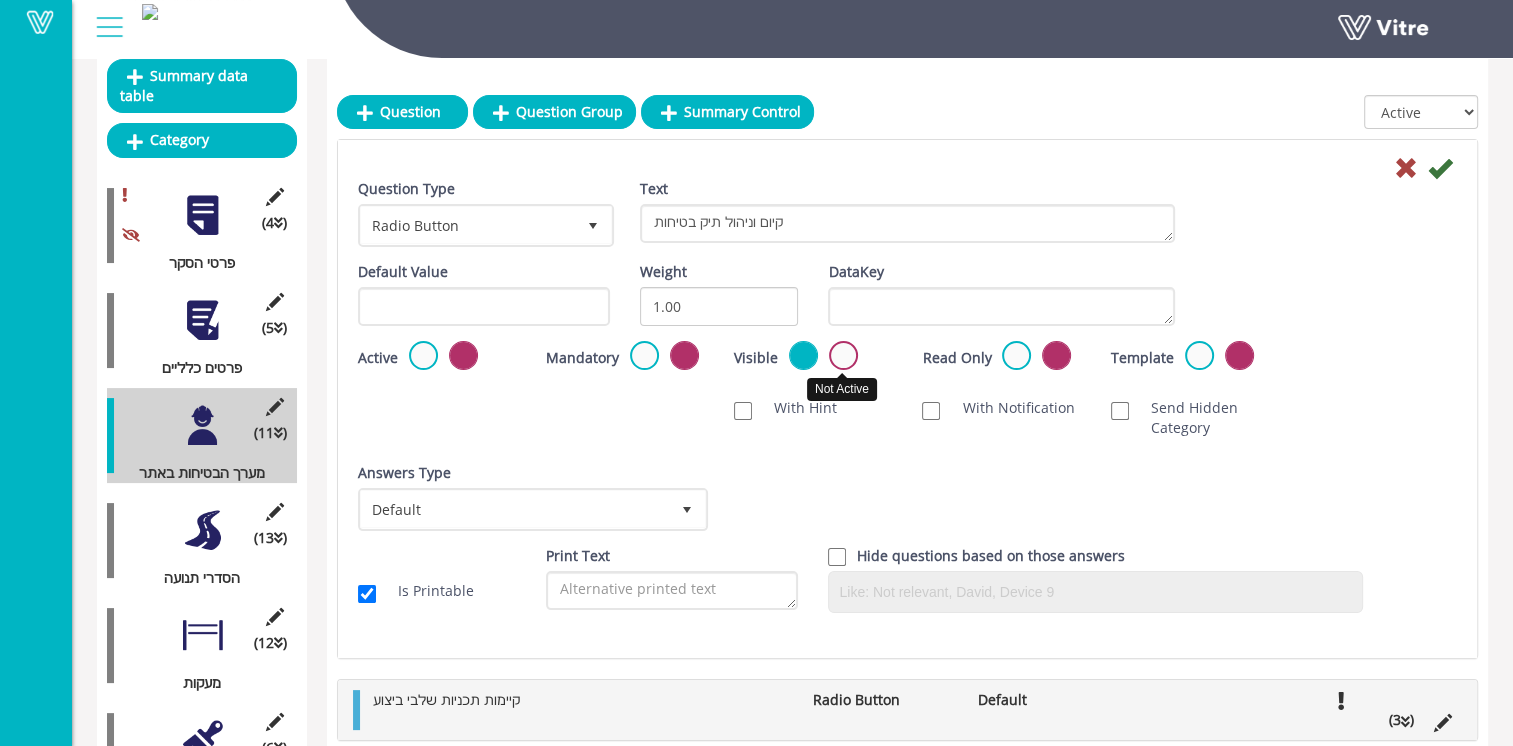 click at bounding box center (843, 355) 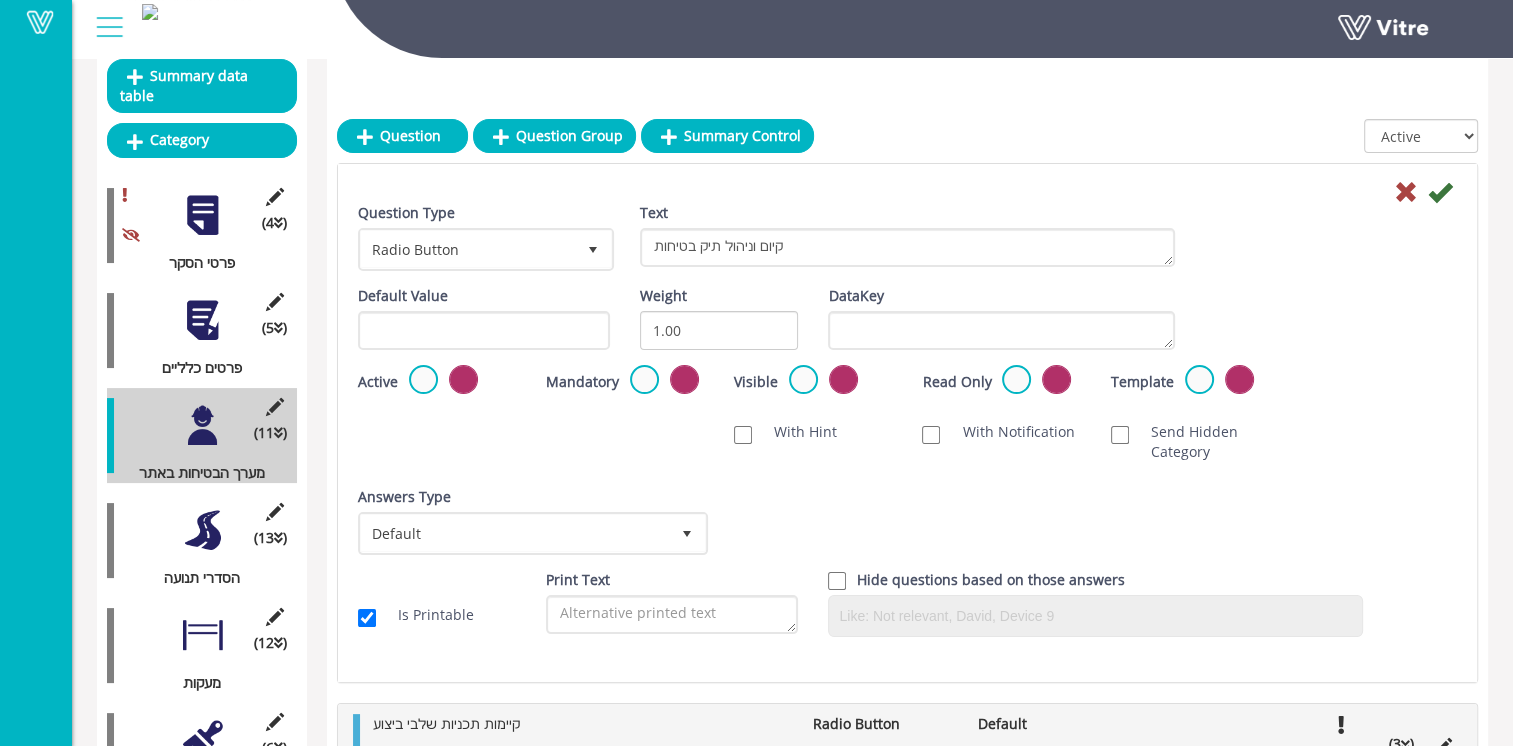 scroll, scrollTop: 400, scrollLeft: 0, axis: vertical 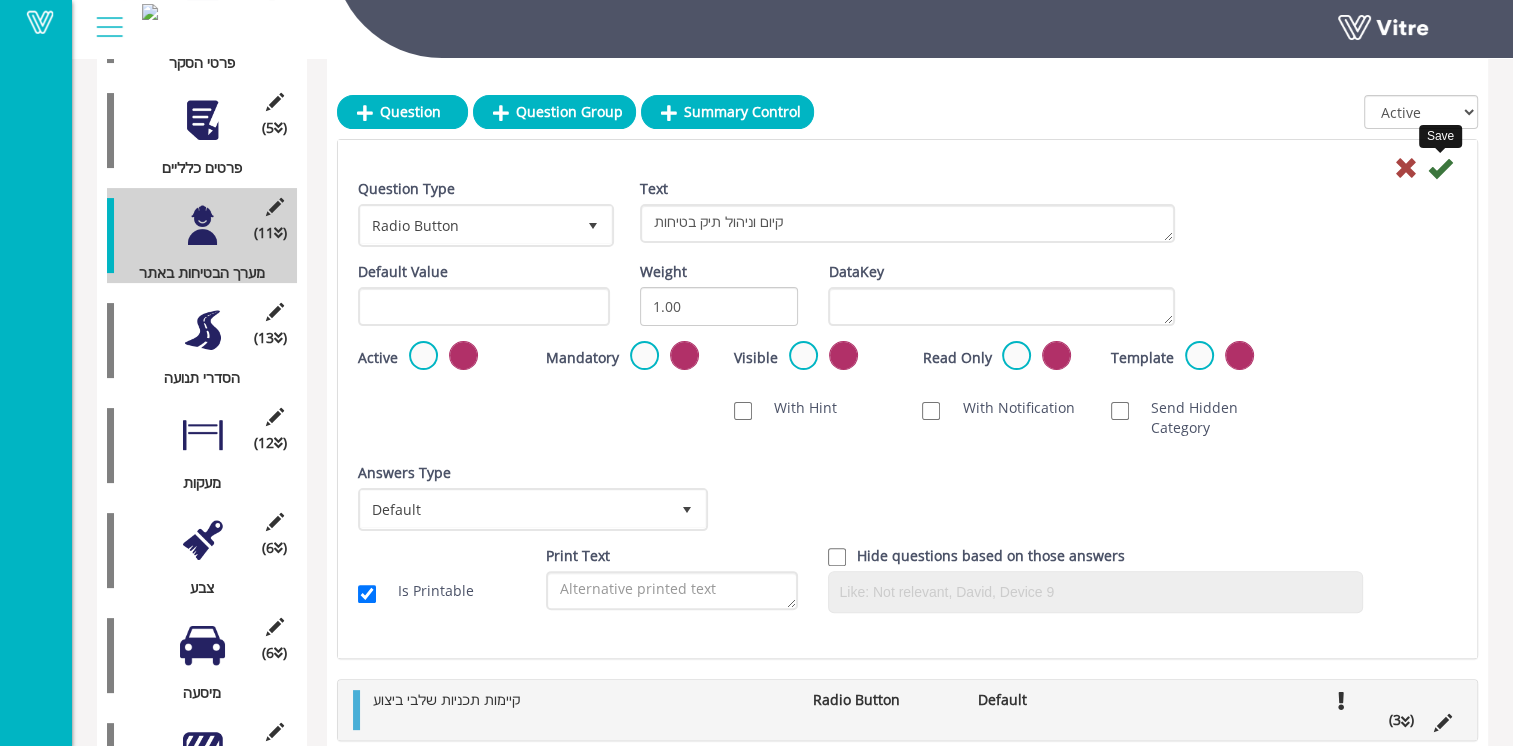 click at bounding box center [1440, 168] 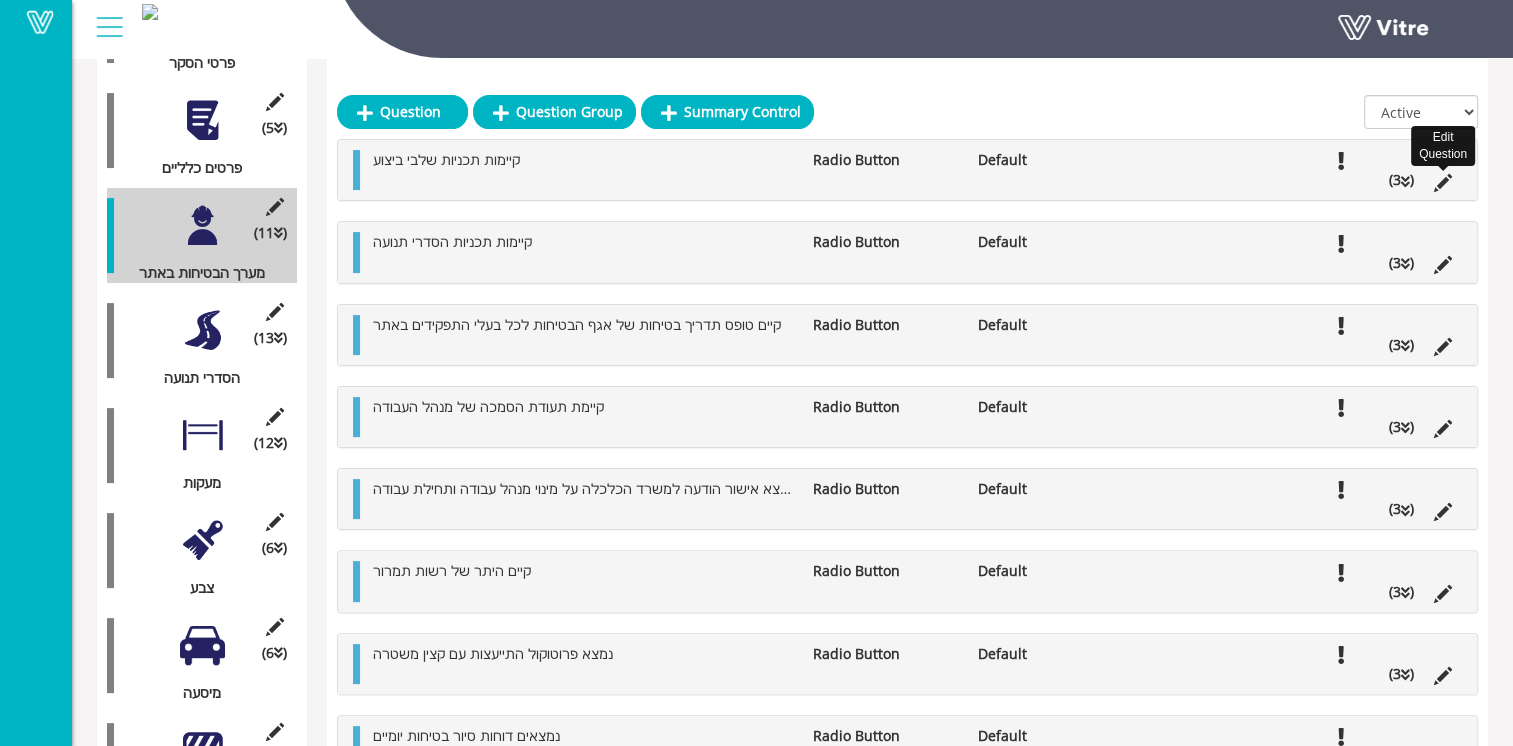 click at bounding box center (1443, 183) 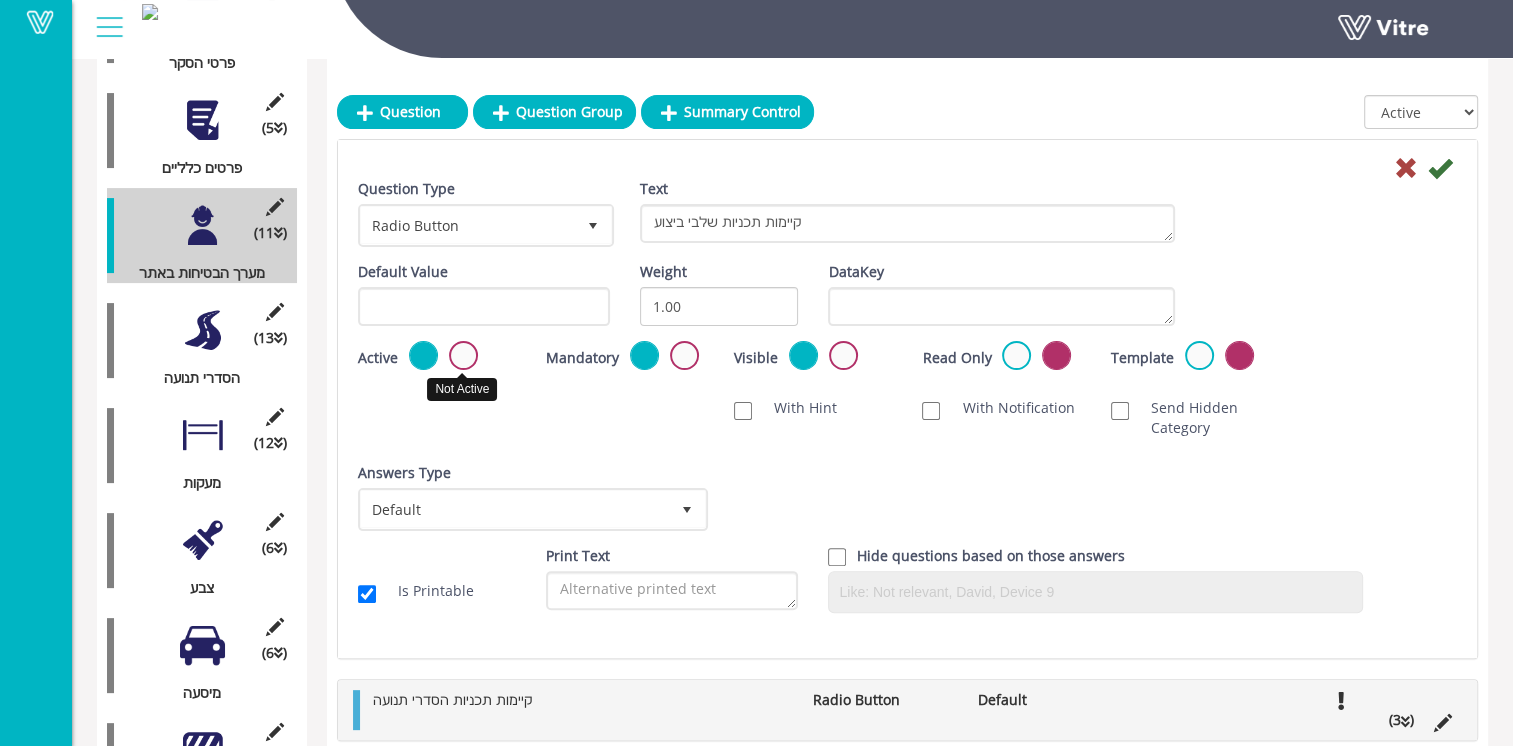 click at bounding box center (463, 355) 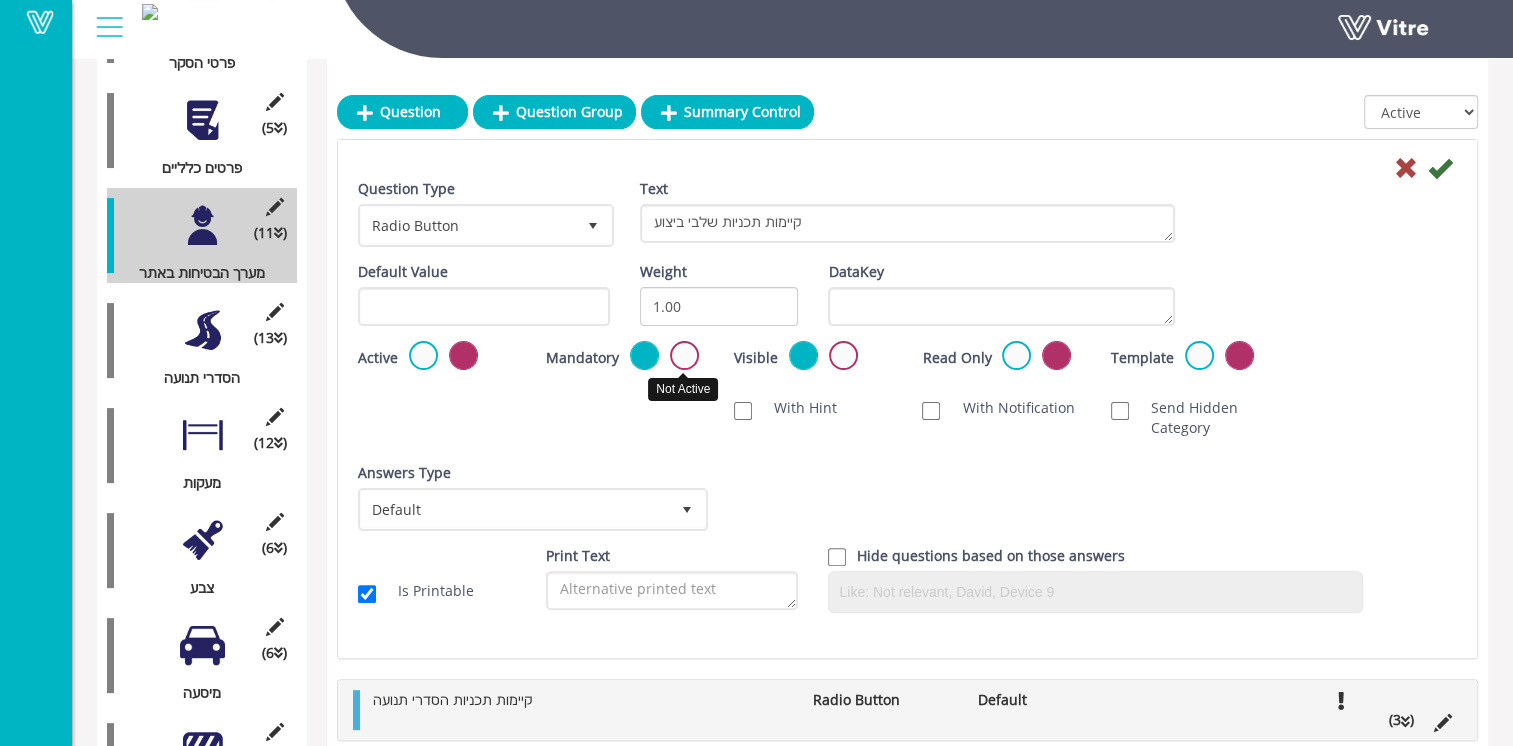 click at bounding box center [684, 355] 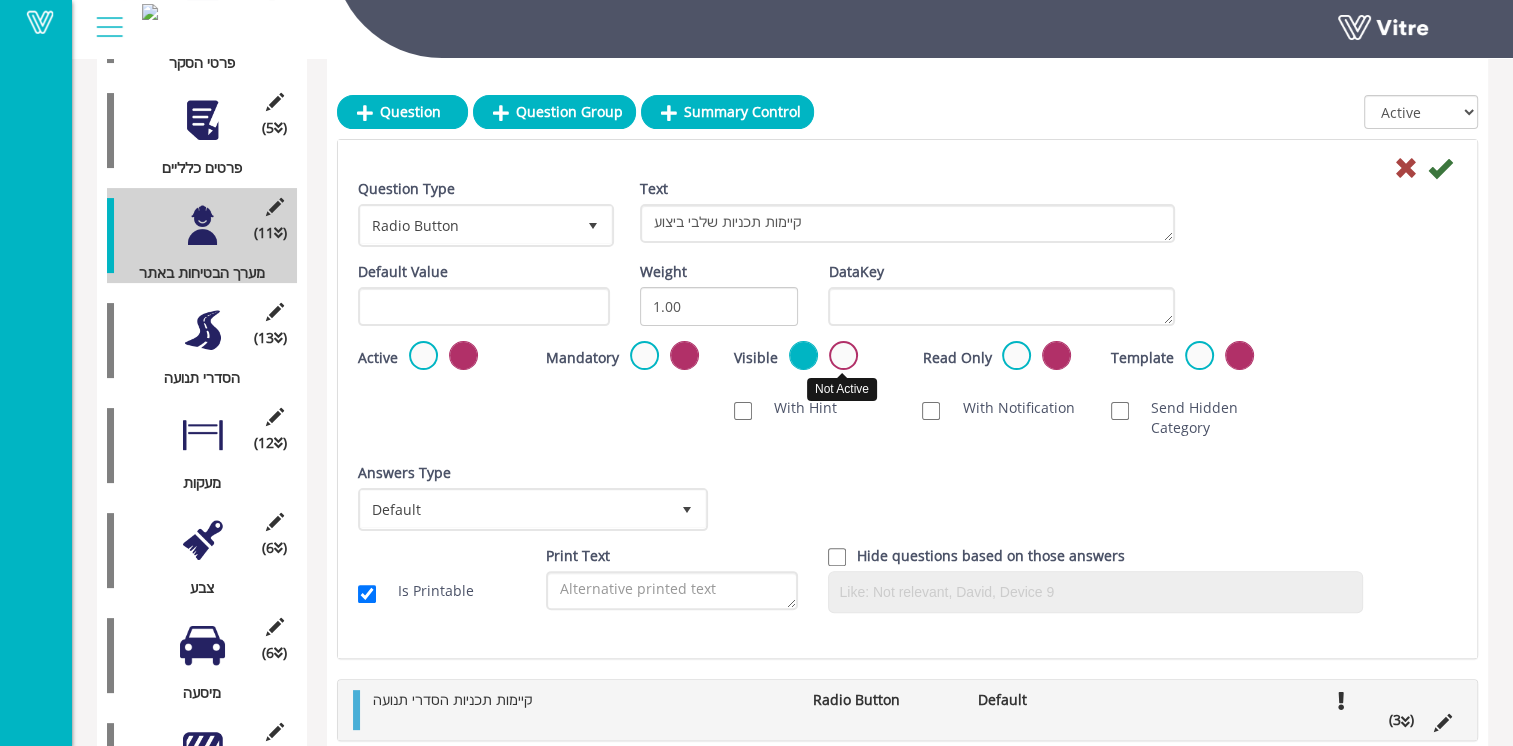 click at bounding box center (843, 355) 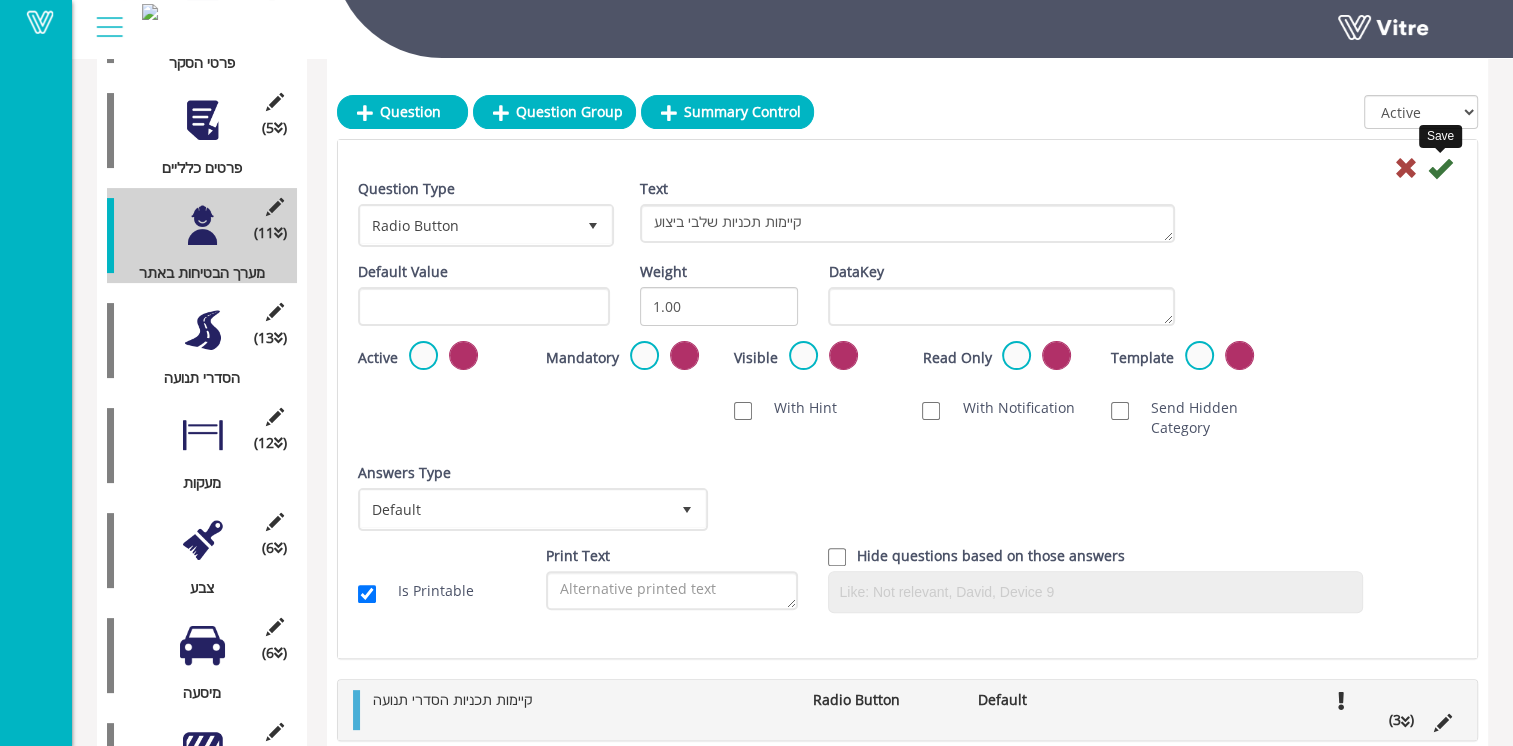 click at bounding box center [1440, 168] 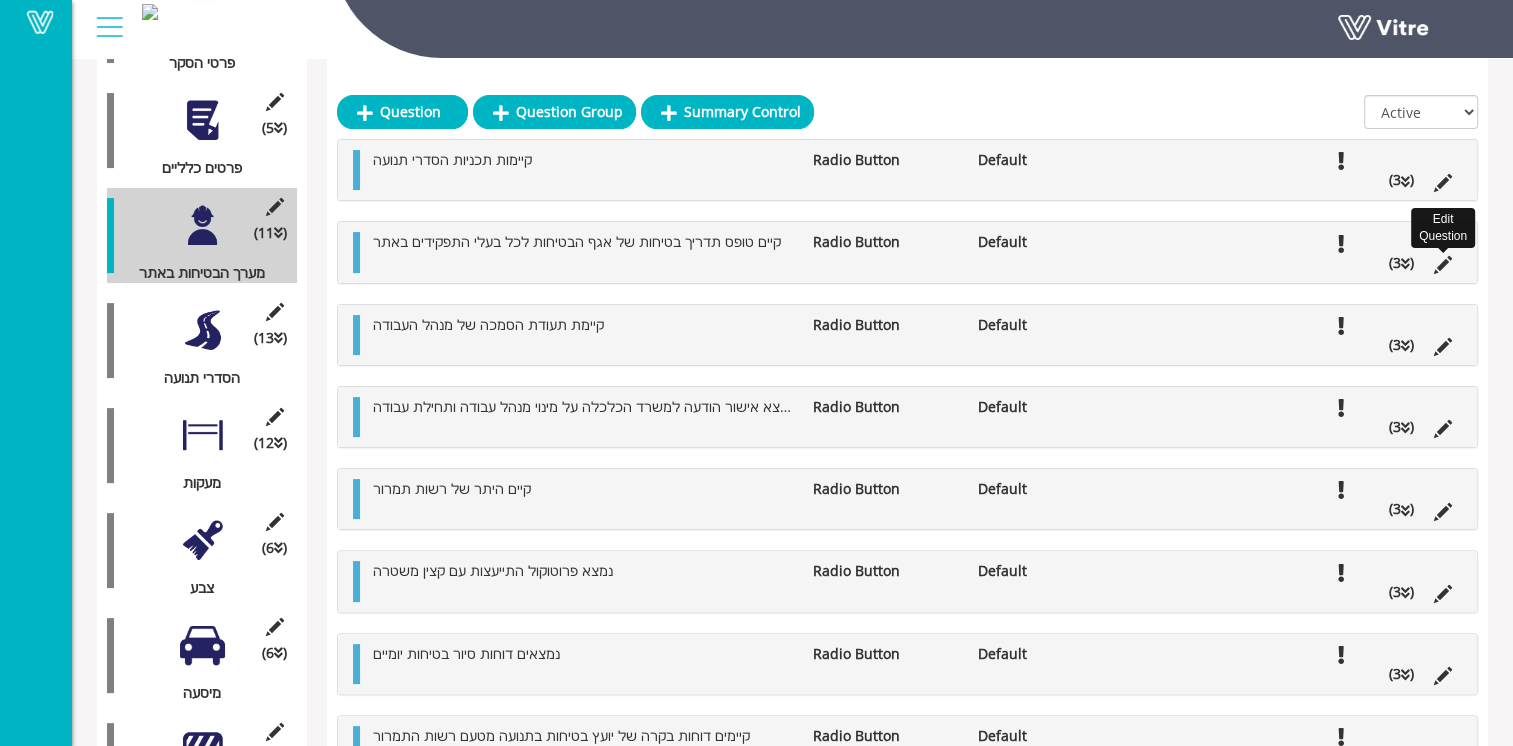 click at bounding box center (1443, 265) 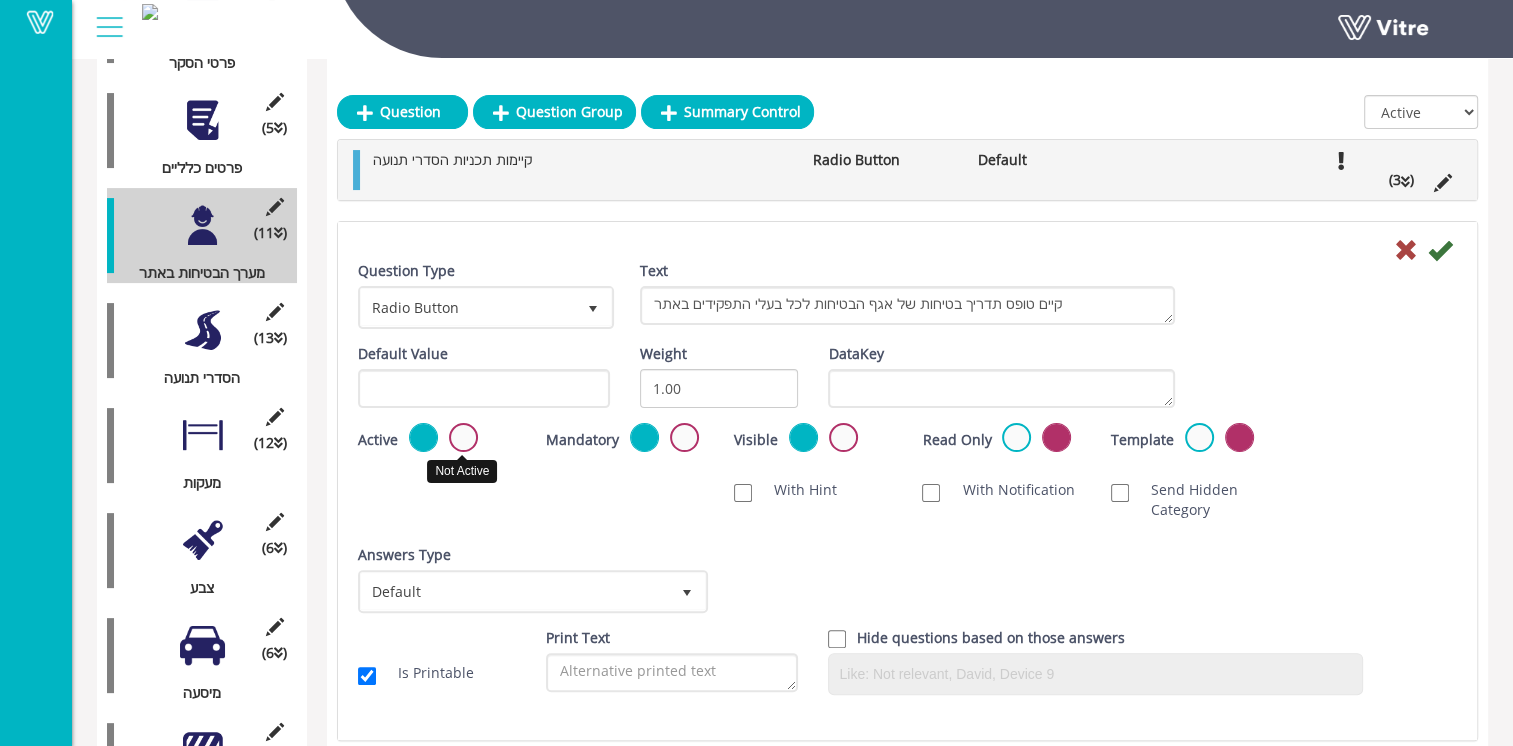 click at bounding box center (463, 437) 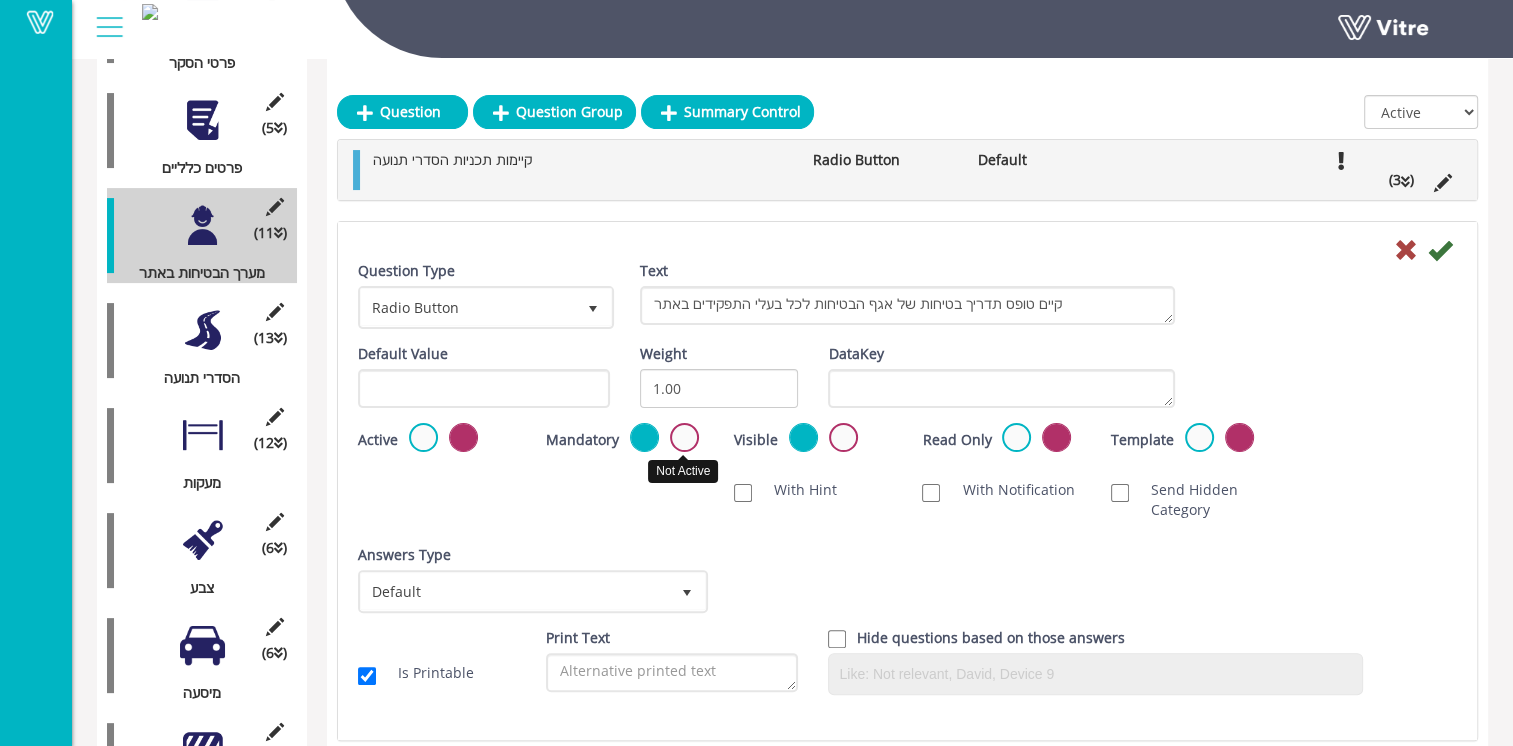 click at bounding box center (684, 437) 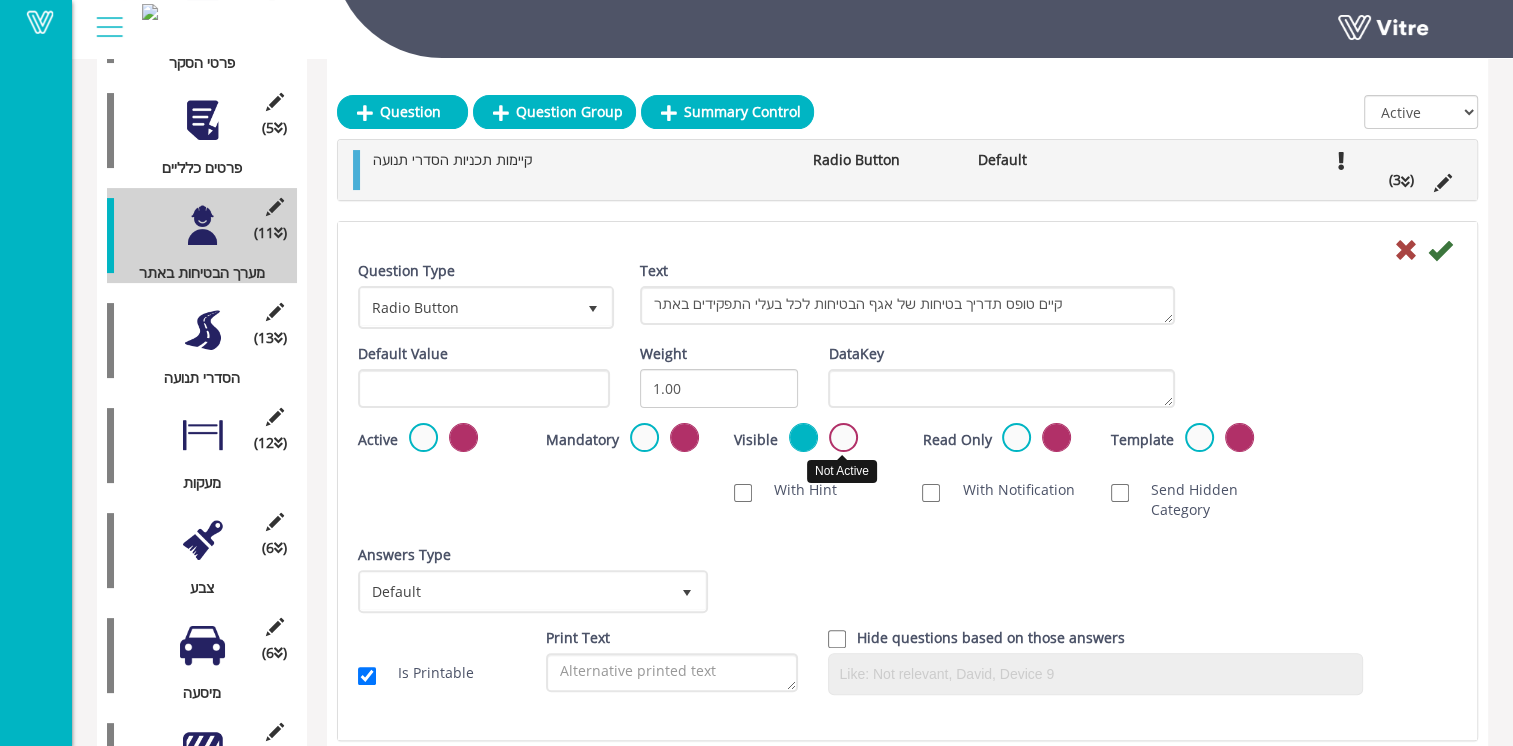 click at bounding box center (843, 437) 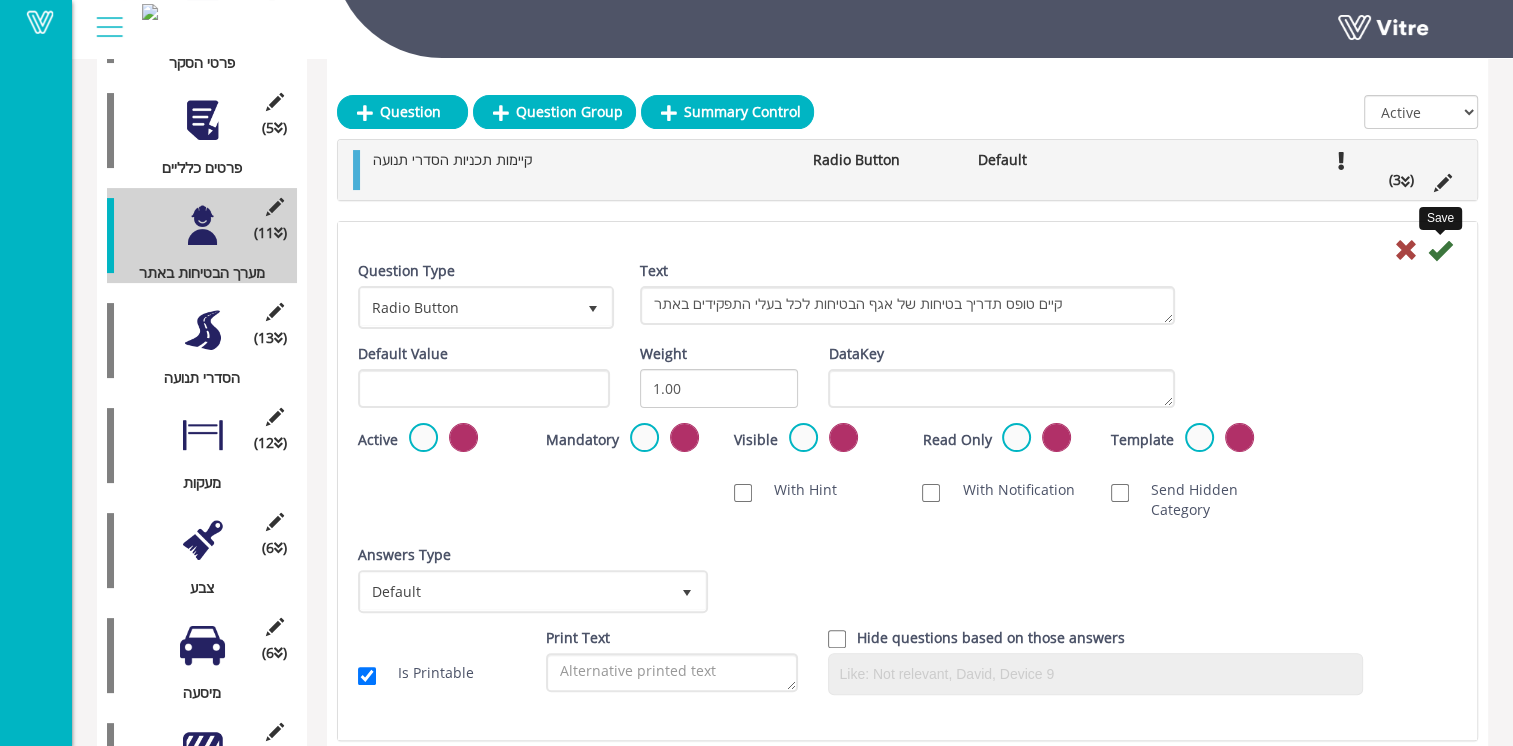 click at bounding box center [1440, 250] 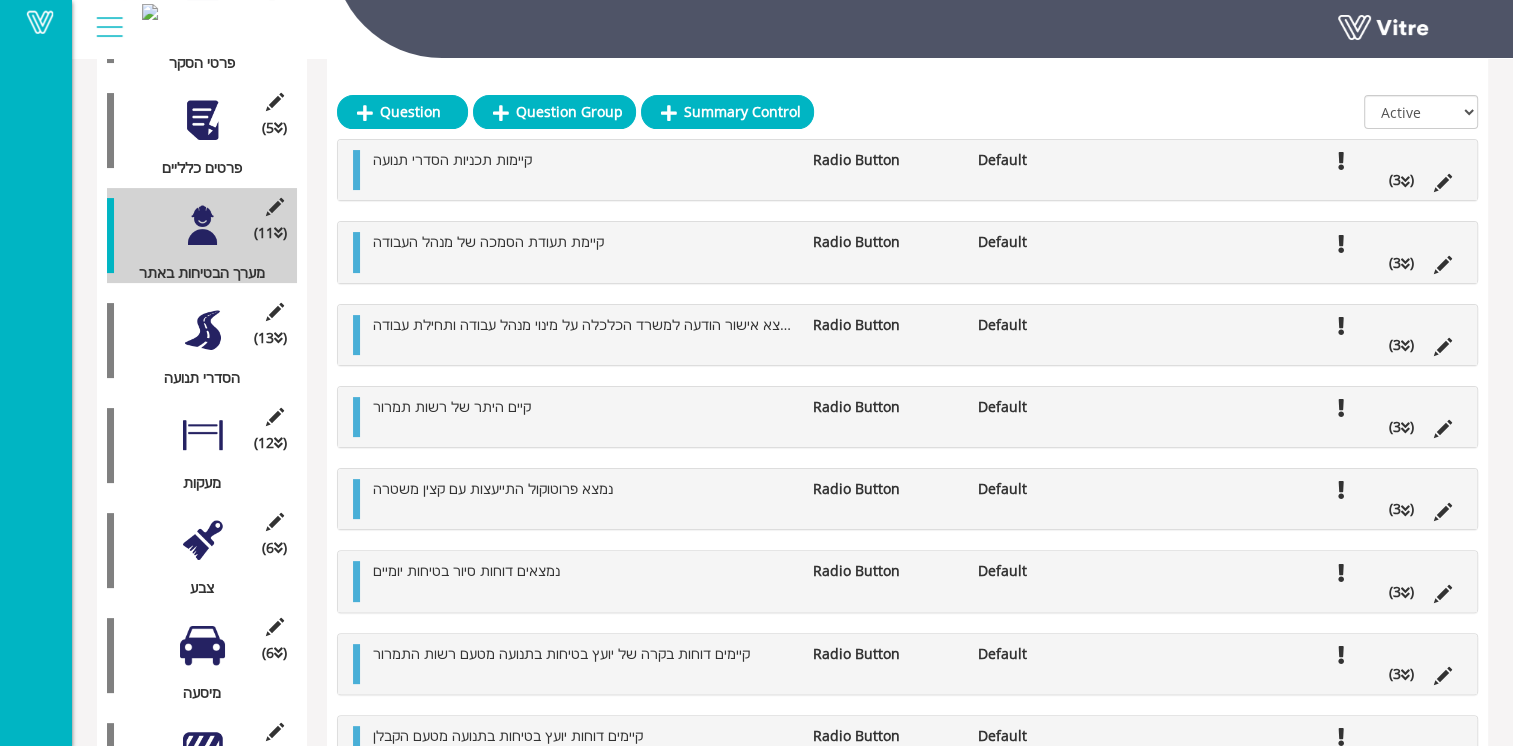 click at bounding box center [1443, 265] 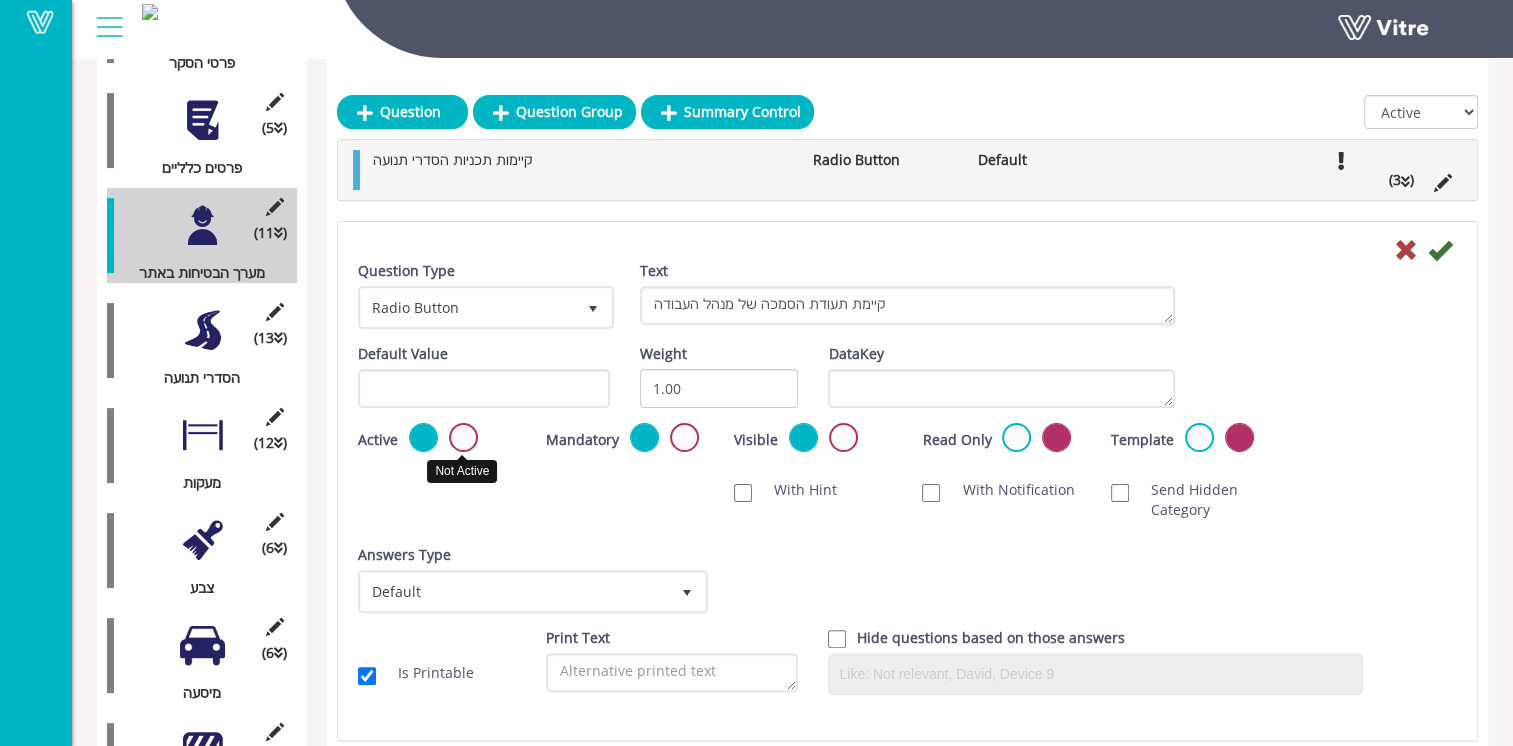 click at bounding box center (463, 437) 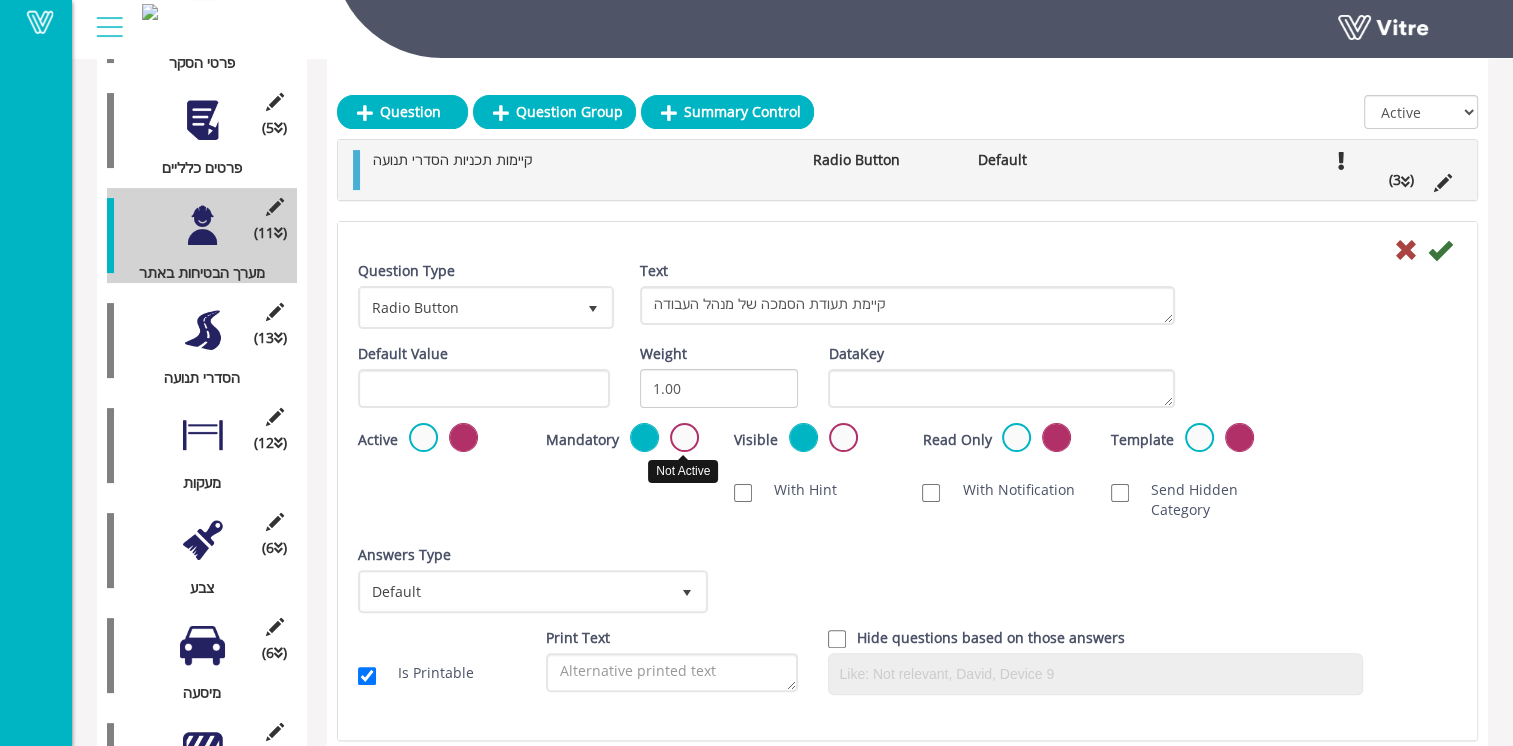 click at bounding box center (684, 437) 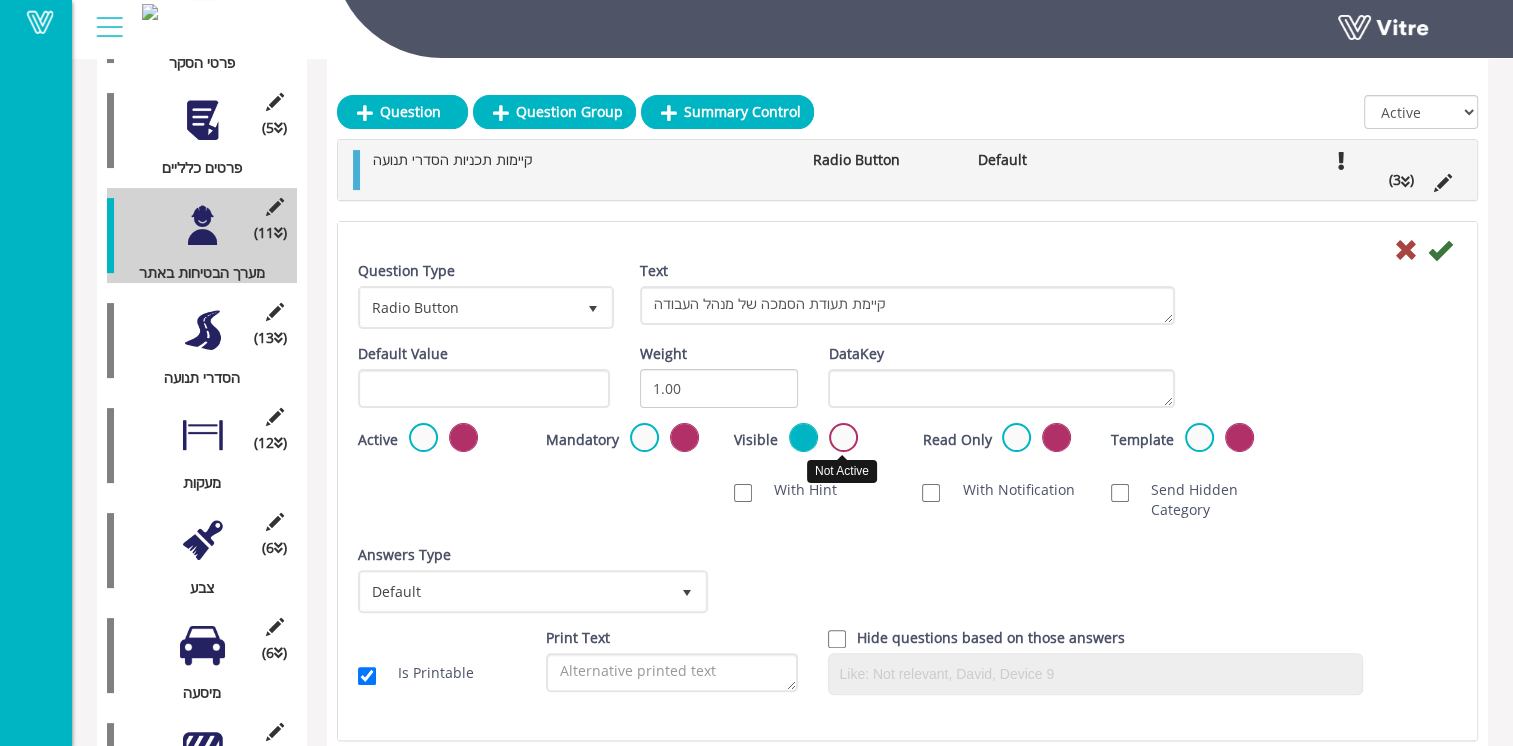 click at bounding box center (843, 437) 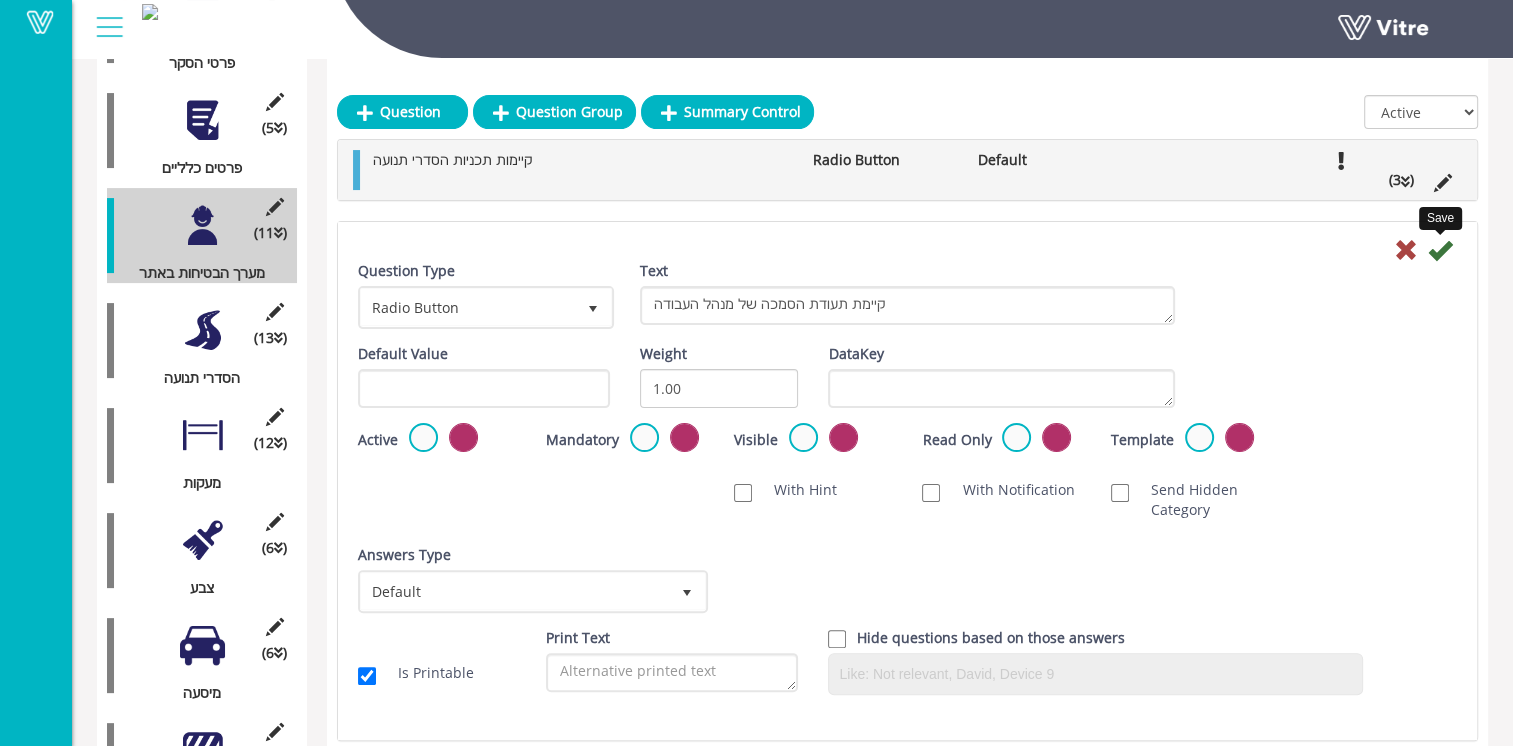 click at bounding box center [1440, 250] 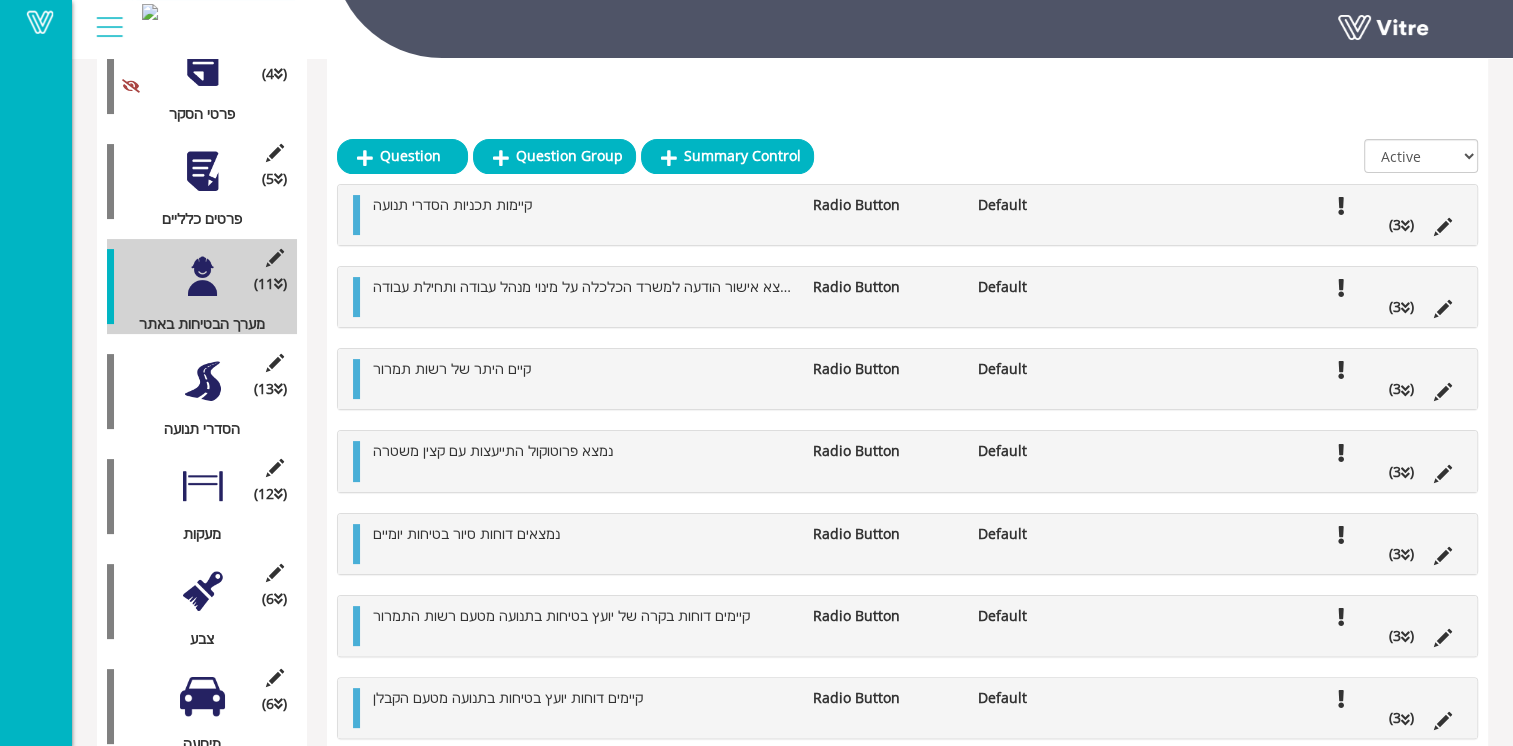 scroll, scrollTop: 300, scrollLeft: 0, axis: vertical 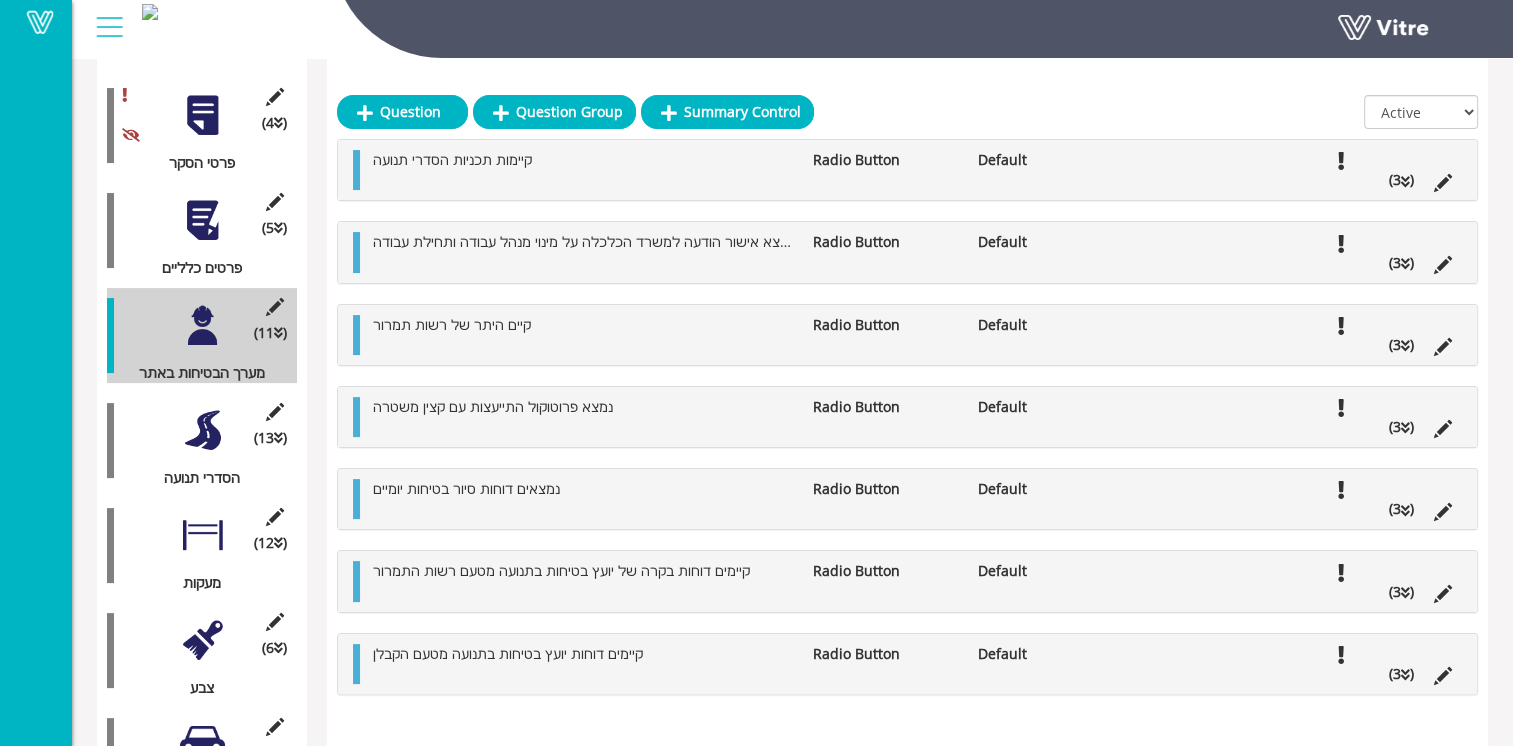 click at bounding box center [202, 430] 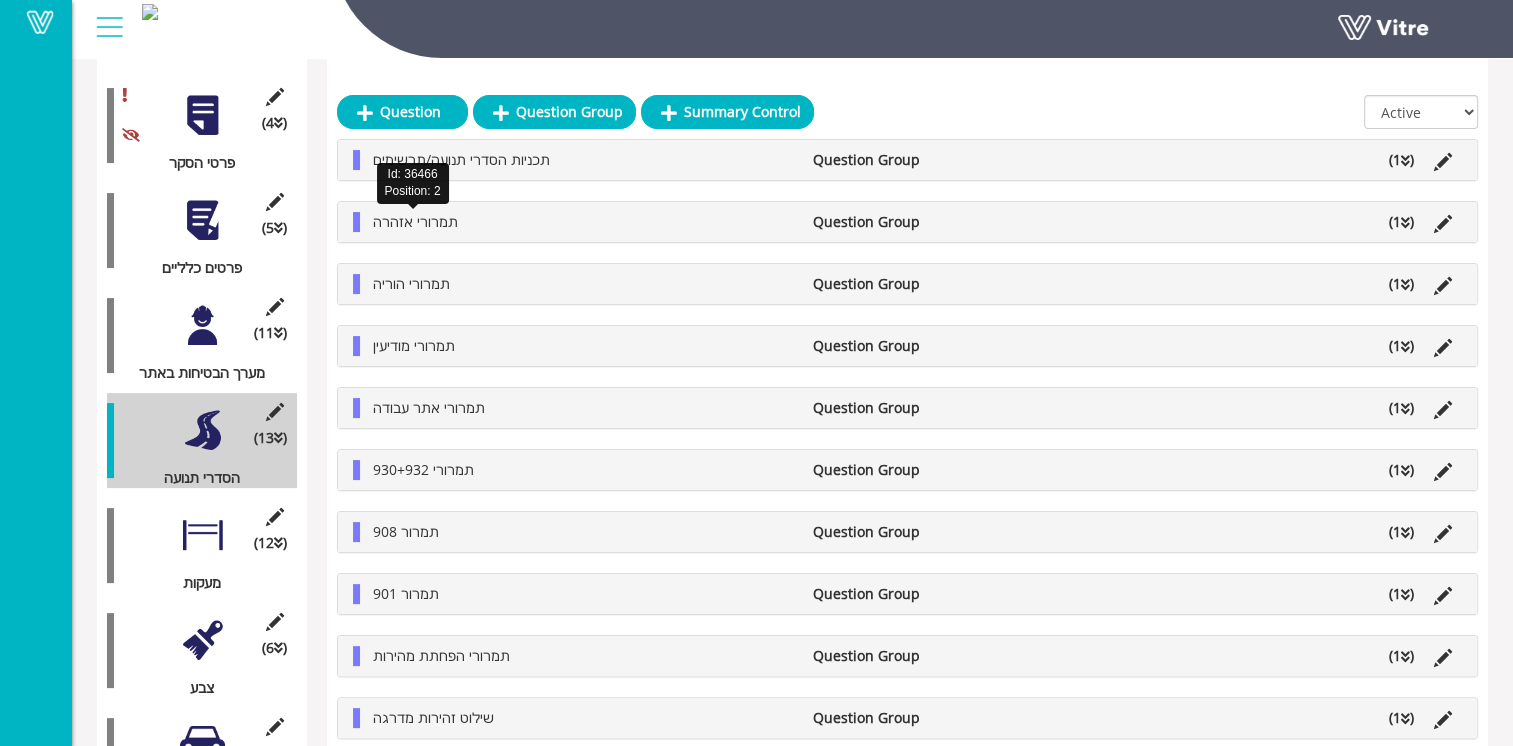 click on "תמרורי אזהרה" at bounding box center (415, 221) 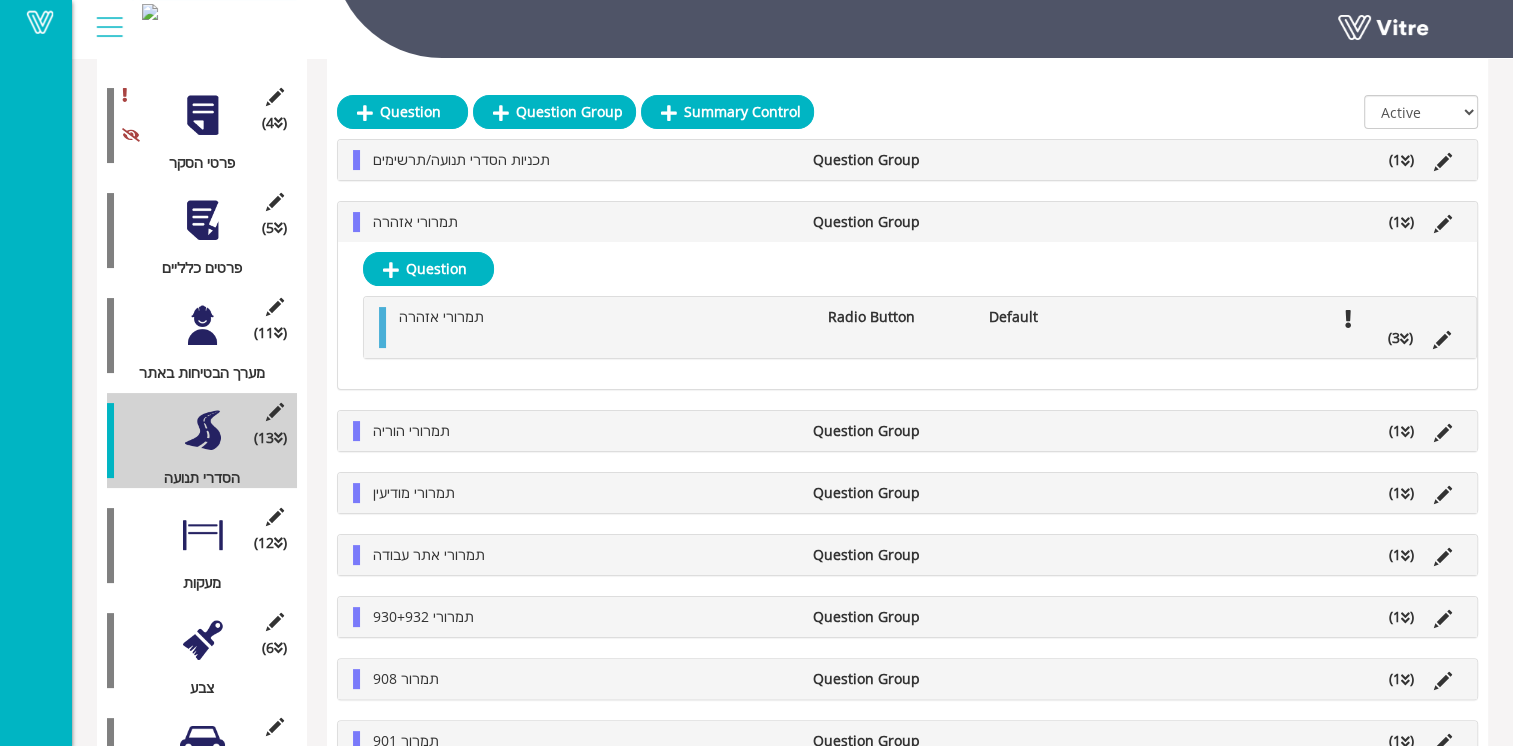 click at bounding box center [408, 338] 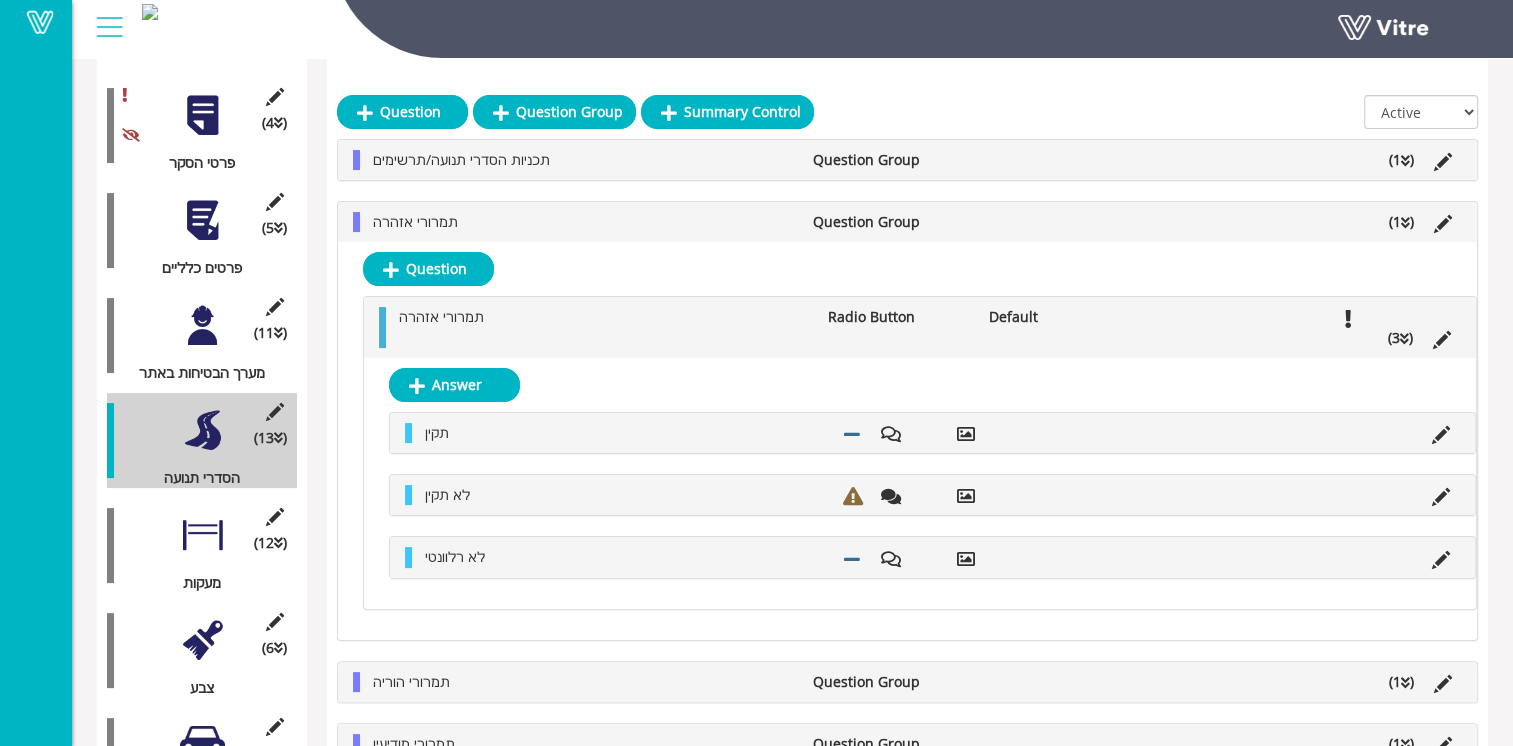 click at bounding box center (408, 338) 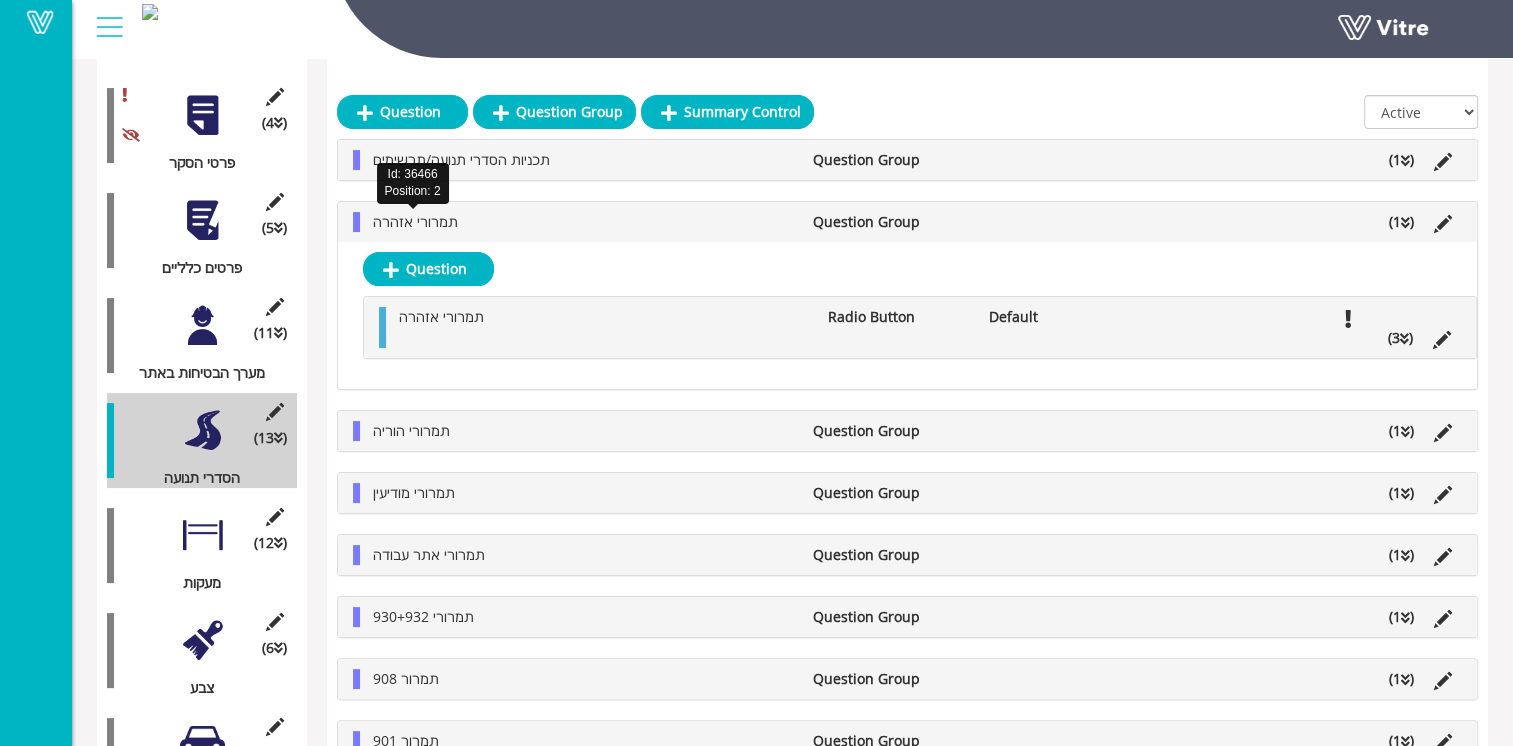 click on "תמרורי אזהרה" at bounding box center (415, 221) 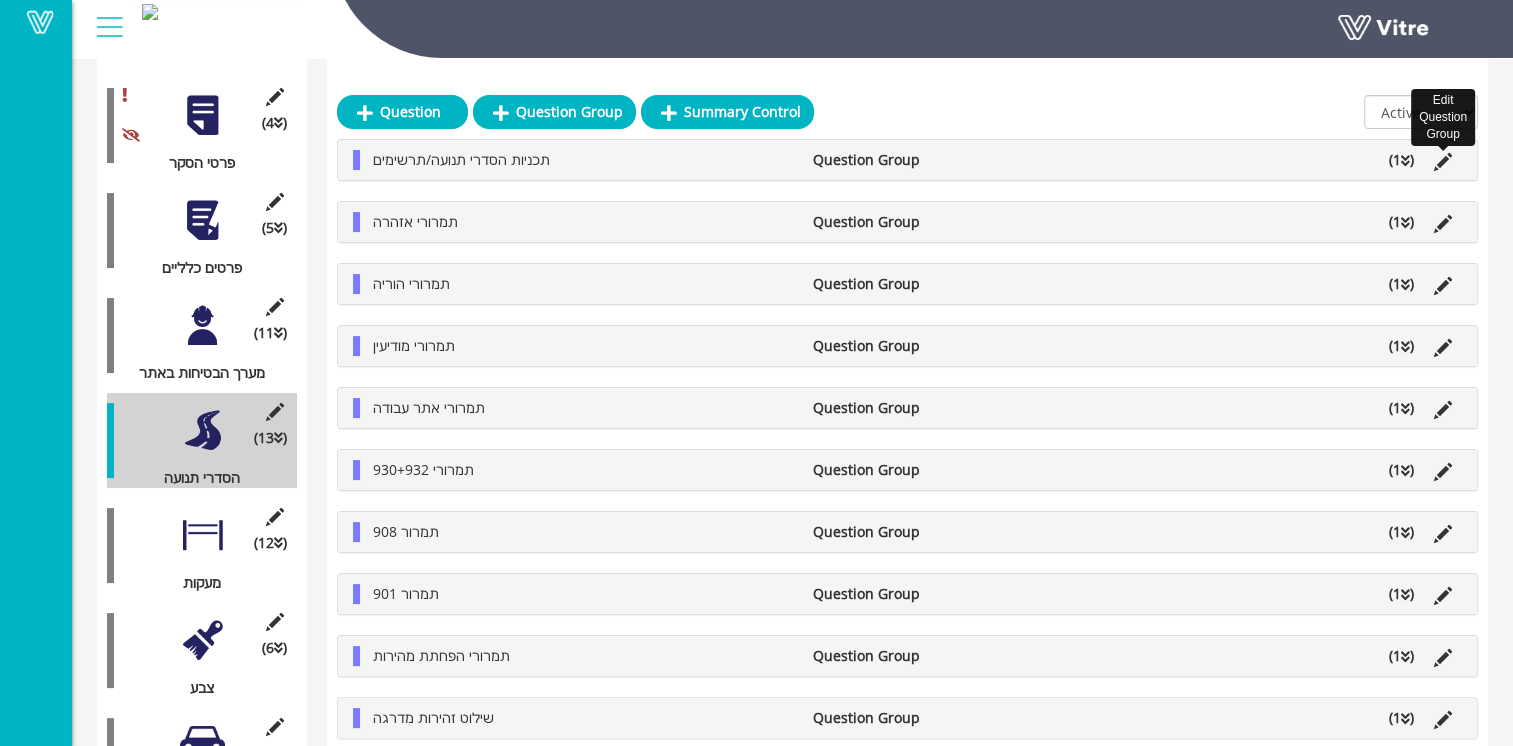 click at bounding box center (1443, 162) 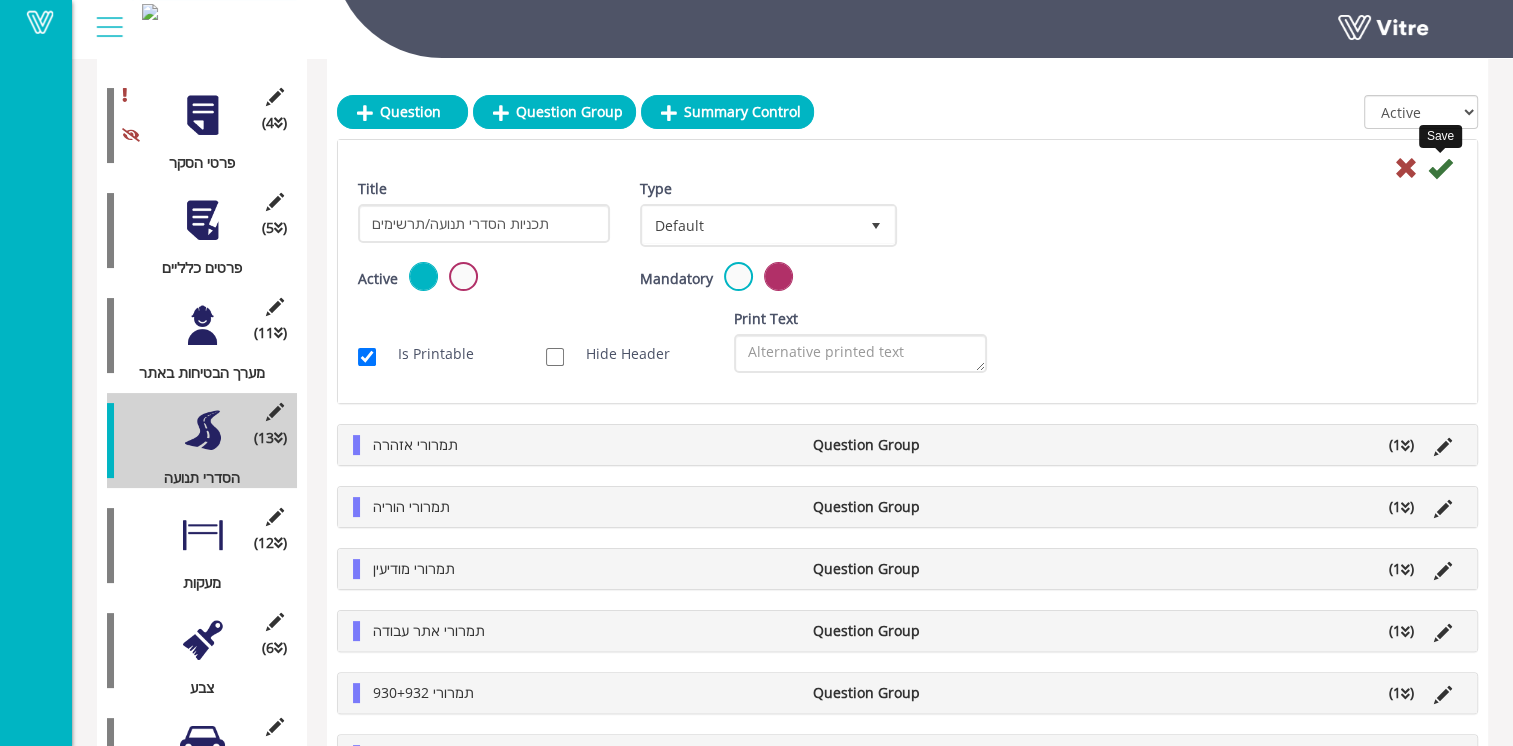 click at bounding box center [1440, 168] 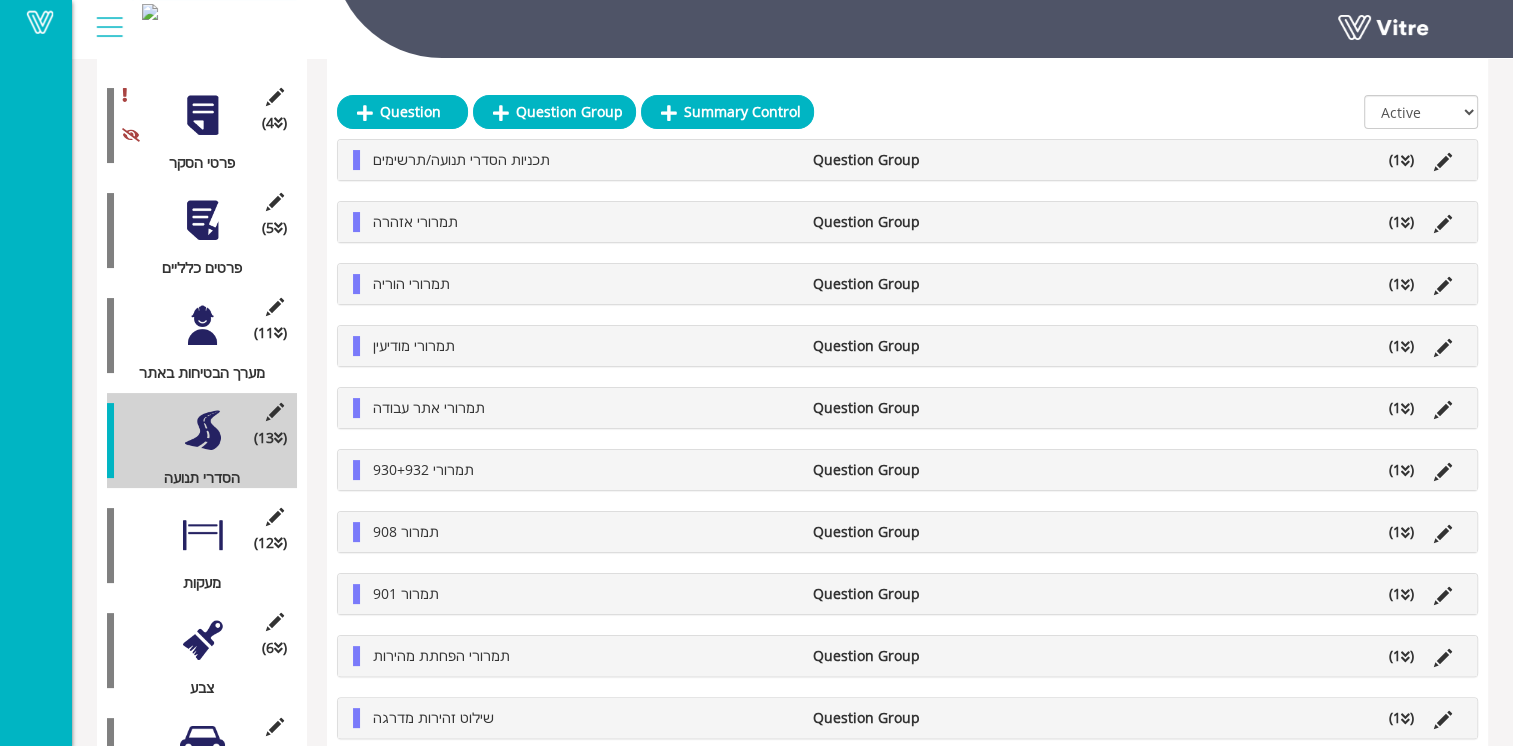 click at bounding box center [202, 325] 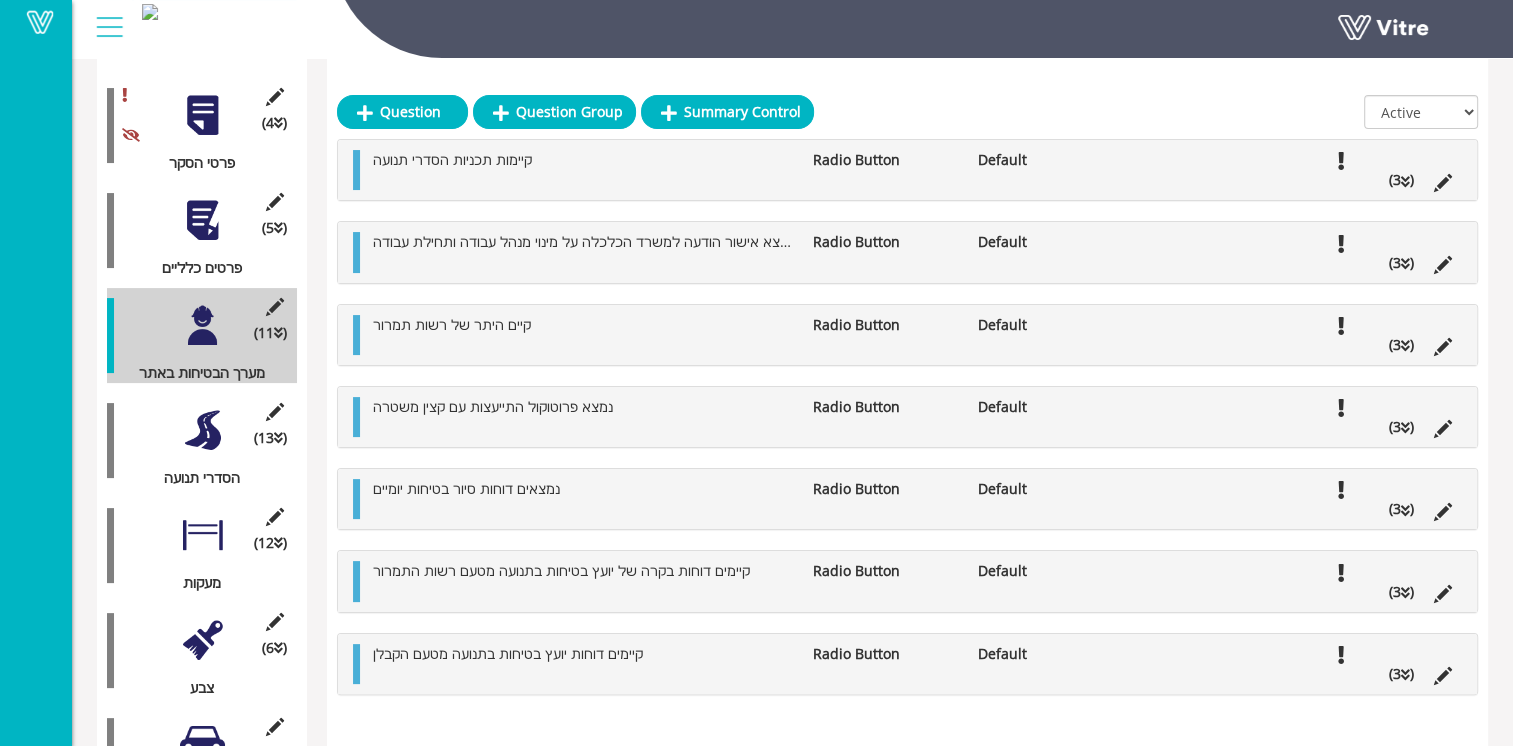 click at bounding box center (202, 430) 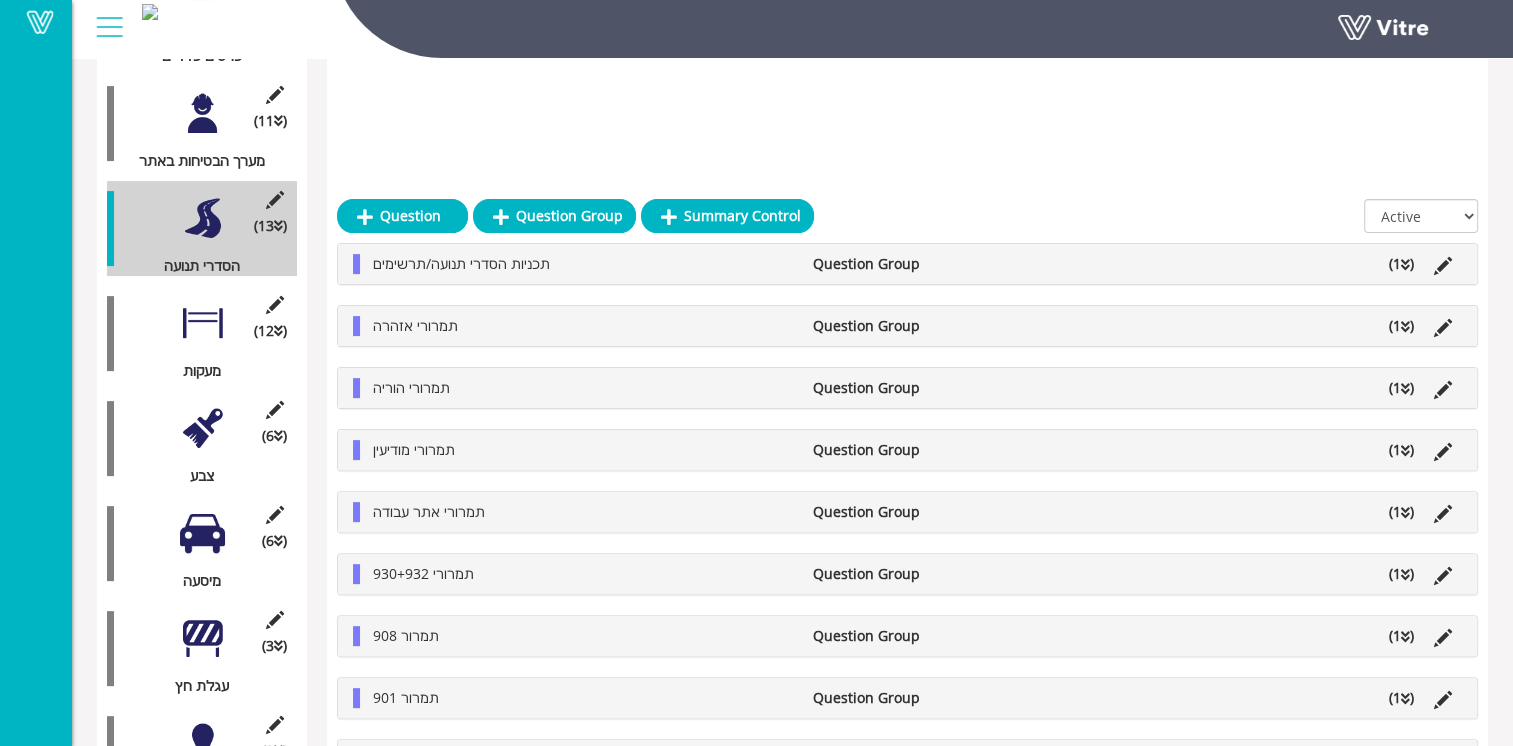 scroll, scrollTop: 500, scrollLeft: 0, axis: vertical 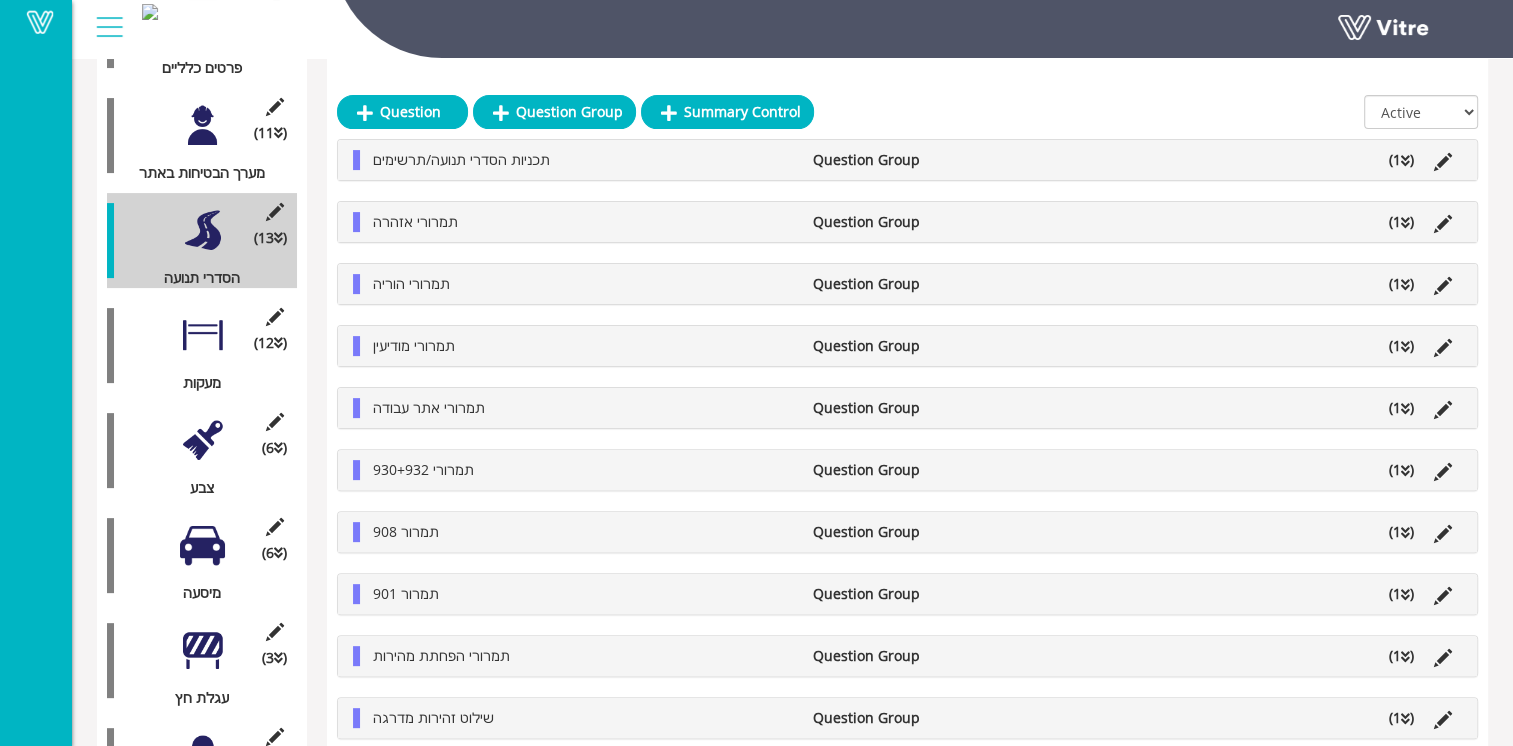 click at bounding box center [202, 335] 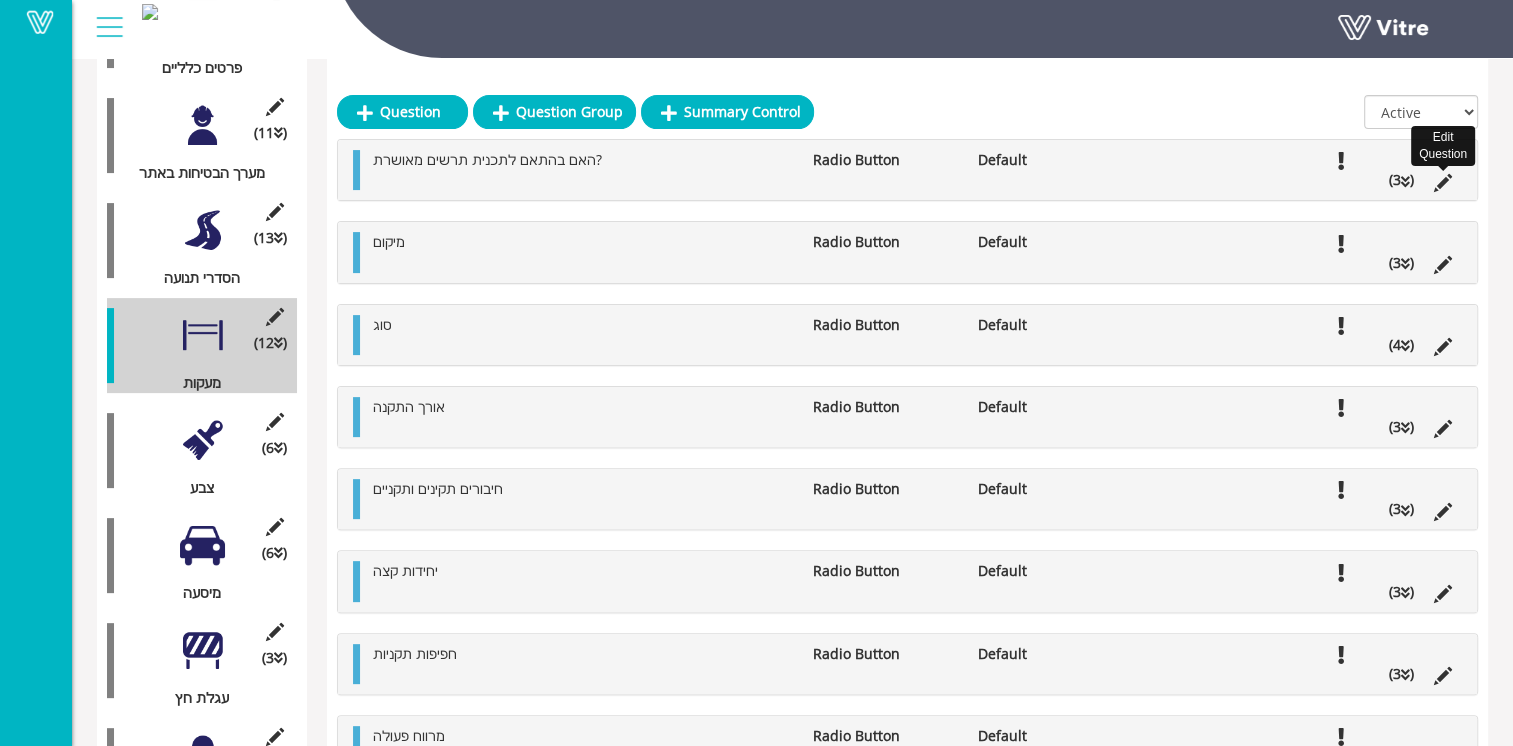 click at bounding box center (1443, 183) 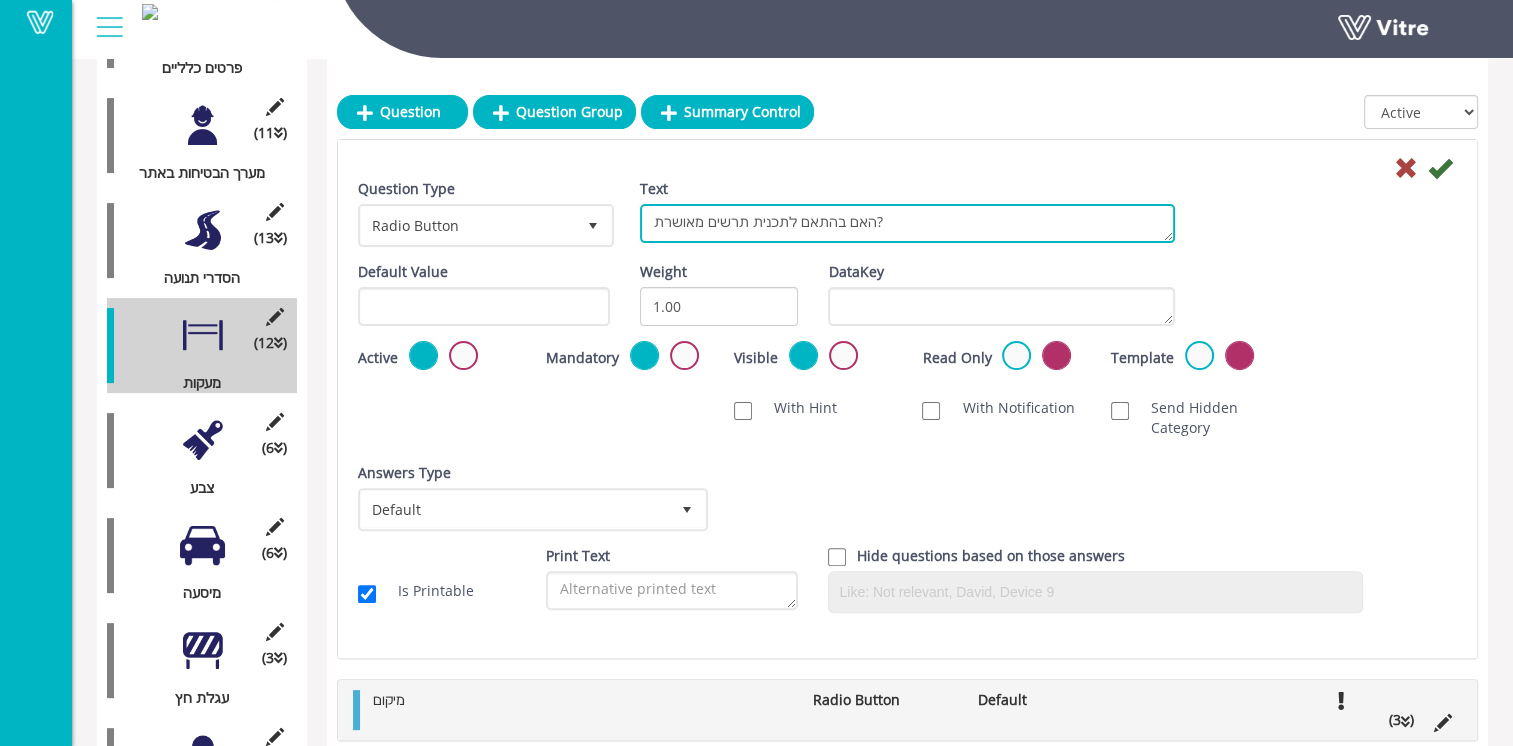 drag, startPoint x: 858, startPoint y: 221, endPoint x: 641, endPoint y: 214, distance: 217.11287 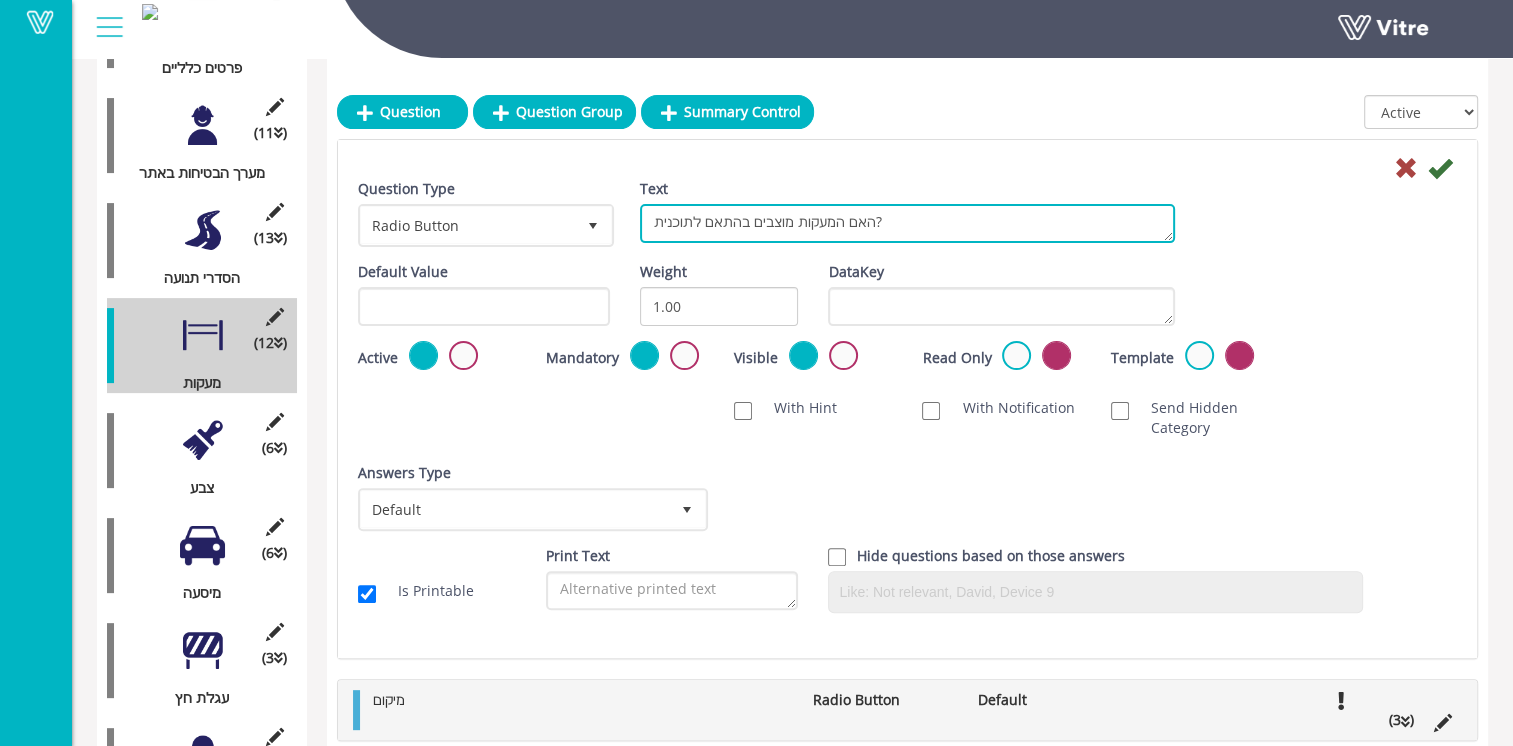 drag, startPoint x: 838, startPoint y: 226, endPoint x: 861, endPoint y: 225, distance: 23.021729 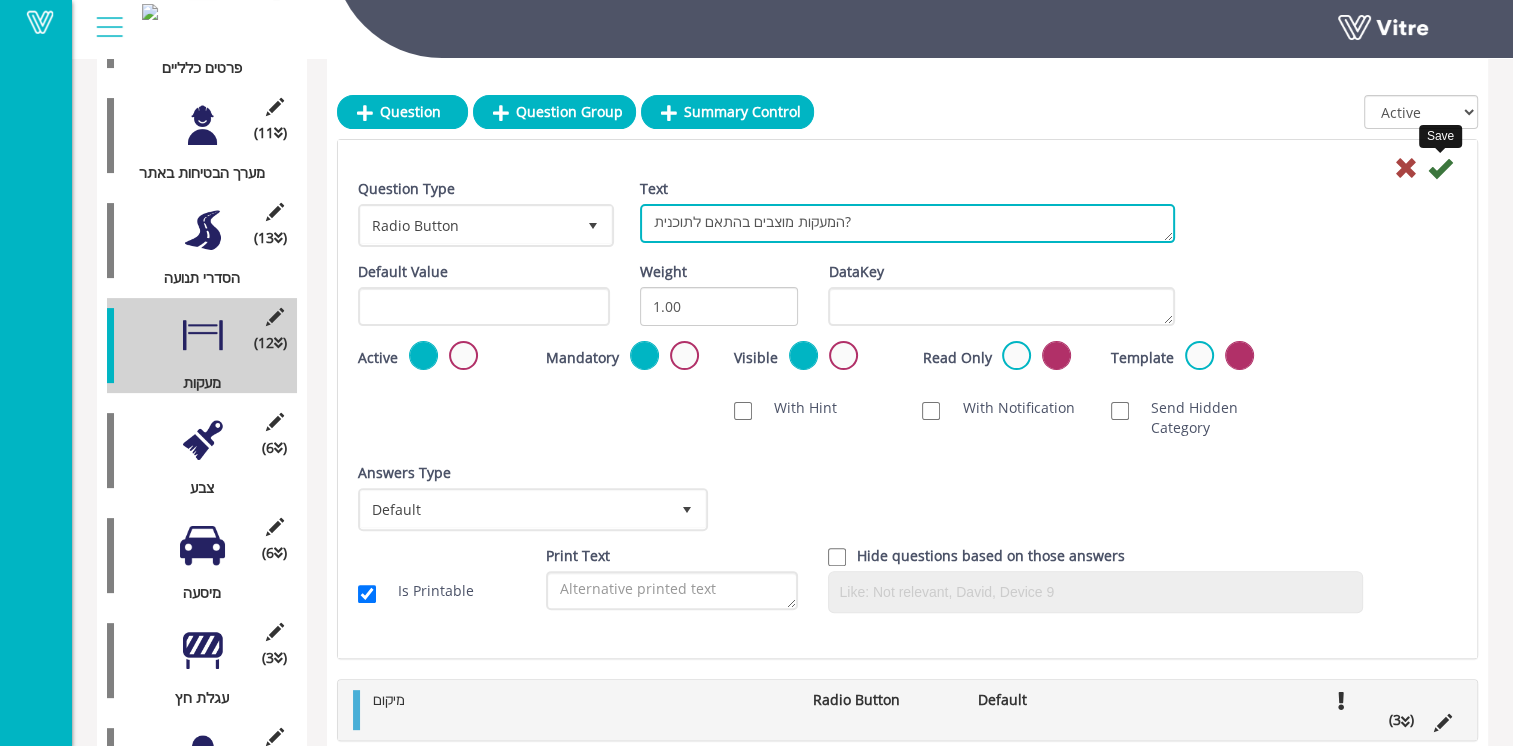 type on "המעקות מוצבים בהתאם לתוכנית?" 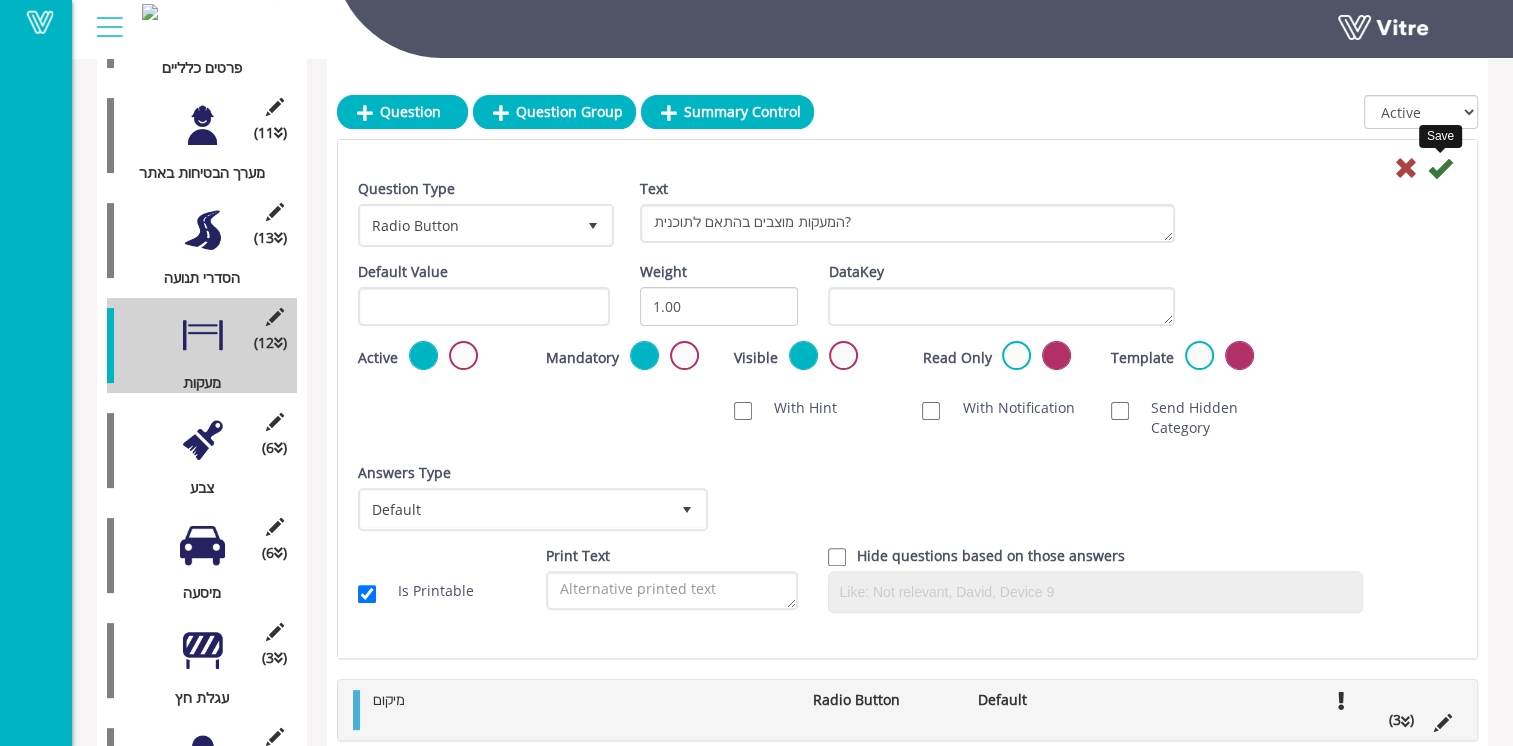 click at bounding box center [1440, 168] 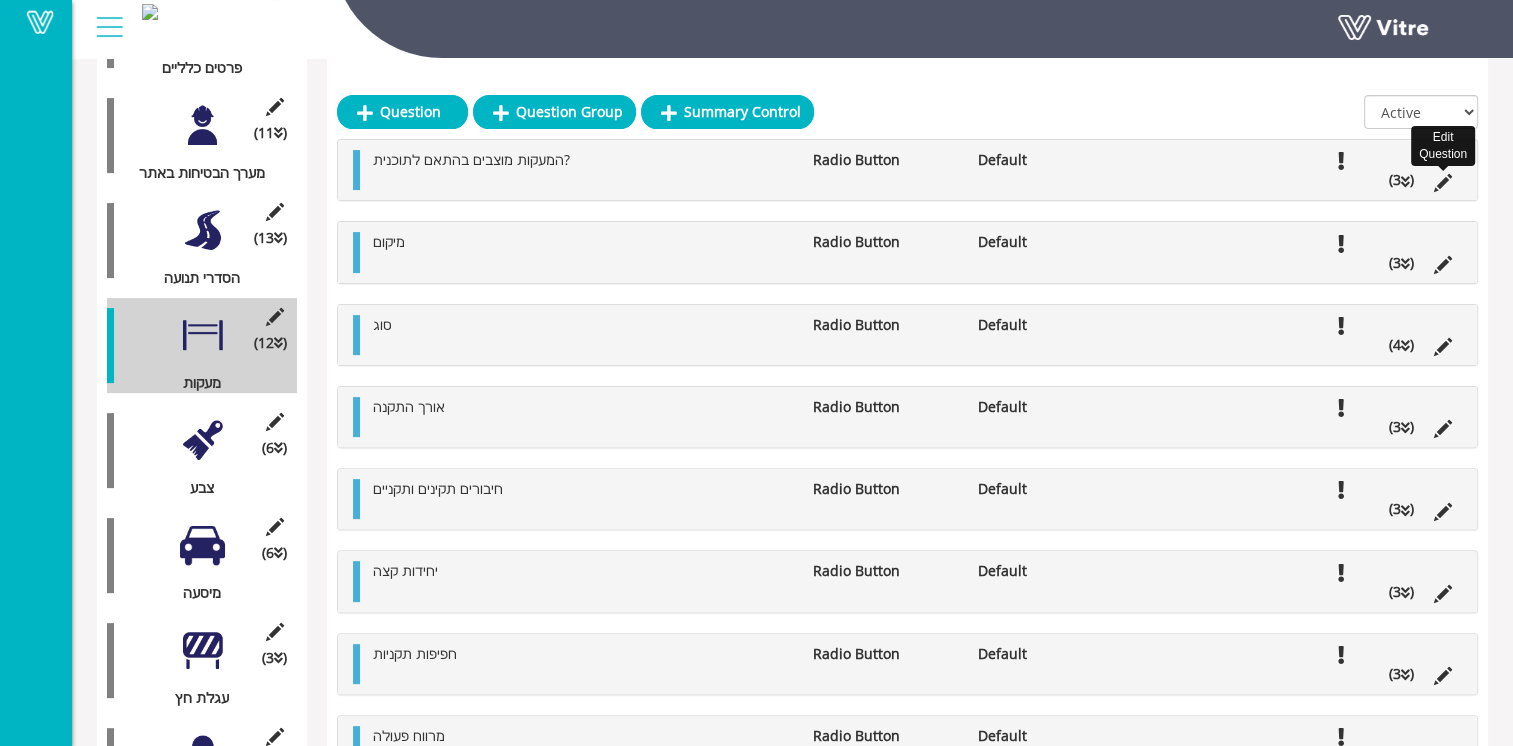 click at bounding box center (1443, 183) 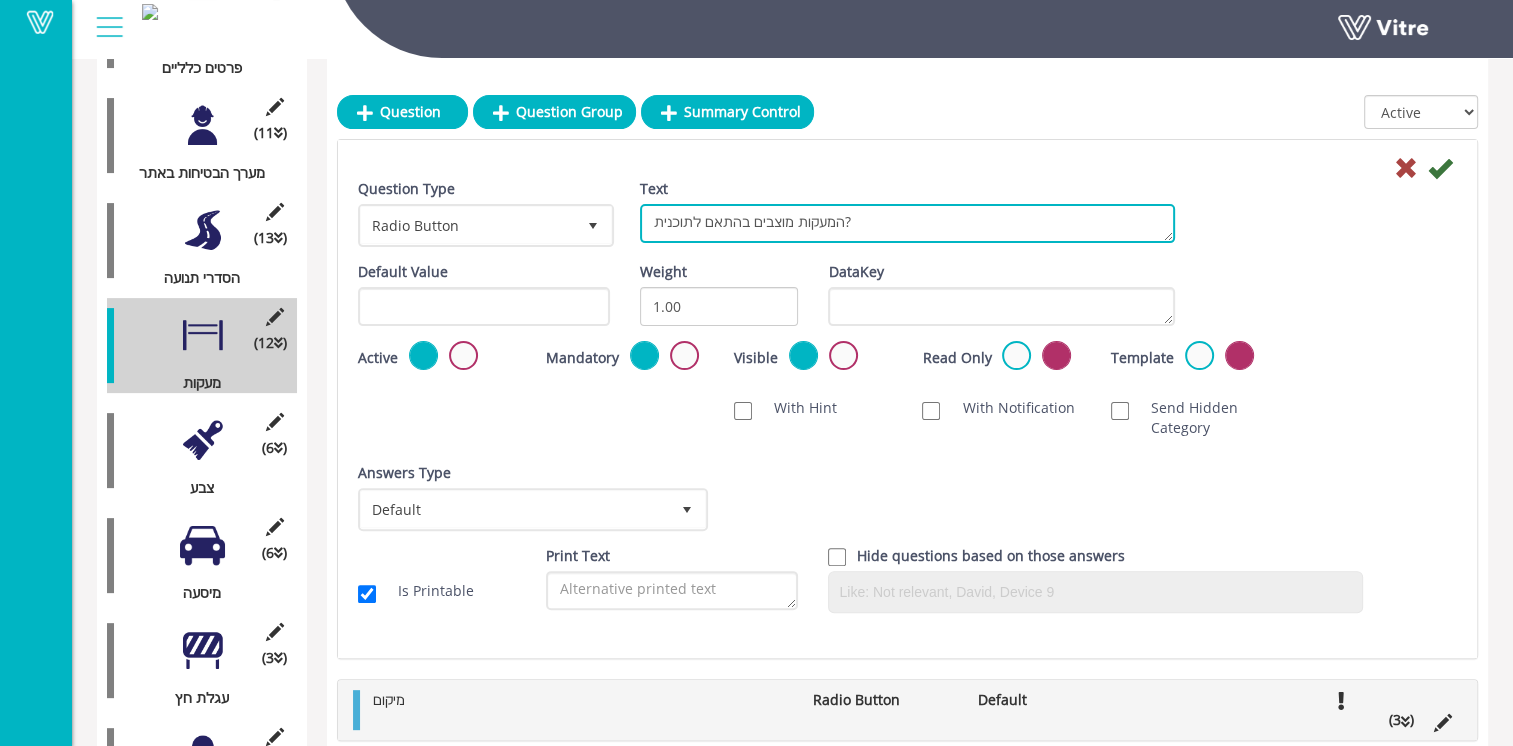click on "המעקות מוצבים בהתאם לתוכנית?" at bounding box center (907, 223) 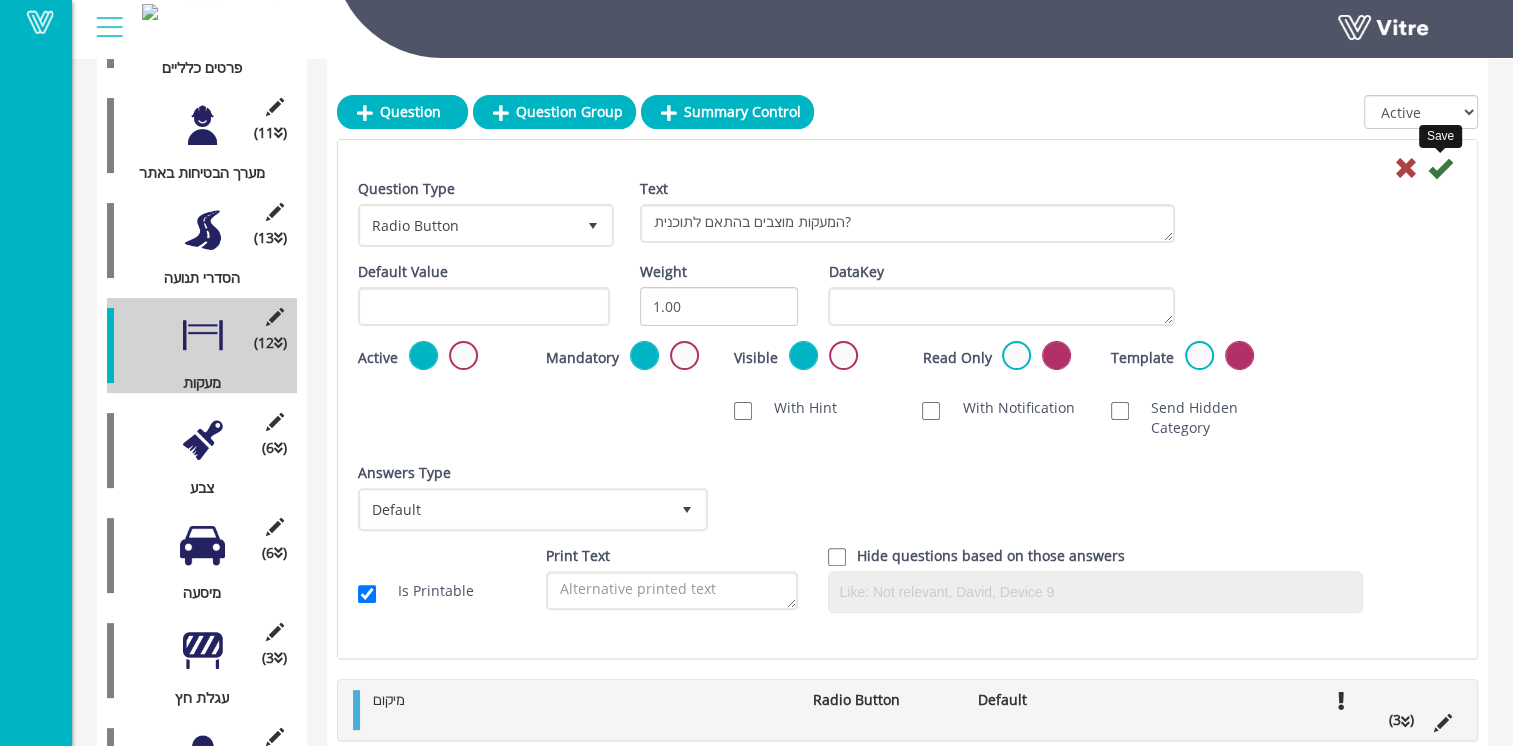 click at bounding box center [1440, 168] 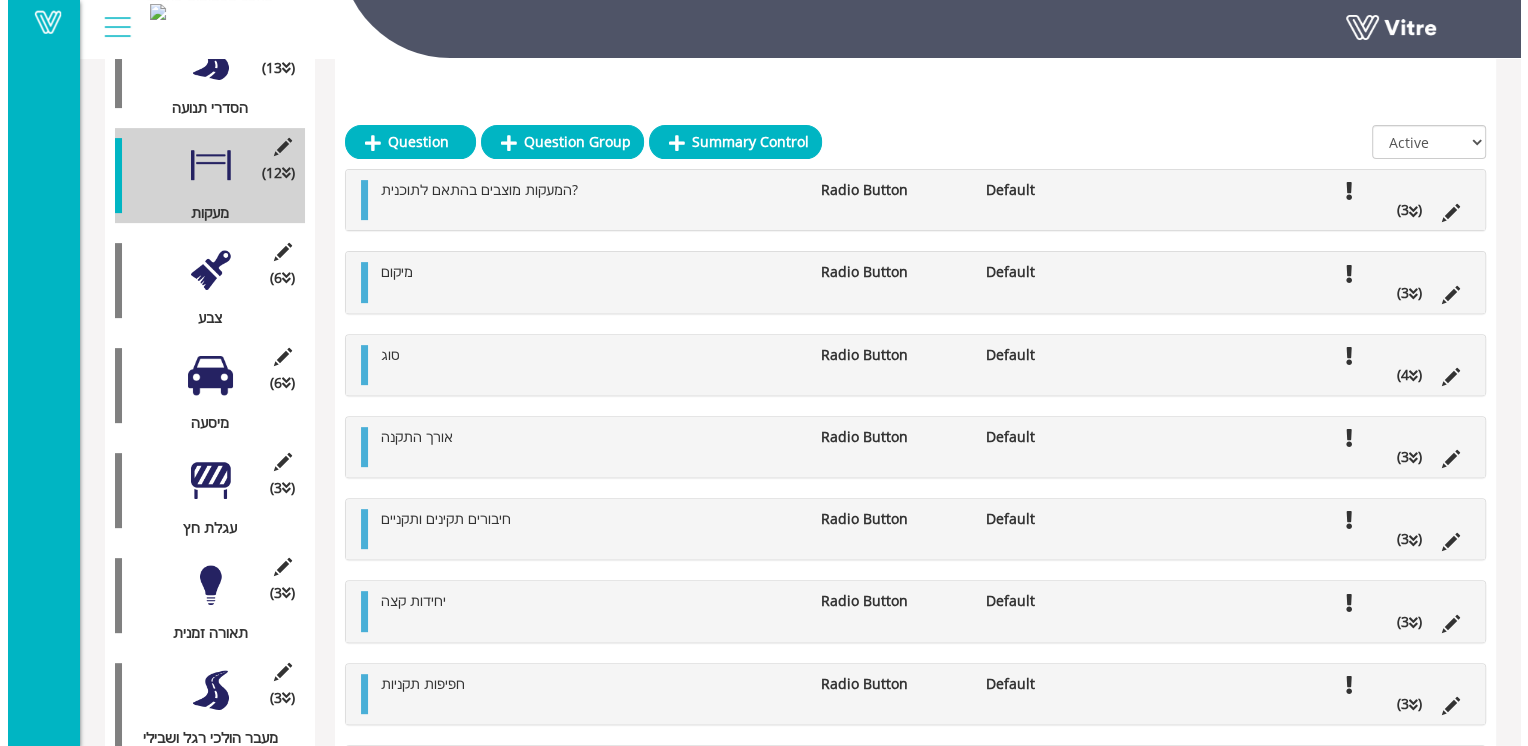 scroll, scrollTop: 700, scrollLeft: 0, axis: vertical 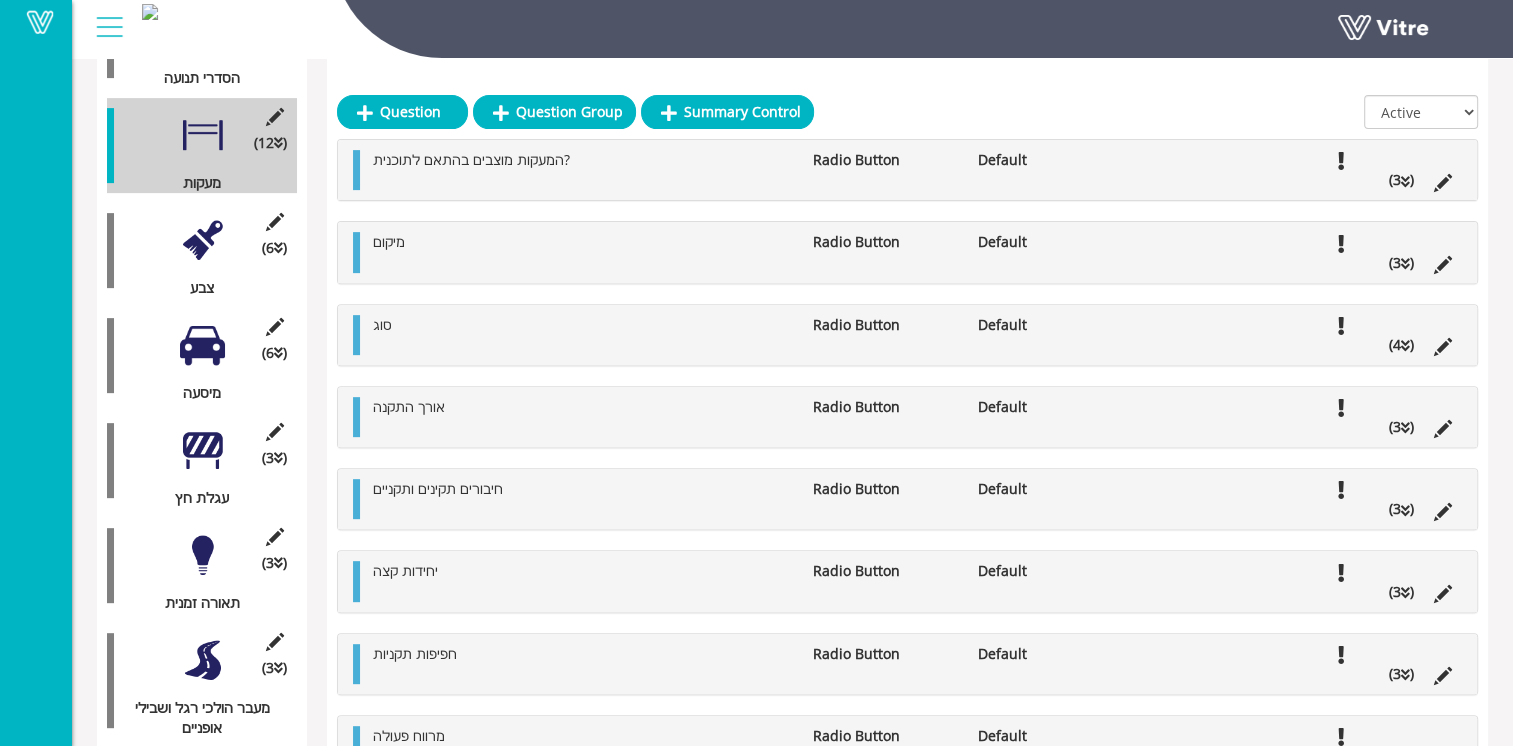 click at bounding box center (202, 240) 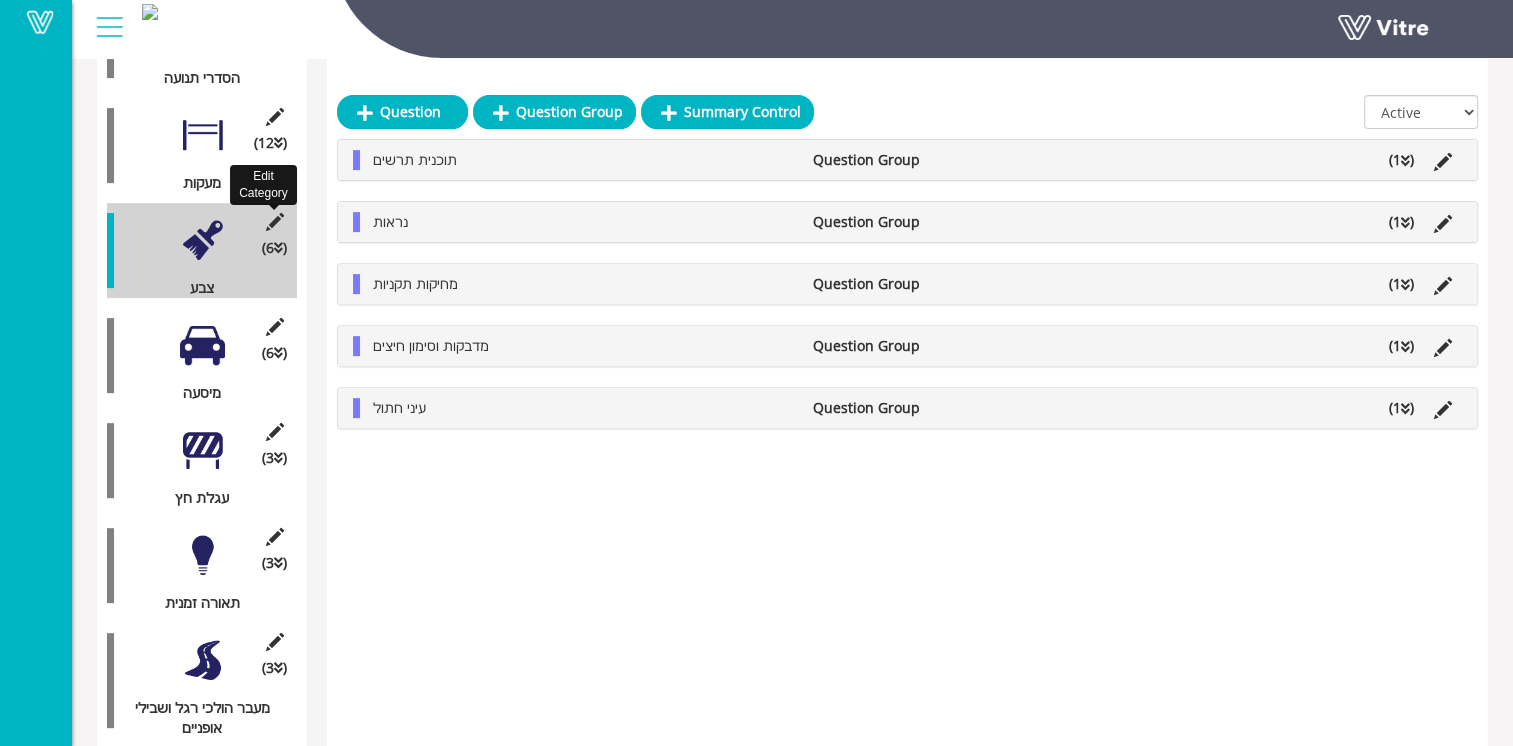 click at bounding box center [274, 222] 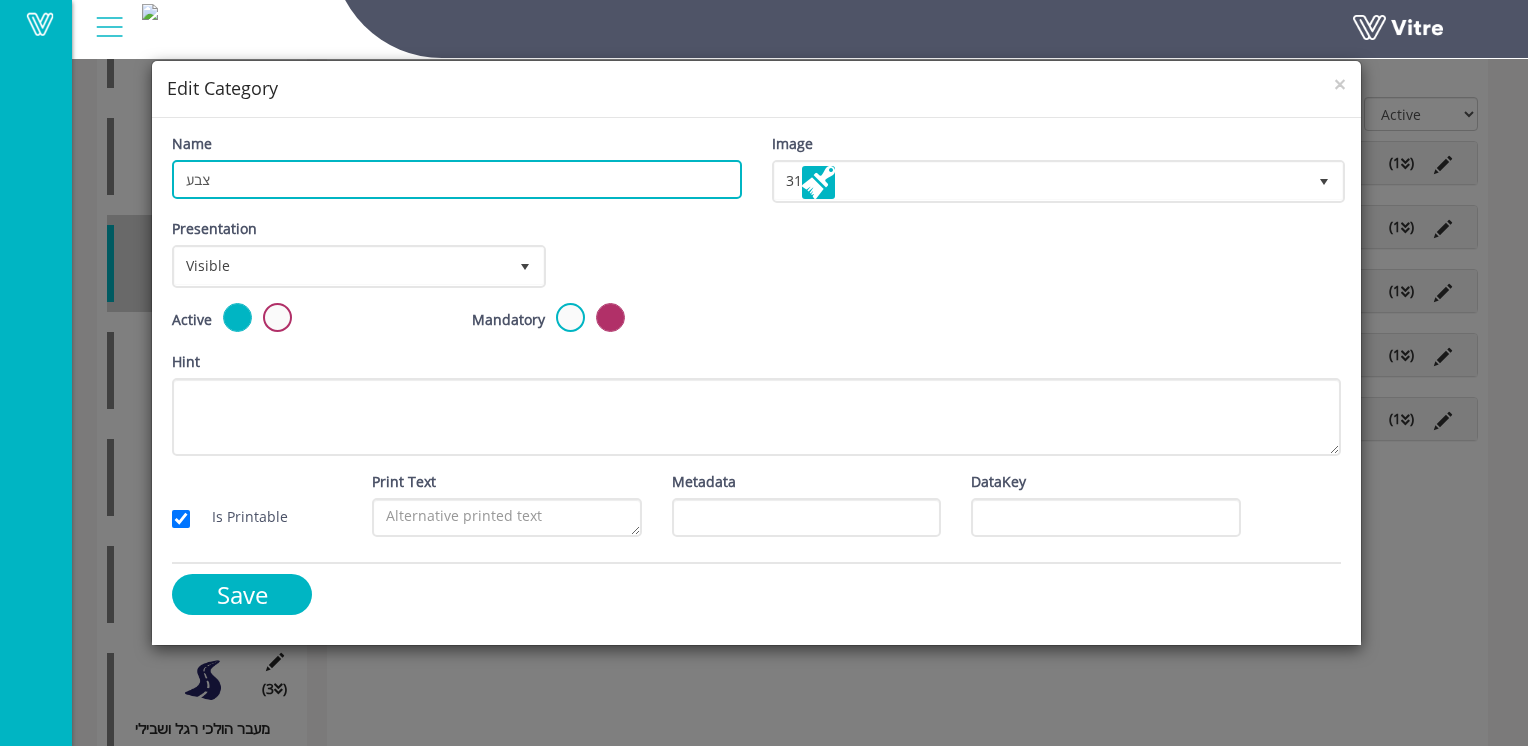 click on "צבע" at bounding box center (456, 179) 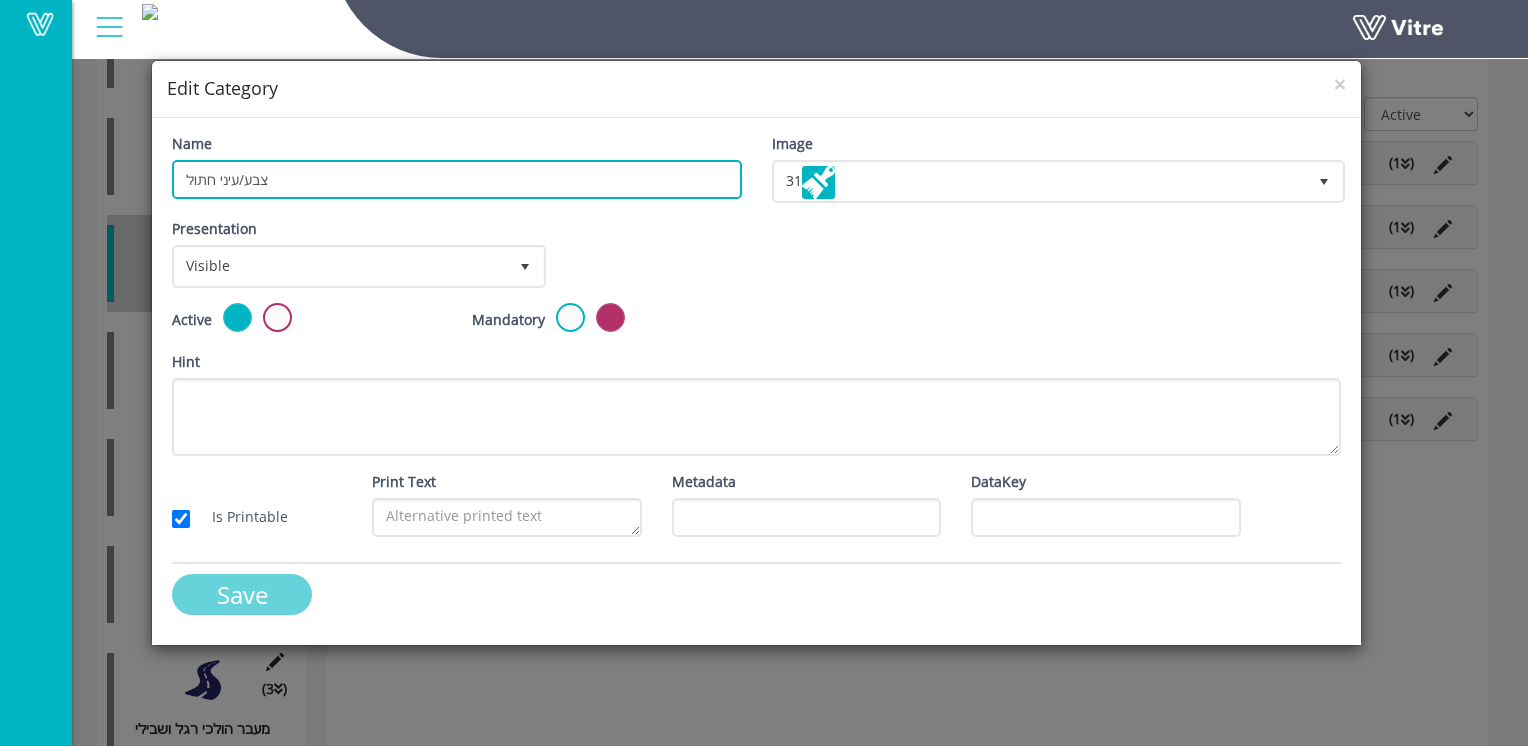 type on "צבע/עיני חתול" 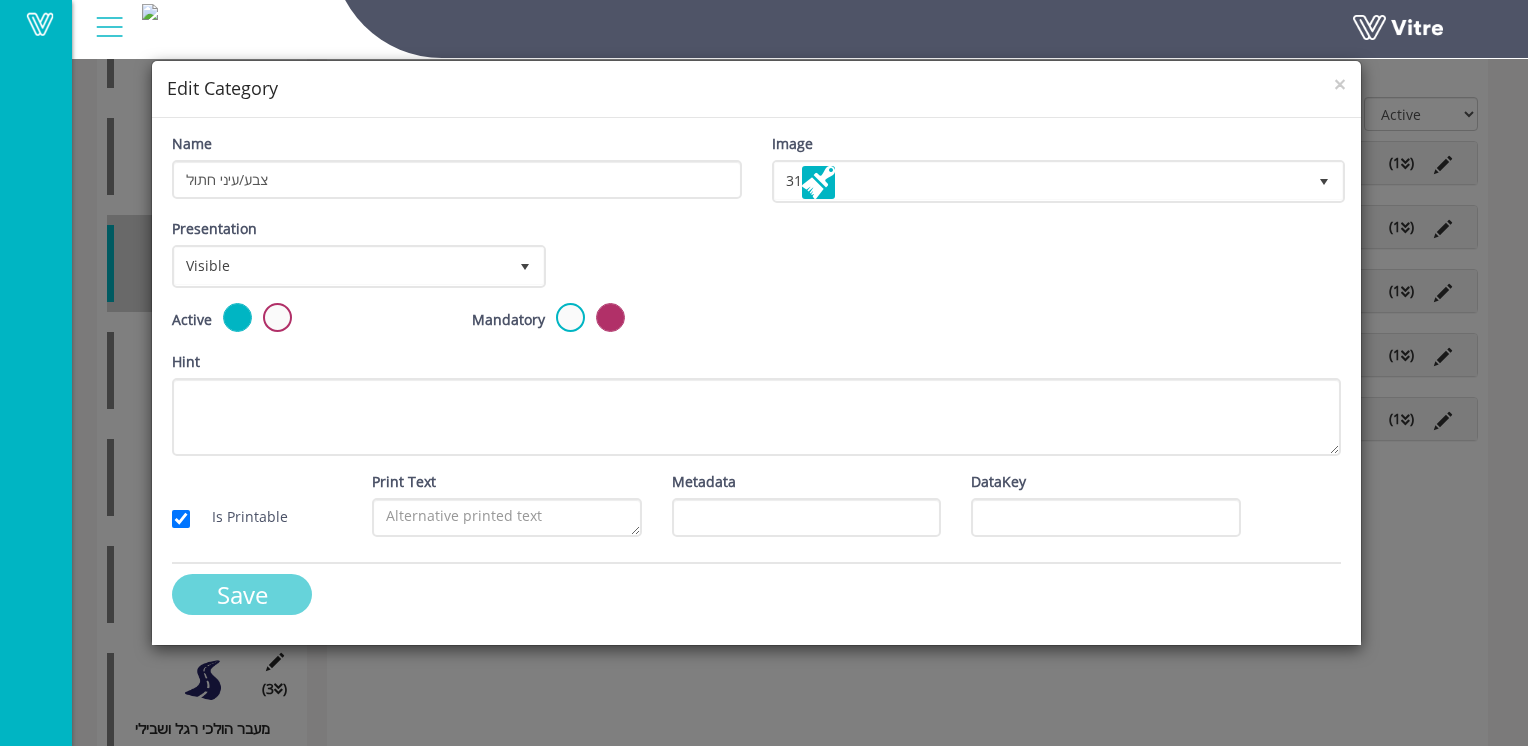 click on "Save" at bounding box center [242, 594] 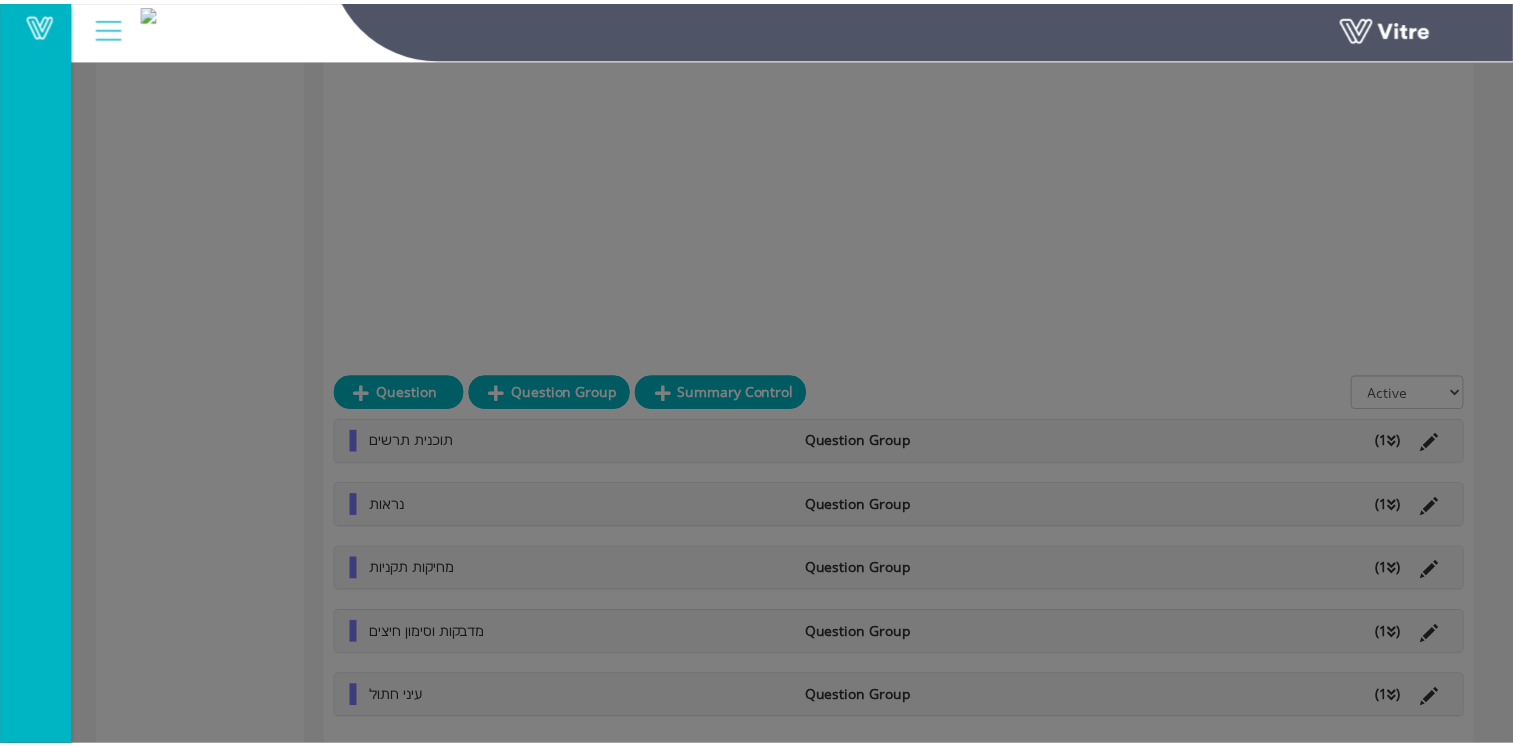 scroll, scrollTop: 700, scrollLeft: 0, axis: vertical 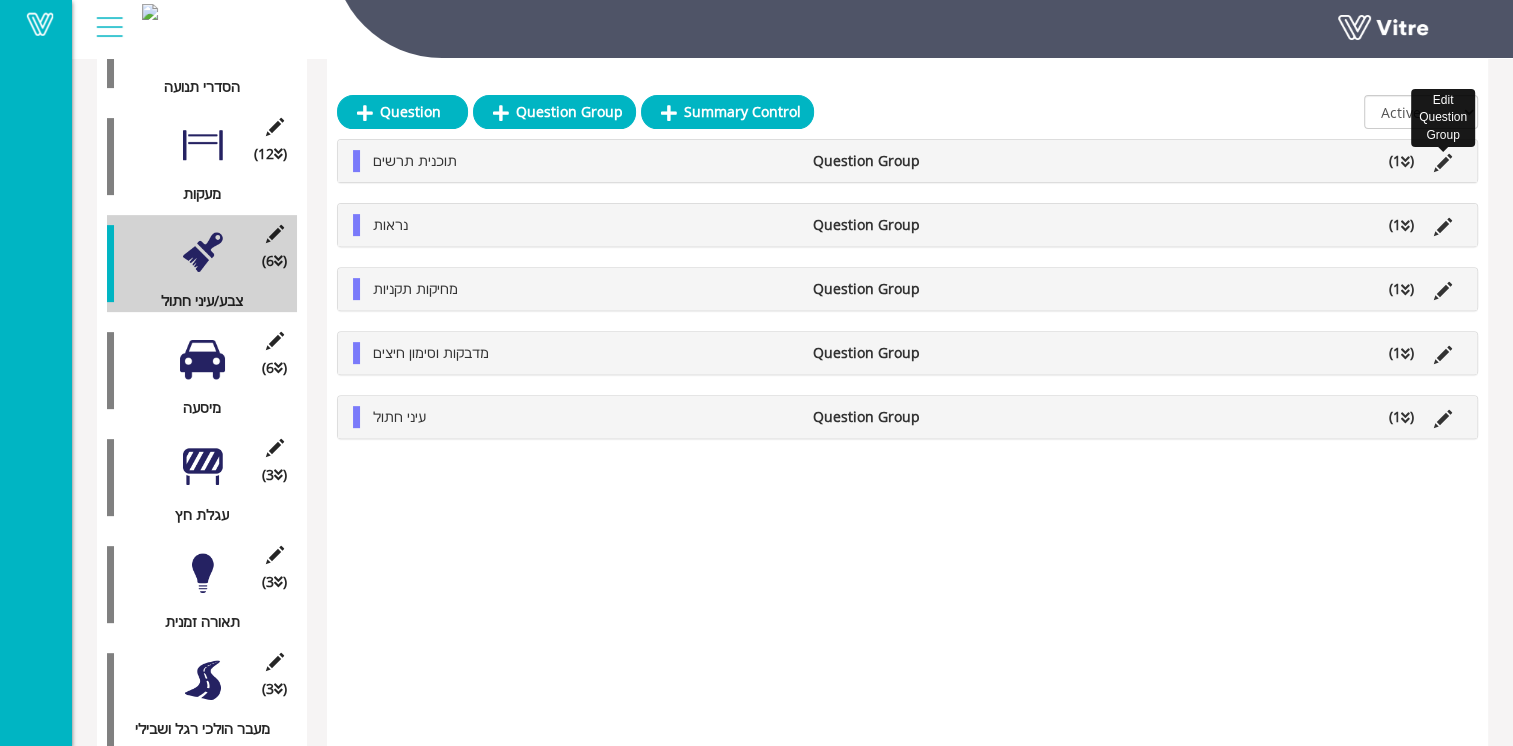 click at bounding box center [1443, 163] 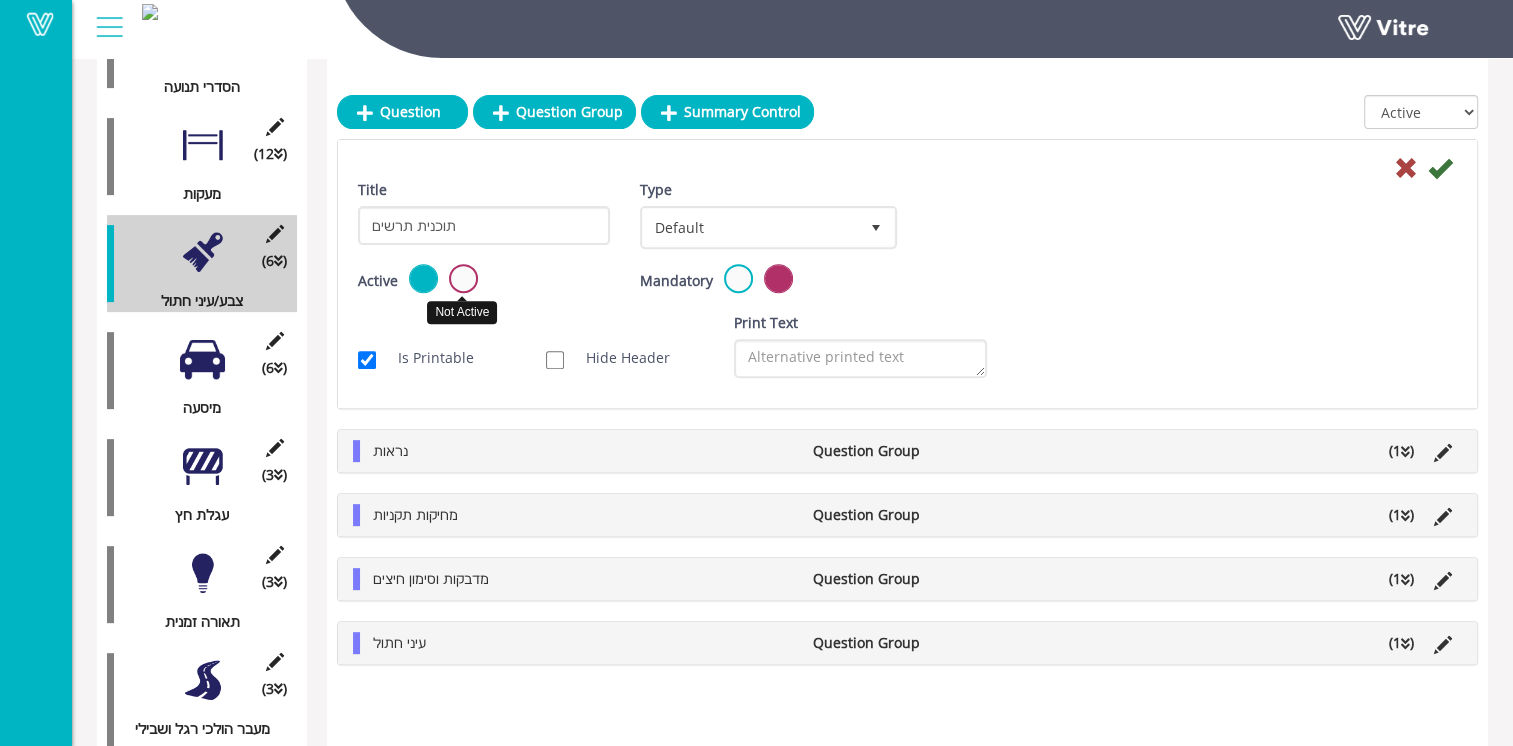 click at bounding box center (463, 278) 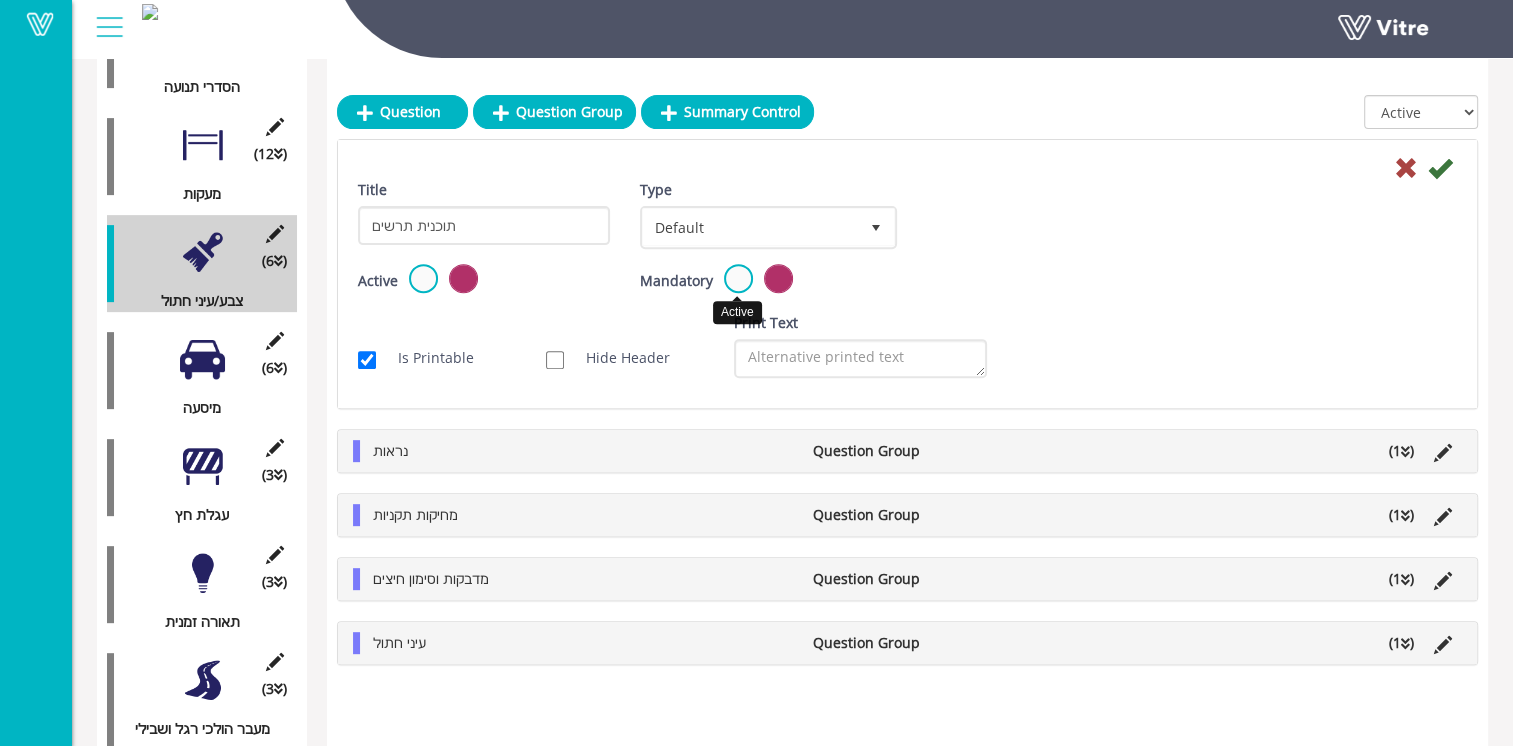 click at bounding box center (738, 278) 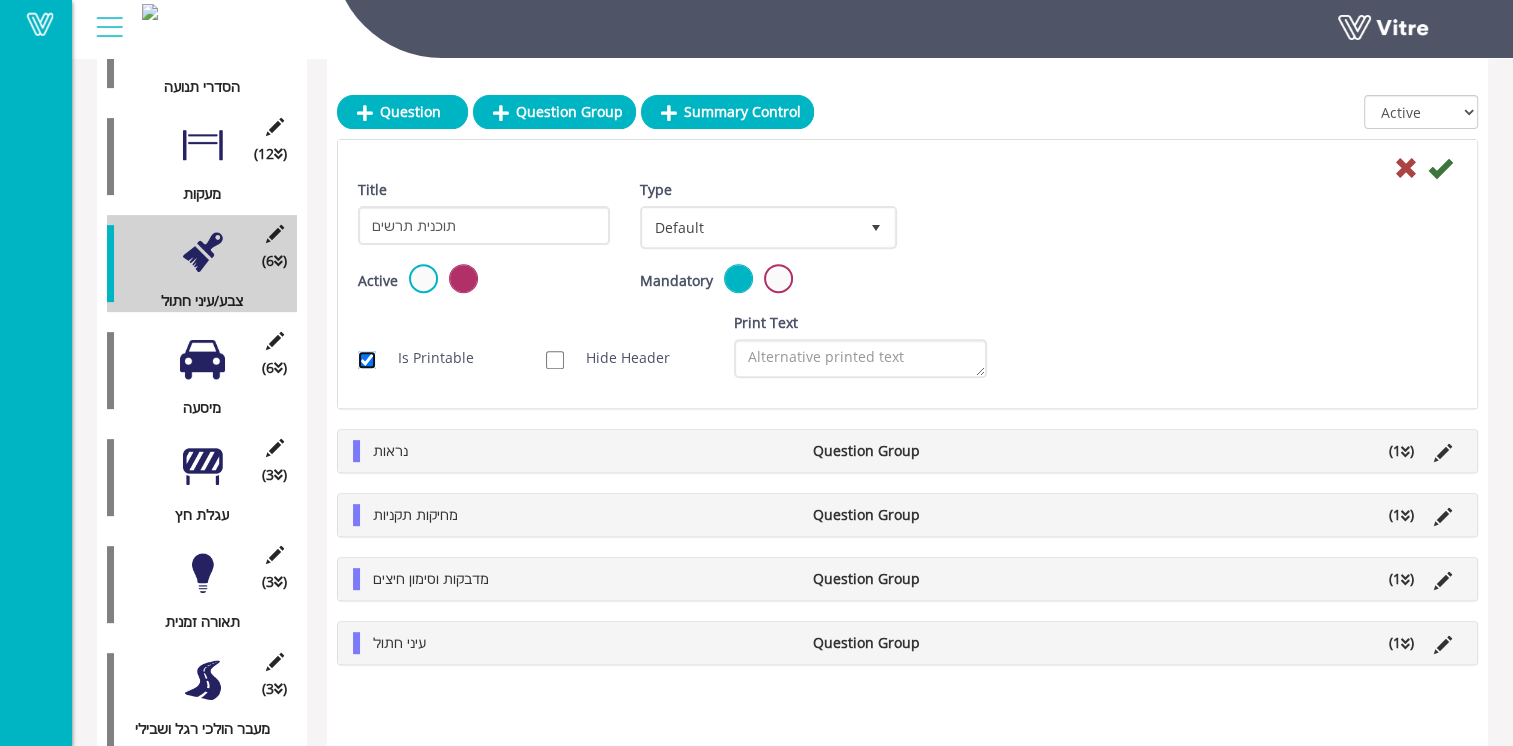 click on "Is Printable" at bounding box center [367, 360] 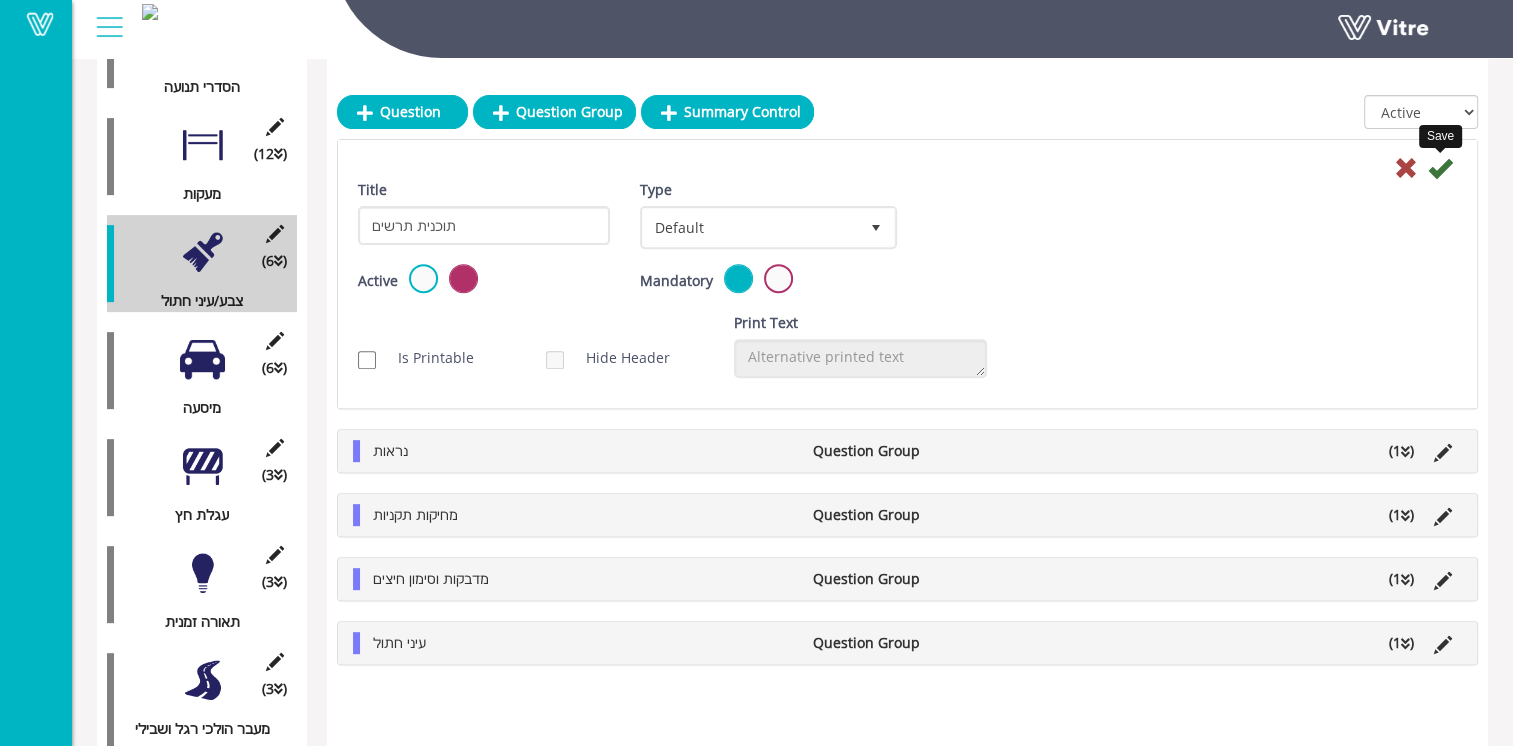 click at bounding box center (1440, 168) 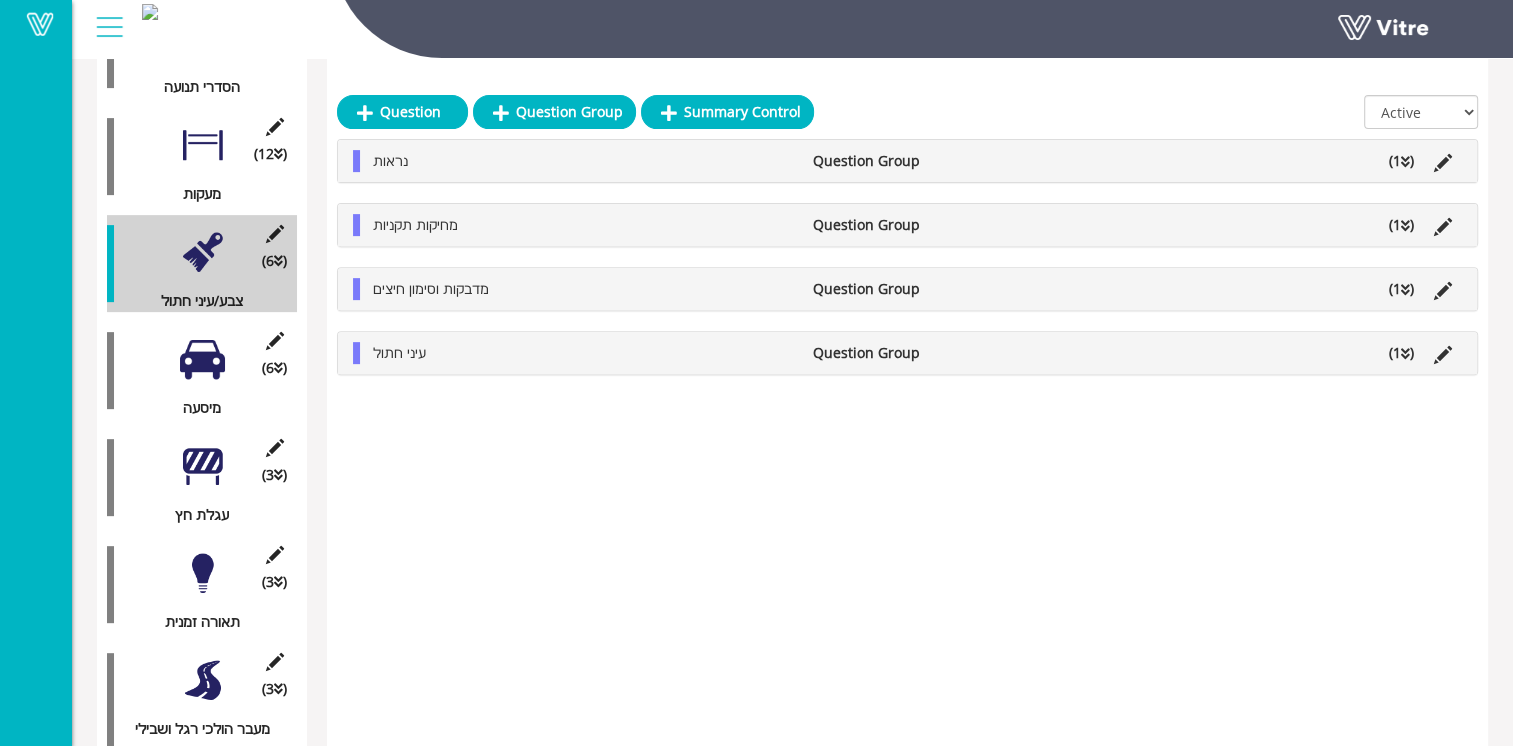 click at bounding box center (202, 359) 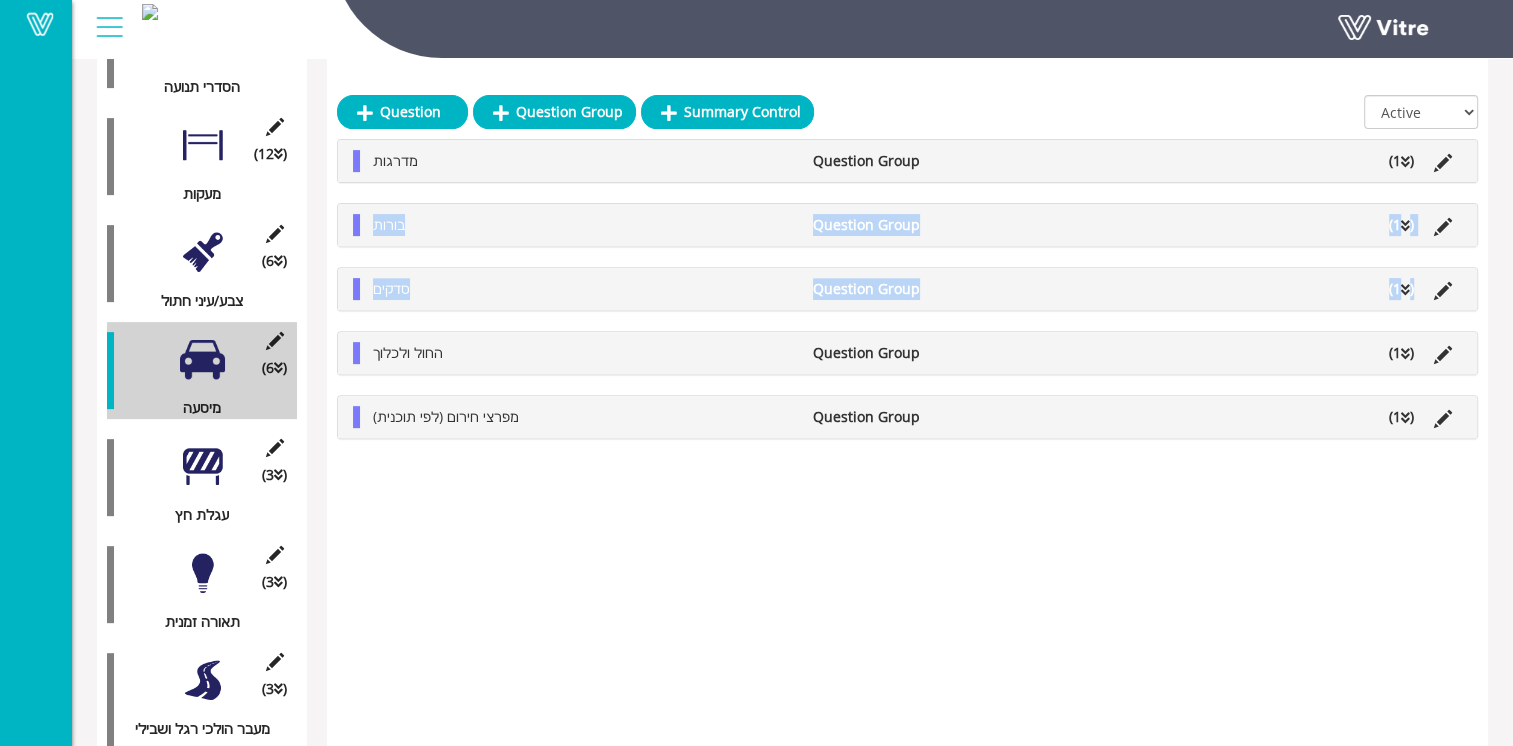 drag, startPoint x: 364, startPoint y: 353, endPoint x: 350, endPoint y: 190, distance: 163.60013 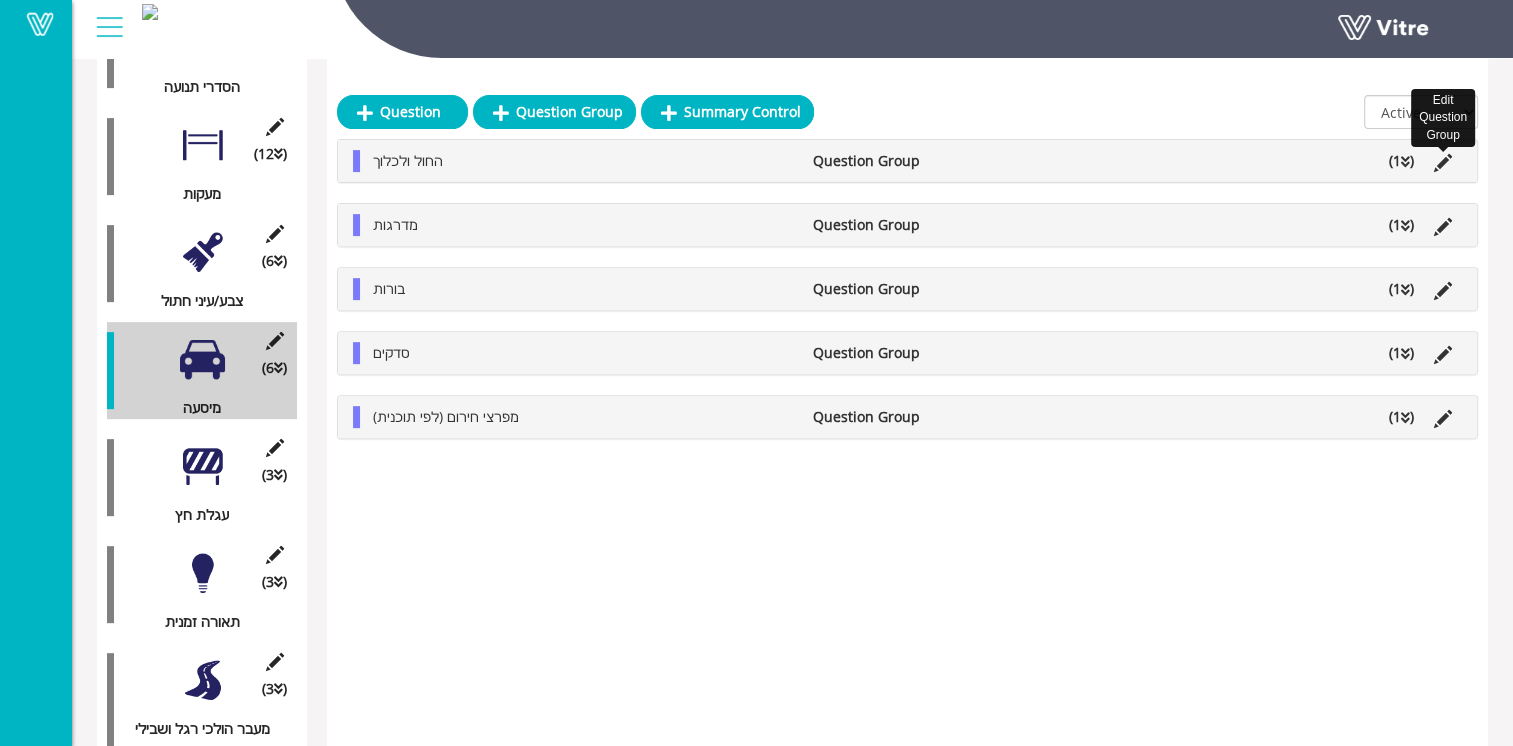 click at bounding box center [1443, 163] 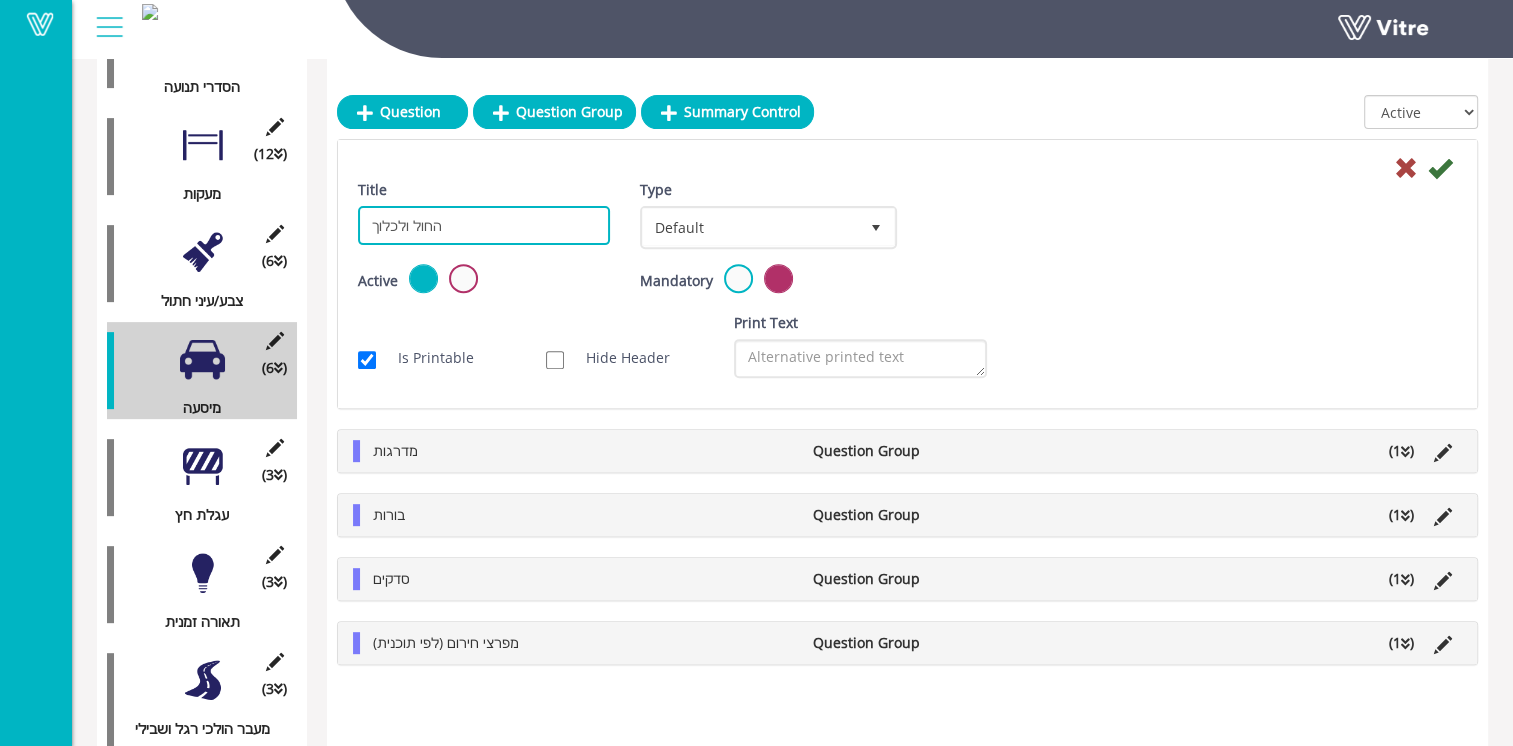 drag, startPoint x: 454, startPoint y: 227, endPoint x: 321, endPoint y: 224, distance: 133.03383 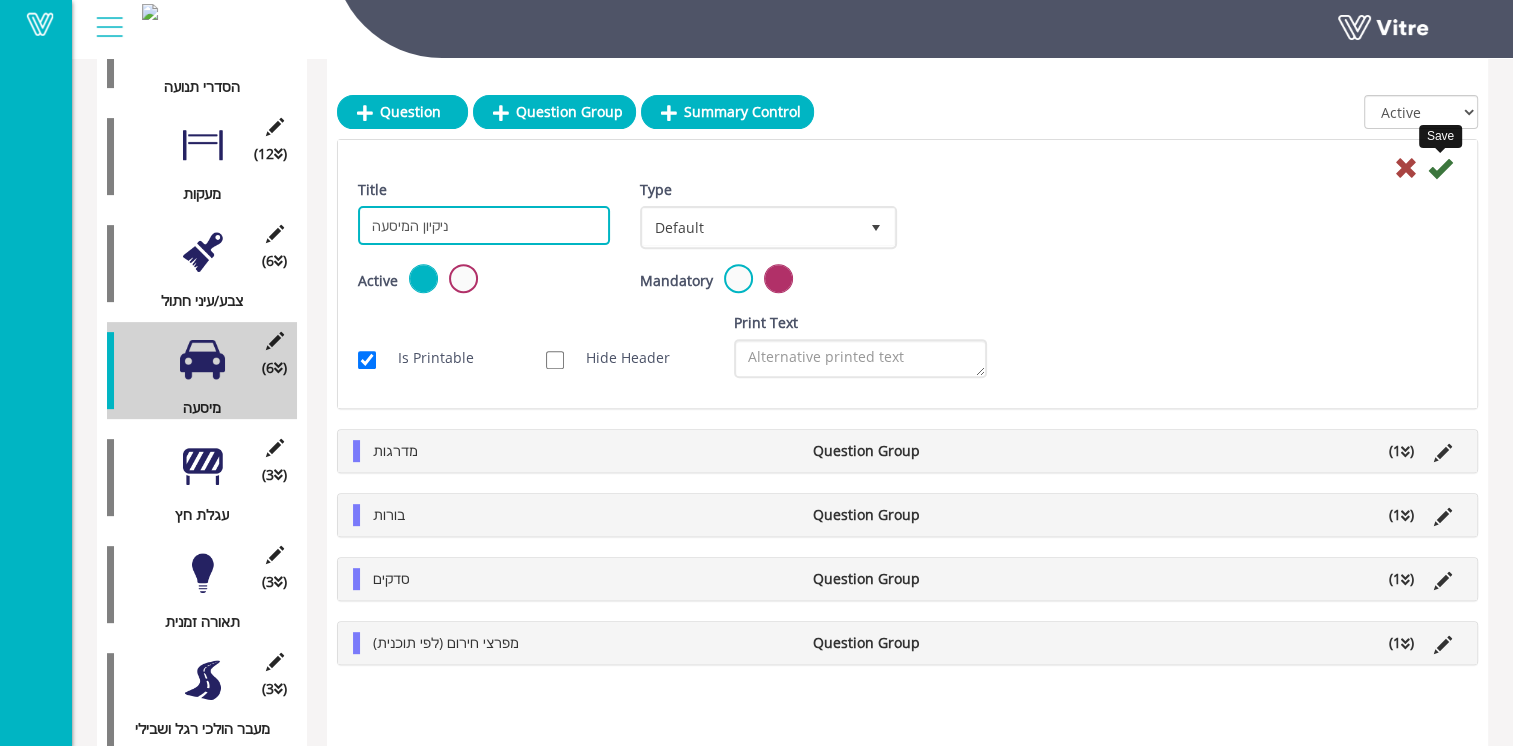 type on "ניקיון המיסעה" 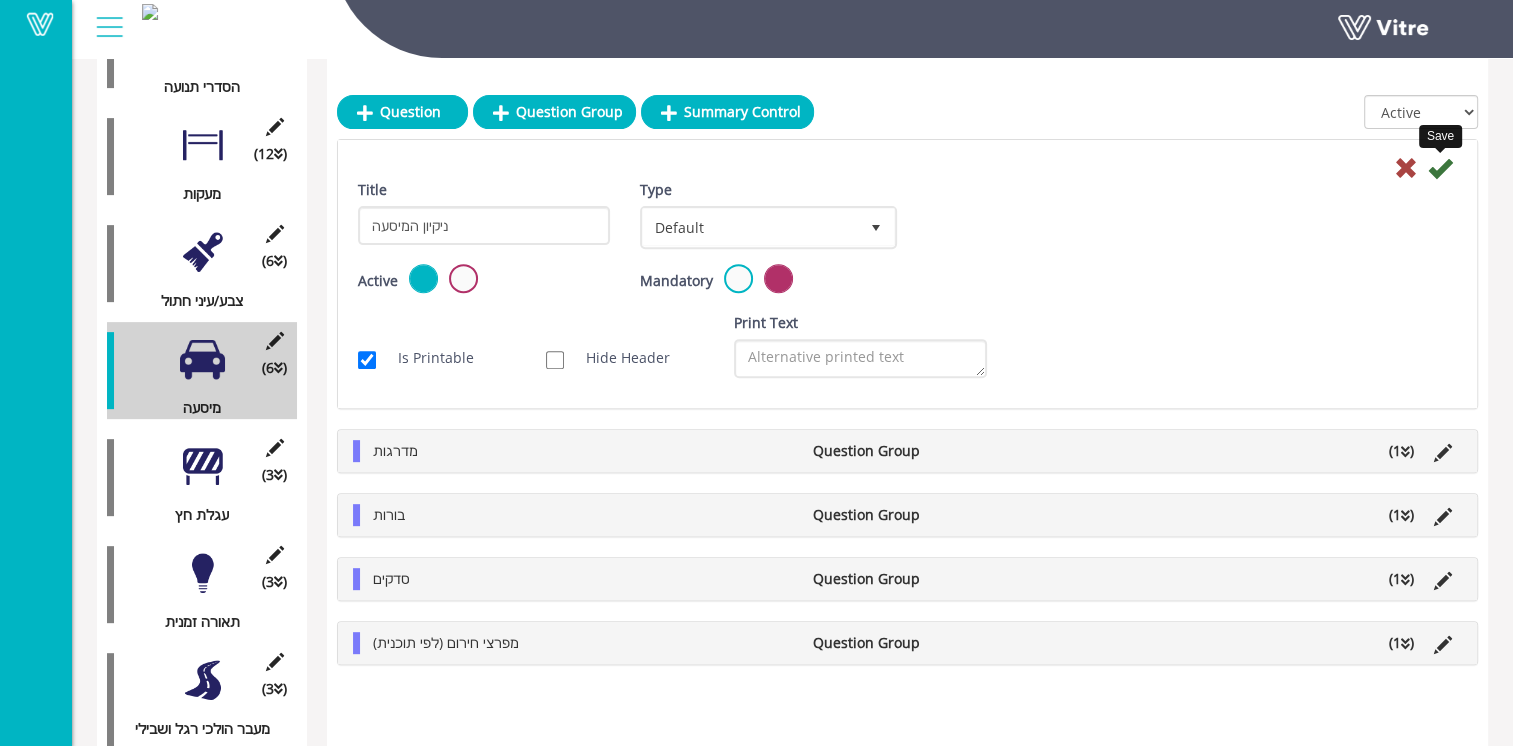 click at bounding box center [1440, 168] 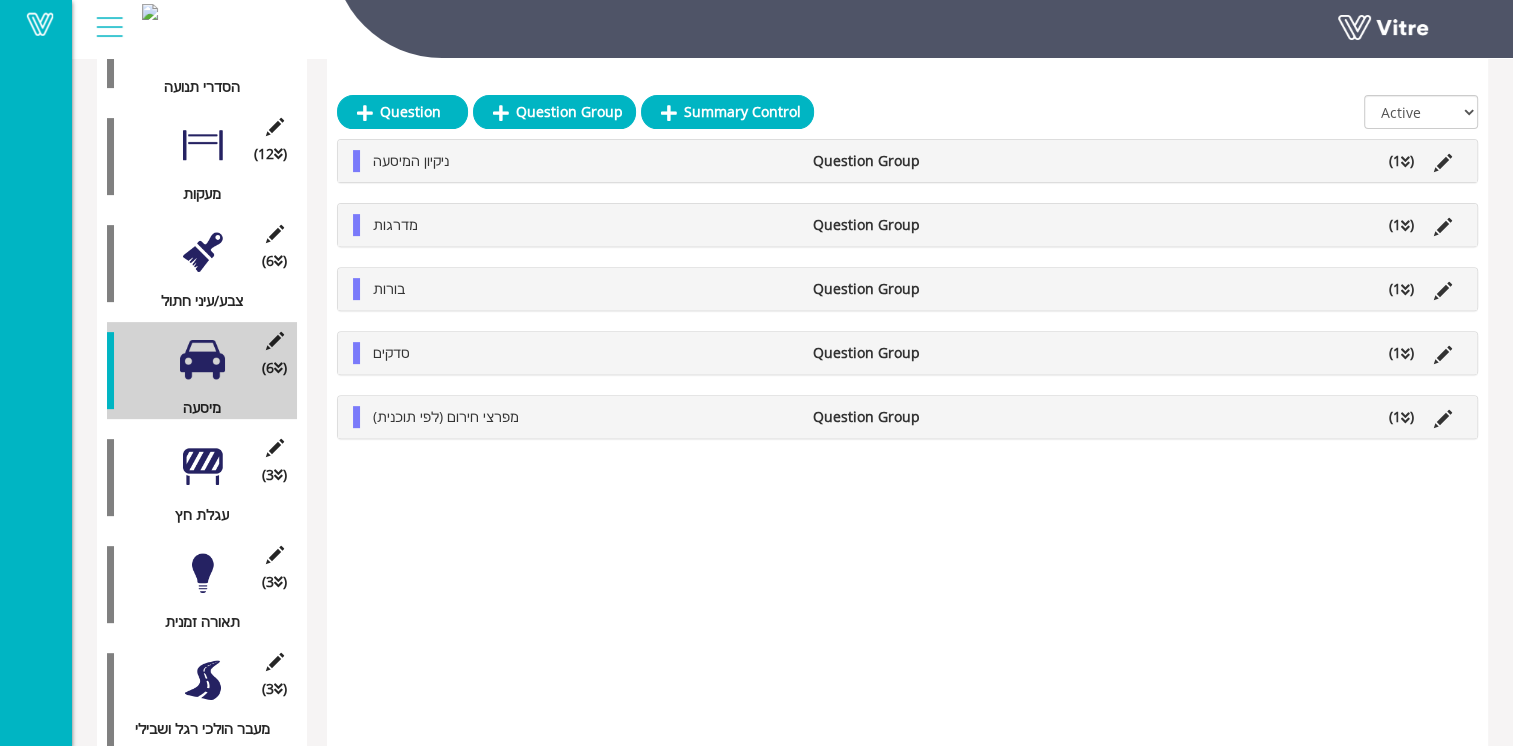 click on "Question Group" at bounding box center (885, 161) 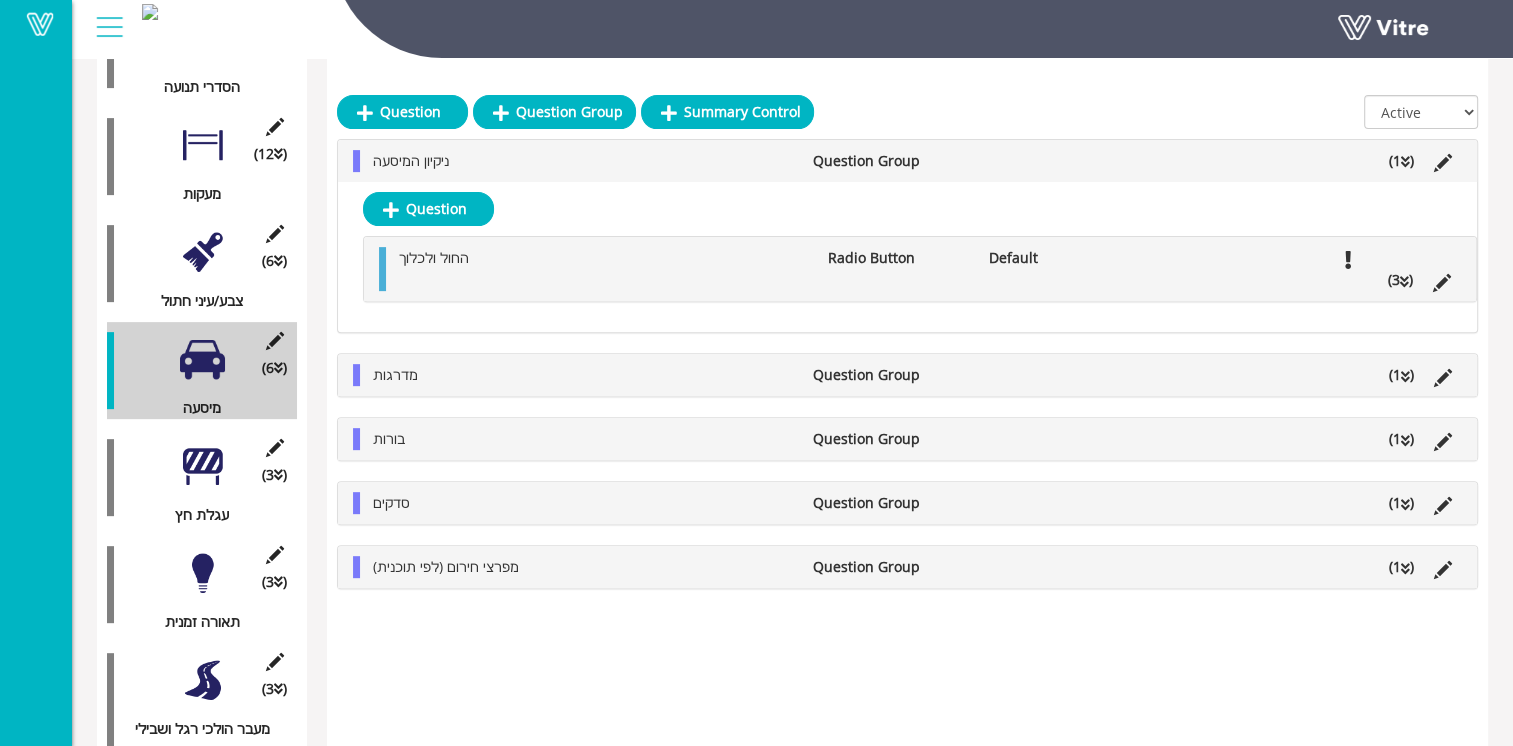click on "Question Group" at bounding box center [885, 161] 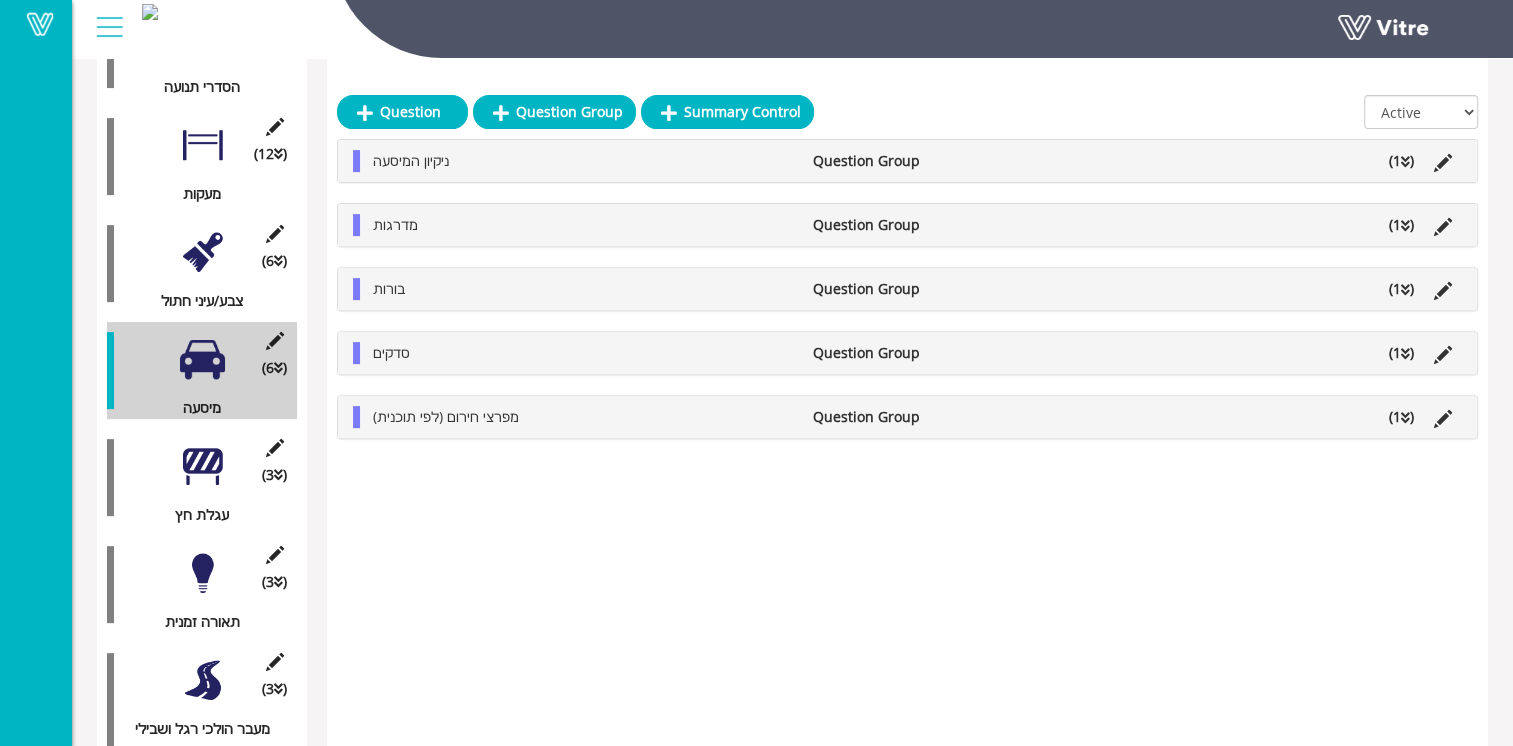 click on "Question Group" at bounding box center (885, 161) 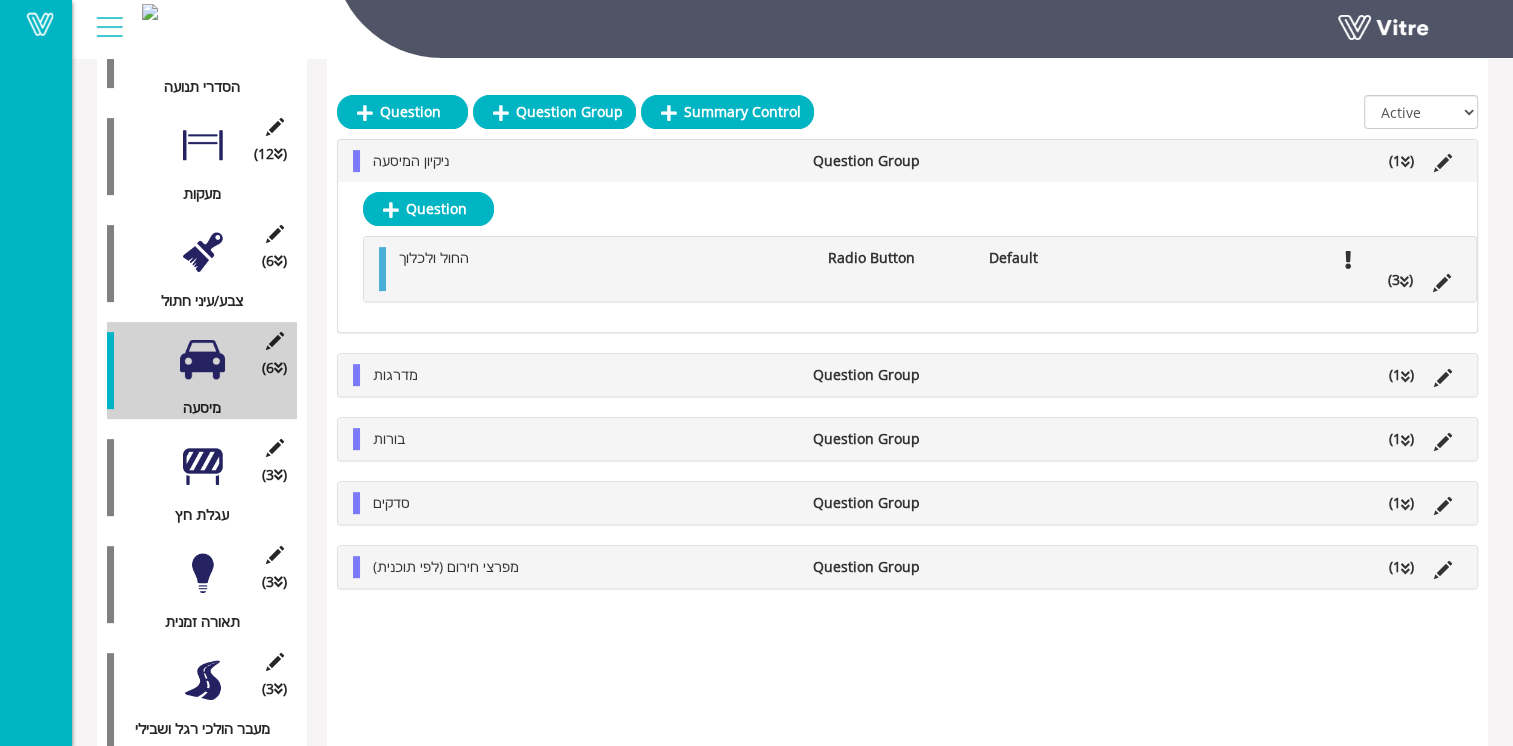 click on "החול ולכלוך Radio Button Default                   (3 )" at bounding box center [925, 269] 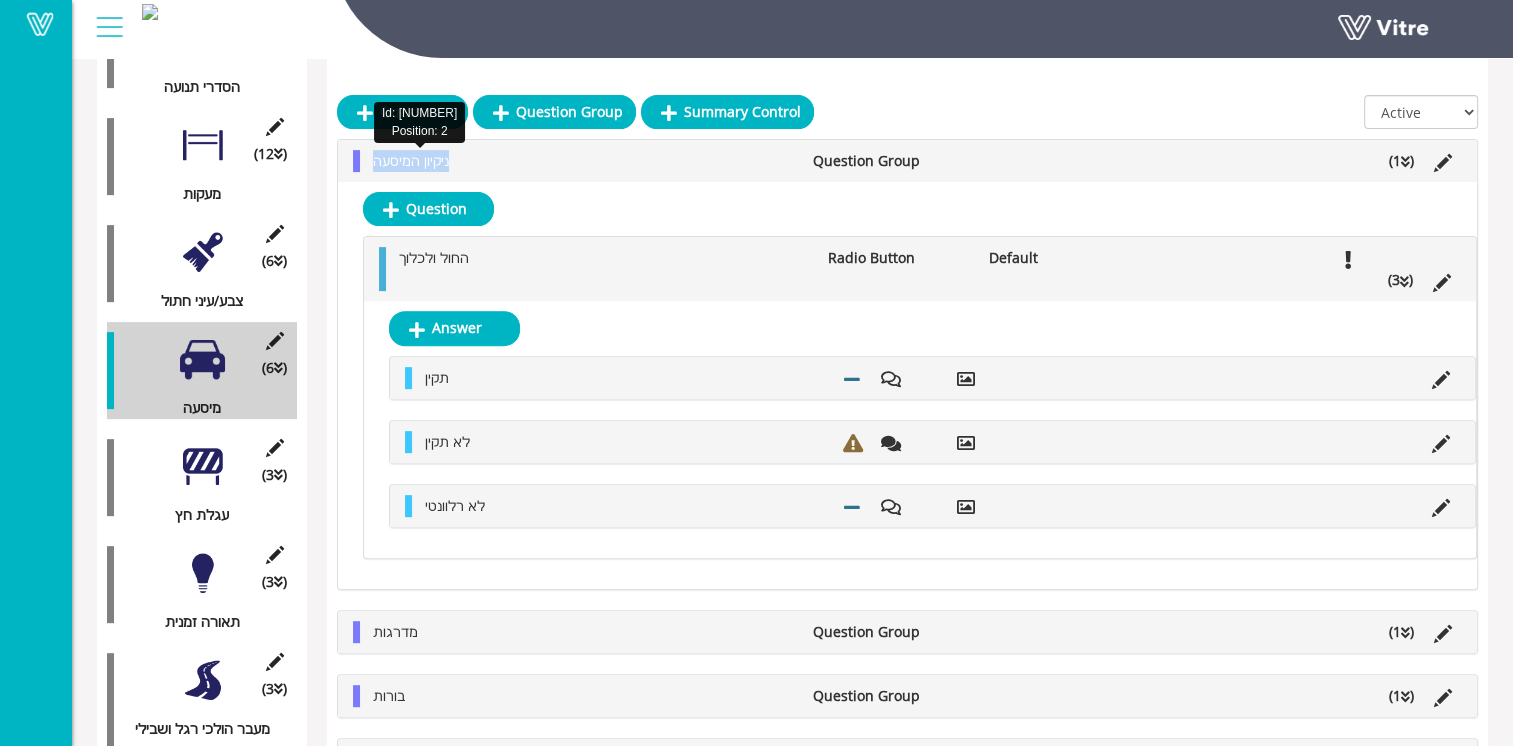 drag, startPoint x: 460, startPoint y: 166, endPoint x: 373, endPoint y: 167, distance: 87.005745 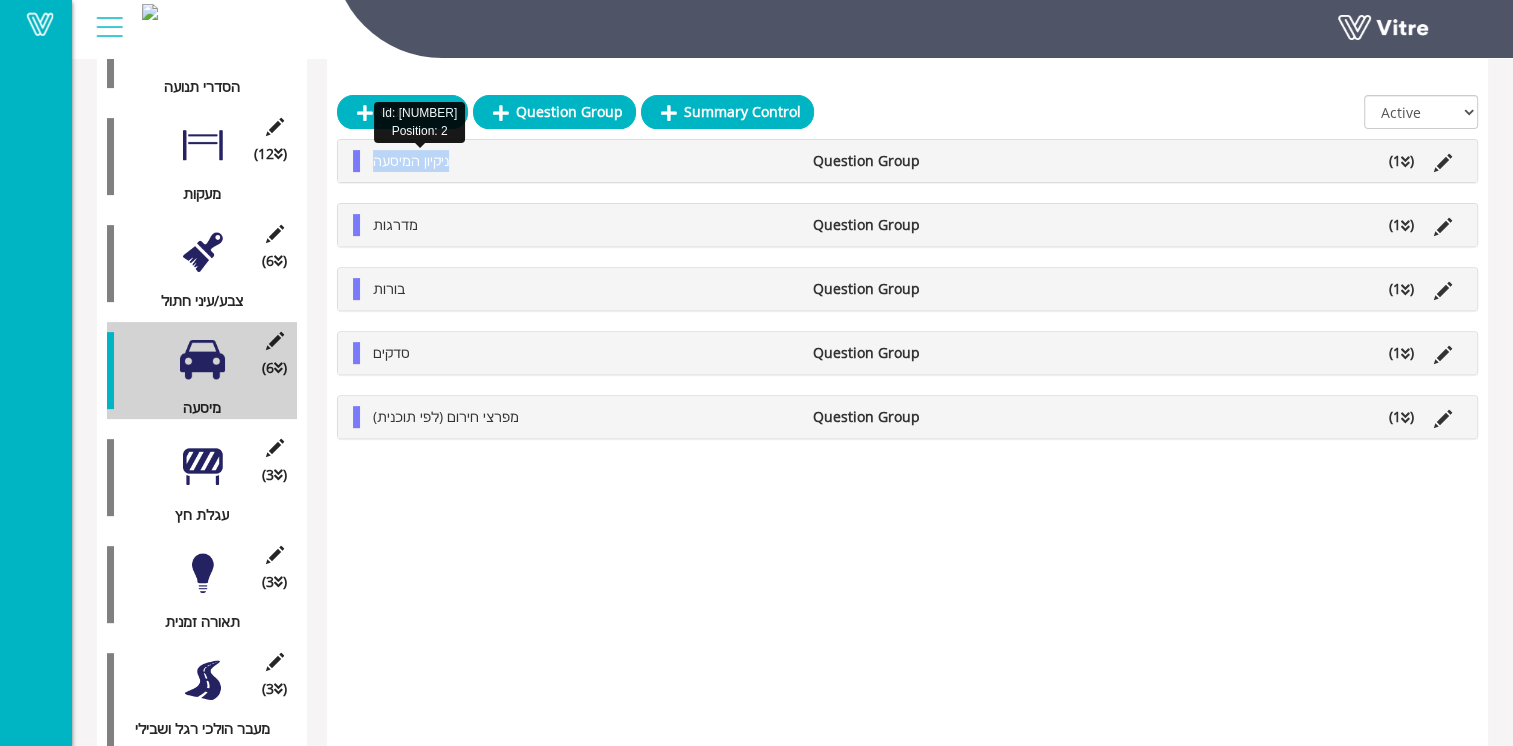 drag, startPoint x: 373, startPoint y: 167, endPoint x: 385, endPoint y: 164, distance: 12.369317 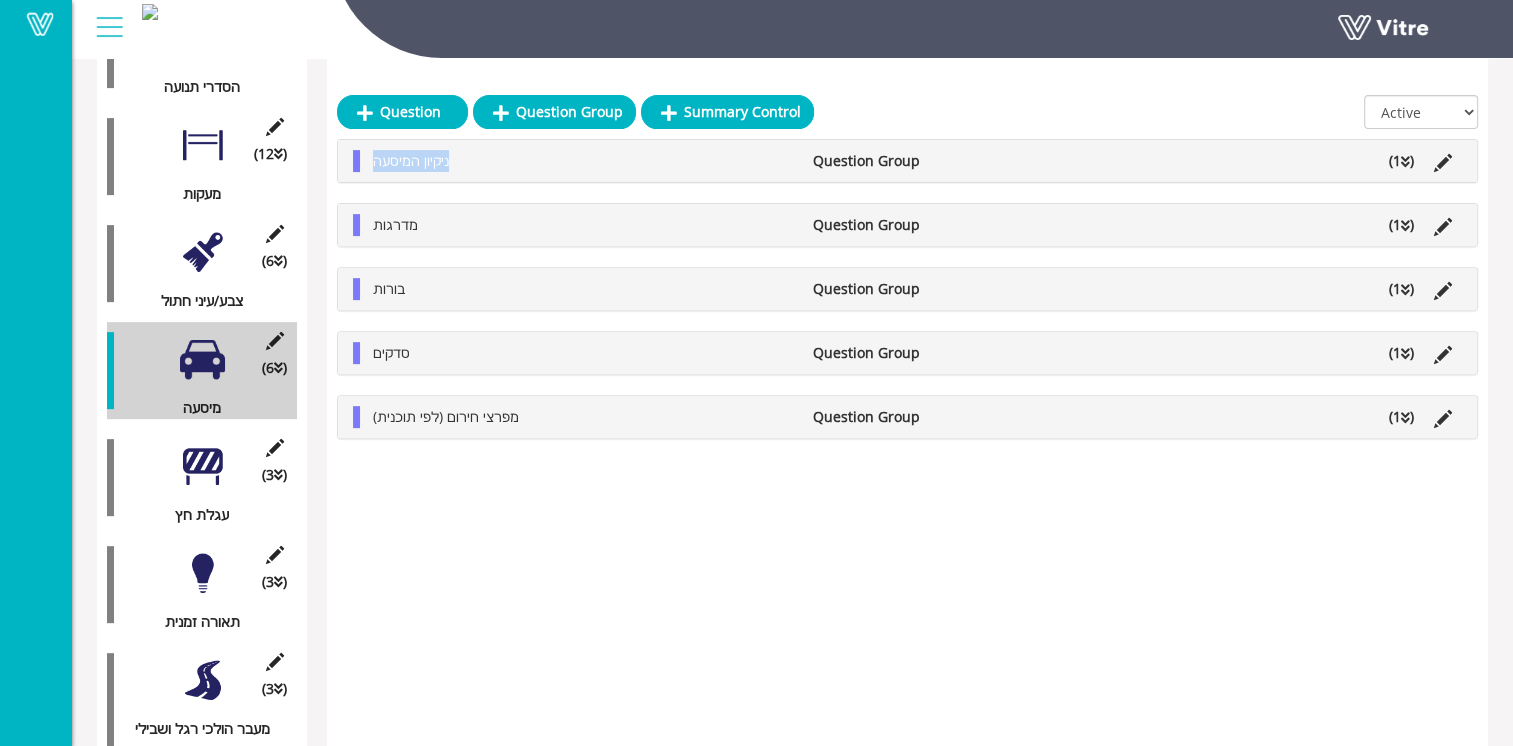 click on "ניקיון המיסעה" at bounding box center [583, 161] 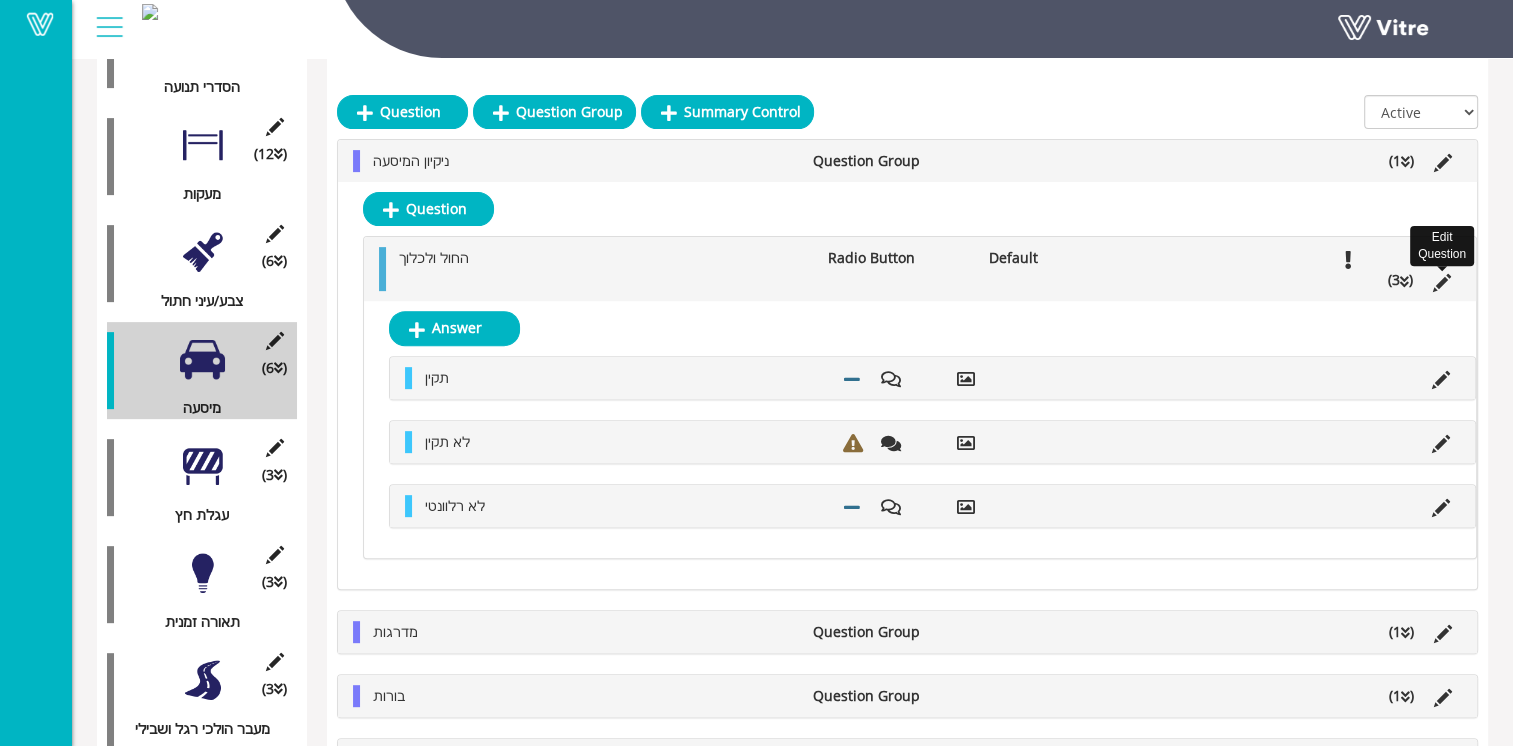click at bounding box center [1442, 283] 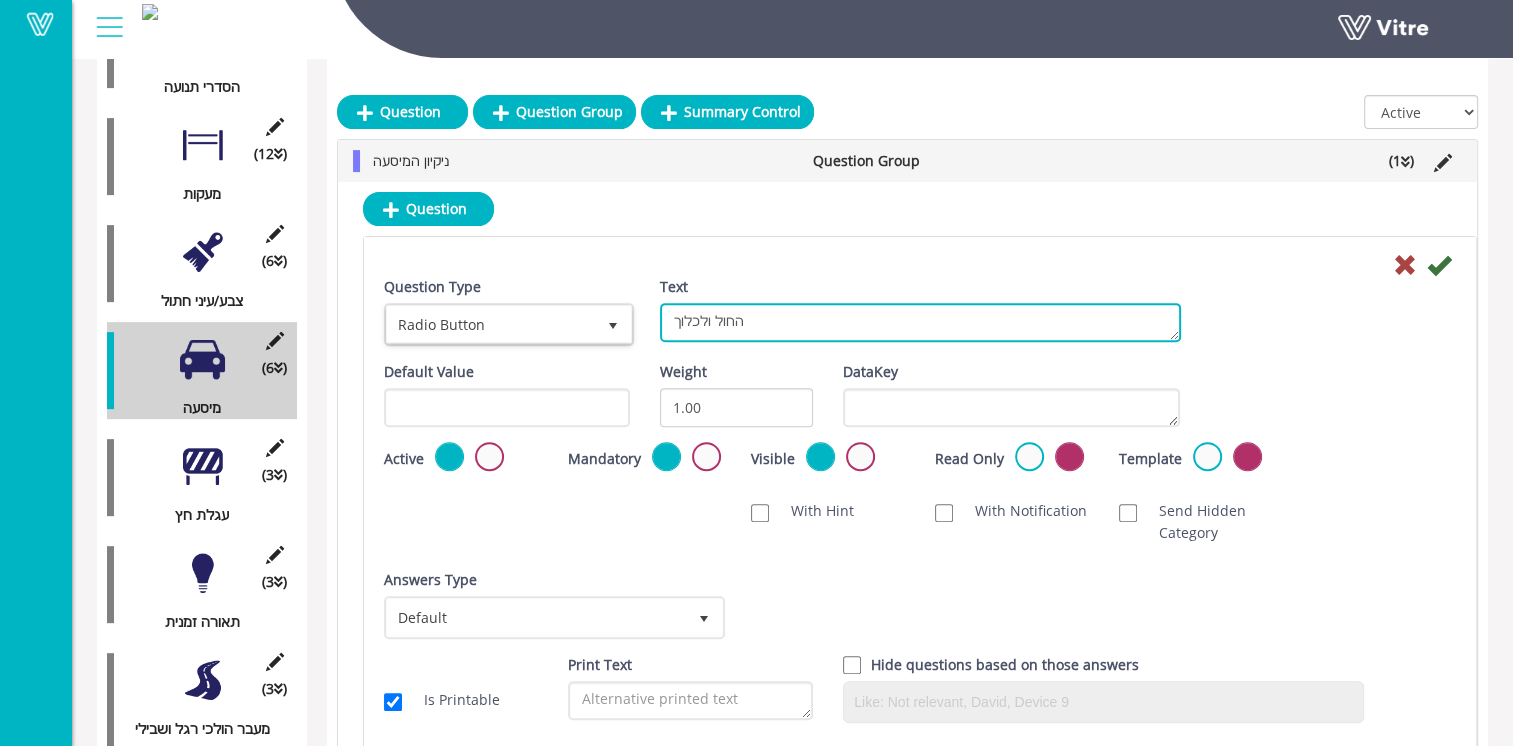 drag, startPoint x: 760, startPoint y: 323, endPoint x: 602, endPoint y: 318, distance: 158.0791 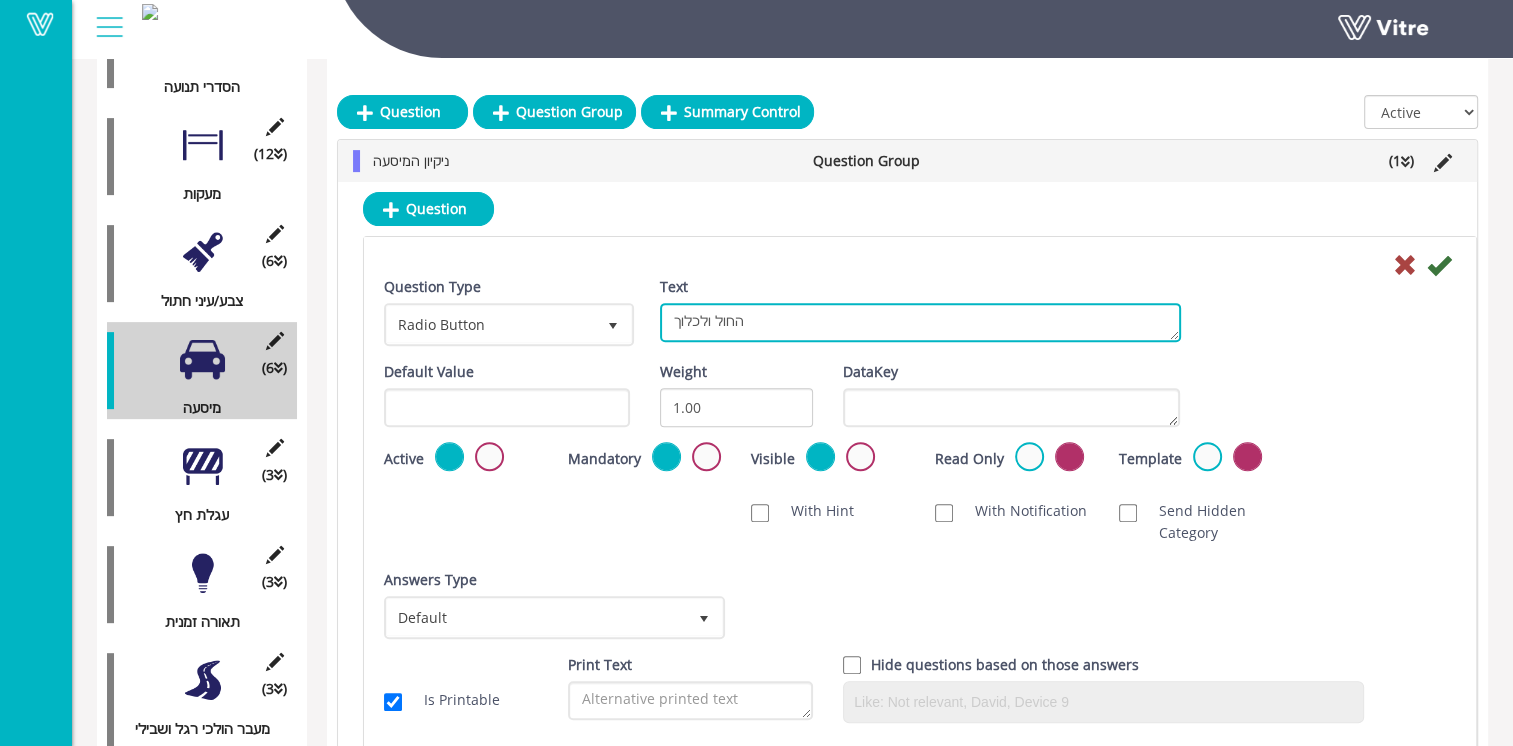 paste on "יקיון המיסעה" 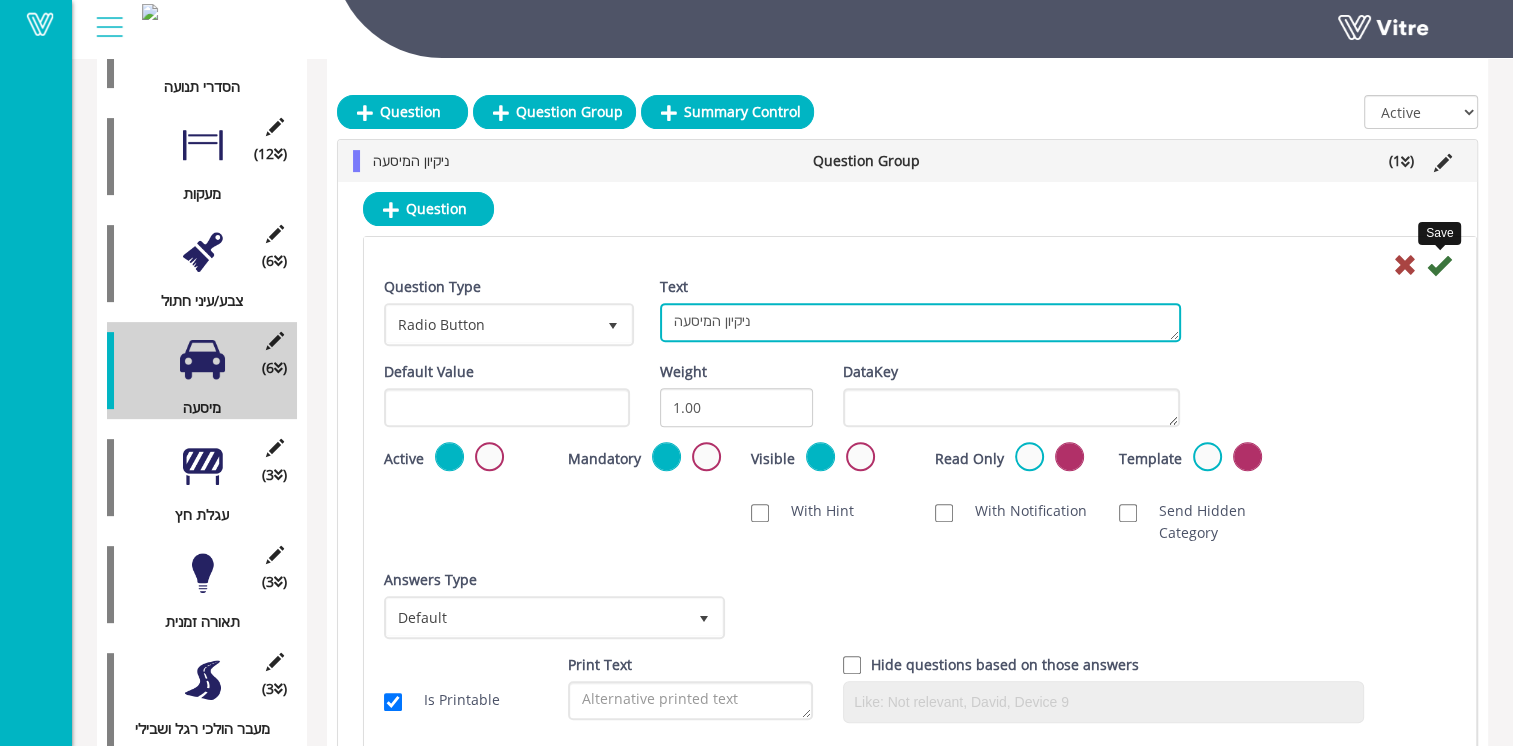 type on "ניקיון המיסעה" 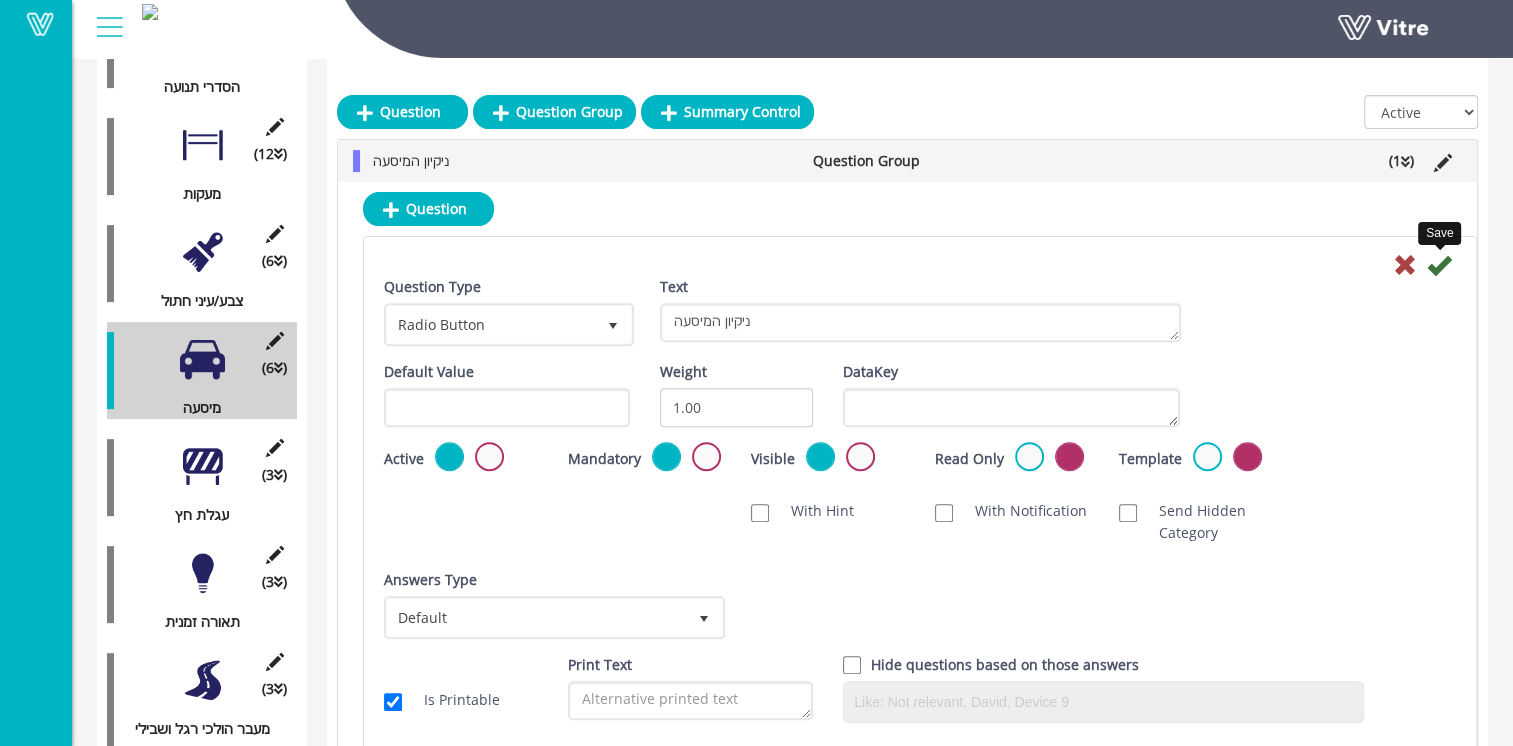 click at bounding box center (1439, 265) 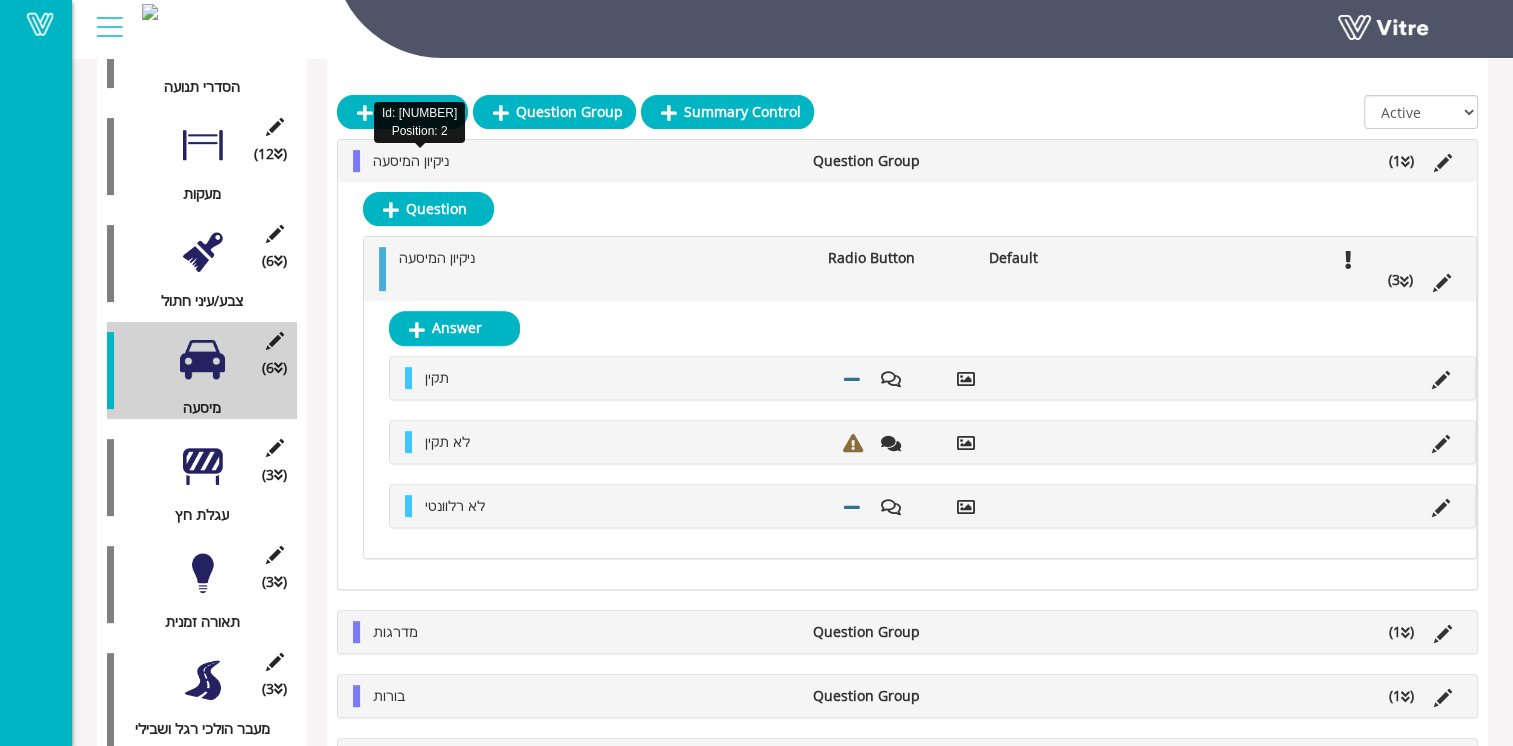 click on "ניקיון המיסעה" at bounding box center [411, 160] 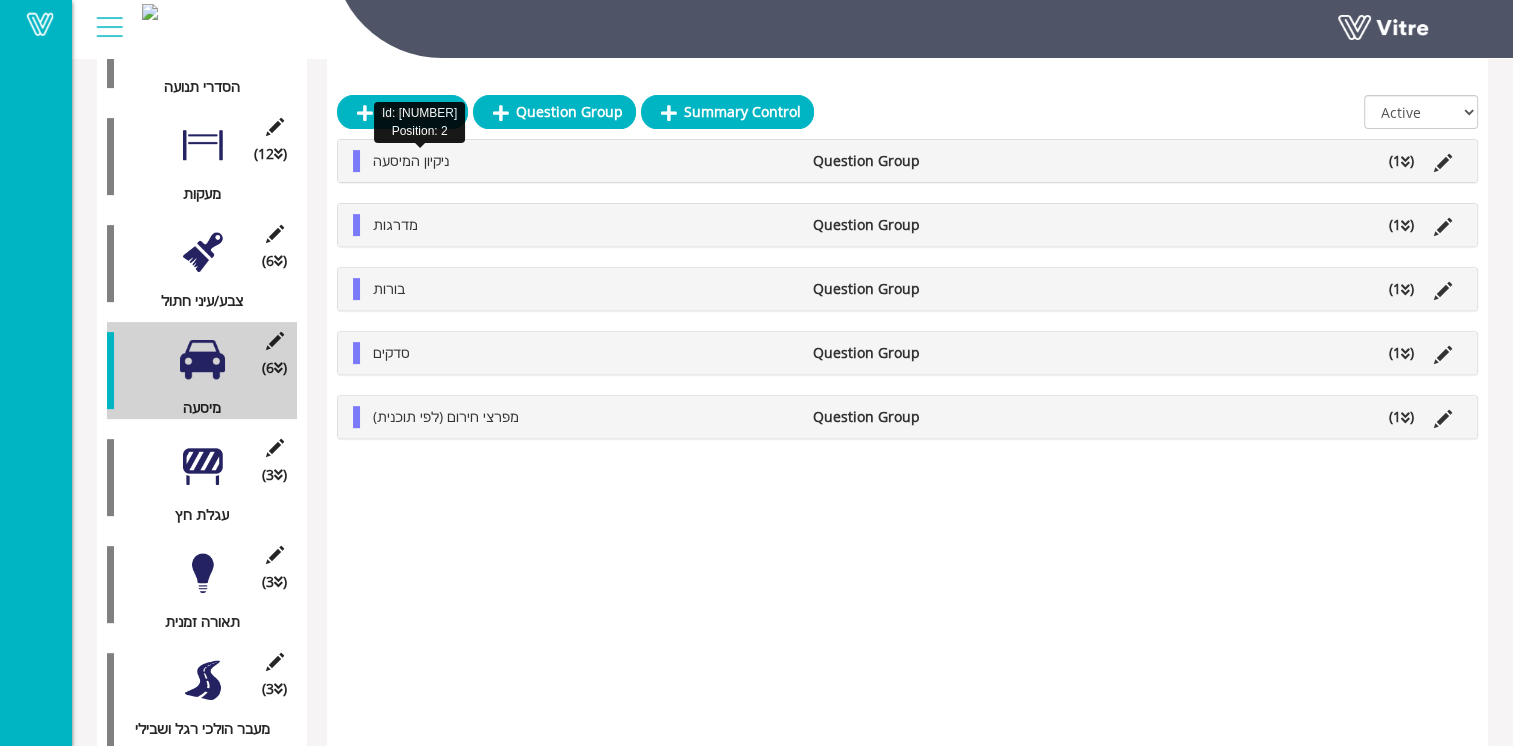 click on "ניקיון המיסעה" at bounding box center [411, 160] 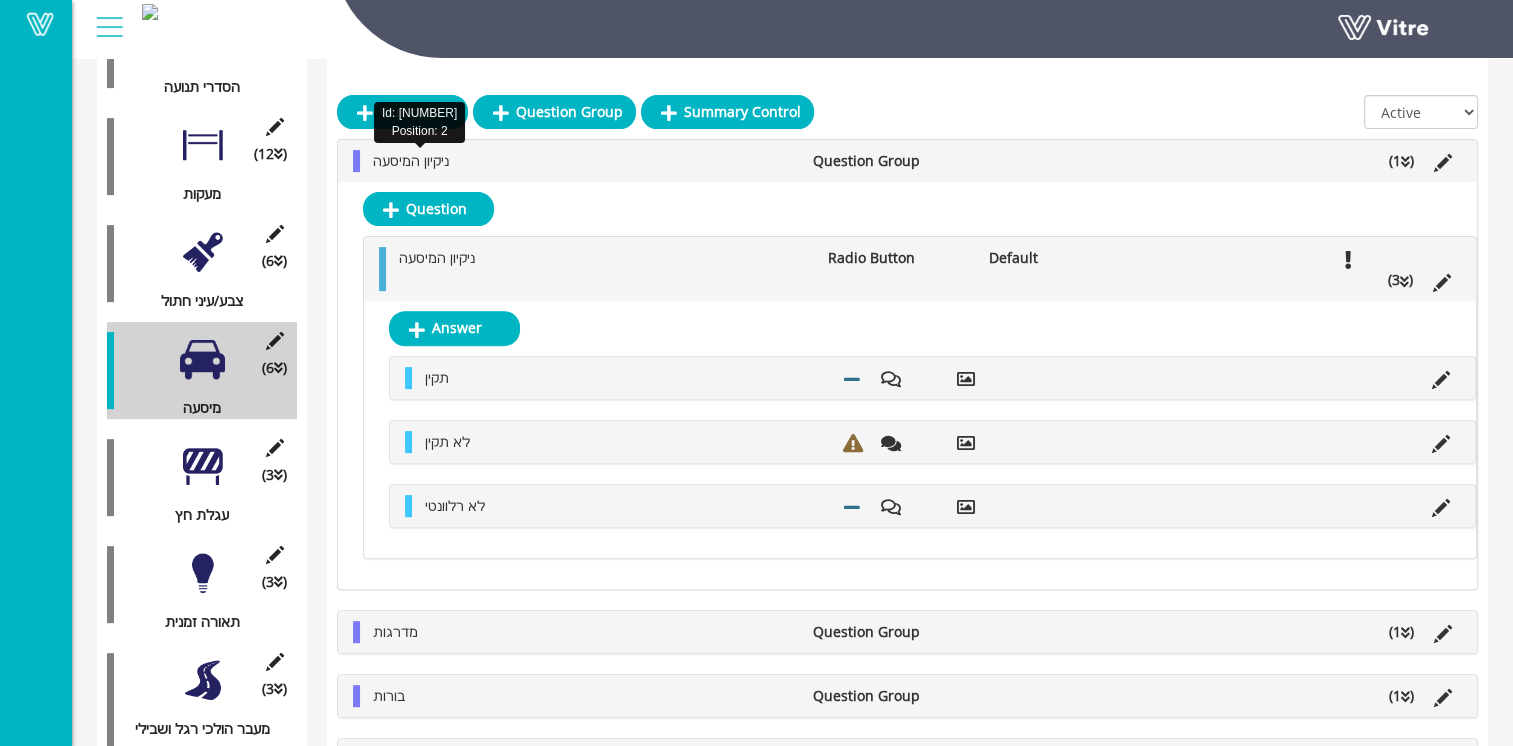 click on "ניקיון המיסעה" at bounding box center [411, 160] 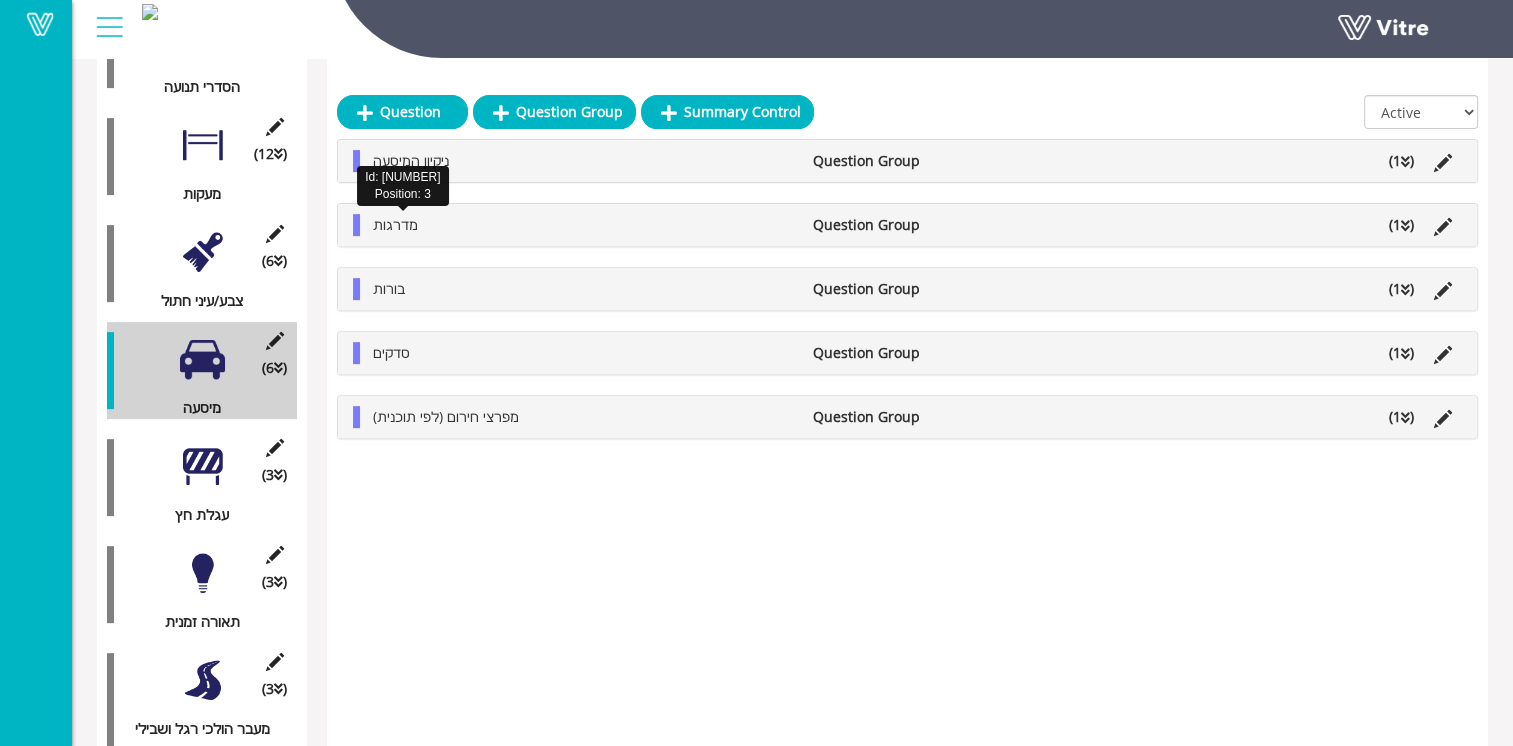 click on "מדרגות" at bounding box center (395, 224) 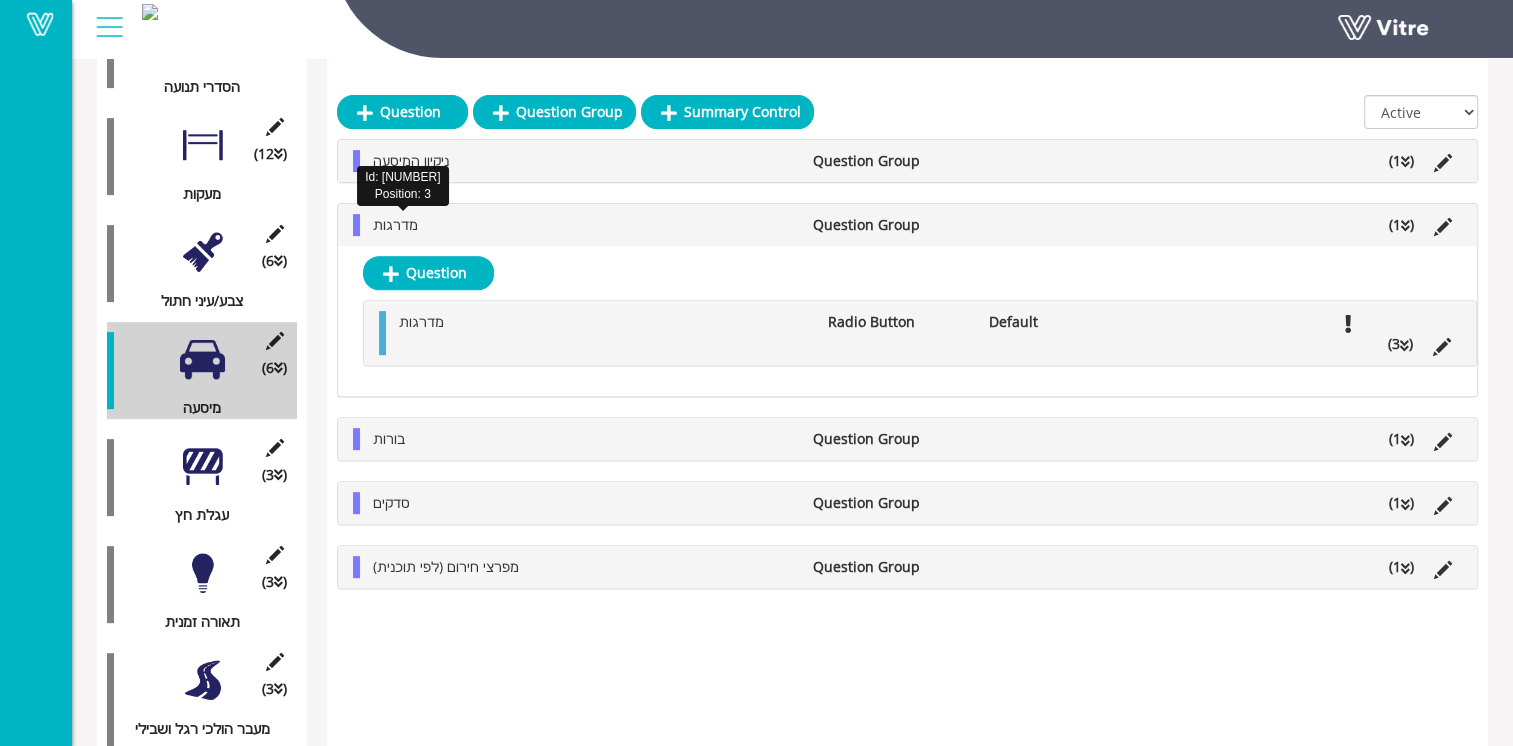 click on "מדרגות" at bounding box center (395, 224) 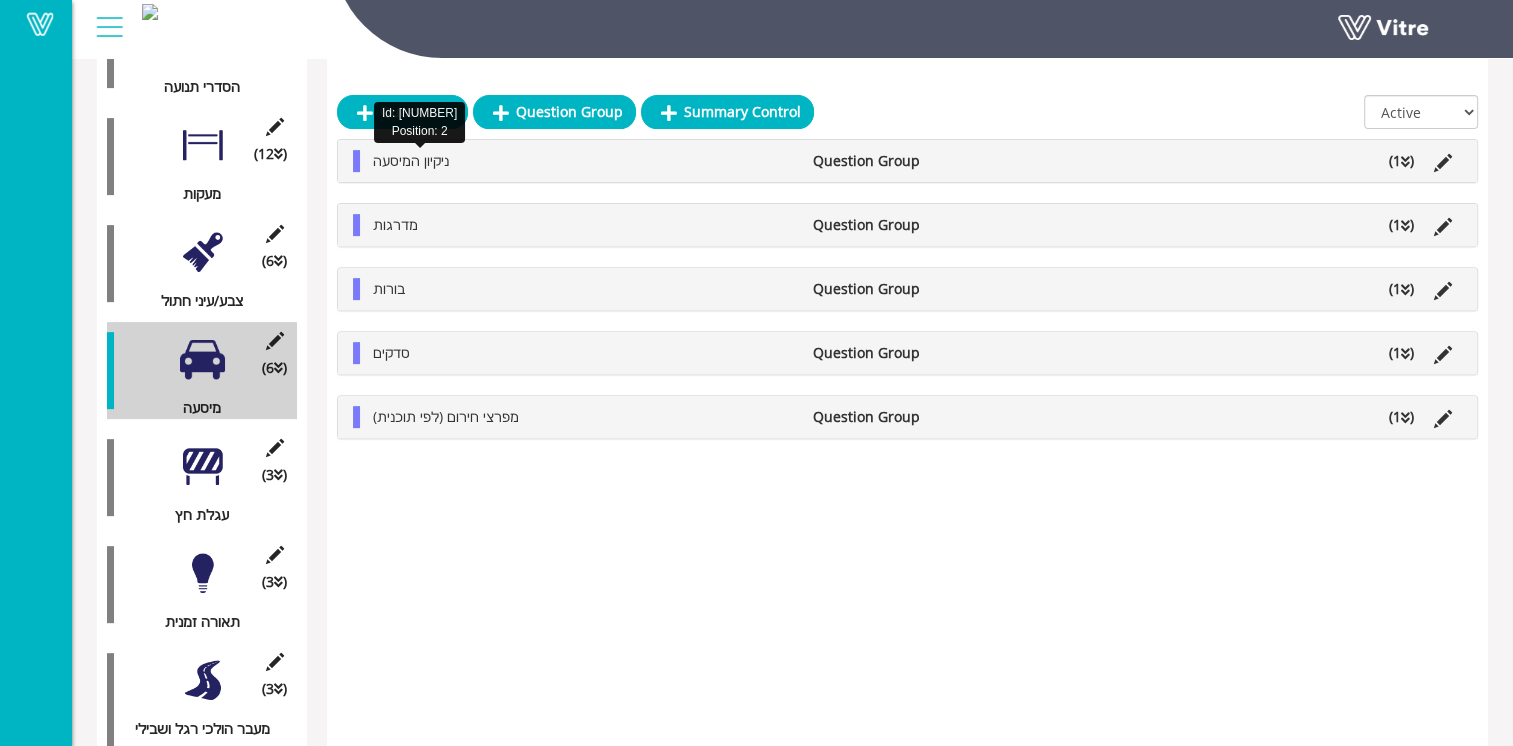 click on "ניקיון המיסעה" at bounding box center [411, 160] 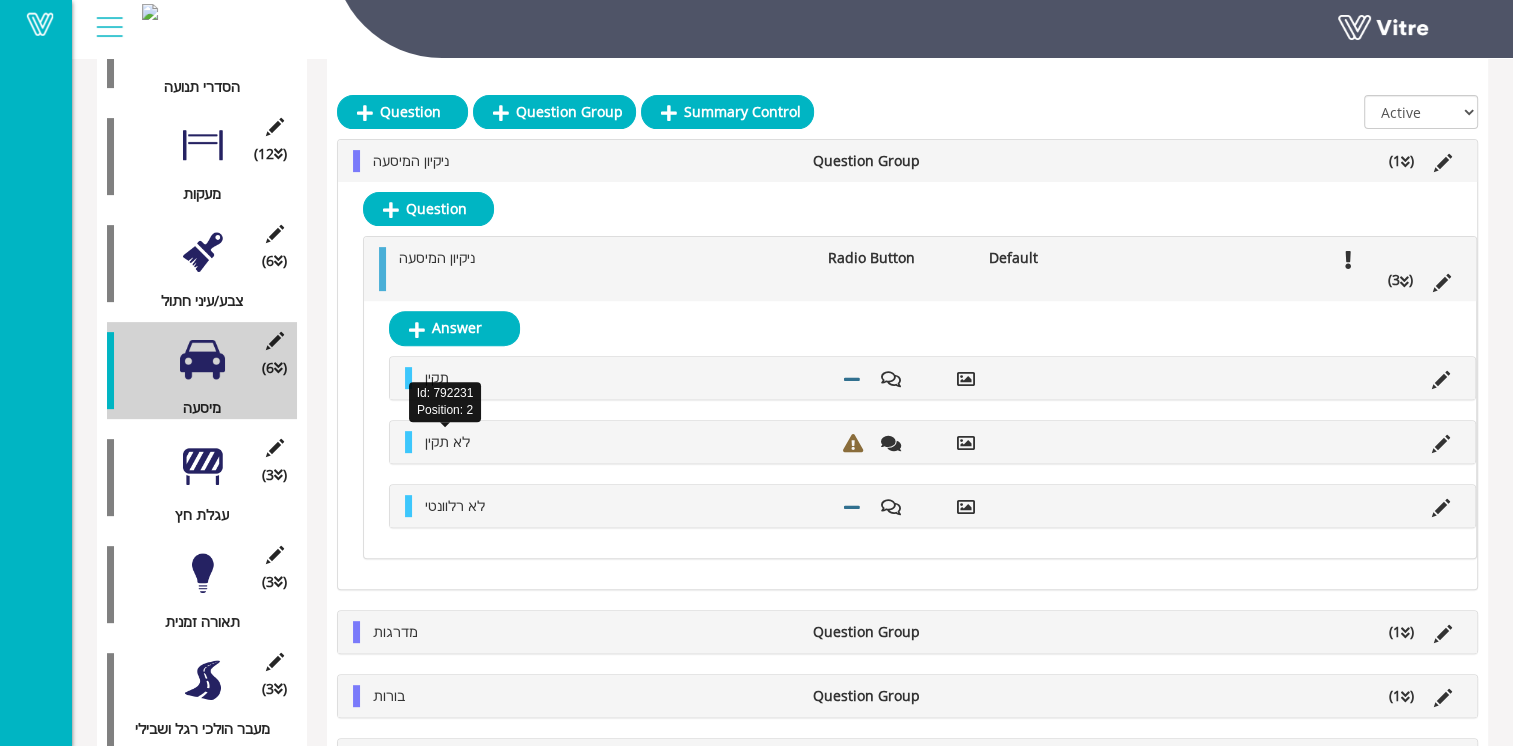 click on "לא תקין" at bounding box center (447, 441) 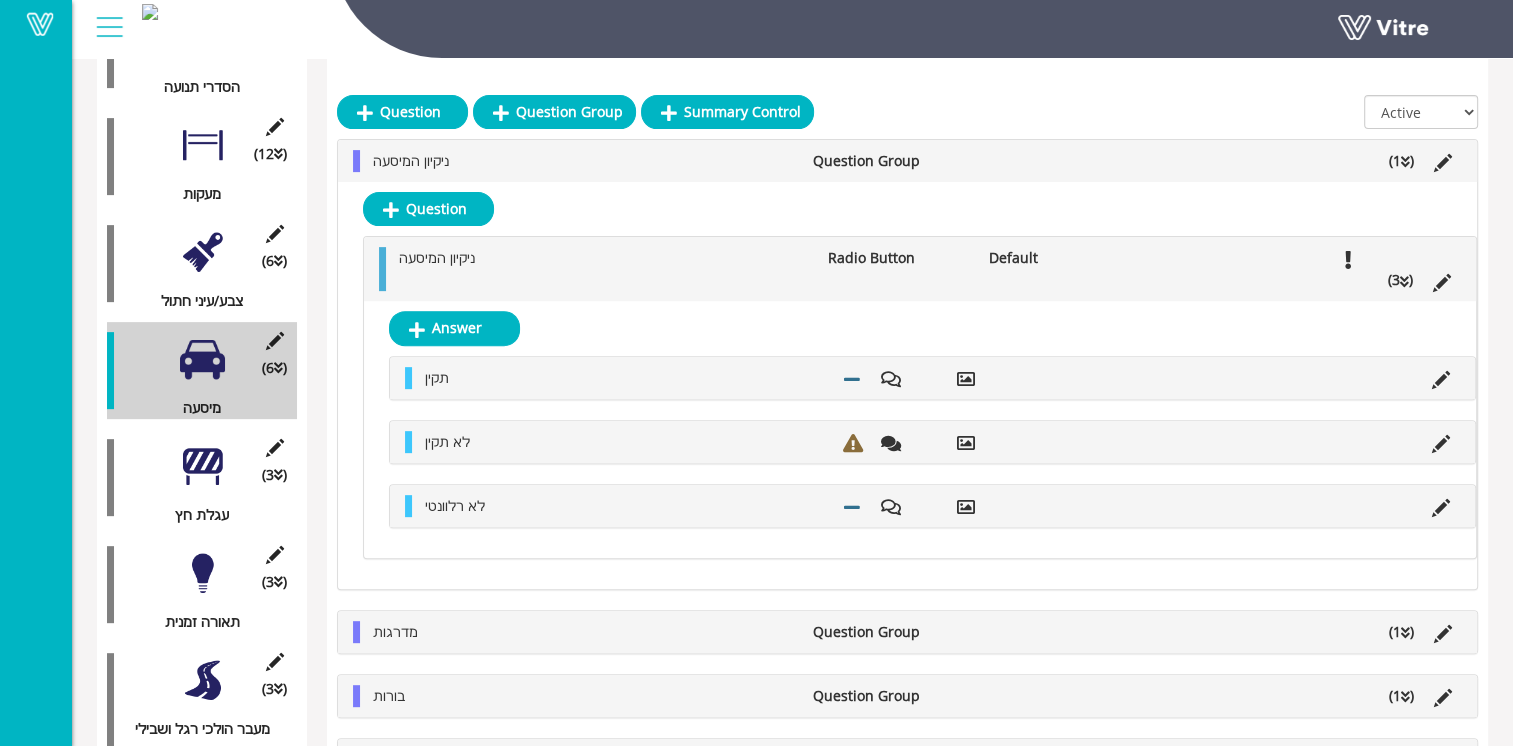 click on "לא תקין" at bounding box center [624, 442] 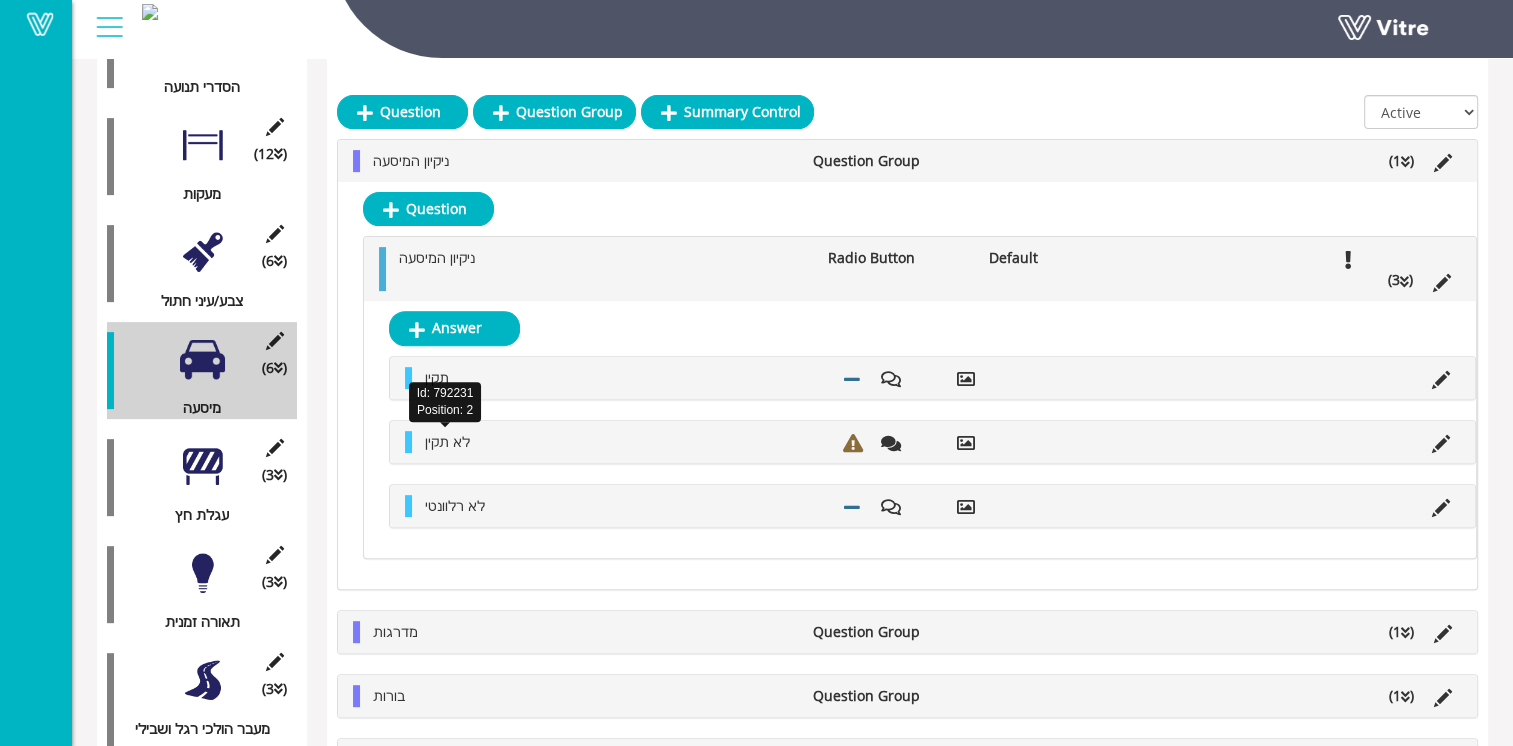 click on "לא תקין" at bounding box center (447, 441) 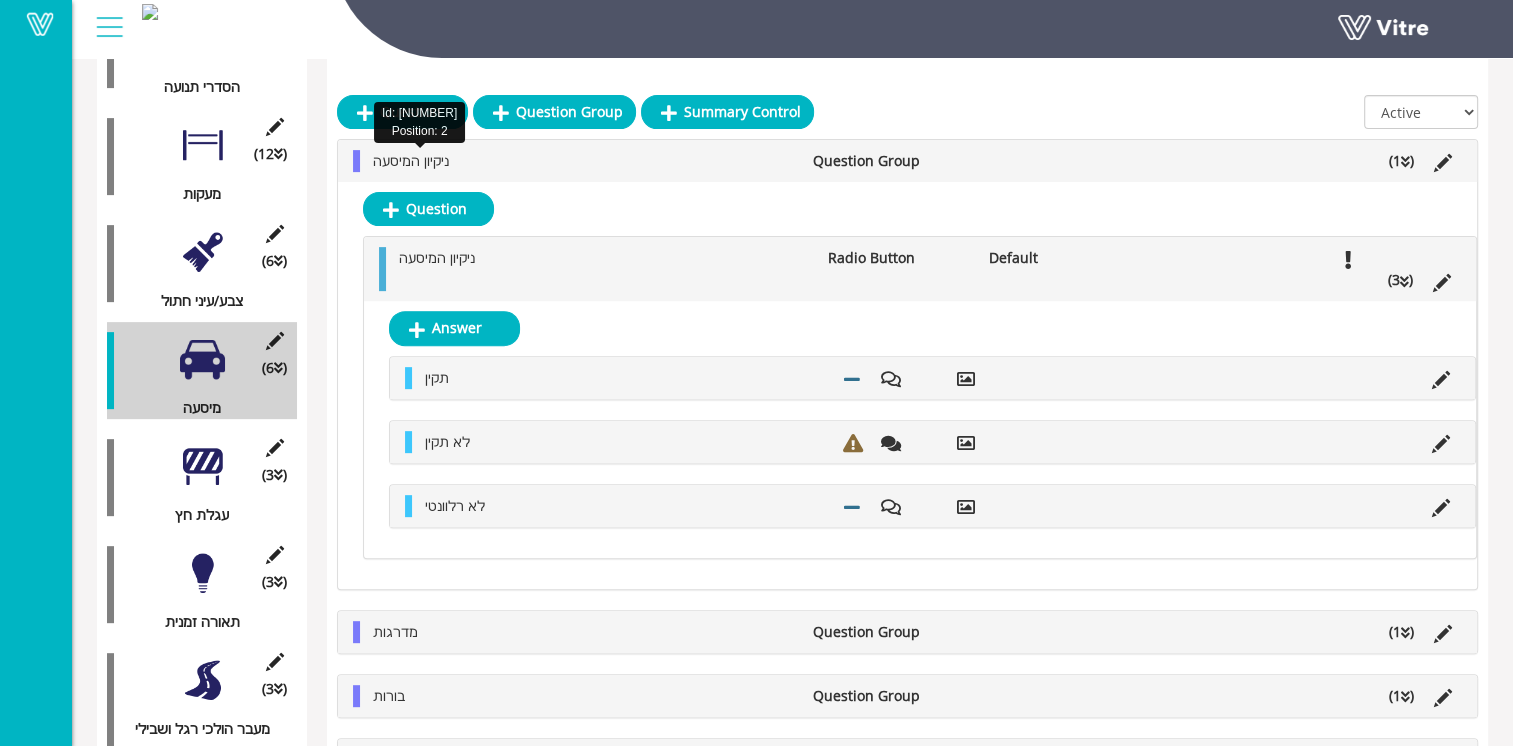 click on "ניקיון המיסעה" at bounding box center (411, 160) 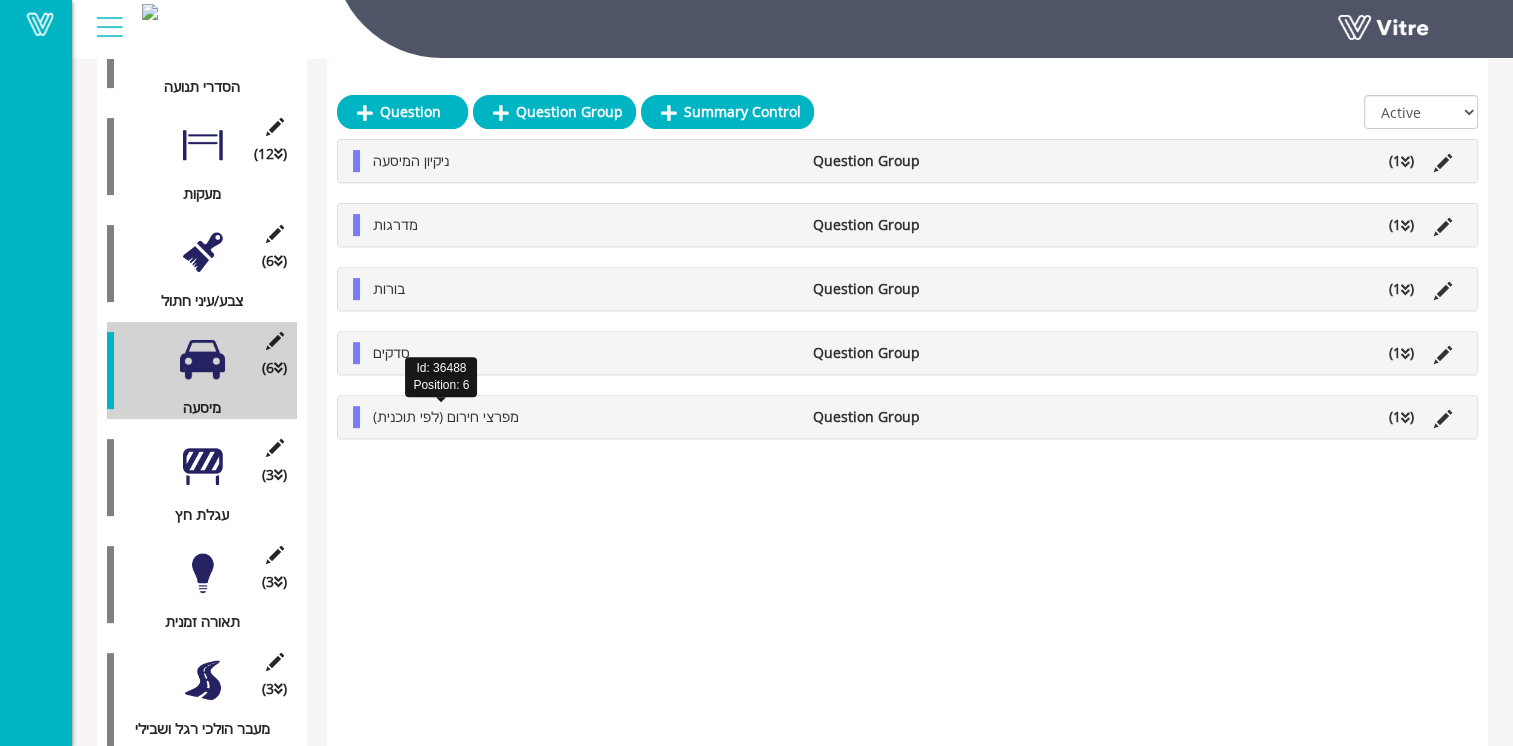 click on "מפרצי חירום (לפי תוכנית)" at bounding box center (446, 416) 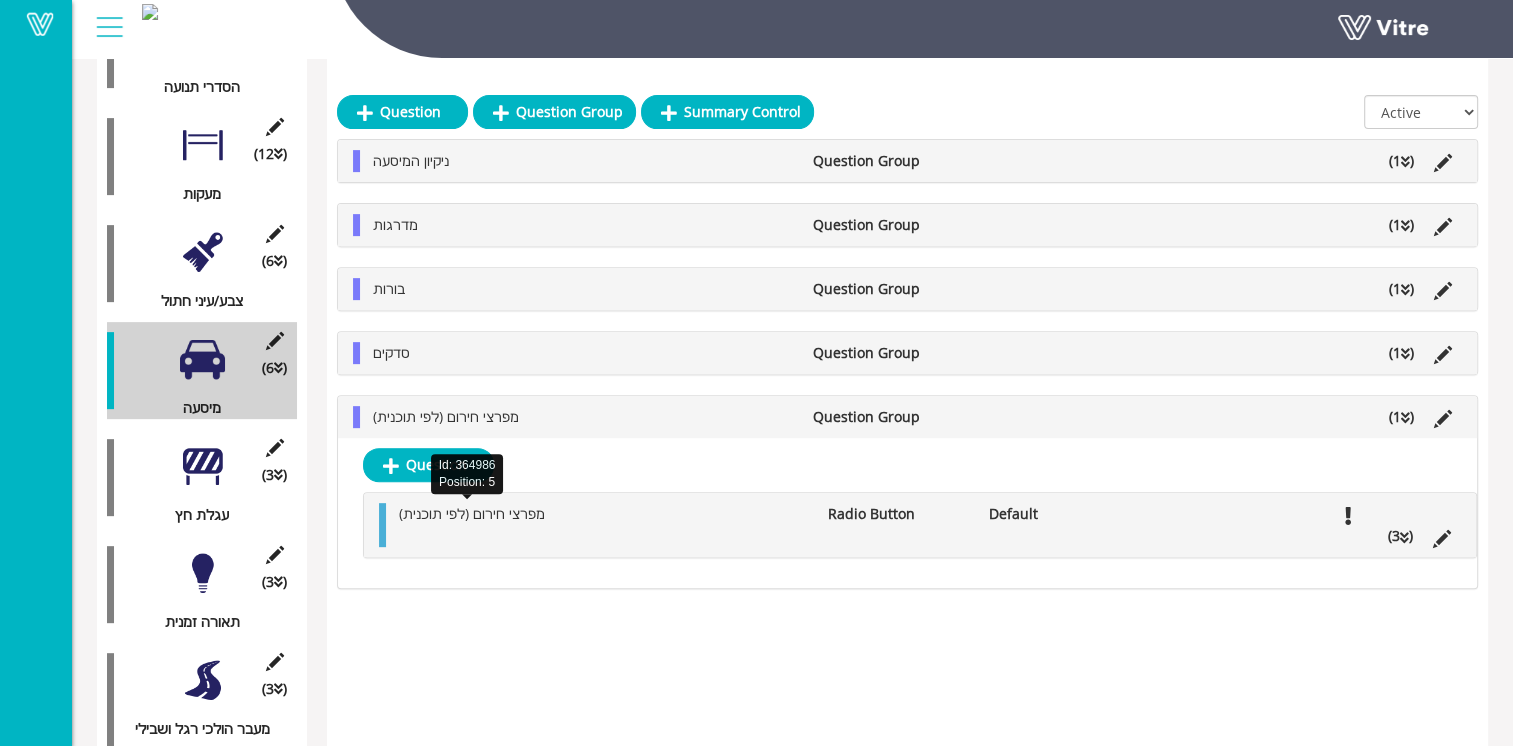 click on "מפרצי חירום (לפי תוכנית)" at bounding box center (472, 513) 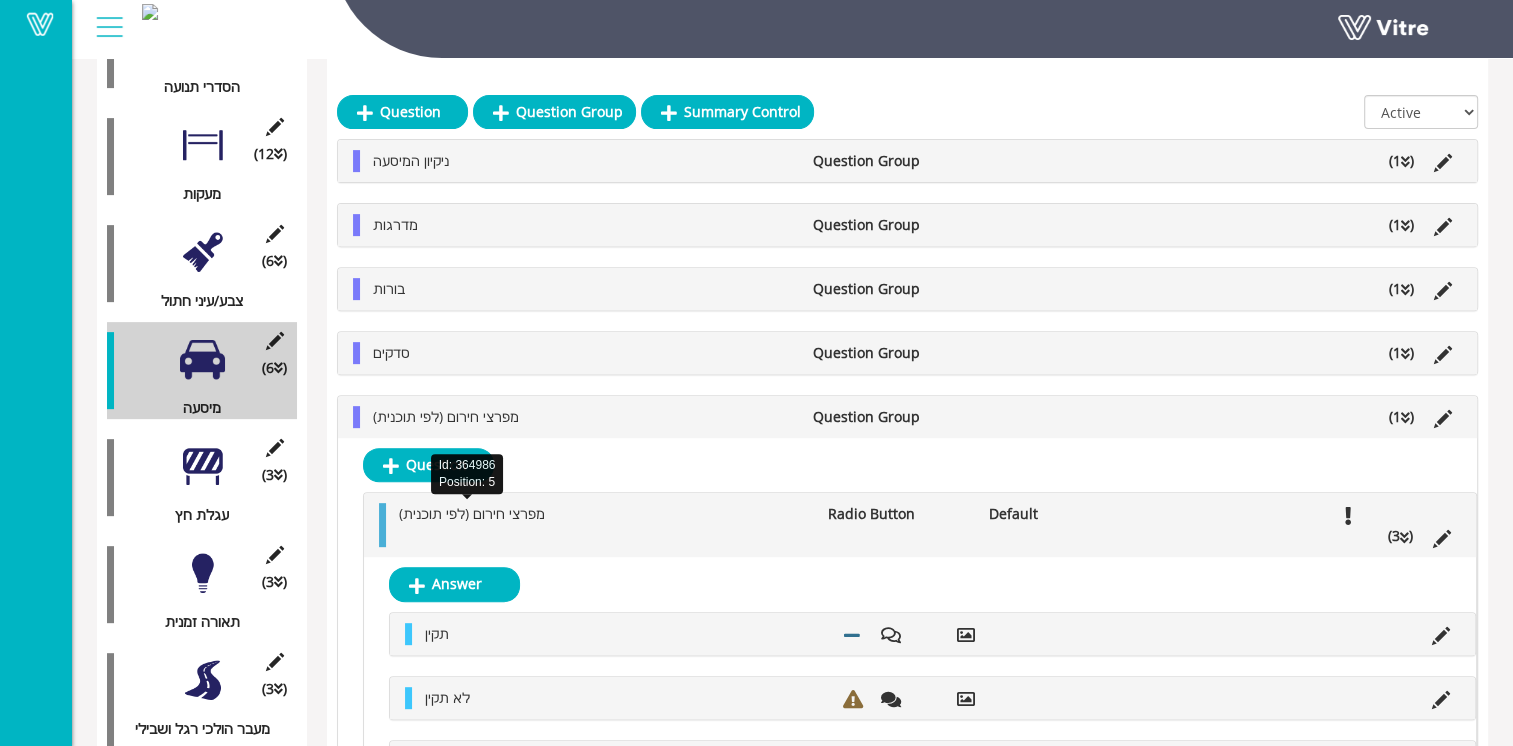 click on "מפרצי חירום (לפי תוכנית)" at bounding box center (472, 513) 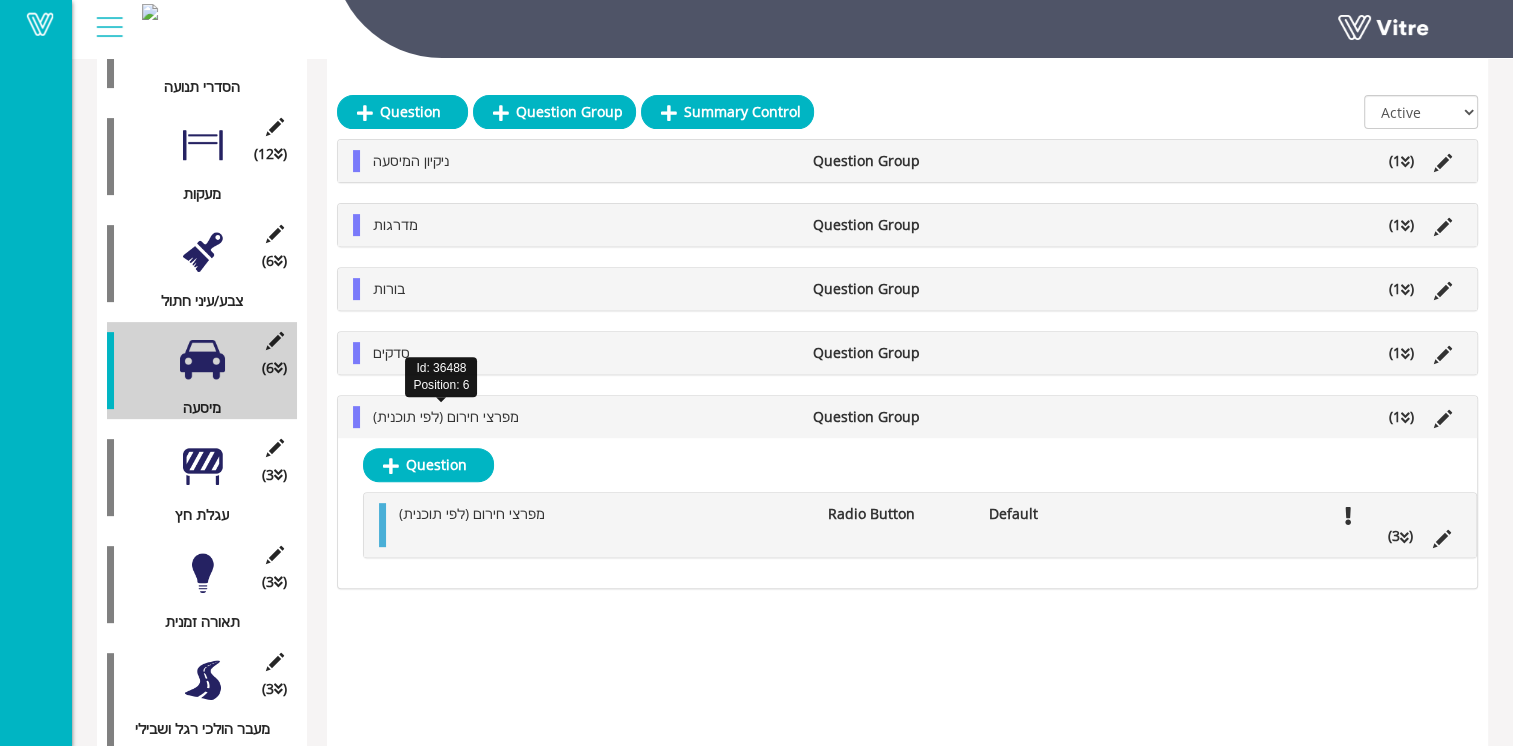 click on "מפרצי חירום (לפי תוכנית)" at bounding box center [446, 416] 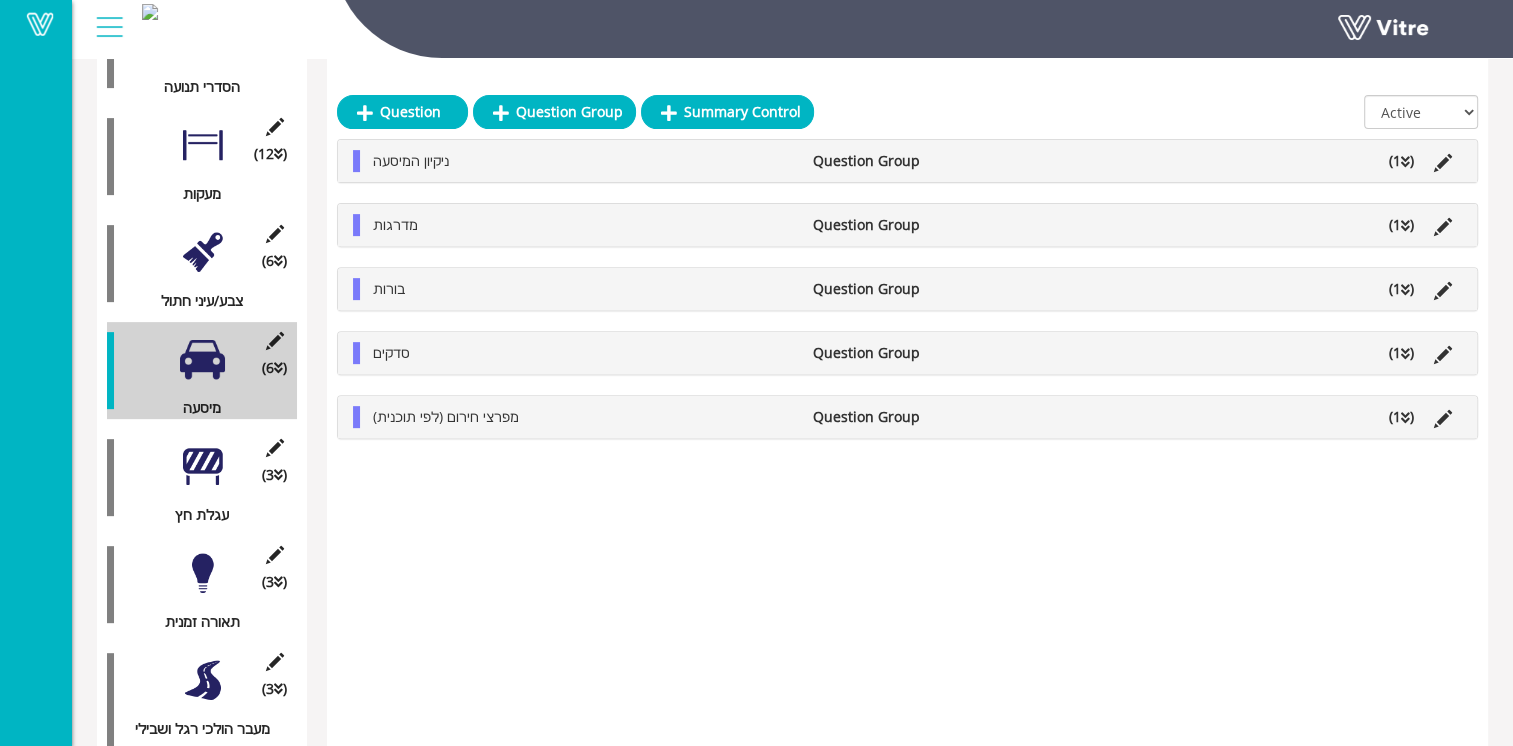 click at bounding box center [202, 466] 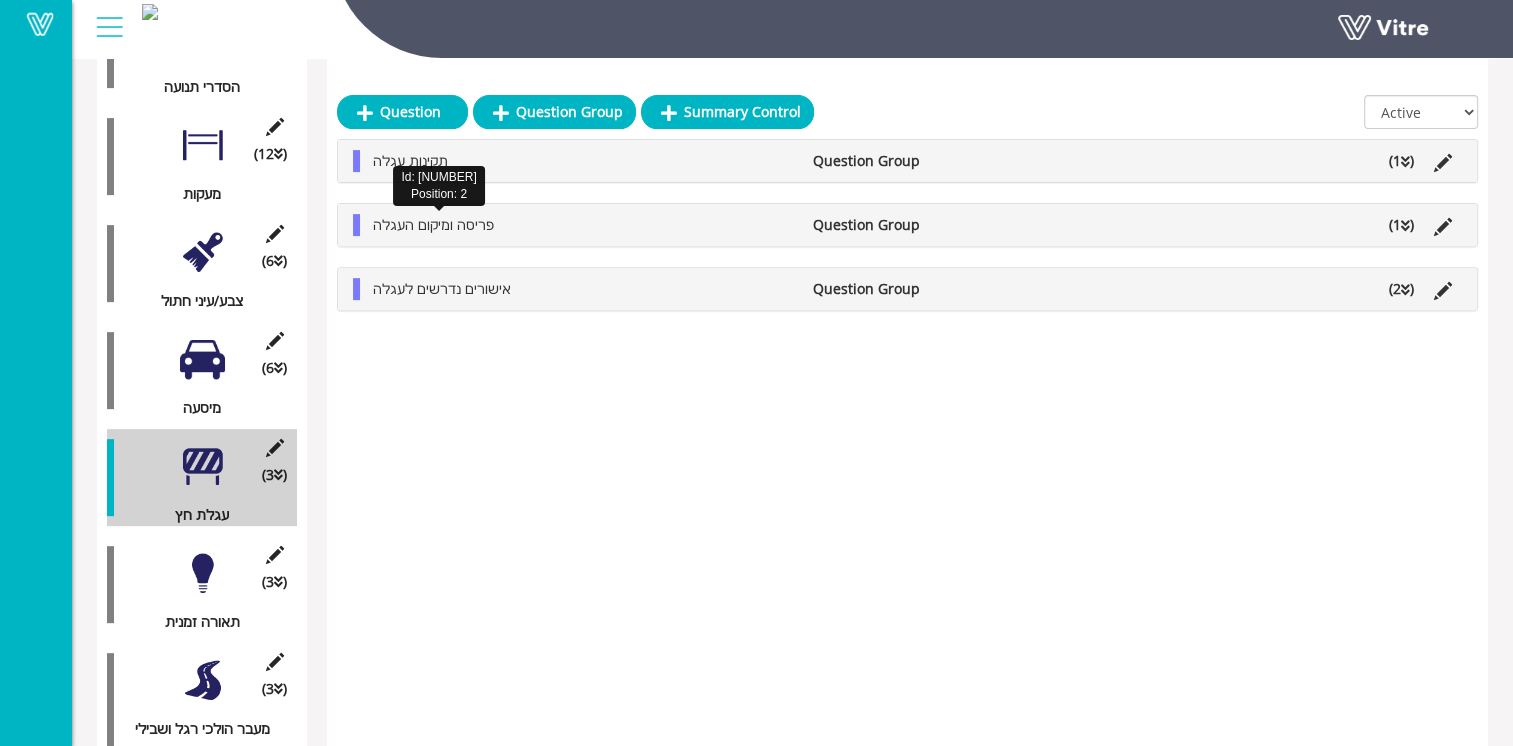 click on "פריסה ומיקום העגלה" at bounding box center [433, 224] 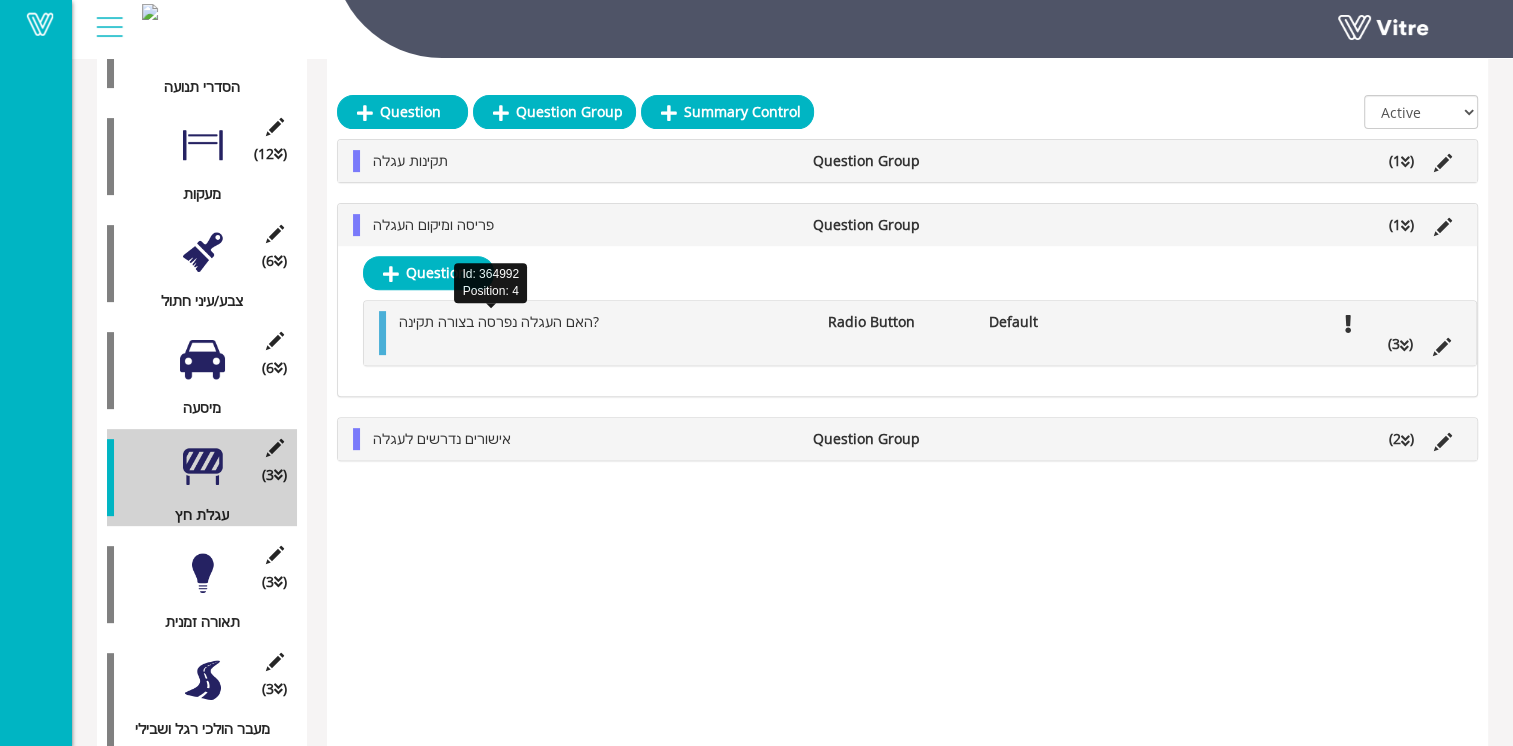 click on "האם העגלה נפרסה בצורה תקינה?" at bounding box center [499, 321] 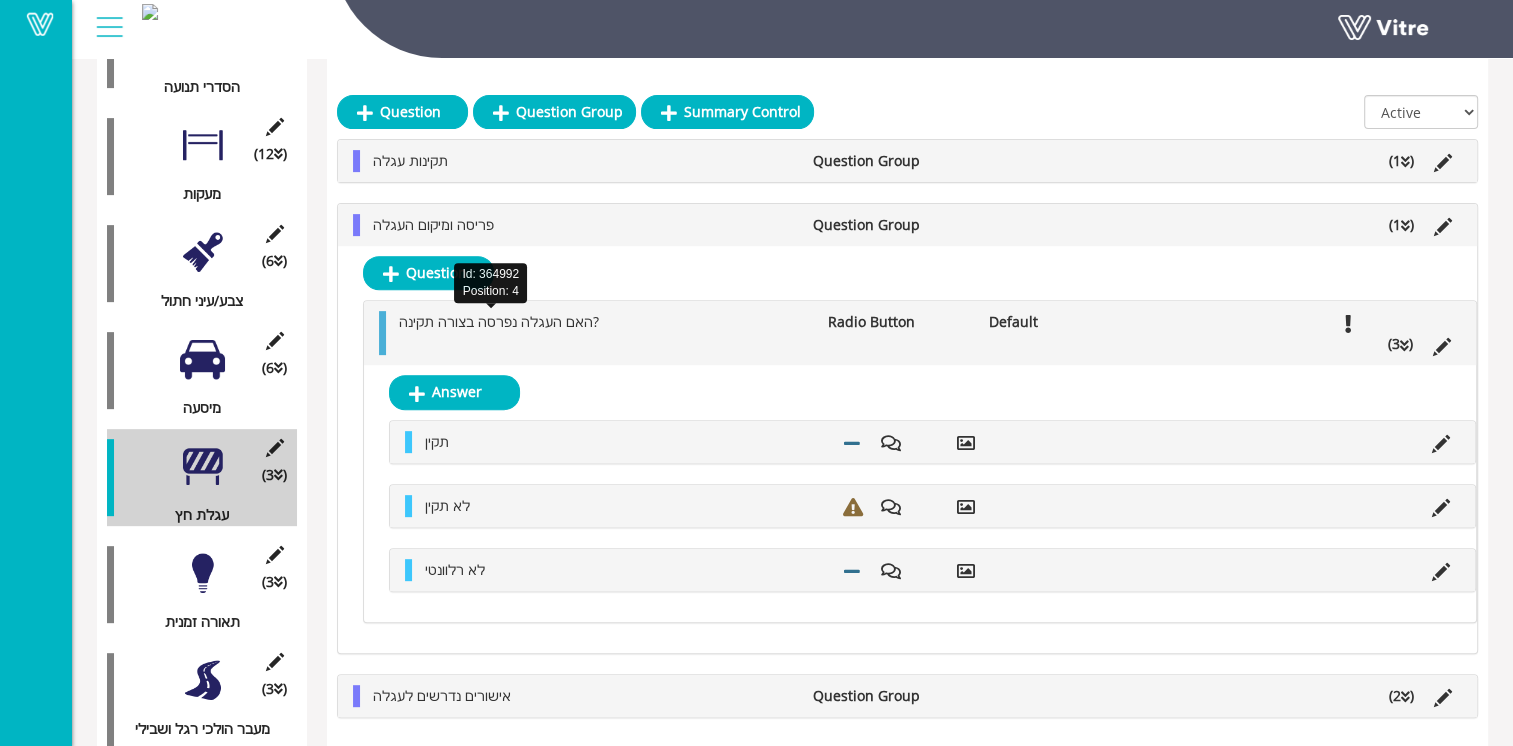 click on "האם העגלה נפרסה בצורה תקינה?" at bounding box center (499, 321) 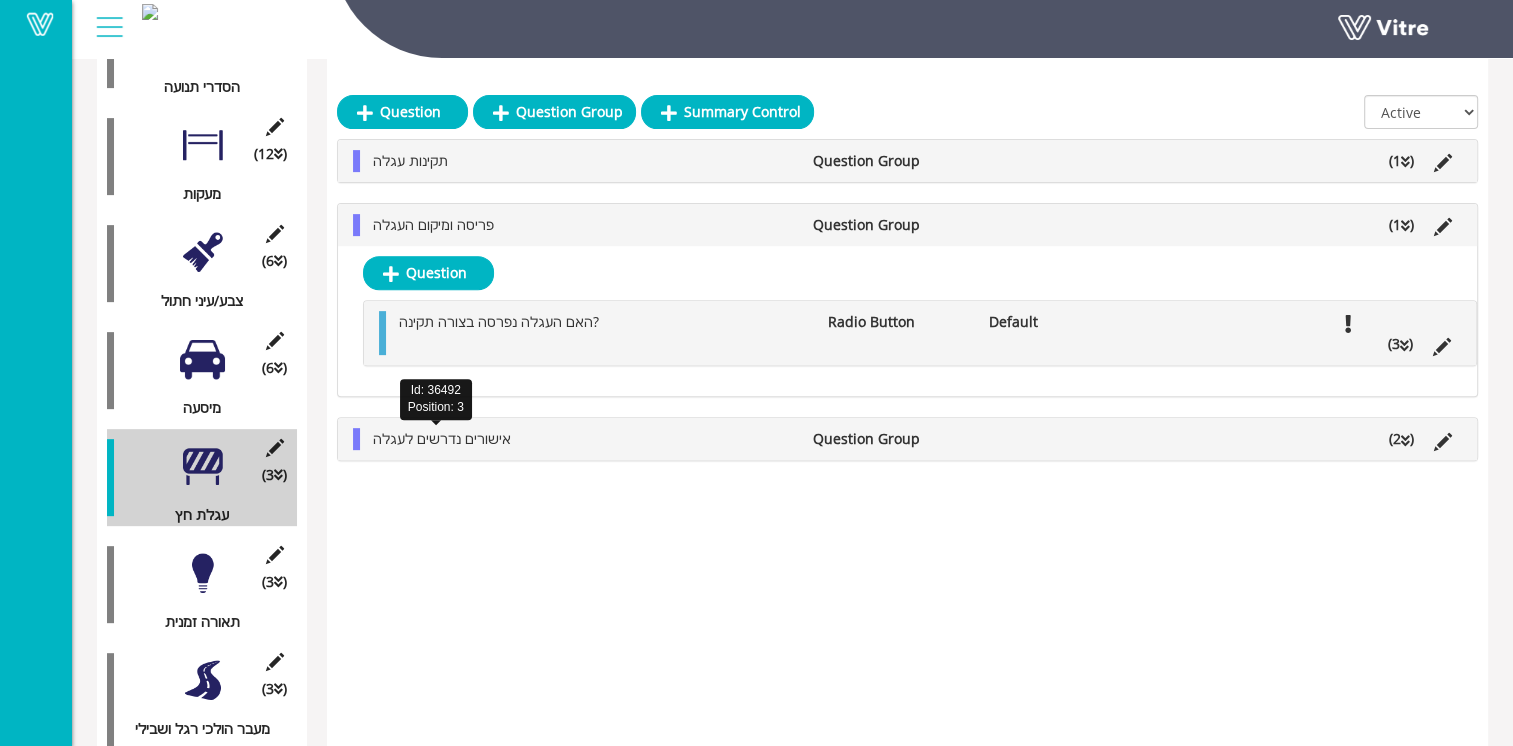 click on "אישורים נדרשים לעגלה" at bounding box center (442, 438) 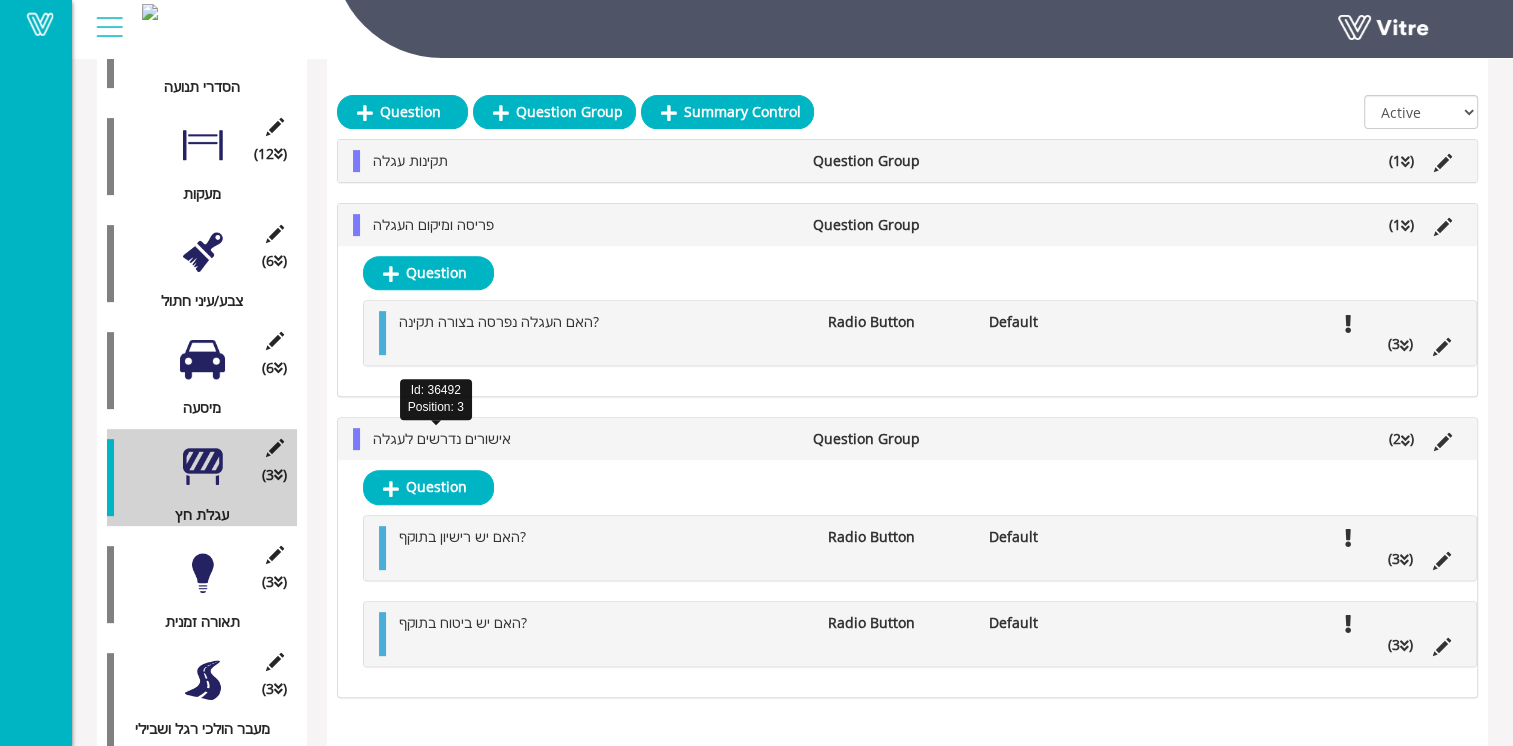 click on "אישורים נדרשים לעגלה" at bounding box center [442, 438] 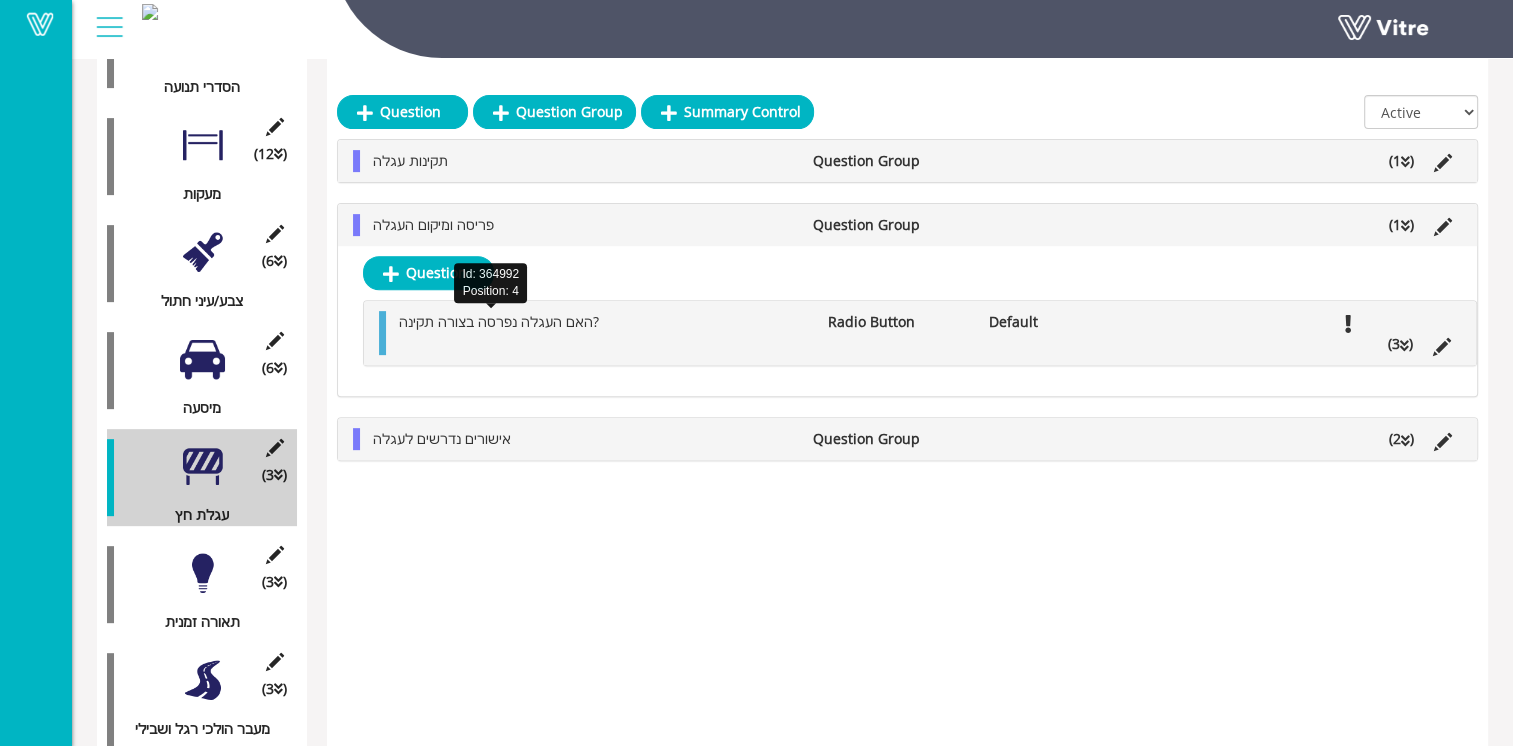click on "האם העגלה נפרסה בצורה תקינה?" at bounding box center [499, 321] 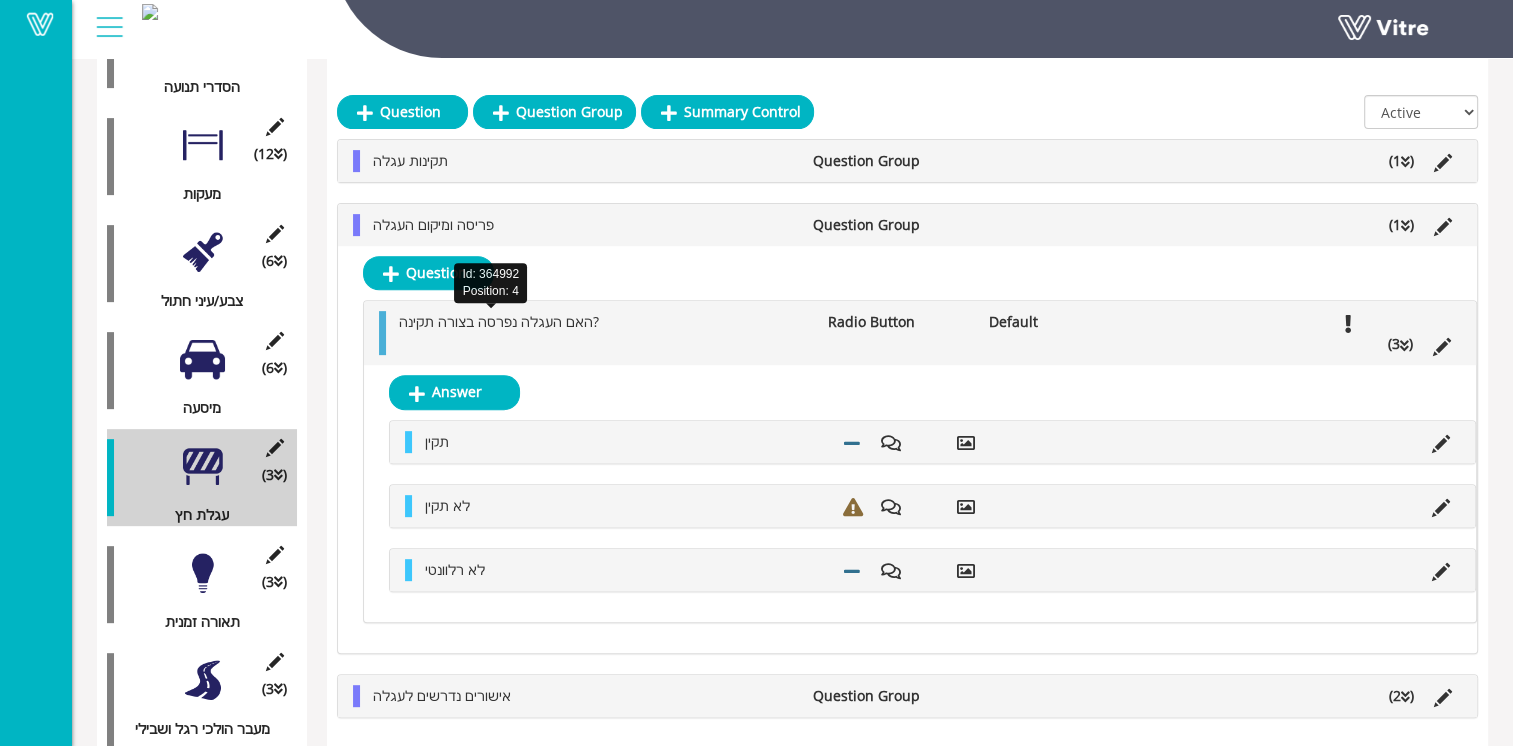 click on "האם העגלה נפרסה בצורה תקינה?" at bounding box center [499, 321] 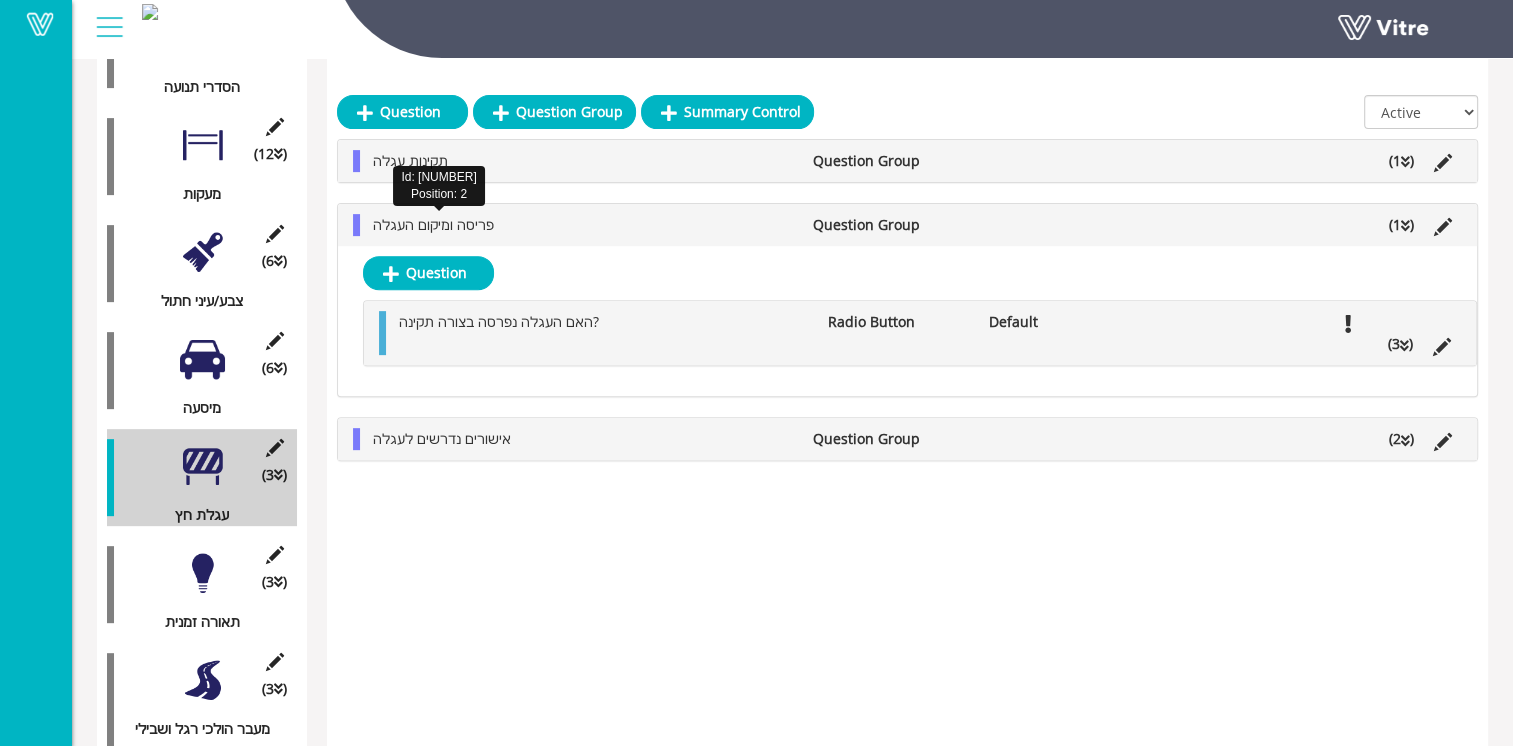 click on "פריסה ומיקום העגלה" at bounding box center (433, 224) 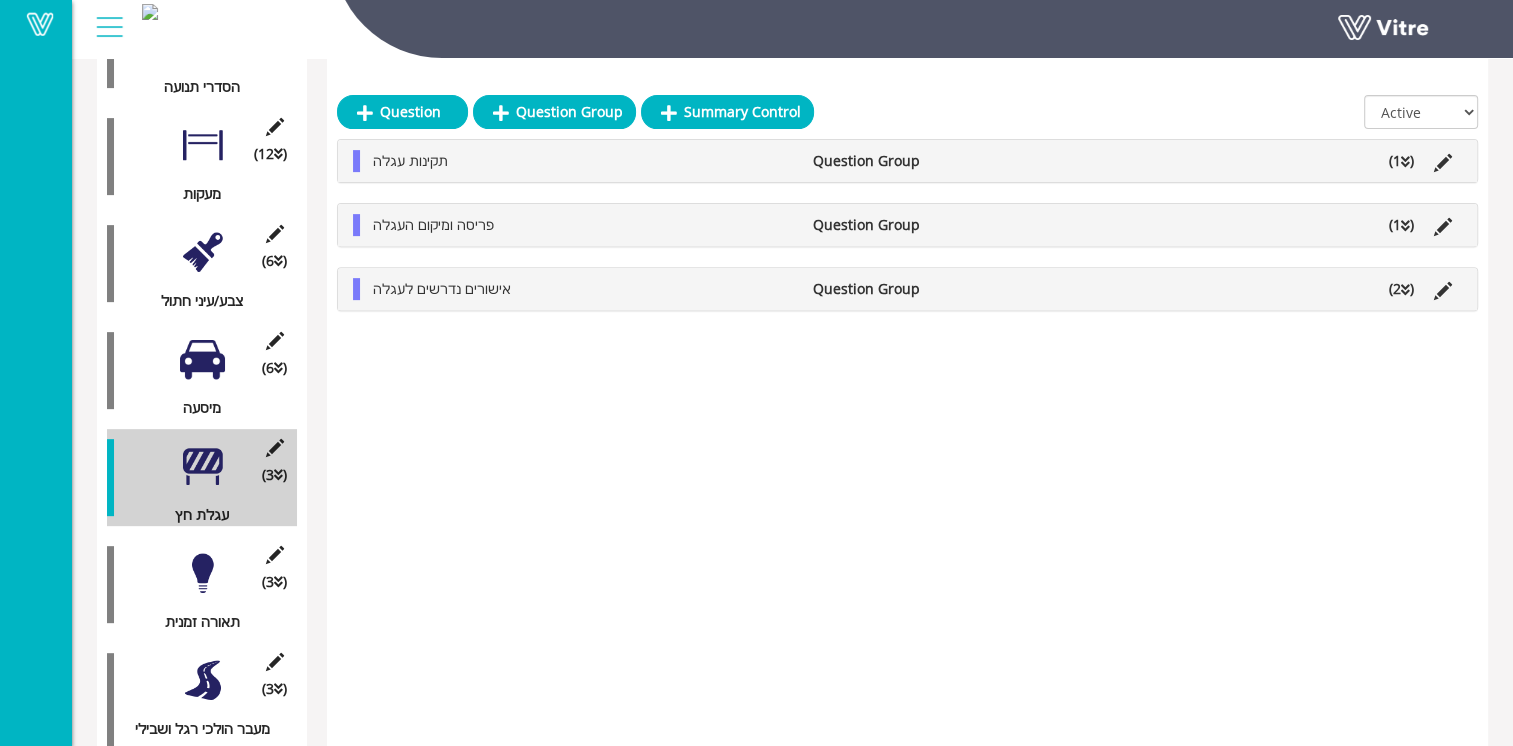 click at bounding box center [202, 573] 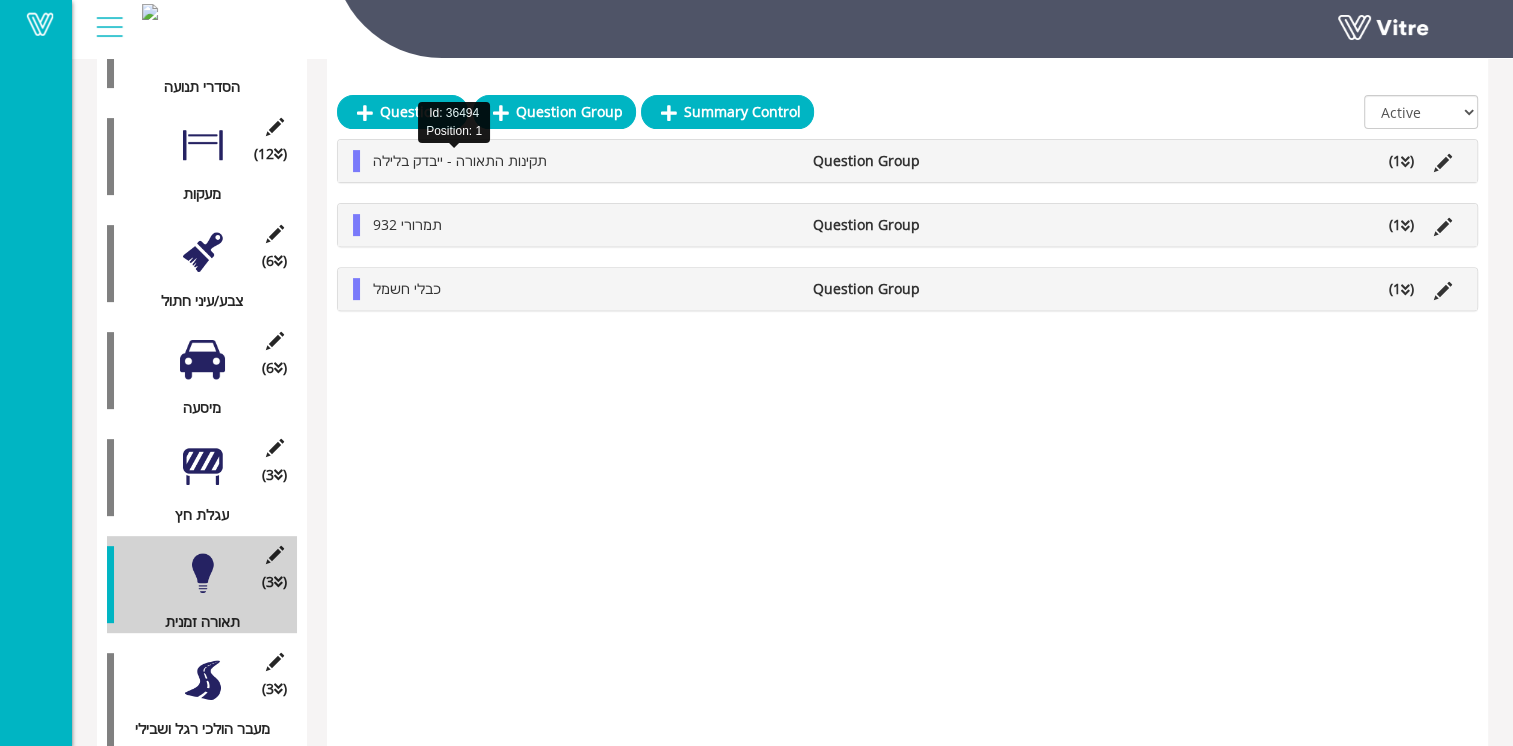 click on "תקינות התאורה - ייבדק בלילה" at bounding box center [460, 160] 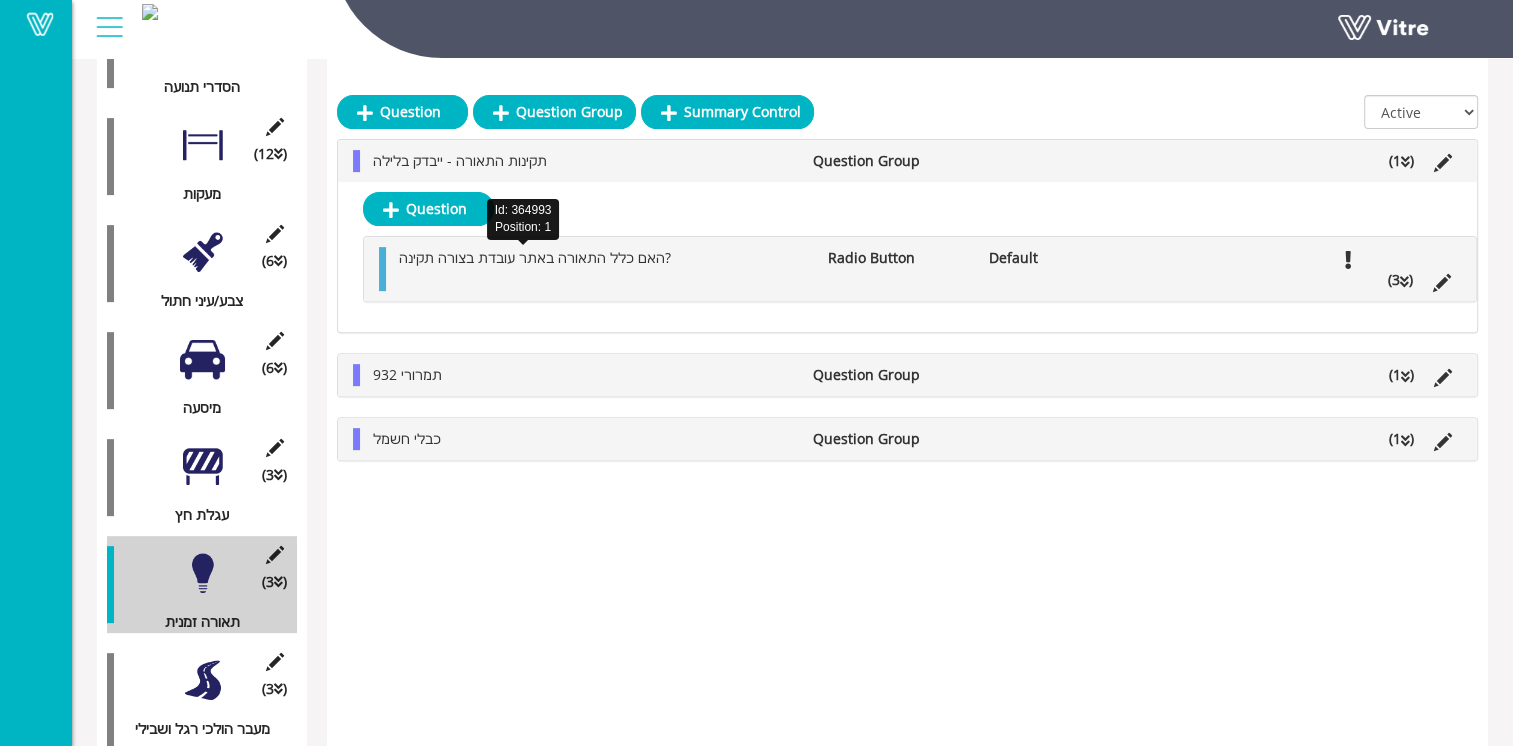 click on "האם כלל התאורה באתר עובדת בצורה תקינה?" at bounding box center [535, 257] 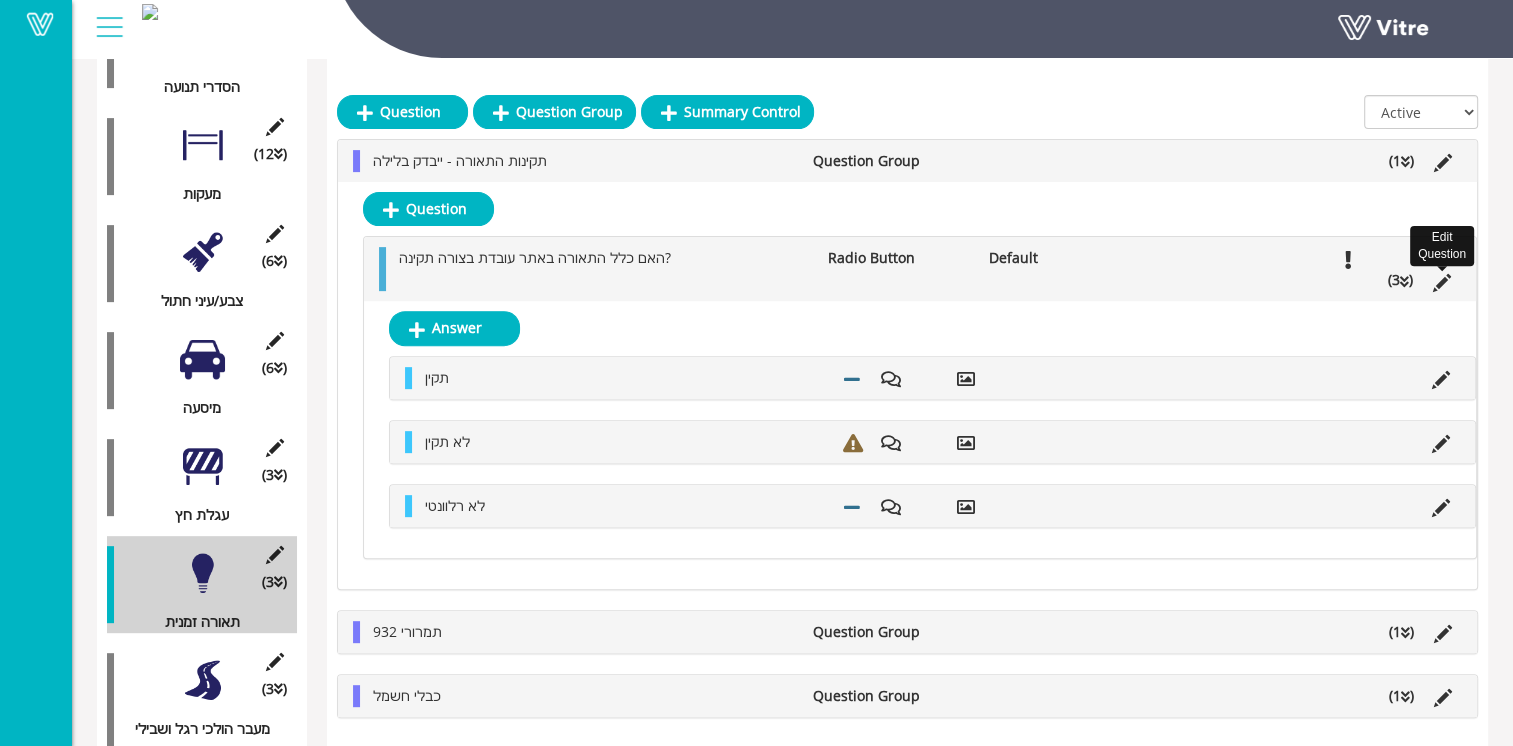 click at bounding box center [1442, 283] 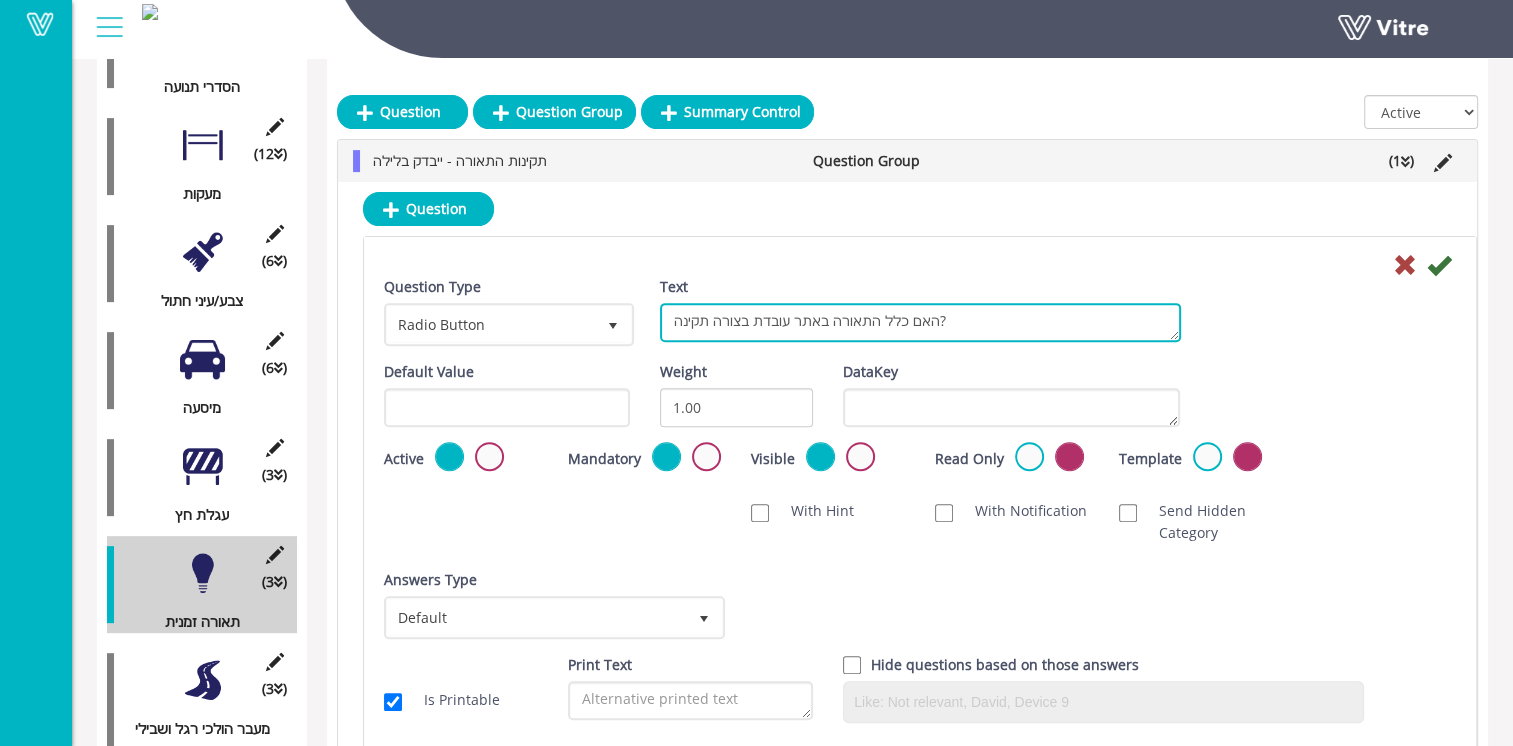 drag, startPoint x: 914, startPoint y: 326, endPoint x: 675, endPoint y: 325, distance: 239.00209 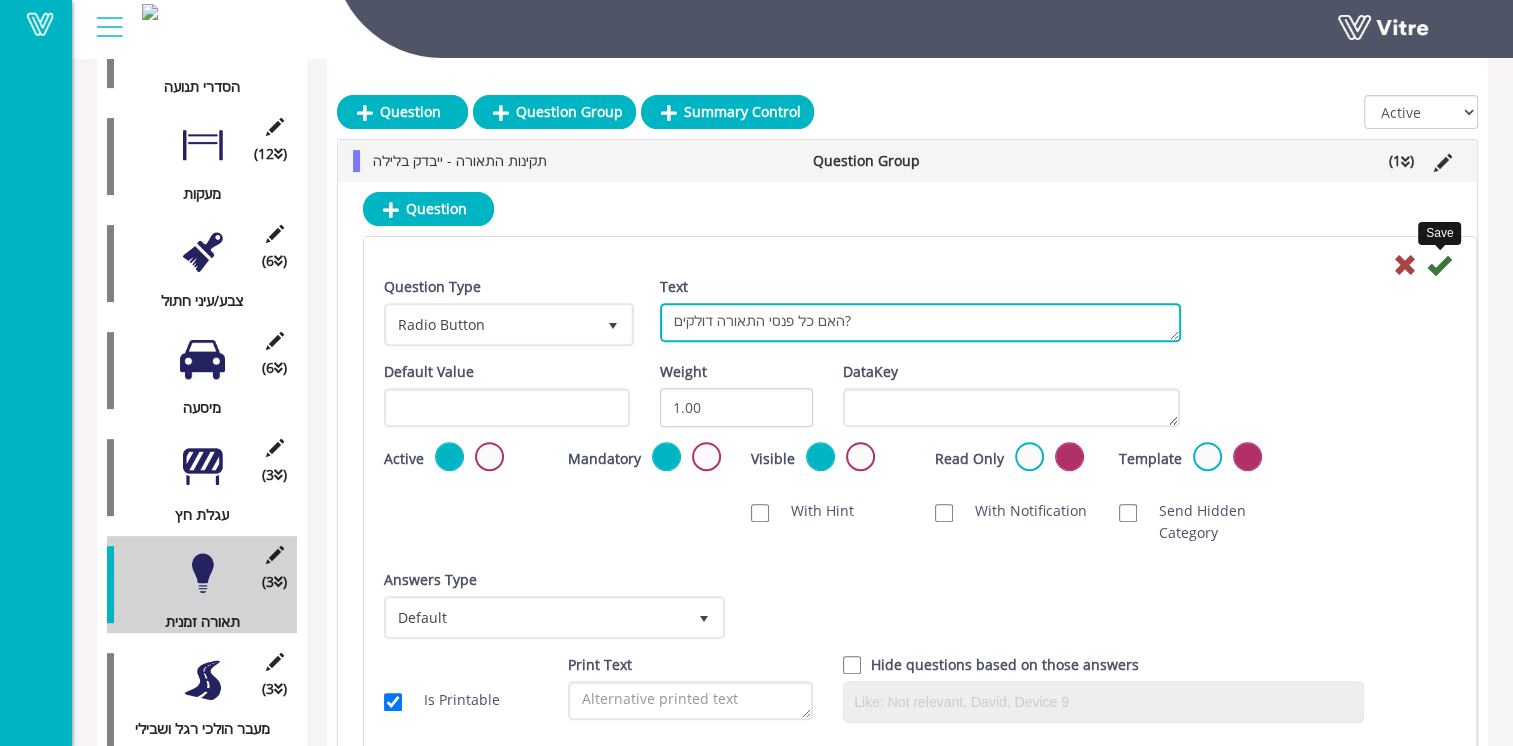 type on "האם כל פנסי התאורה דולקים?" 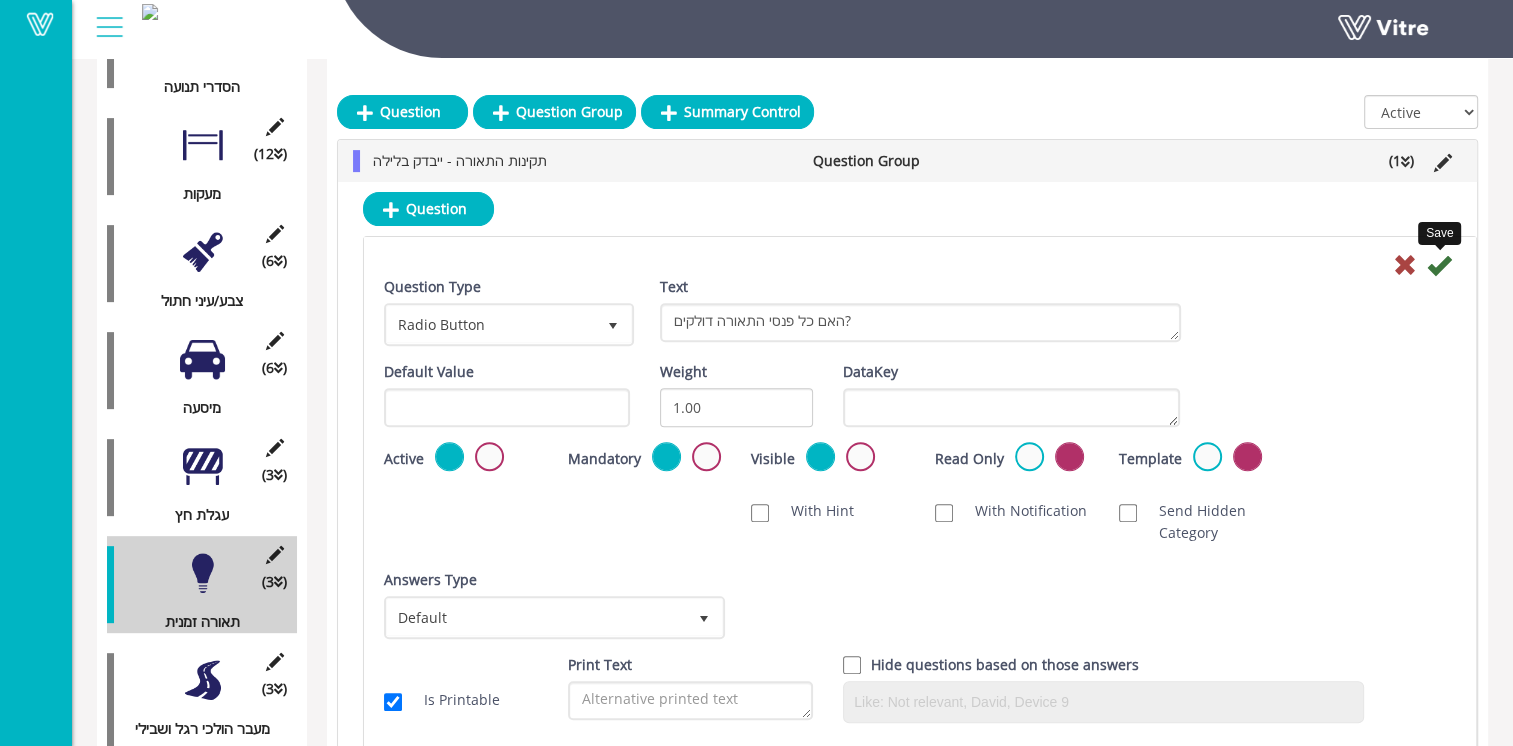 click at bounding box center [1439, 265] 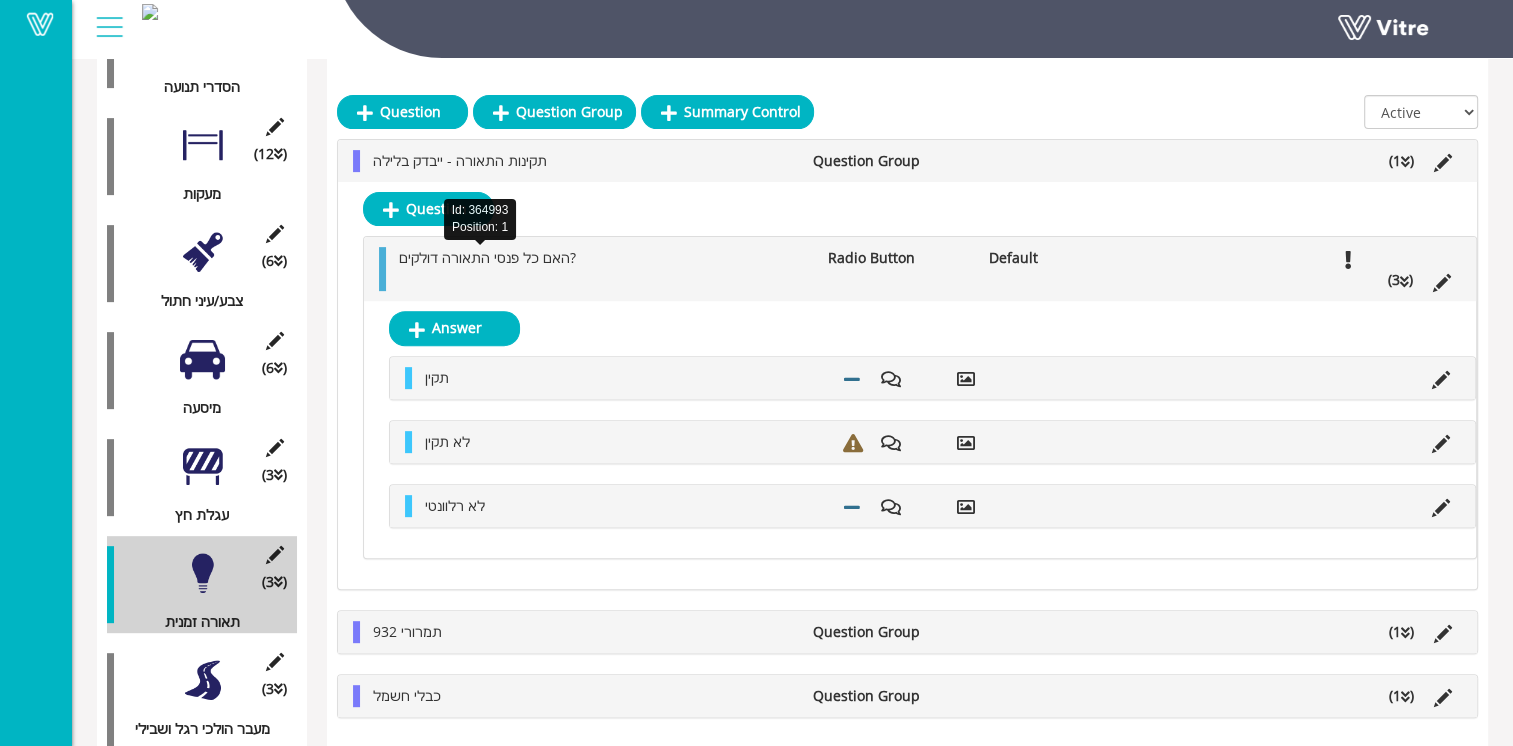 click on "האם כל פנסי התאורה דולקים?" at bounding box center (487, 257) 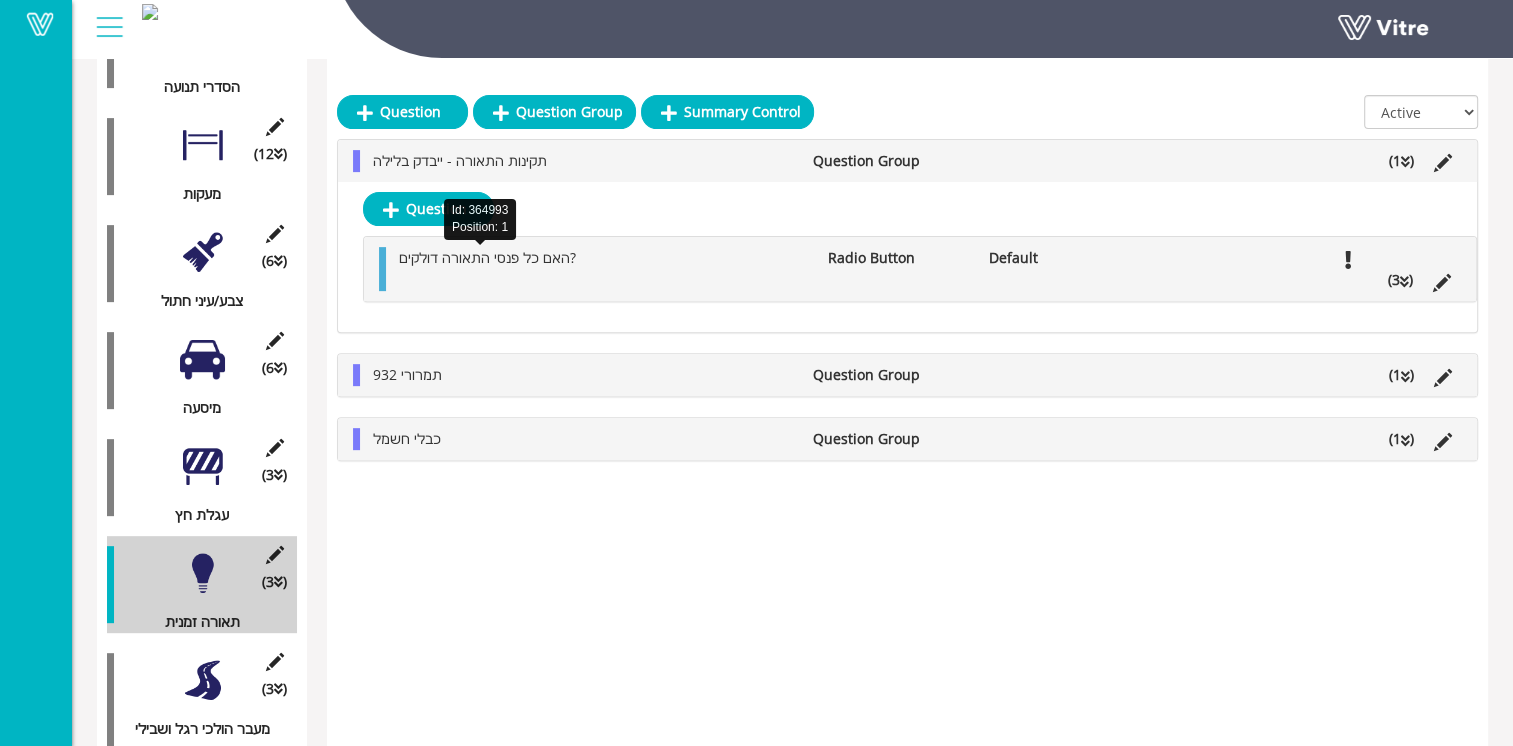 click on "האם כל פנסי התאורה דולקים?" at bounding box center (487, 257) 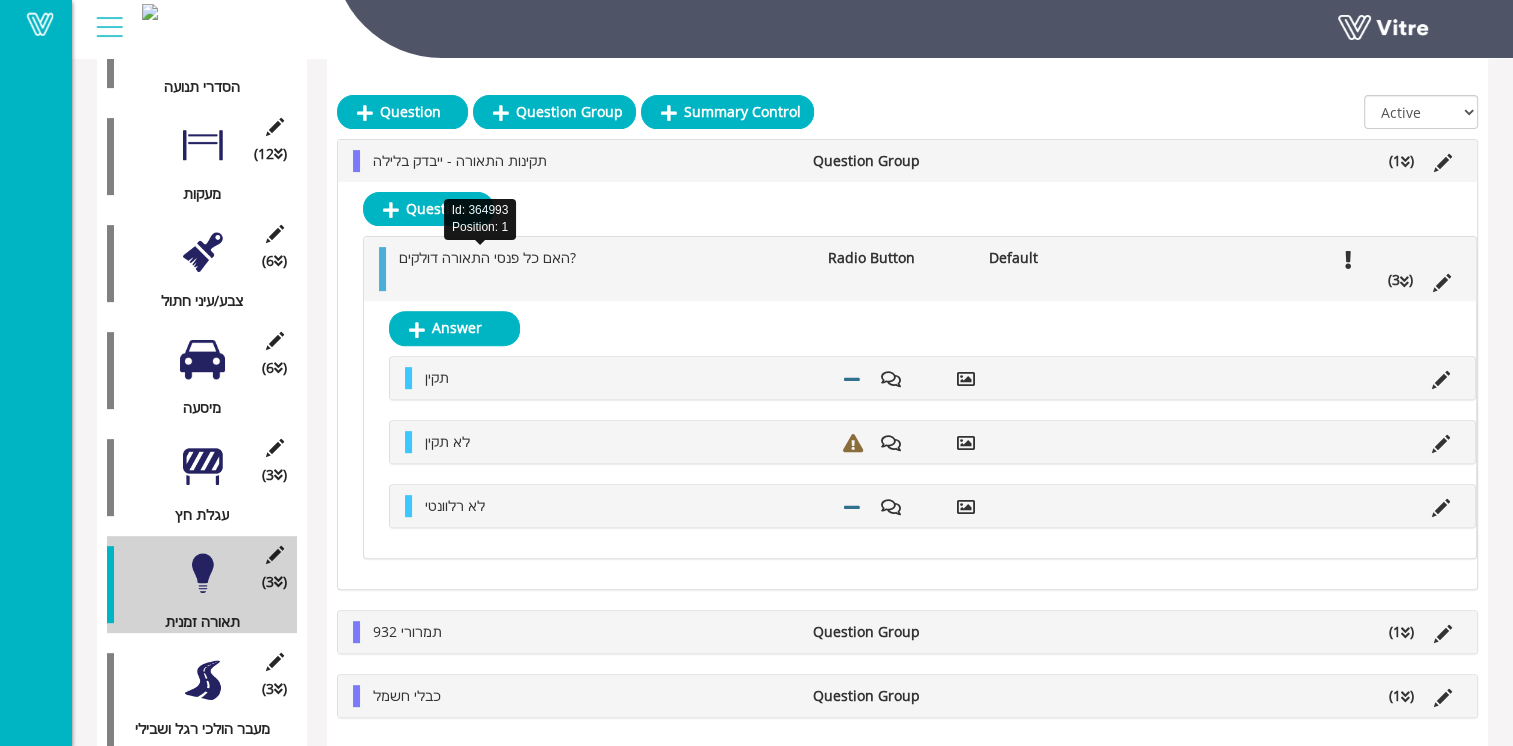 click on "האם כל פנסי התאורה דולקים?" at bounding box center [487, 257] 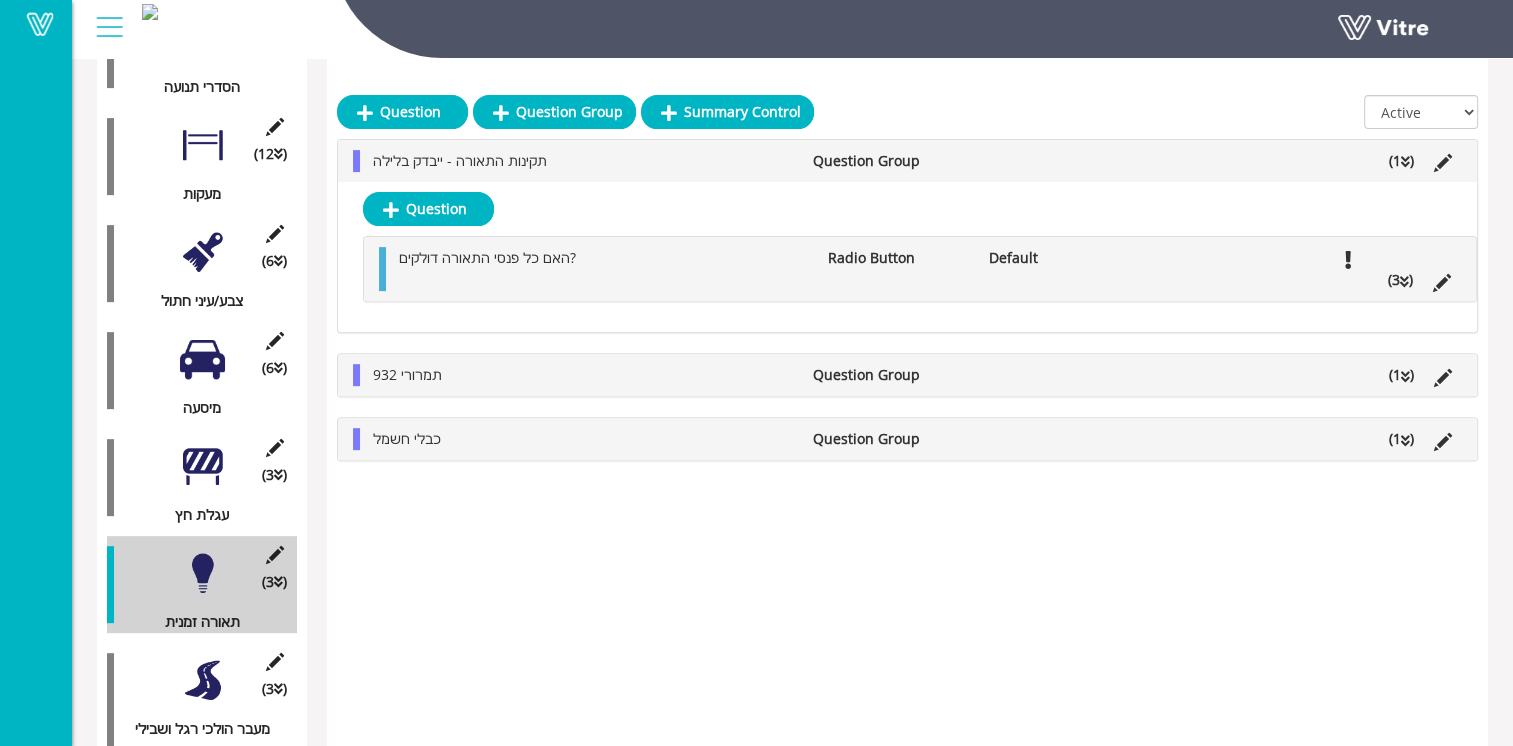 click on "תמרורי 932" at bounding box center [583, 375] 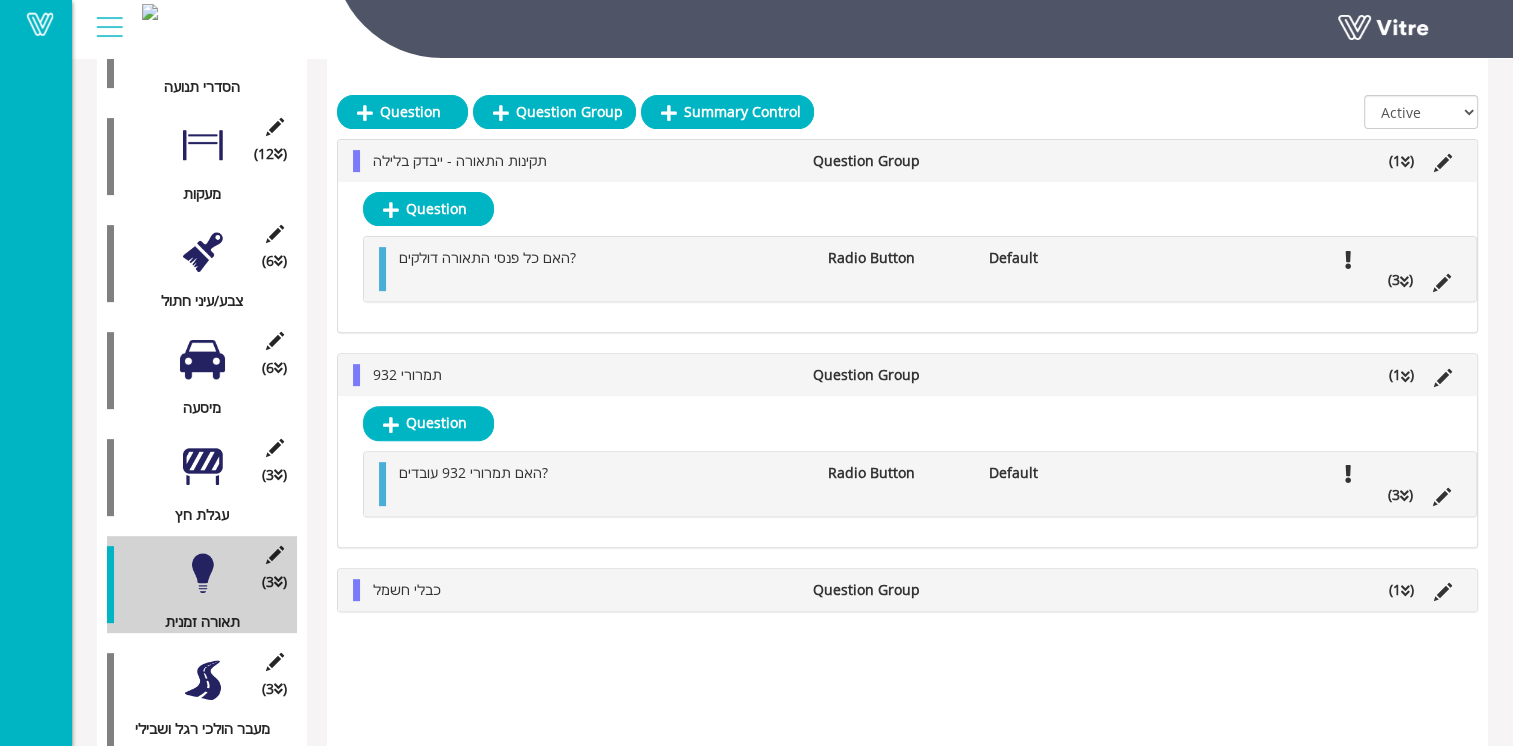 click on "תמרורי 932" at bounding box center (583, 375) 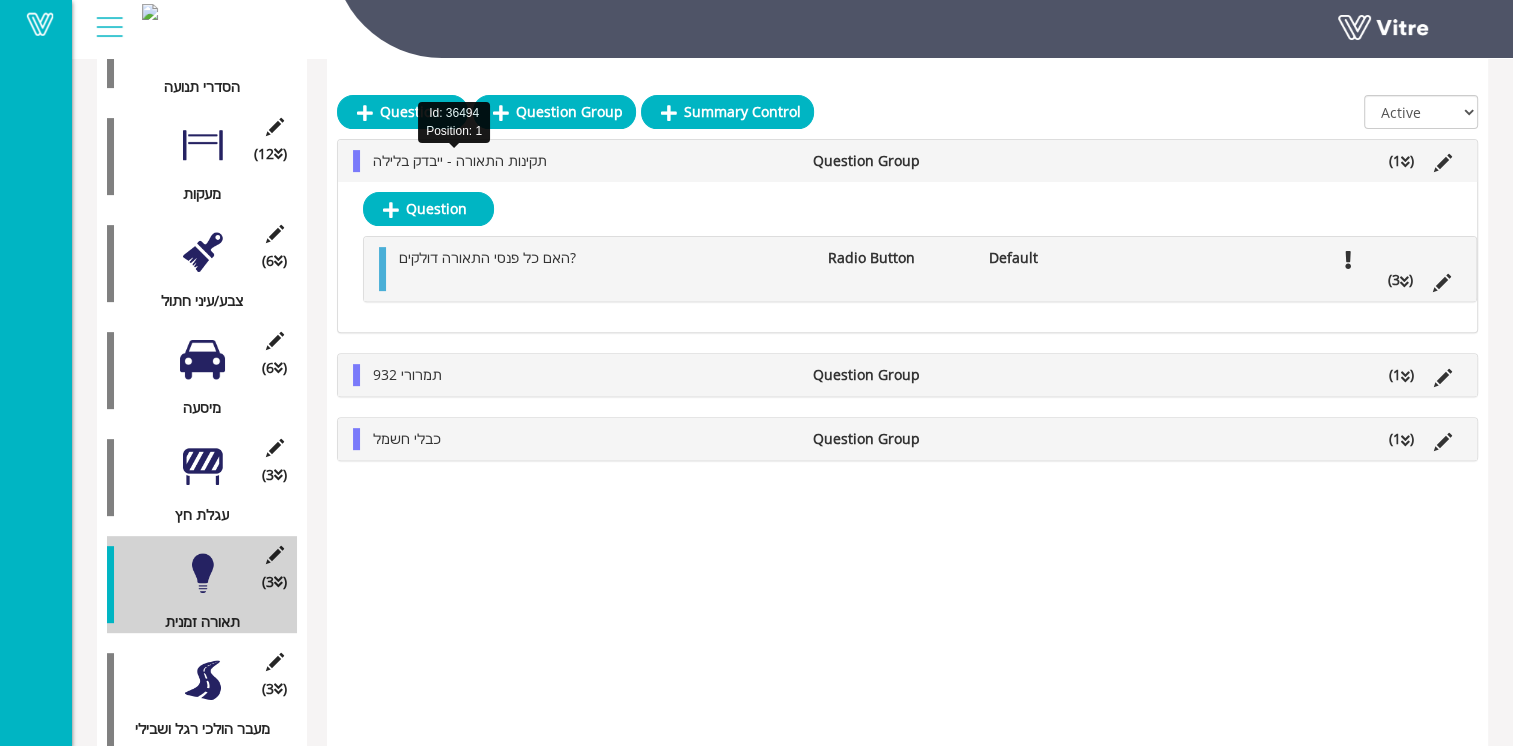 click on "תקינות התאורה - ייבדק בלילה" at bounding box center (460, 160) 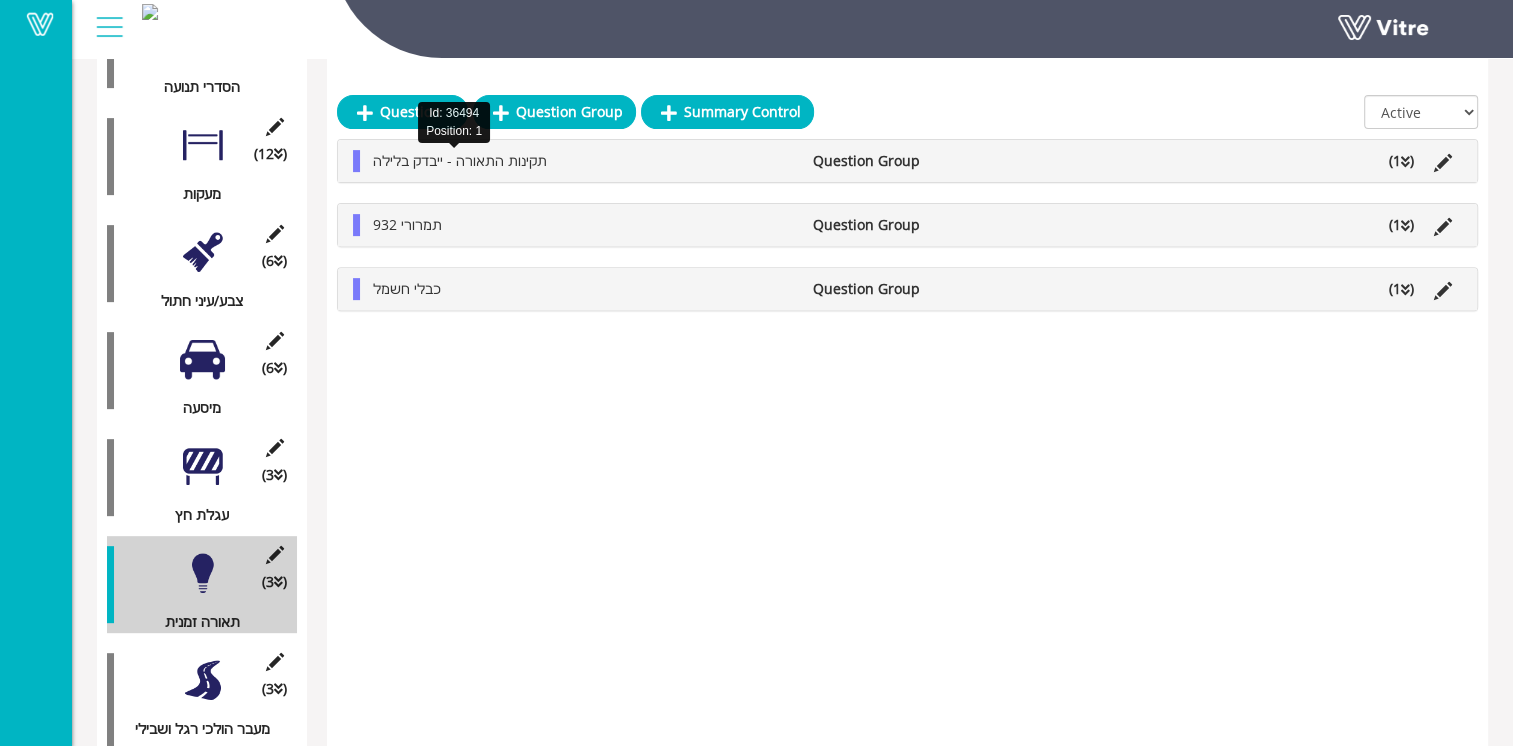 click on "תקינות התאורה - ייבדק בלילה" at bounding box center [460, 160] 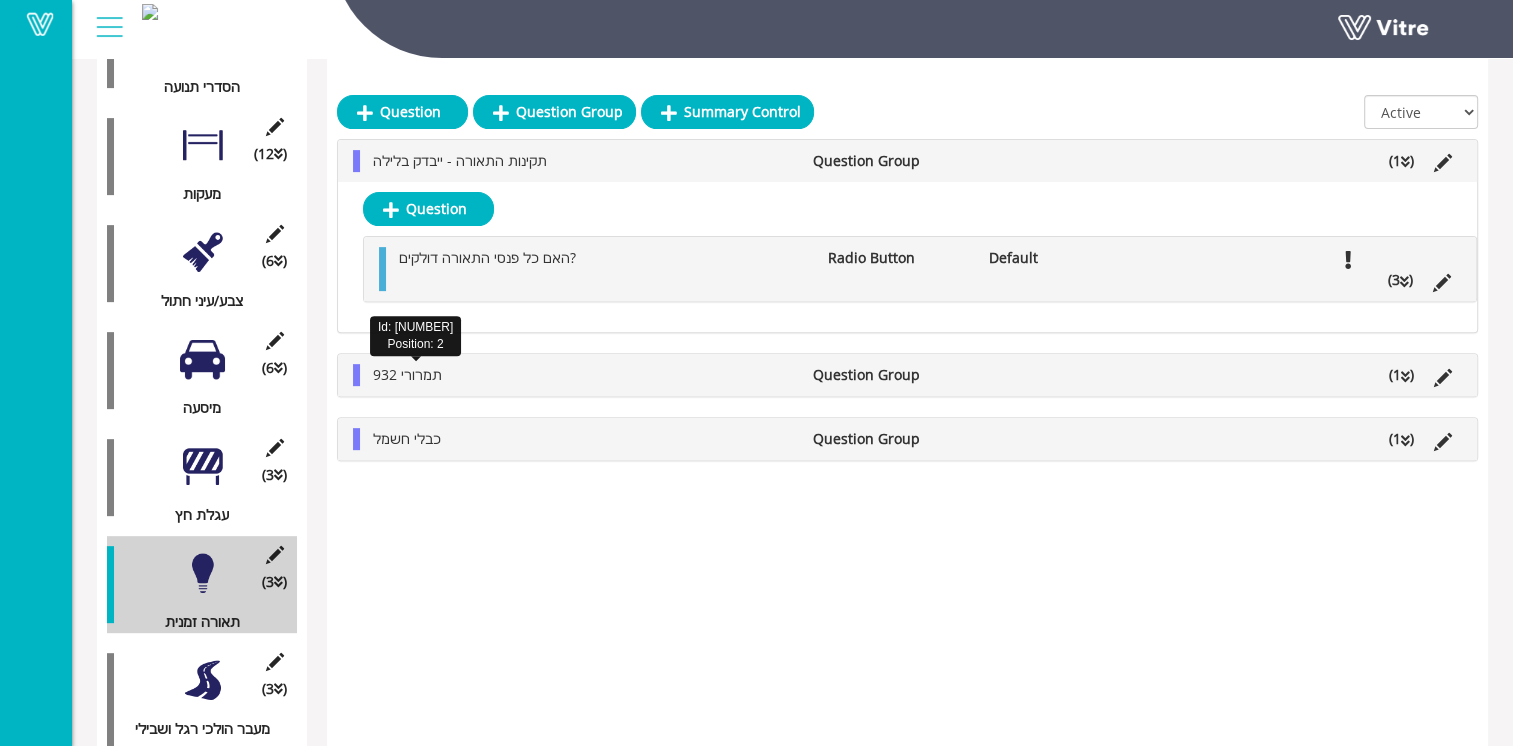 click on "תמרורי 932" at bounding box center [407, 374] 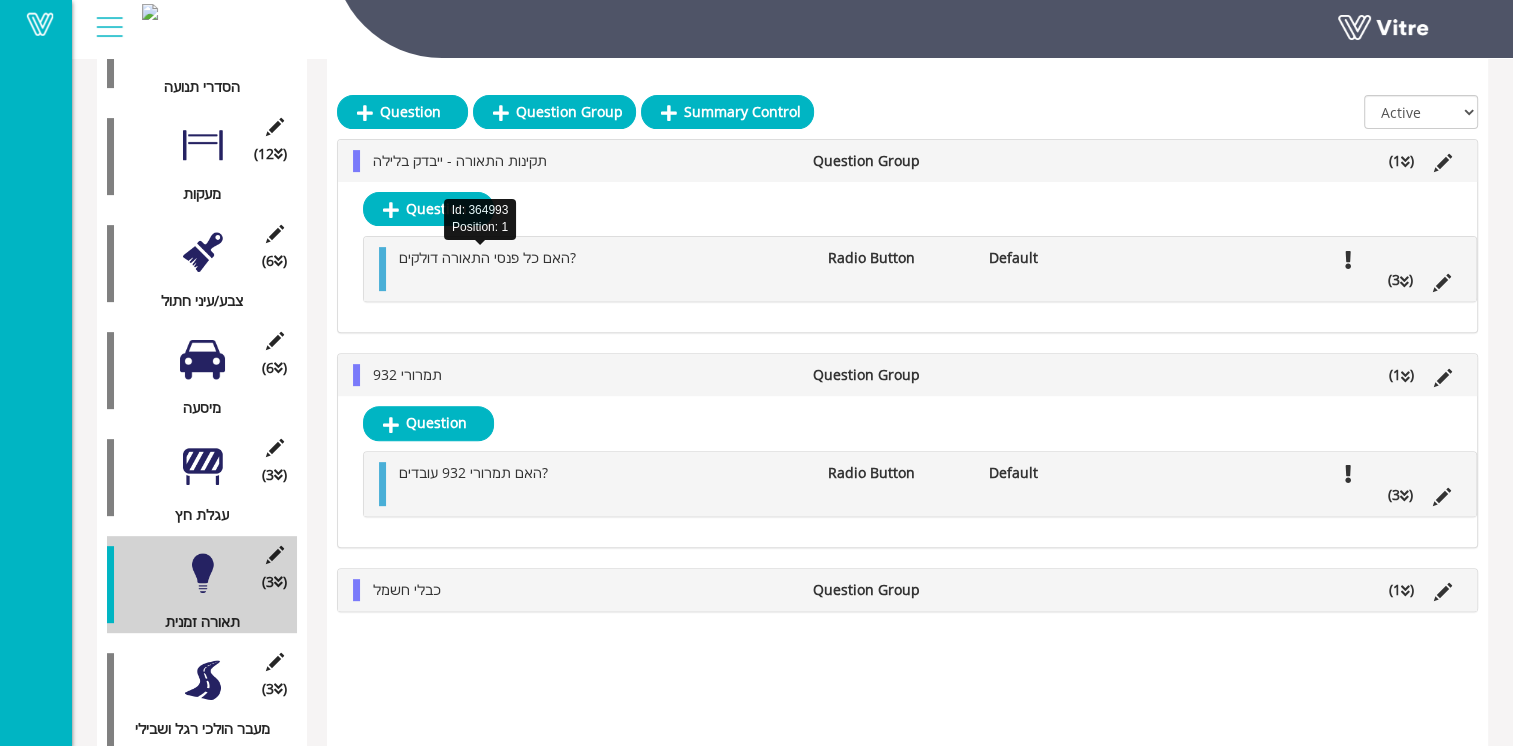 click on "האם כל פנסי התאורה דולקים?" at bounding box center (487, 257) 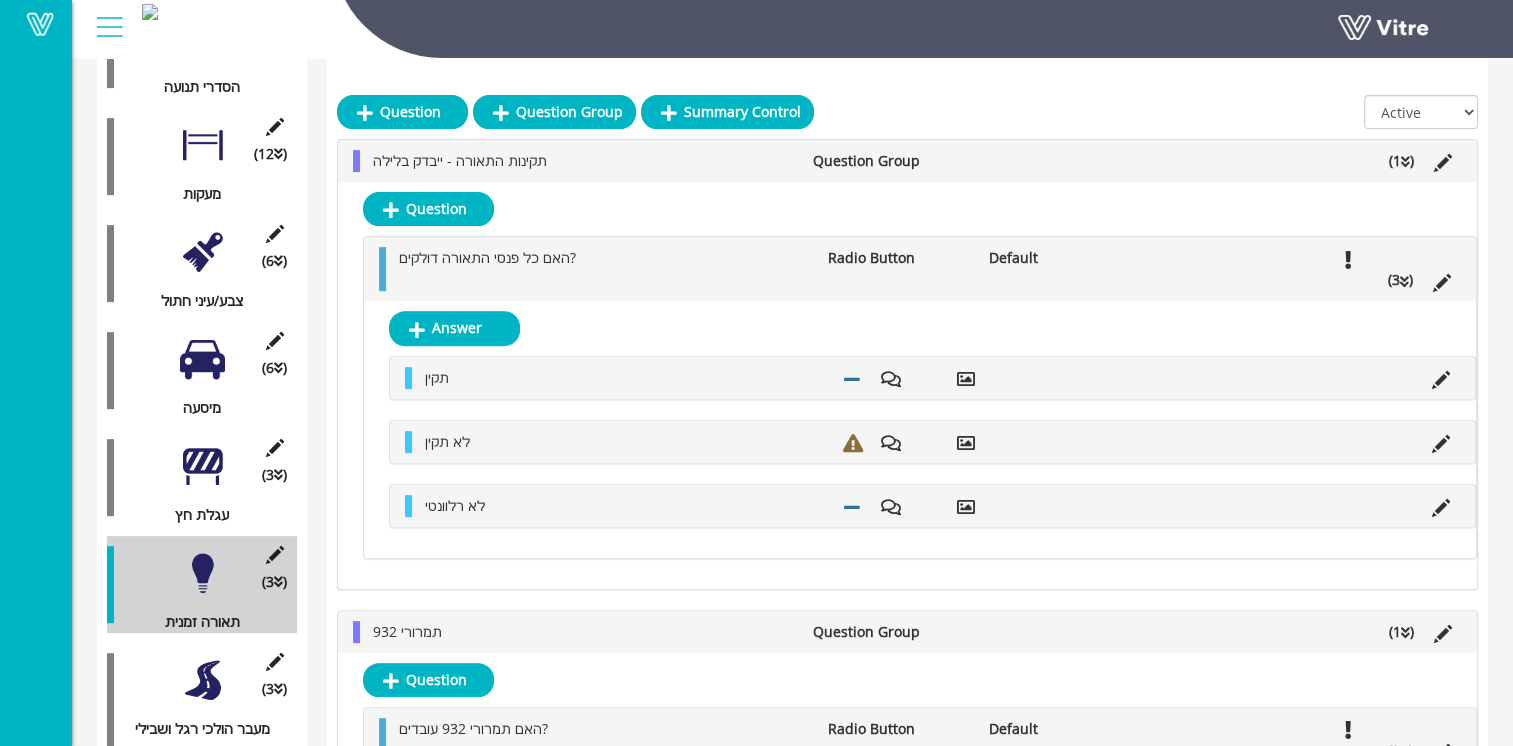 click on "Radio Button" at bounding box center [898, 258] 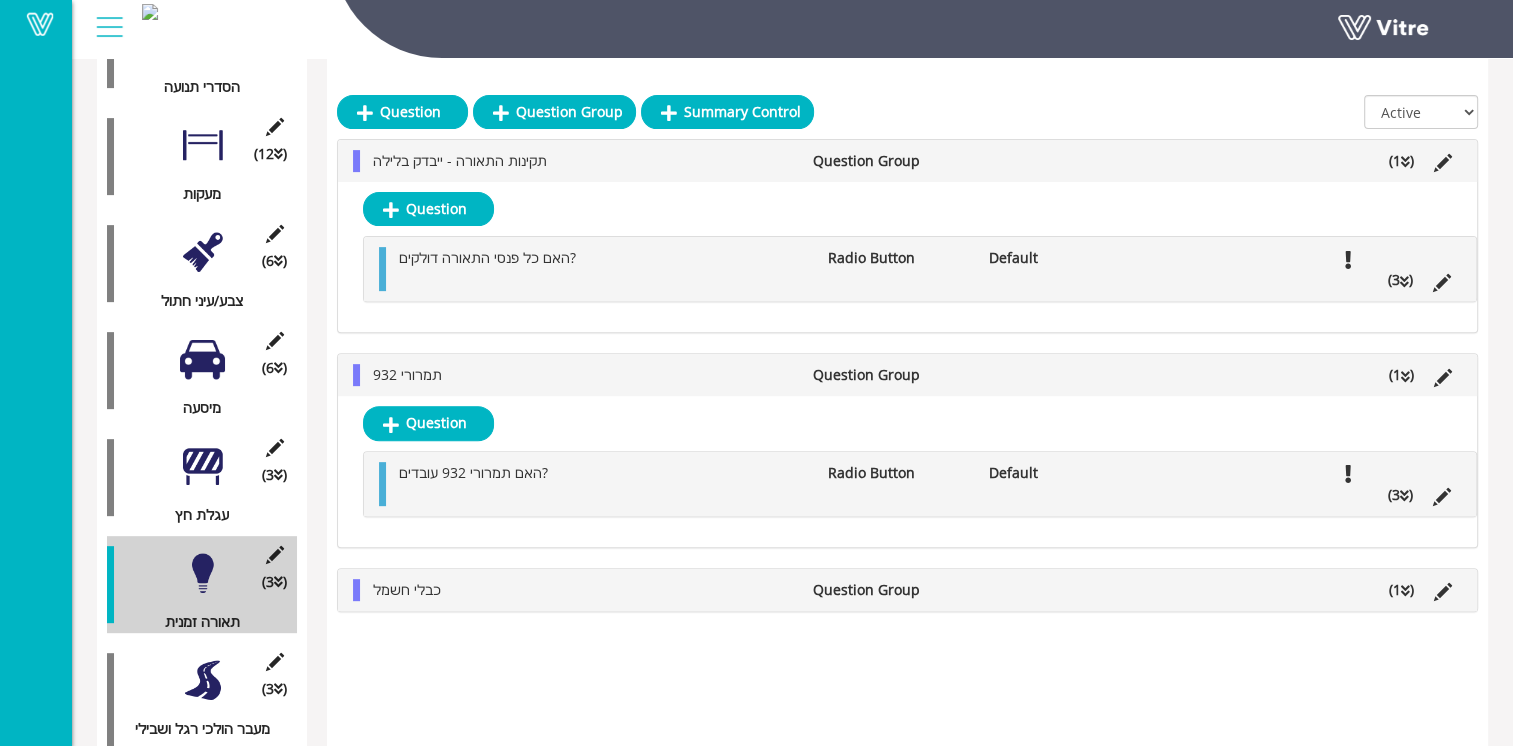 click on "Radio Button" at bounding box center (898, 258) 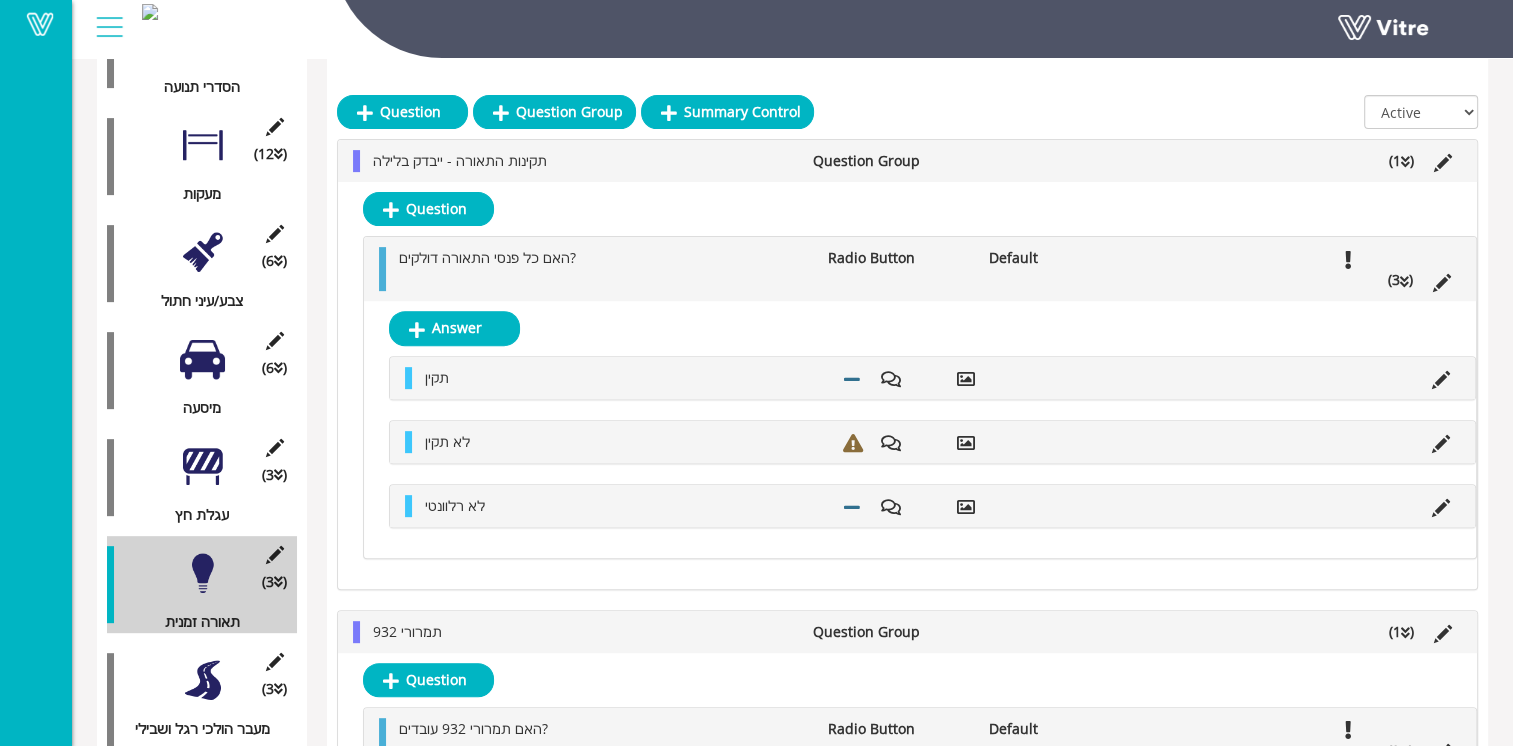 click on "Radio Button" at bounding box center (898, 258) 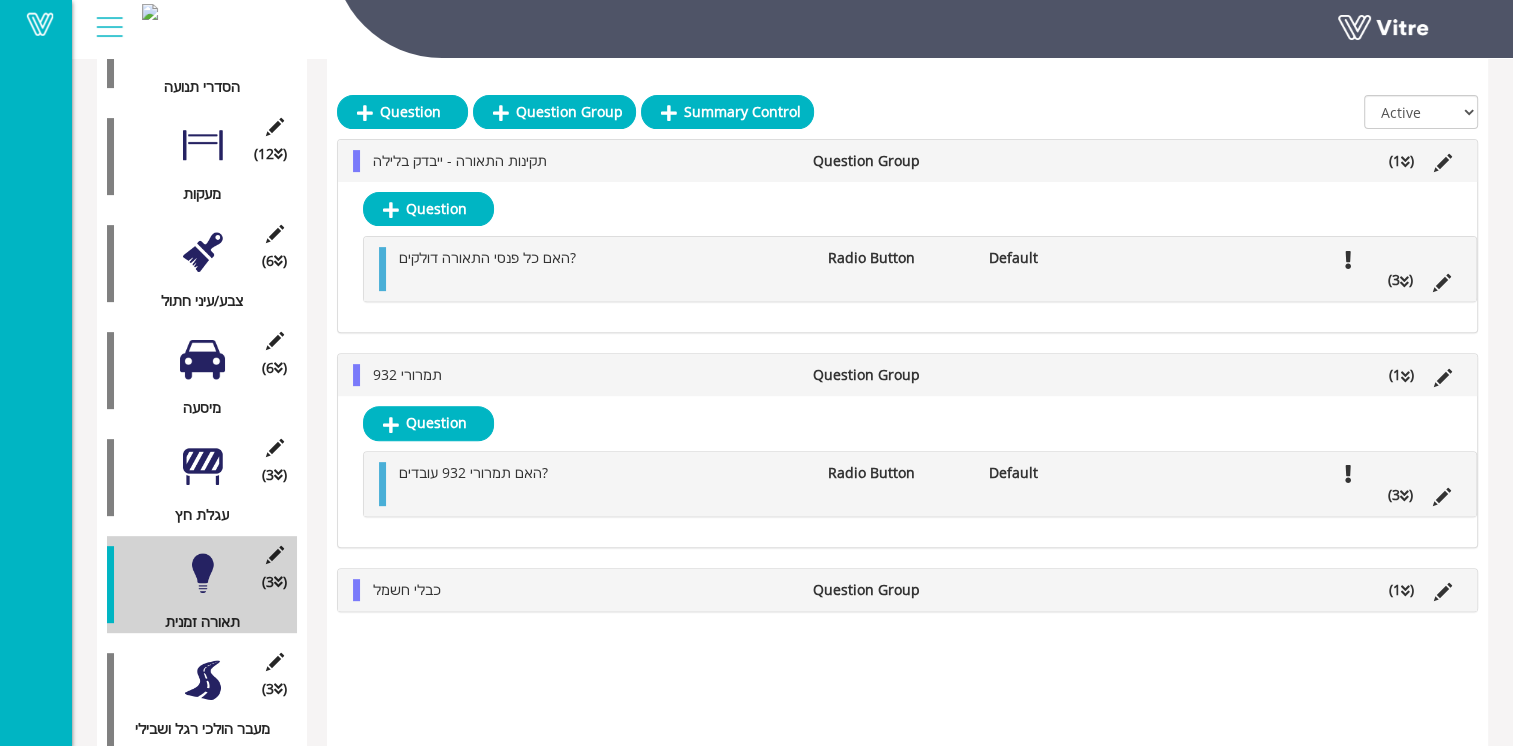 click on "Radio Button" at bounding box center [898, 473] 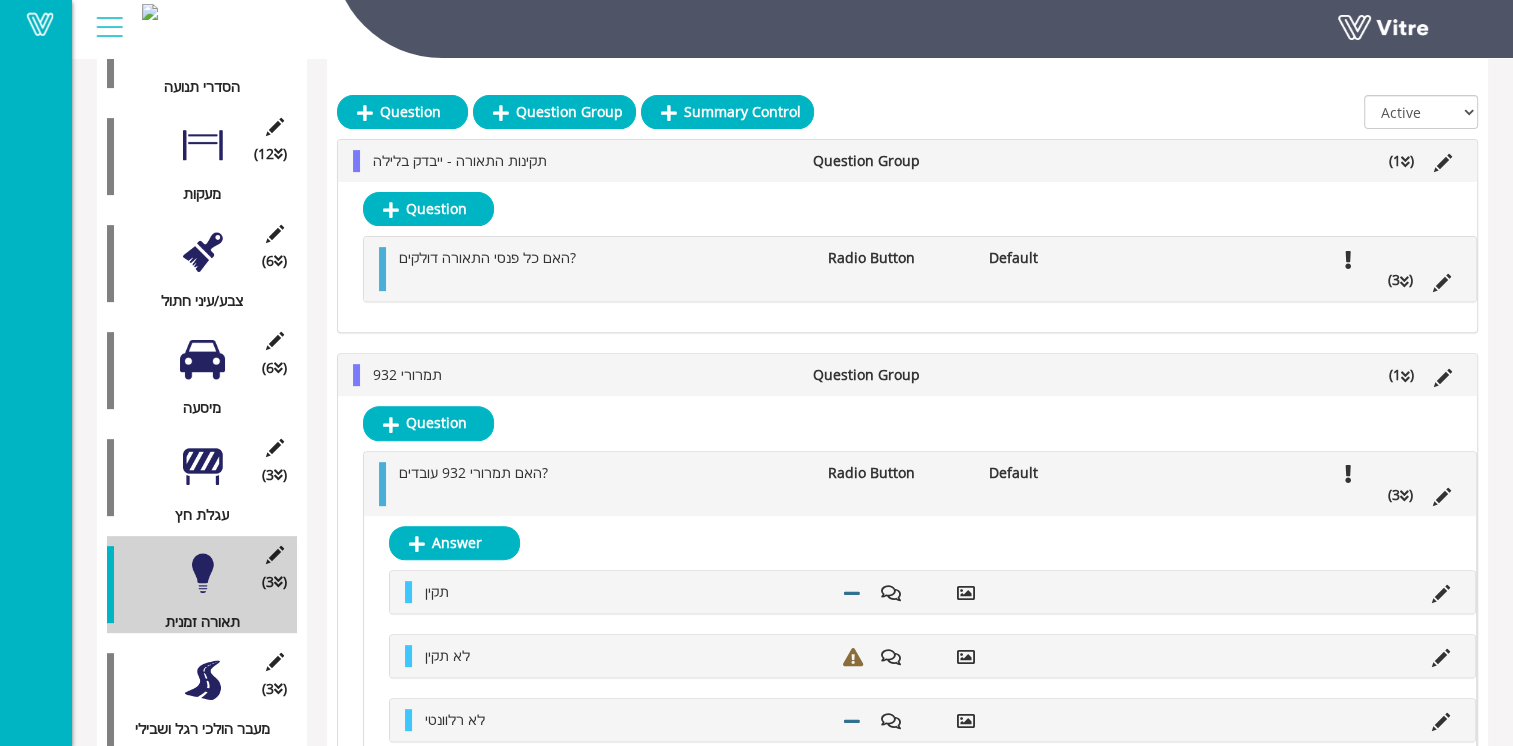 click on "Radio Button" at bounding box center (898, 473) 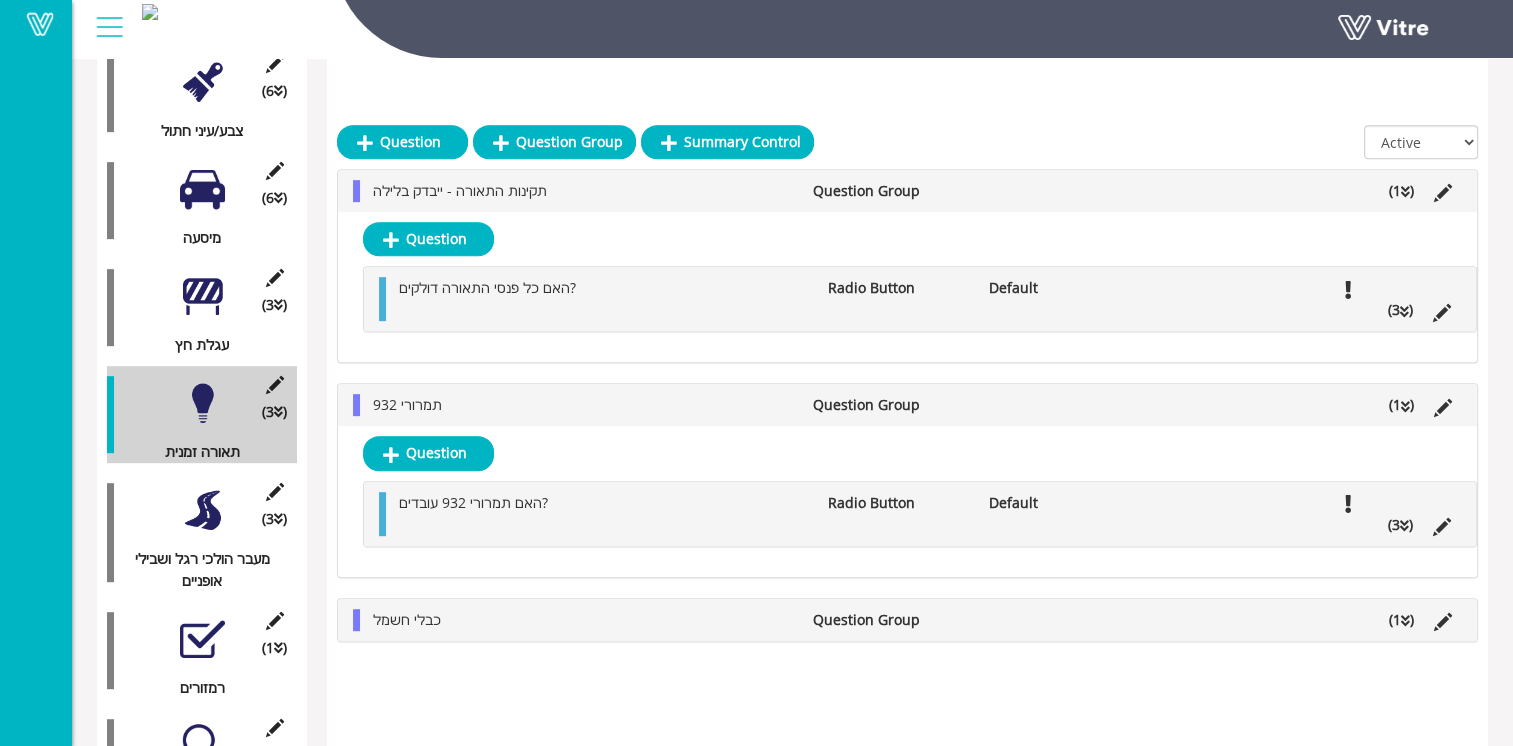 scroll, scrollTop: 900, scrollLeft: 0, axis: vertical 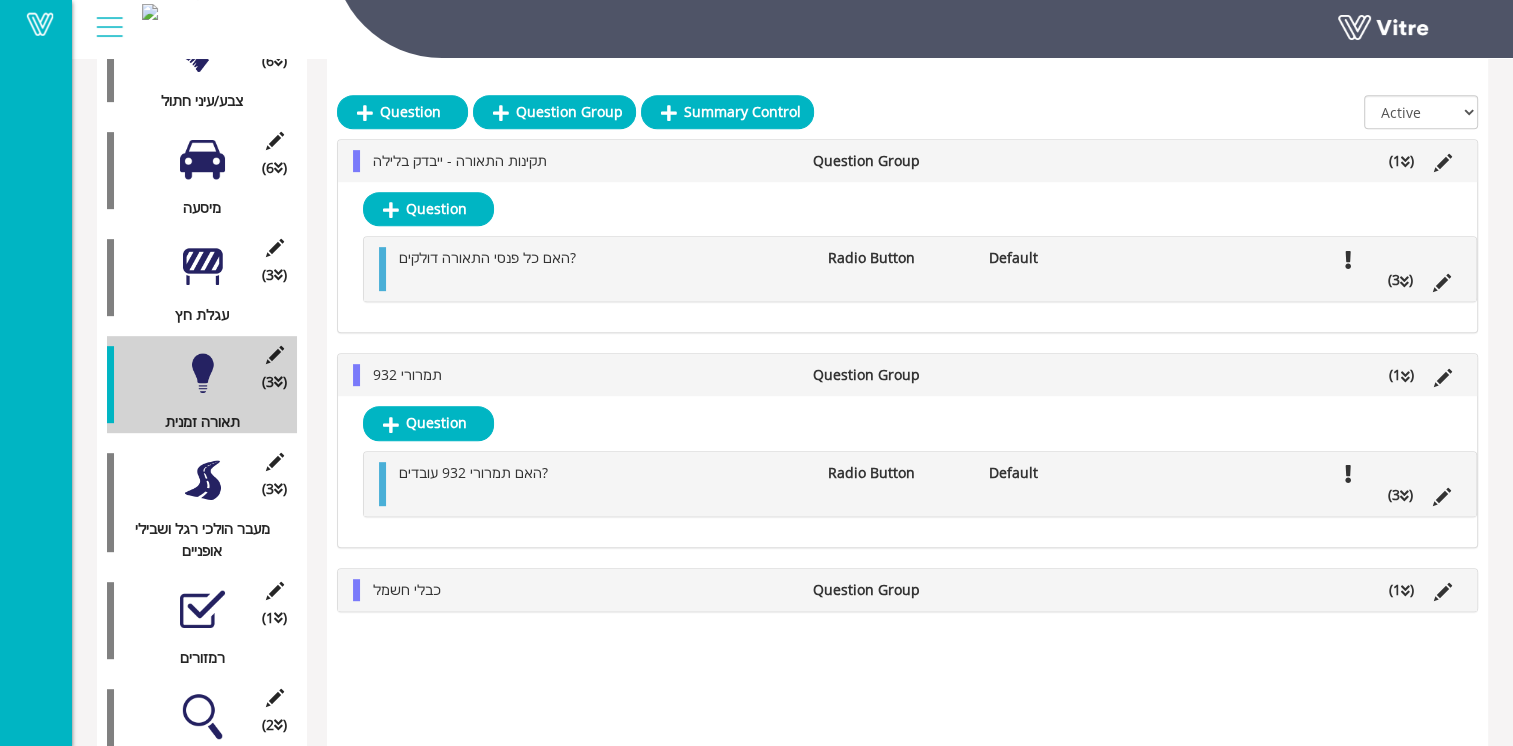 click on "כבלי חשמל" at bounding box center (583, 590) 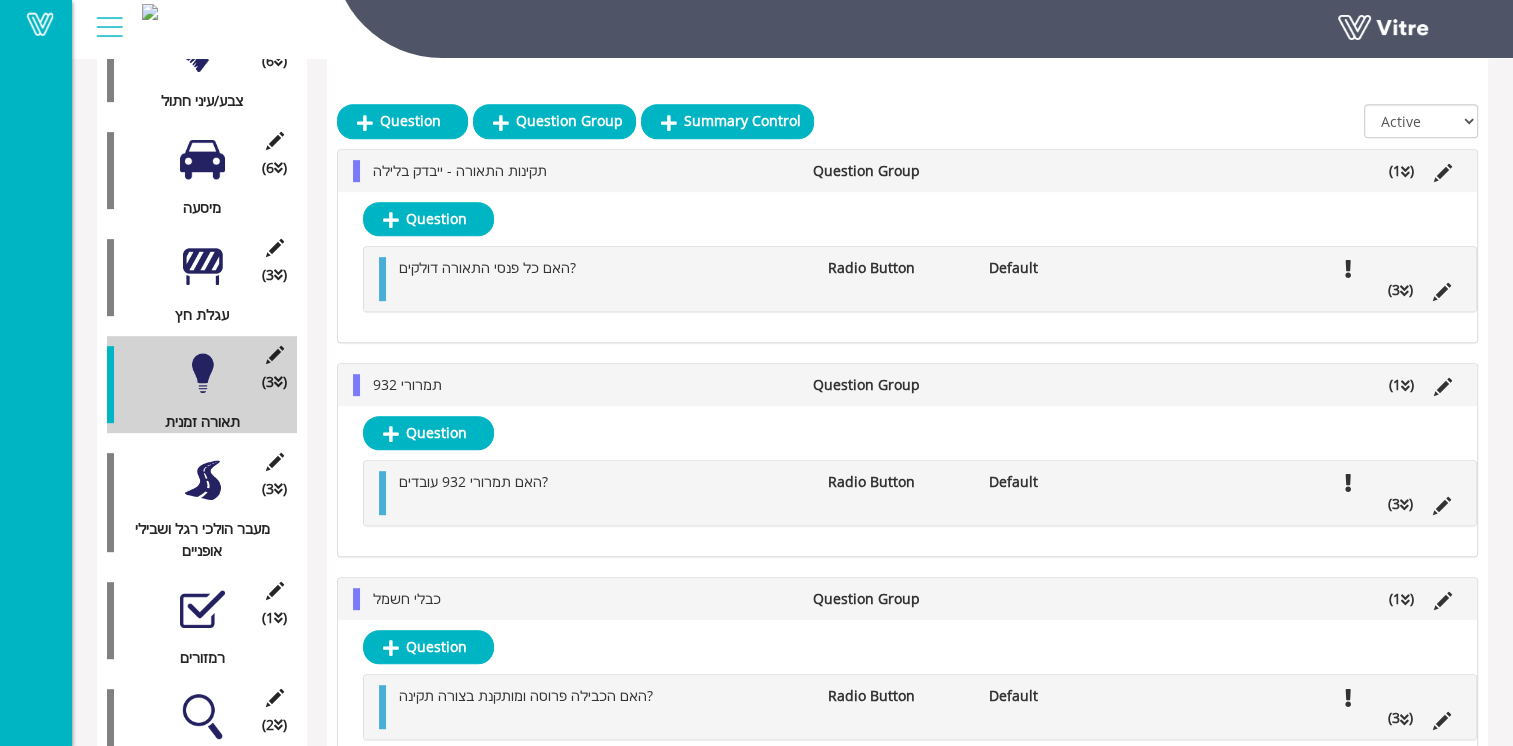 scroll, scrollTop: 942, scrollLeft: 0, axis: vertical 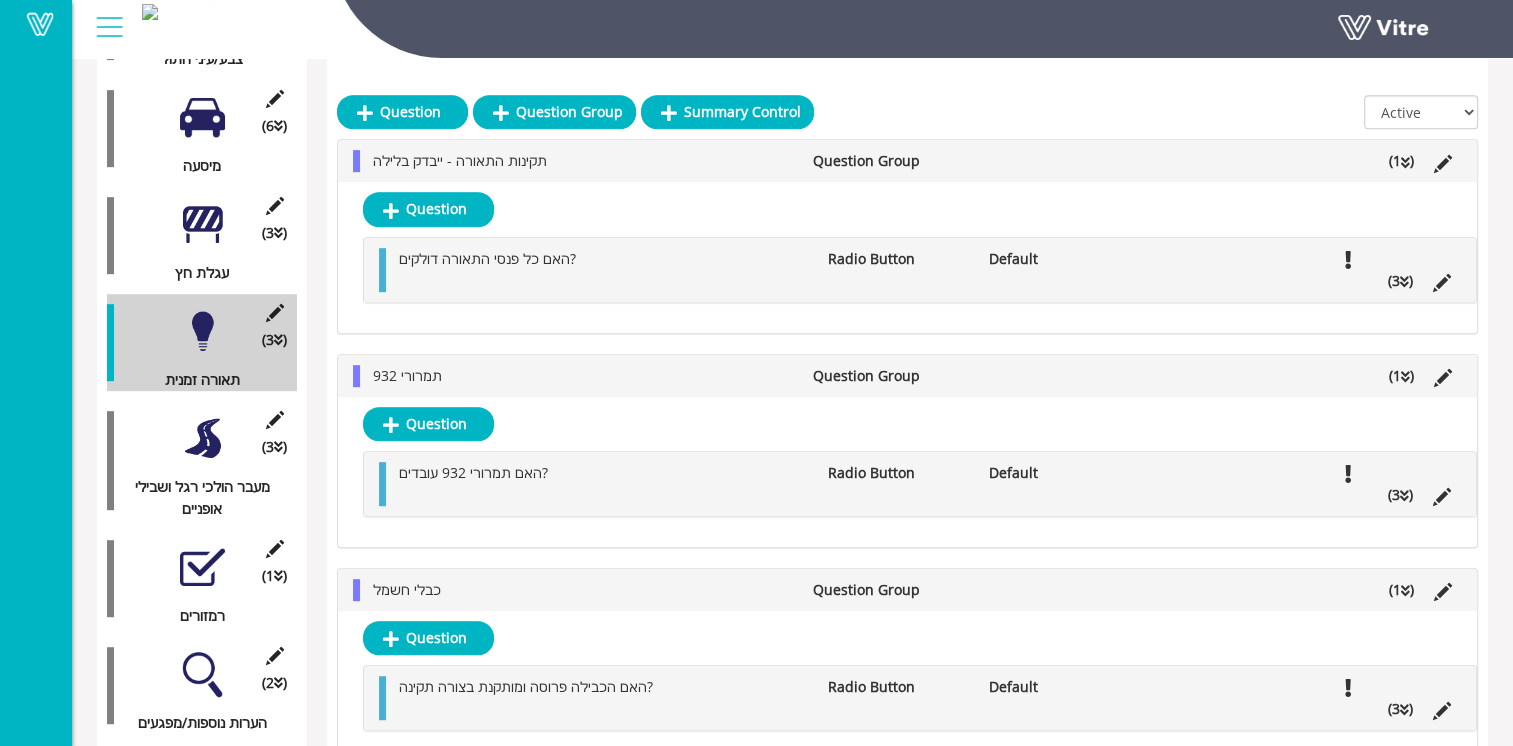 click at bounding box center [202, 438] 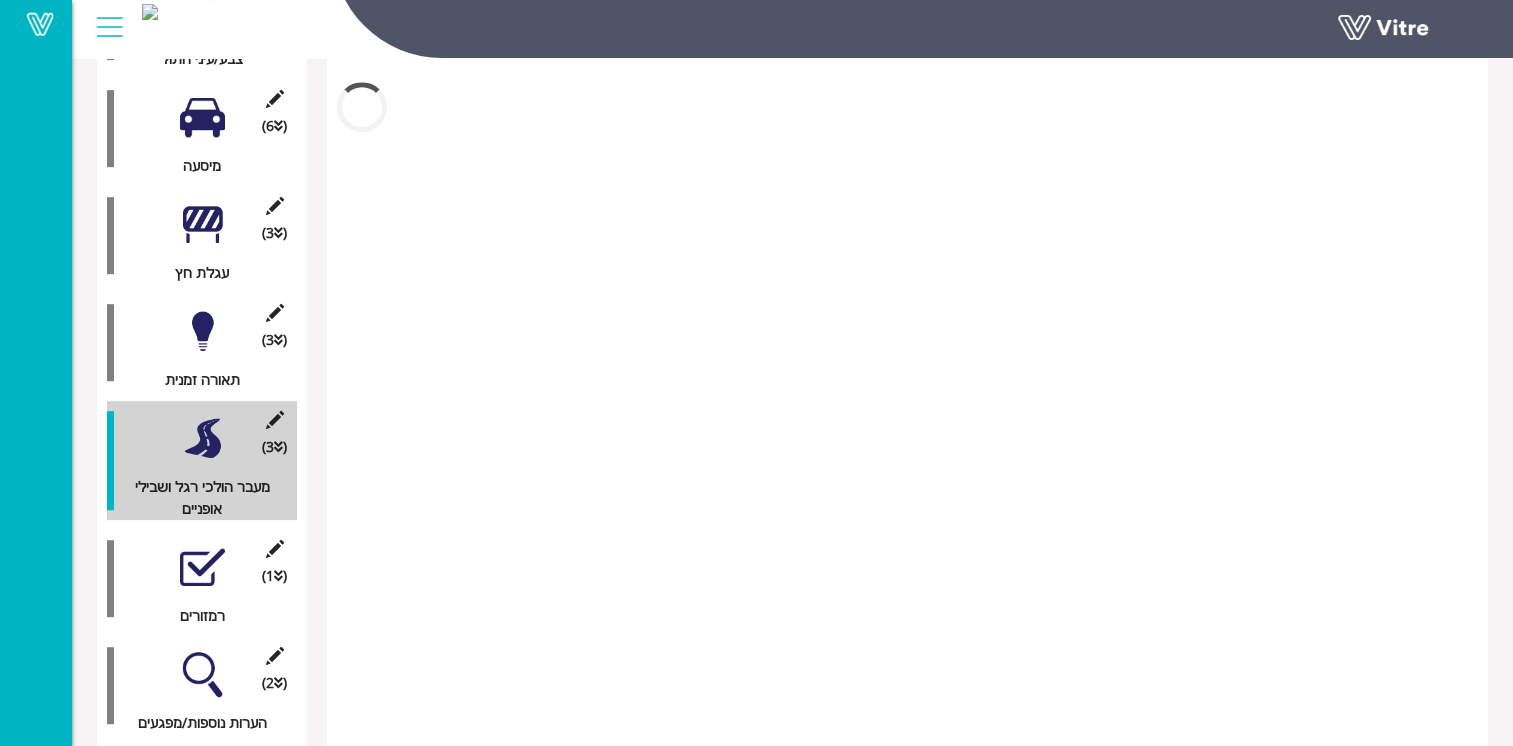 scroll, scrollTop: 928, scrollLeft: 0, axis: vertical 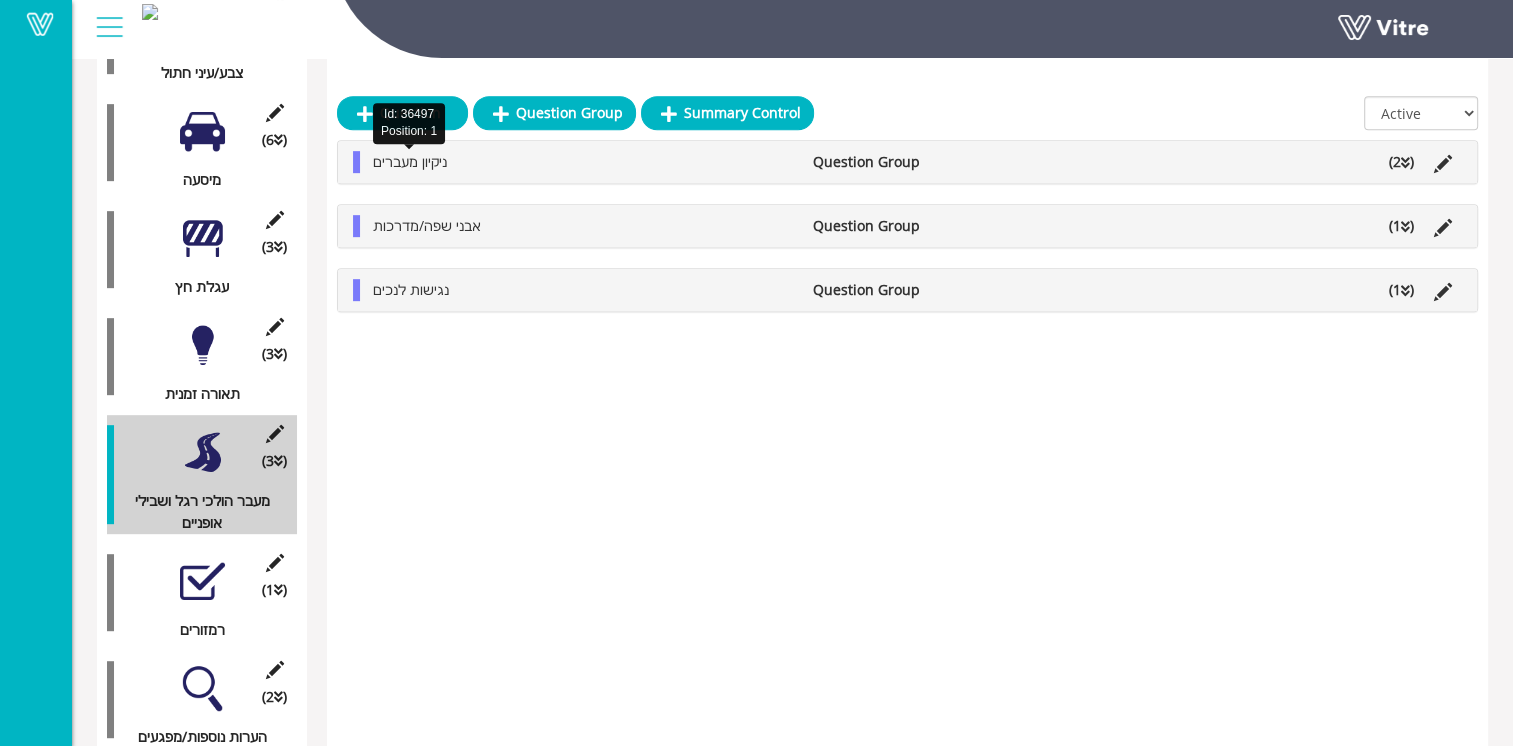 click on "ניקיון מעברים" at bounding box center [410, 161] 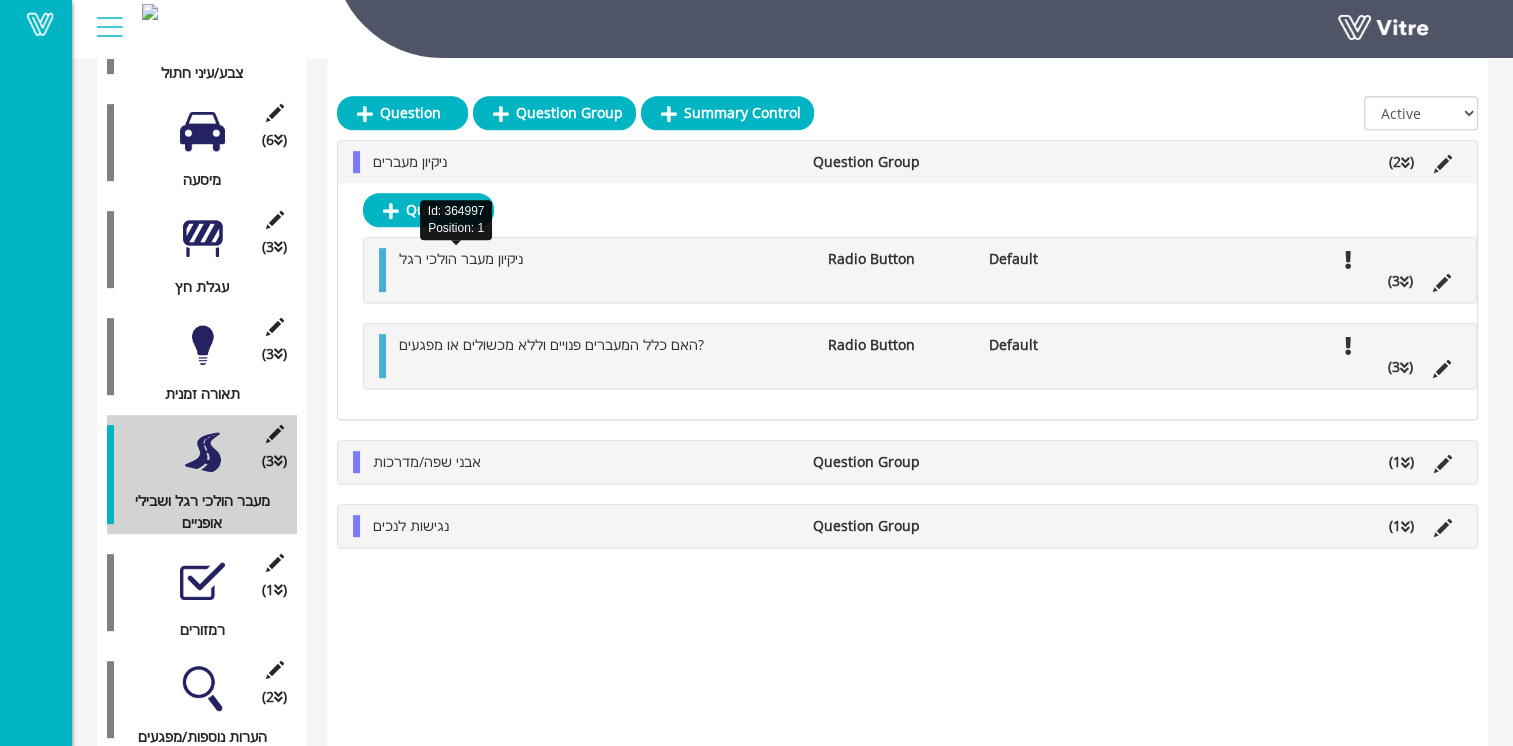 click on "ניקיון מעבר הולכי רגל" at bounding box center [461, 258] 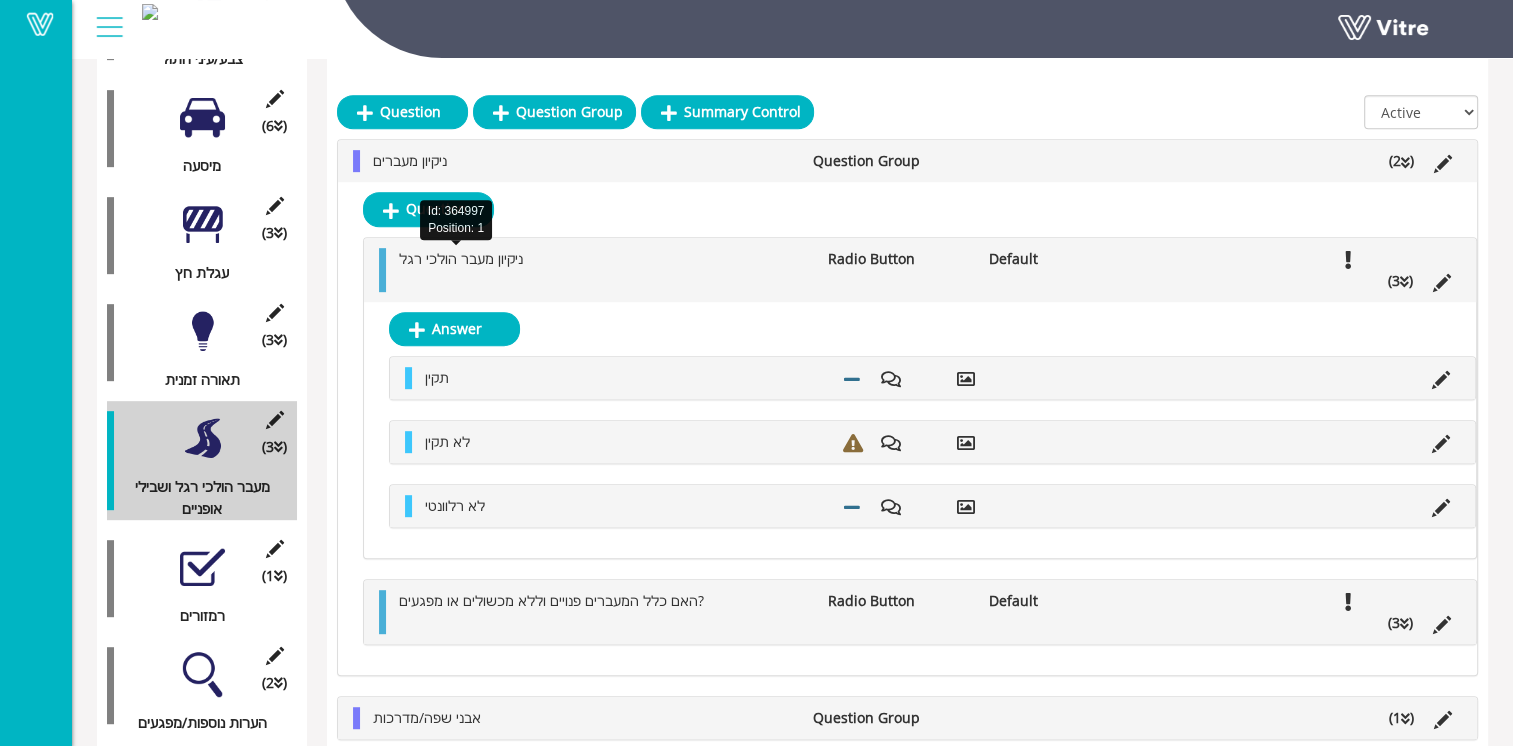 click on "ניקיון מעבר הולכי רגל" at bounding box center [461, 258] 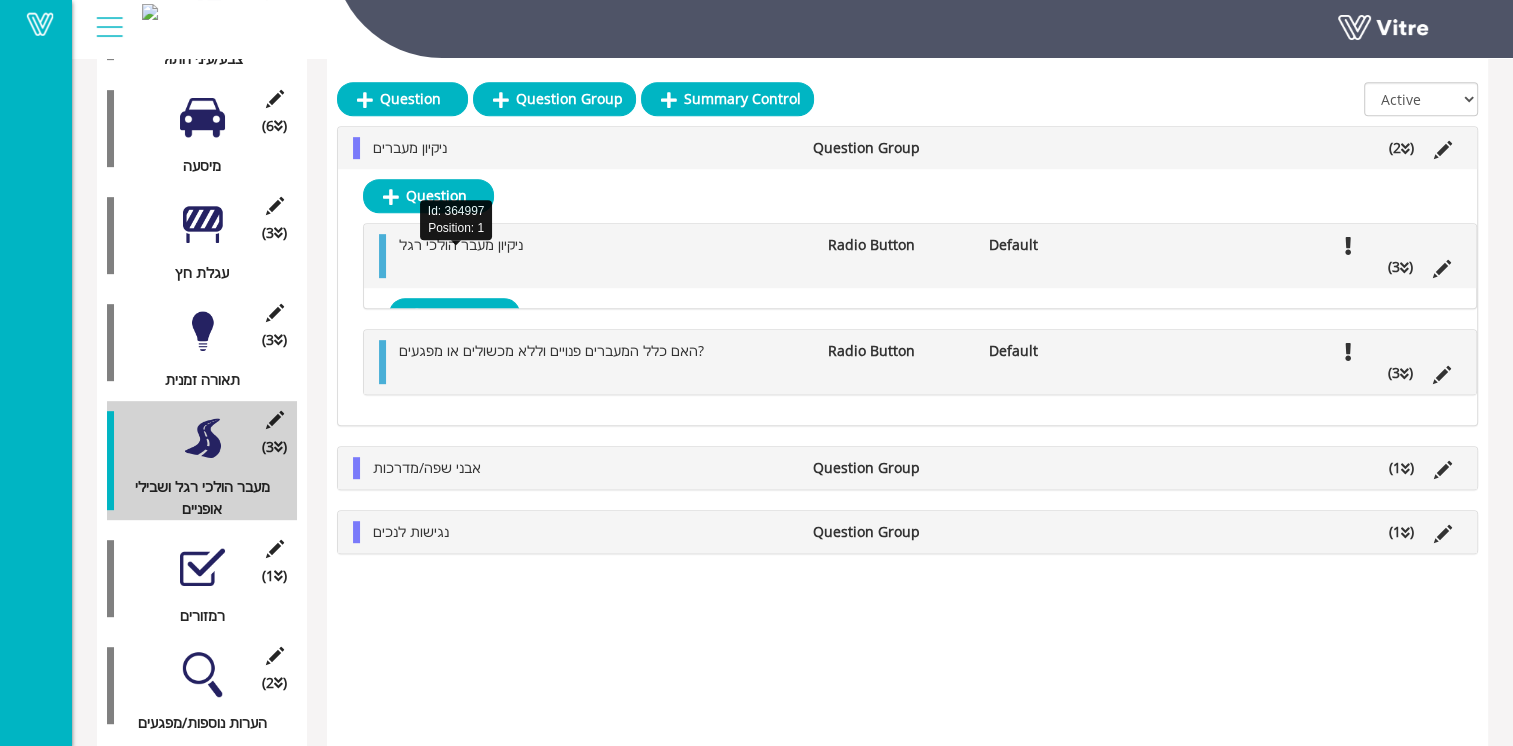 scroll, scrollTop: 928, scrollLeft: 0, axis: vertical 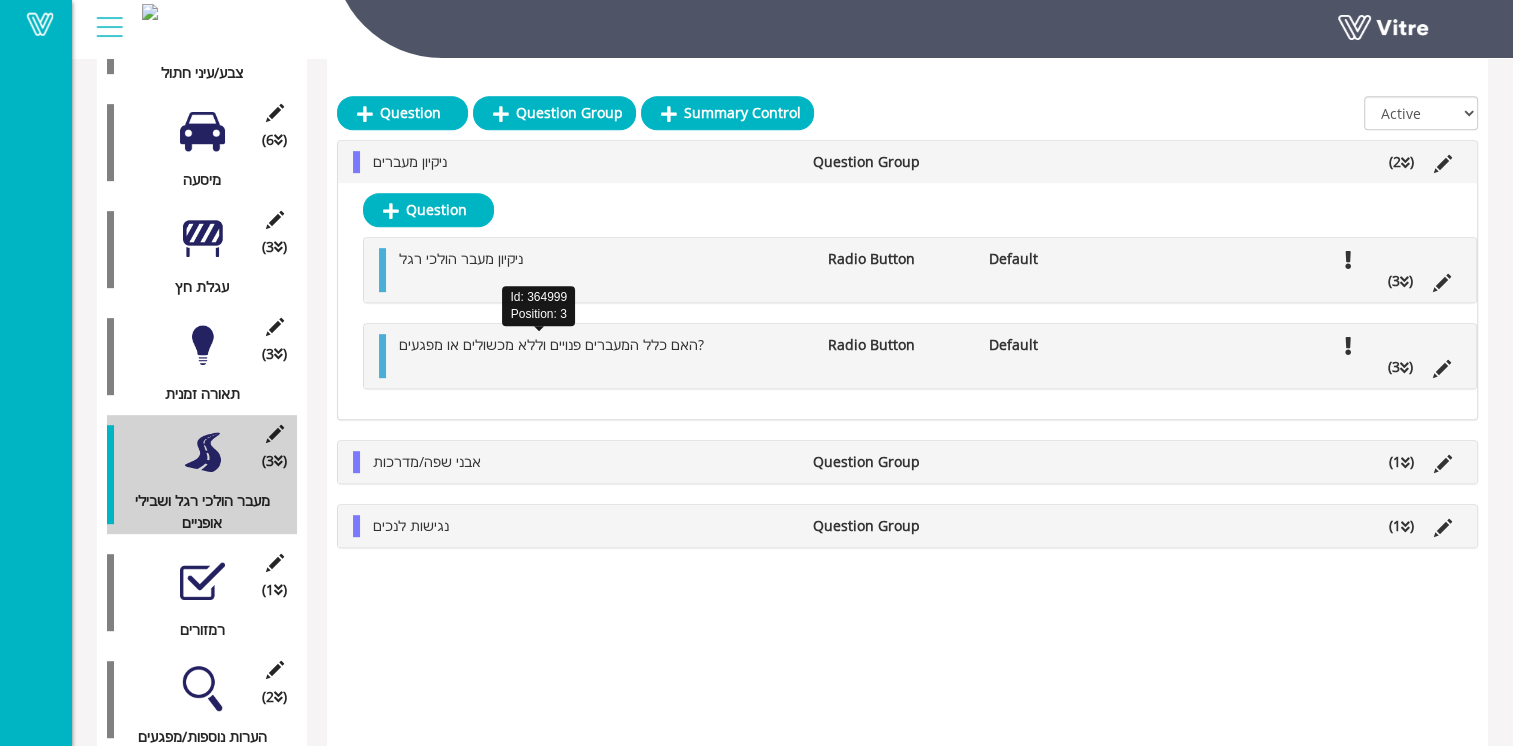 click on "האם כלל המעברים פנויים וללא מכשולים או מפגעים?" at bounding box center [551, 344] 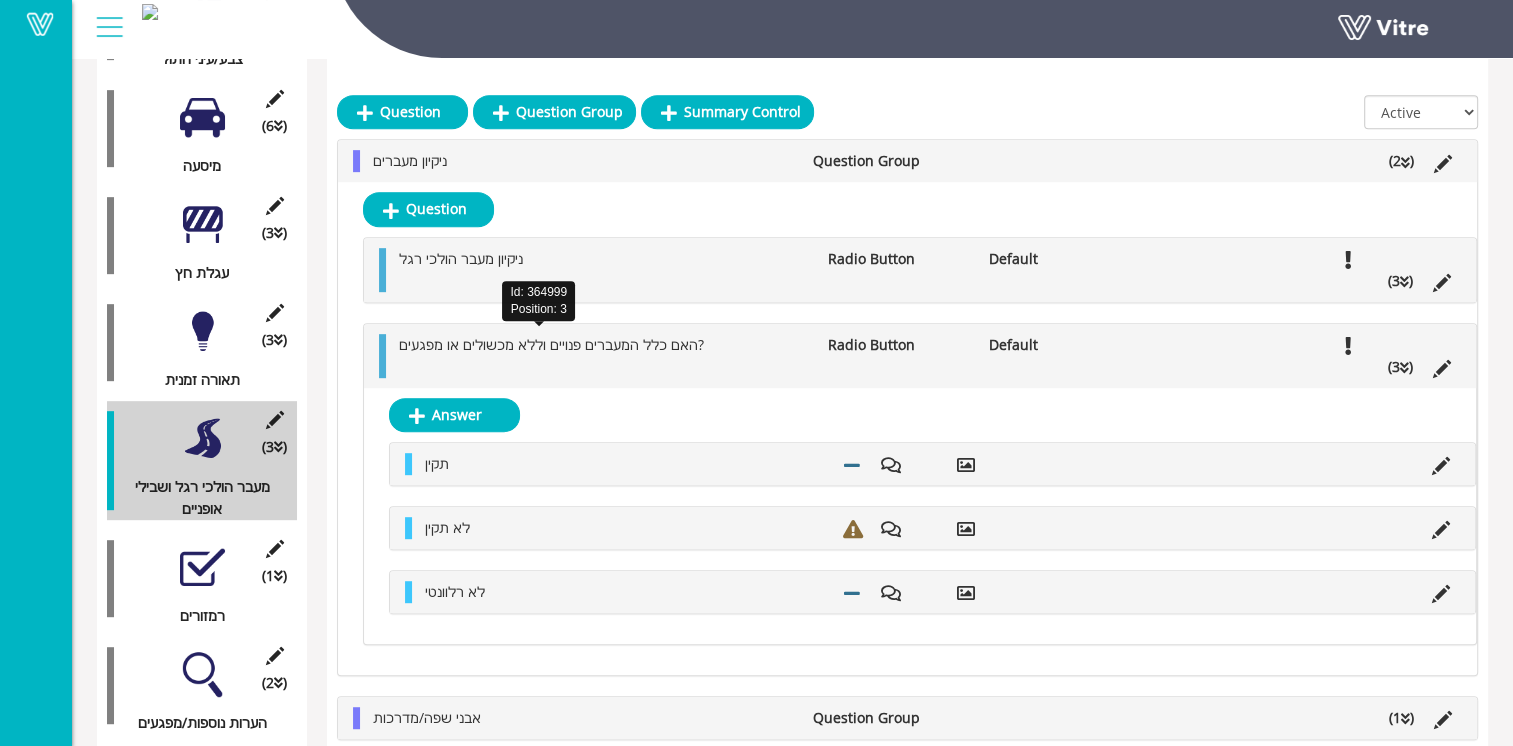 click on "האם כלל המעברים פנויים וללא מכשולים או מפגעים?" at bounding box center (551, 344) 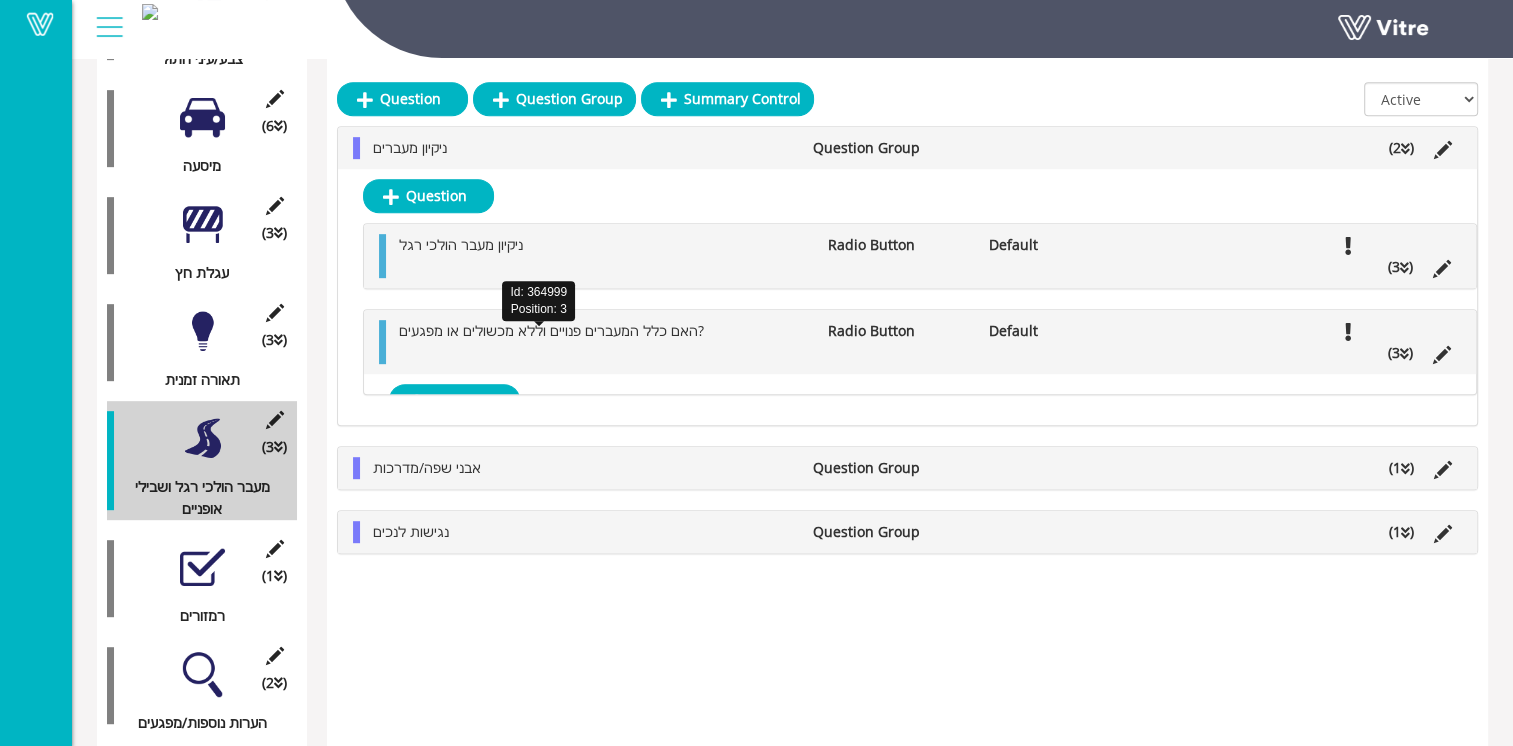 scroll, scrollTop: 928, scrollLeft: 0, axis: vertical 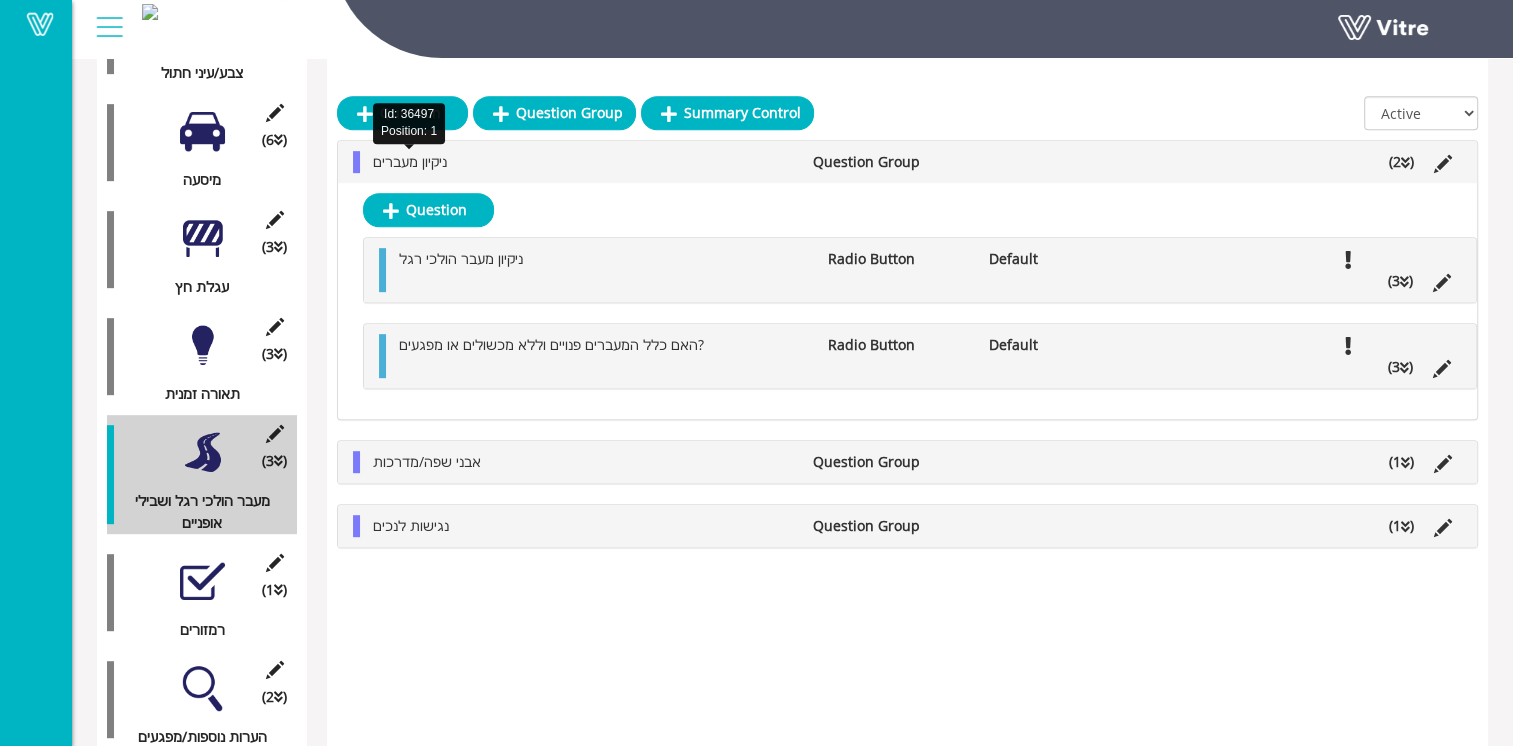 click on "ניקיון מעברים" at bounding box center [410, 161] 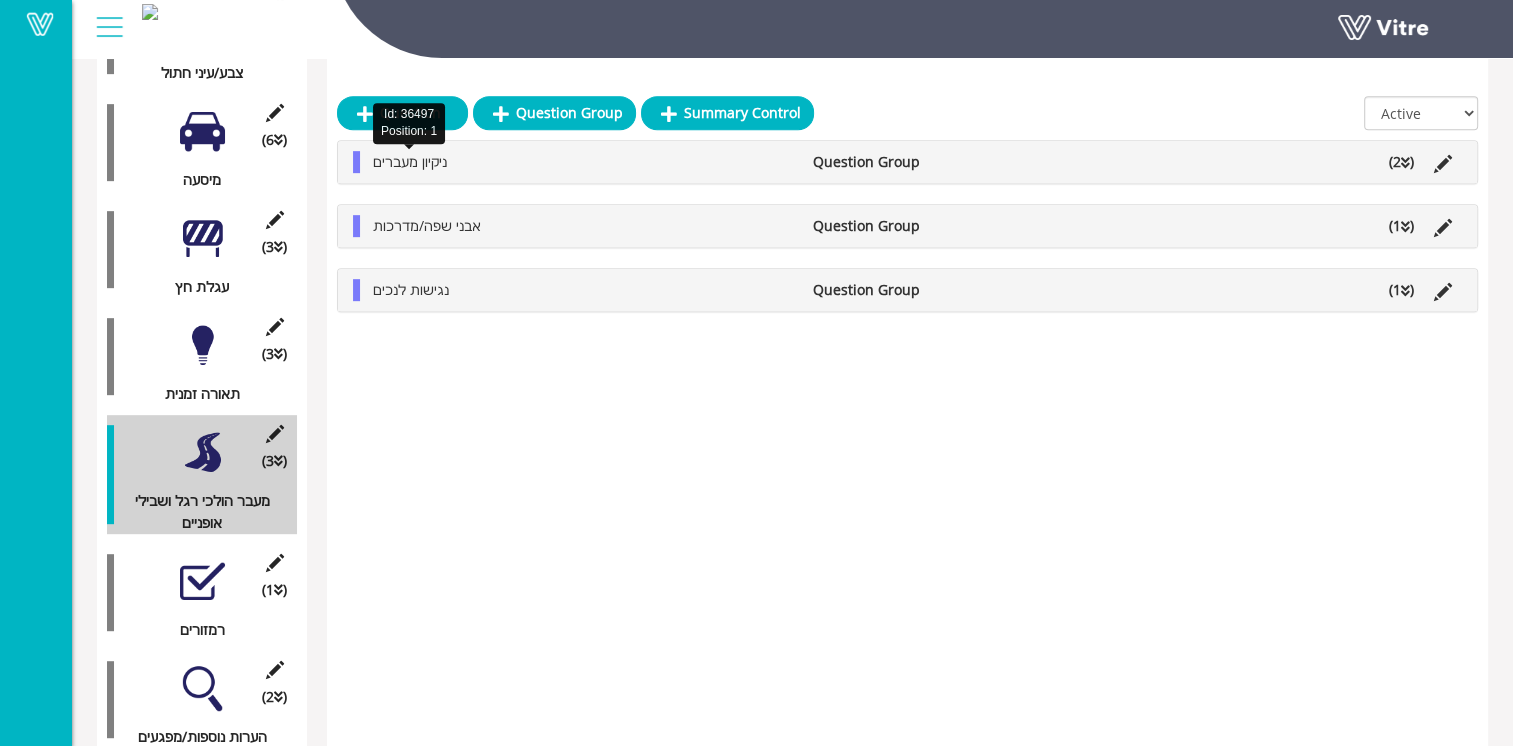 click on "ניקיון מעברים" at bounding box center [410, 161] 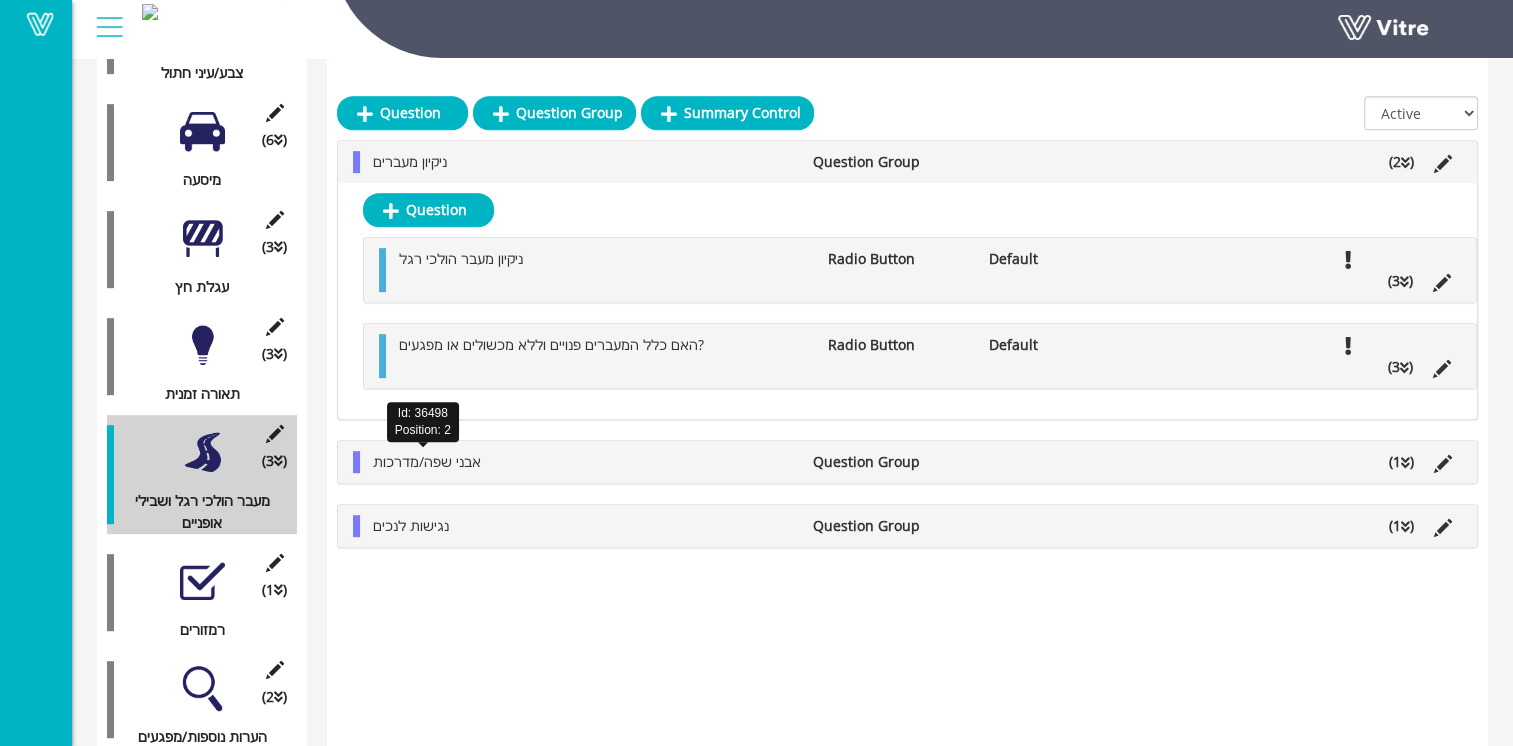 click on "אבני שפה/מדרכות" at bounding box center (427, 461) 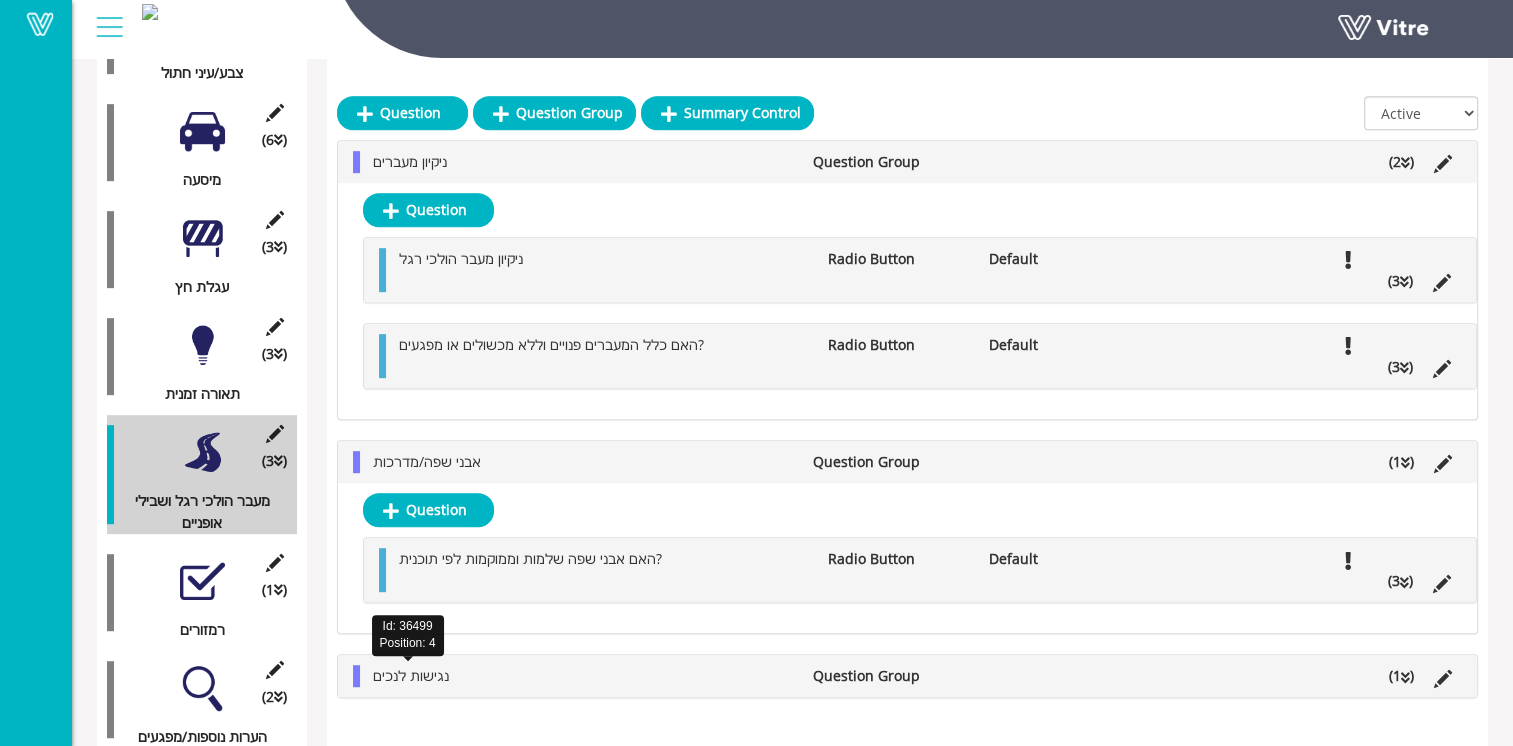 click on "נגישות לנכים" at bounding box center (411, 675) 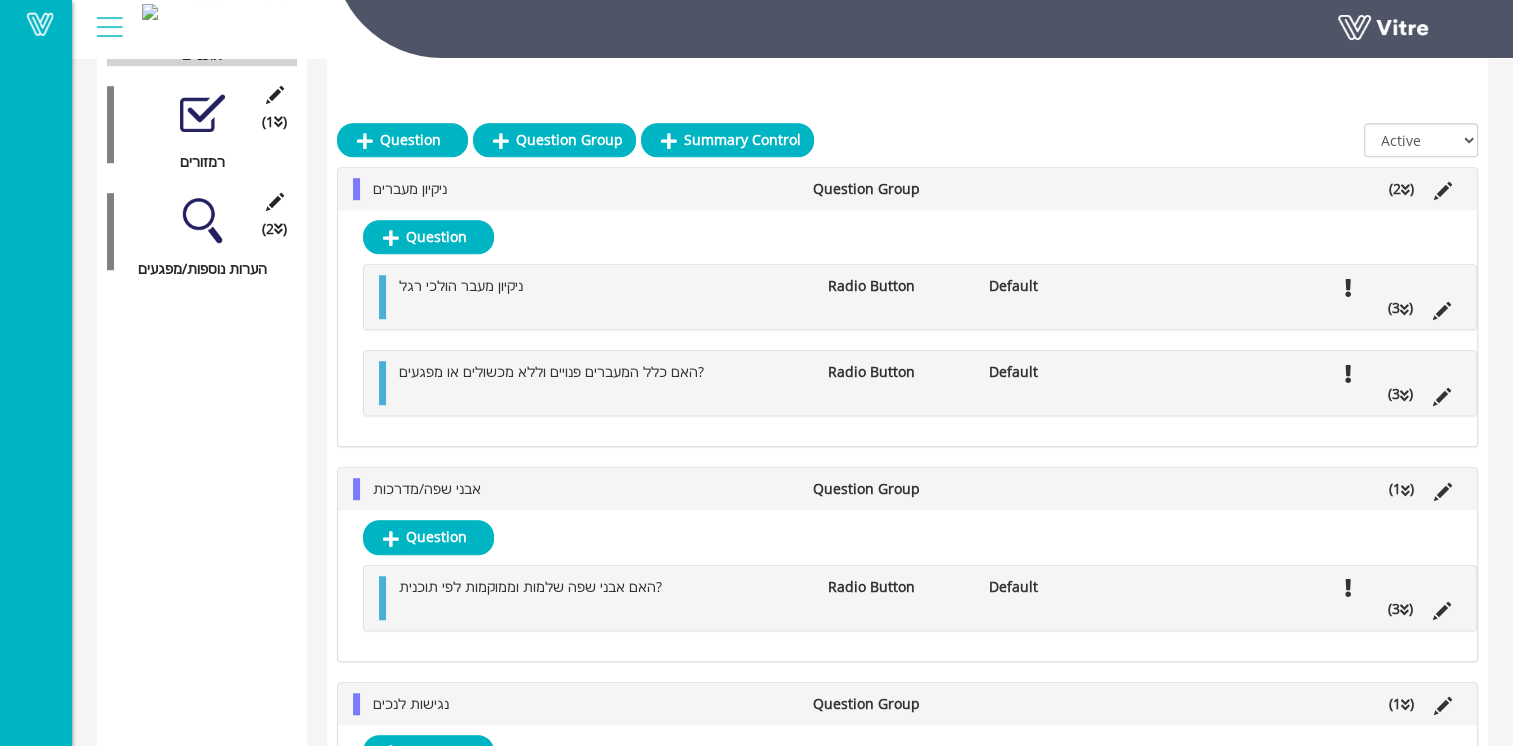 scroll, scrollTop: 1424, scrollLeft: 0, axis: vertical 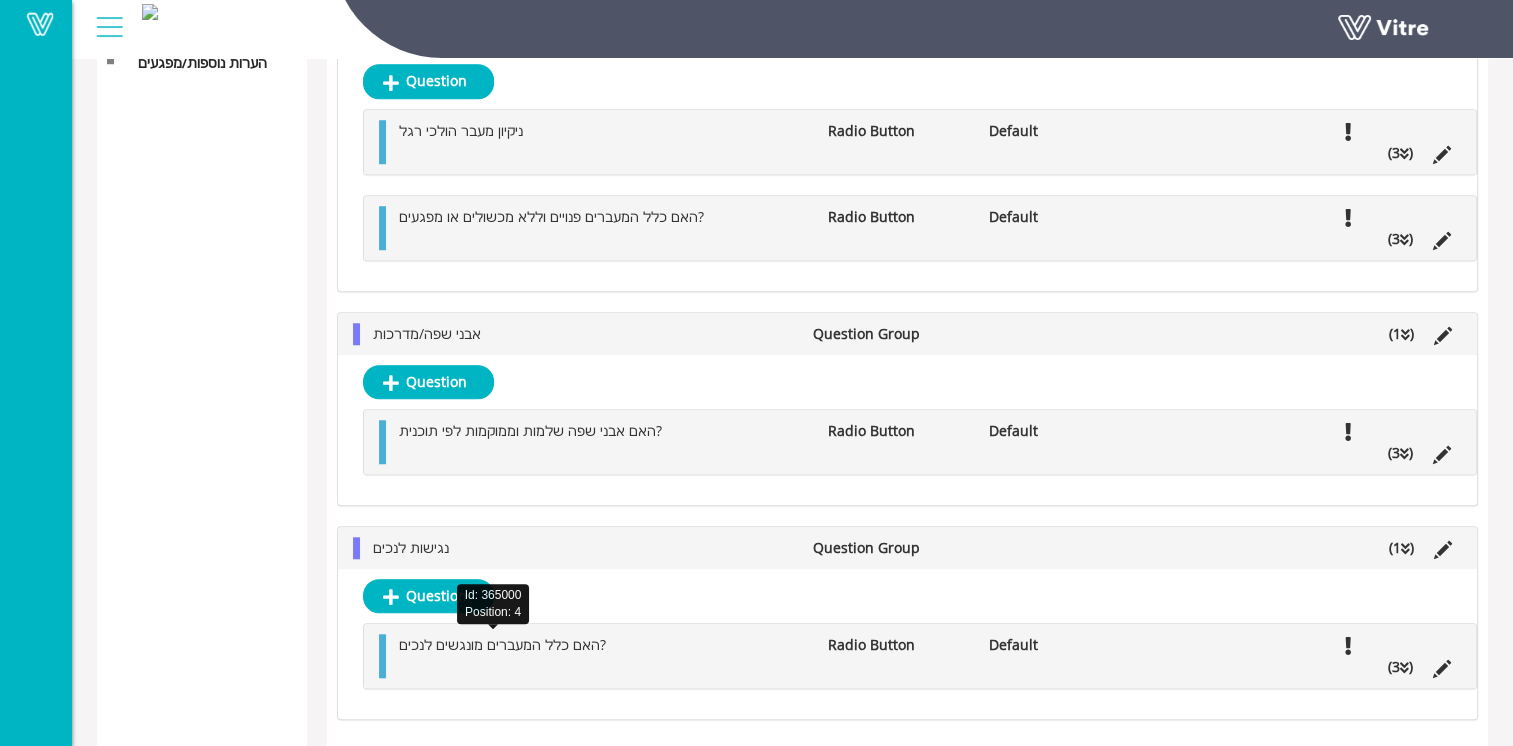 click on "האם כלל המעברים מונגשים לנכים?" at bounding box center (502, 644) 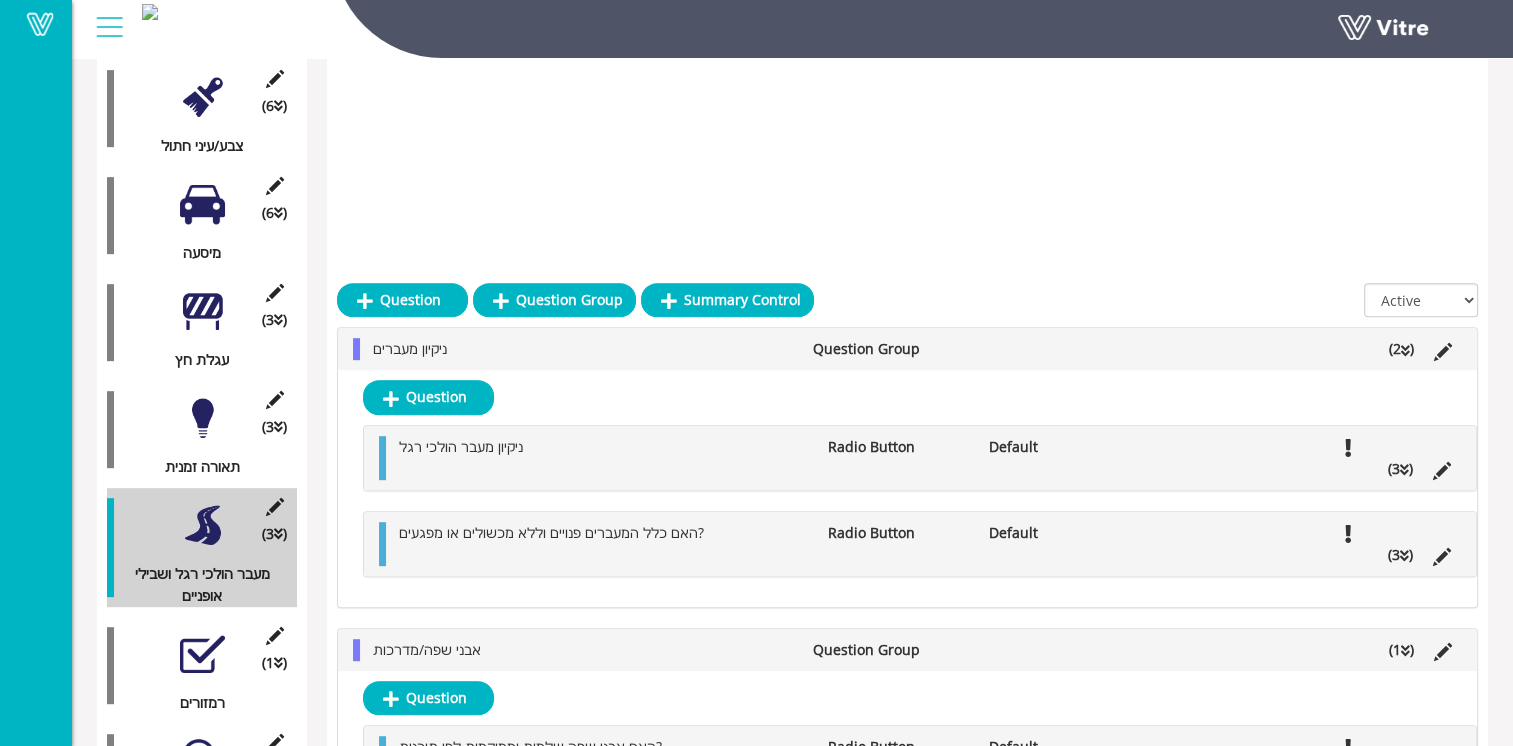 scroll, scrollTop: 1056, scrollLeft: 0, axis: vertical 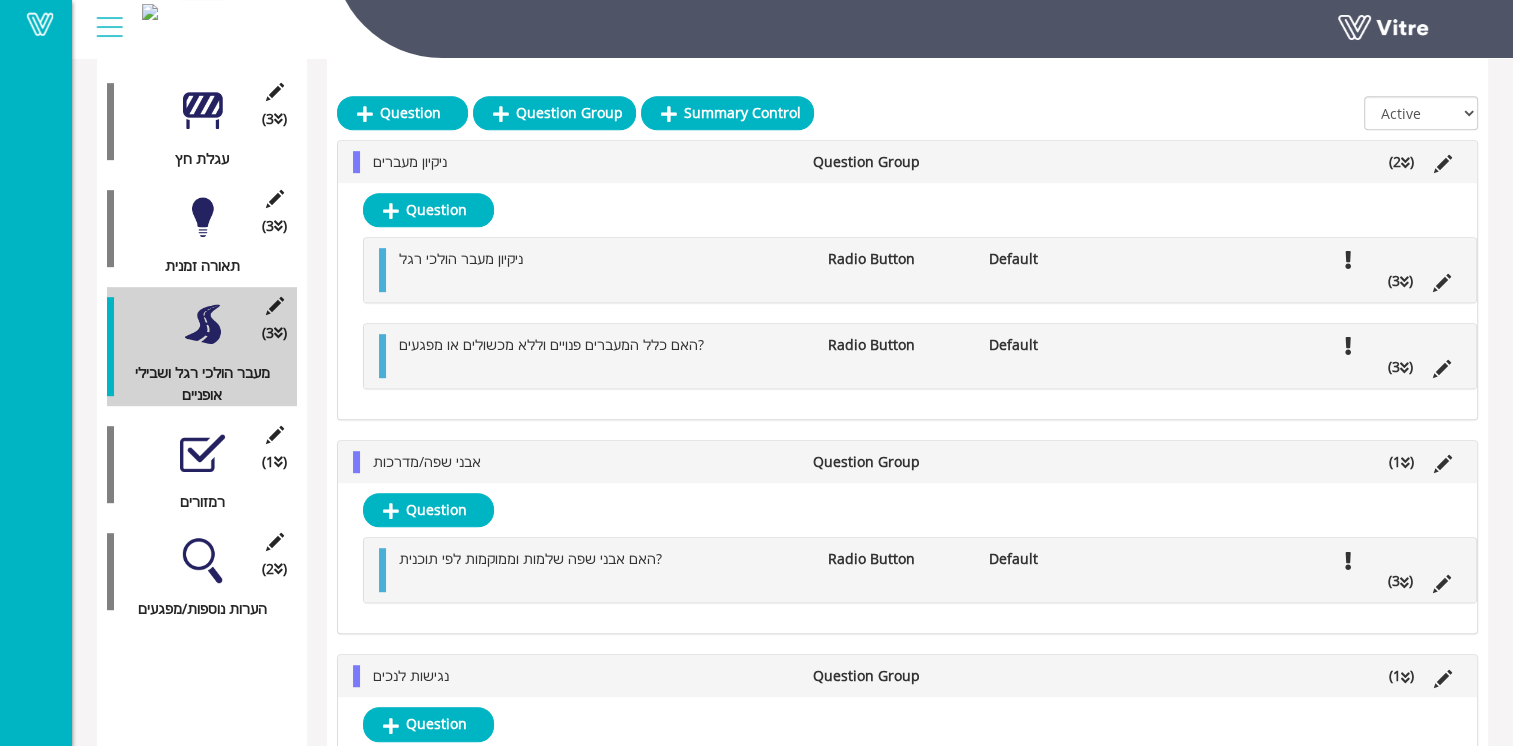 click on "(1 ) רמזורים" at bounding box center (202, 464) 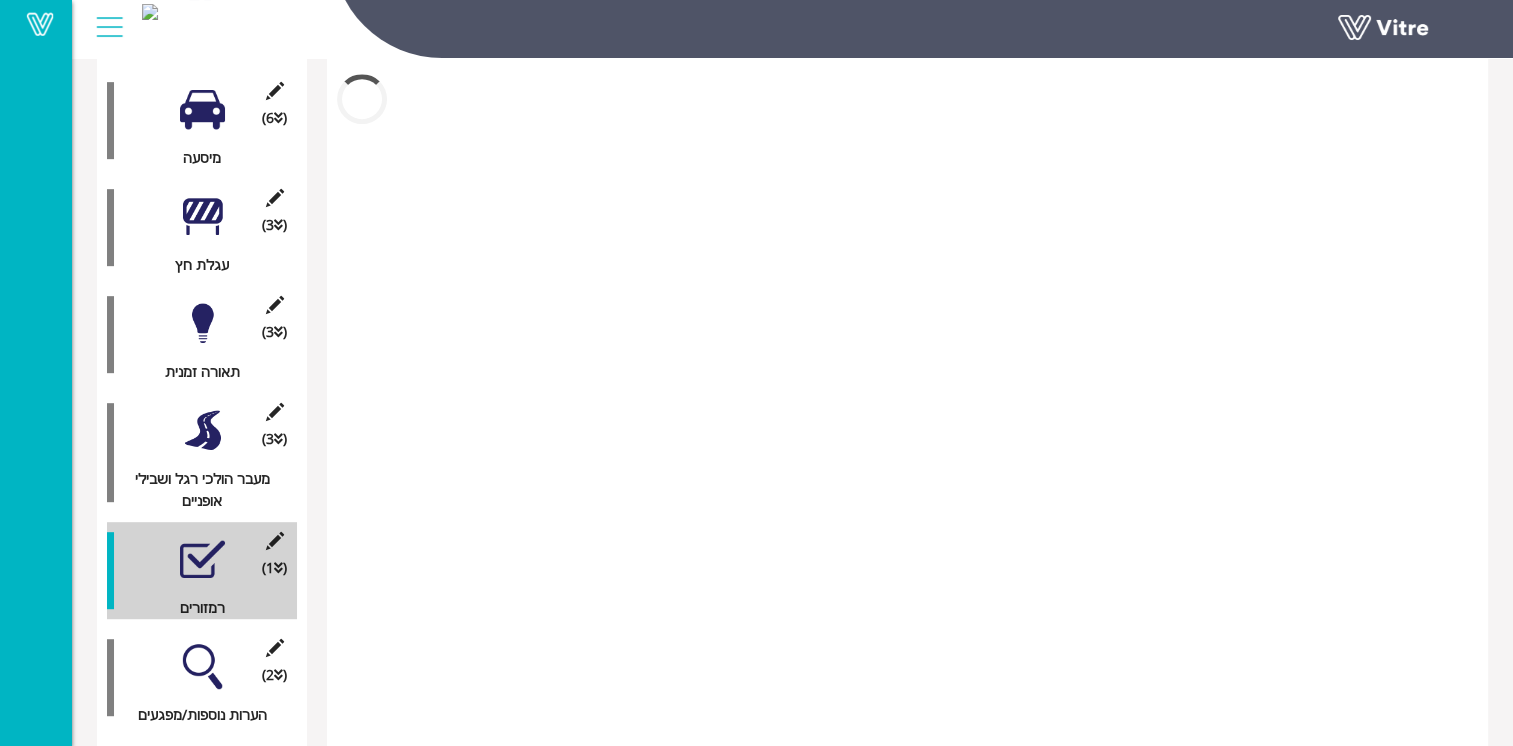 scroll, scrollTop: 928, scrollLeft: 0, axis: vertical 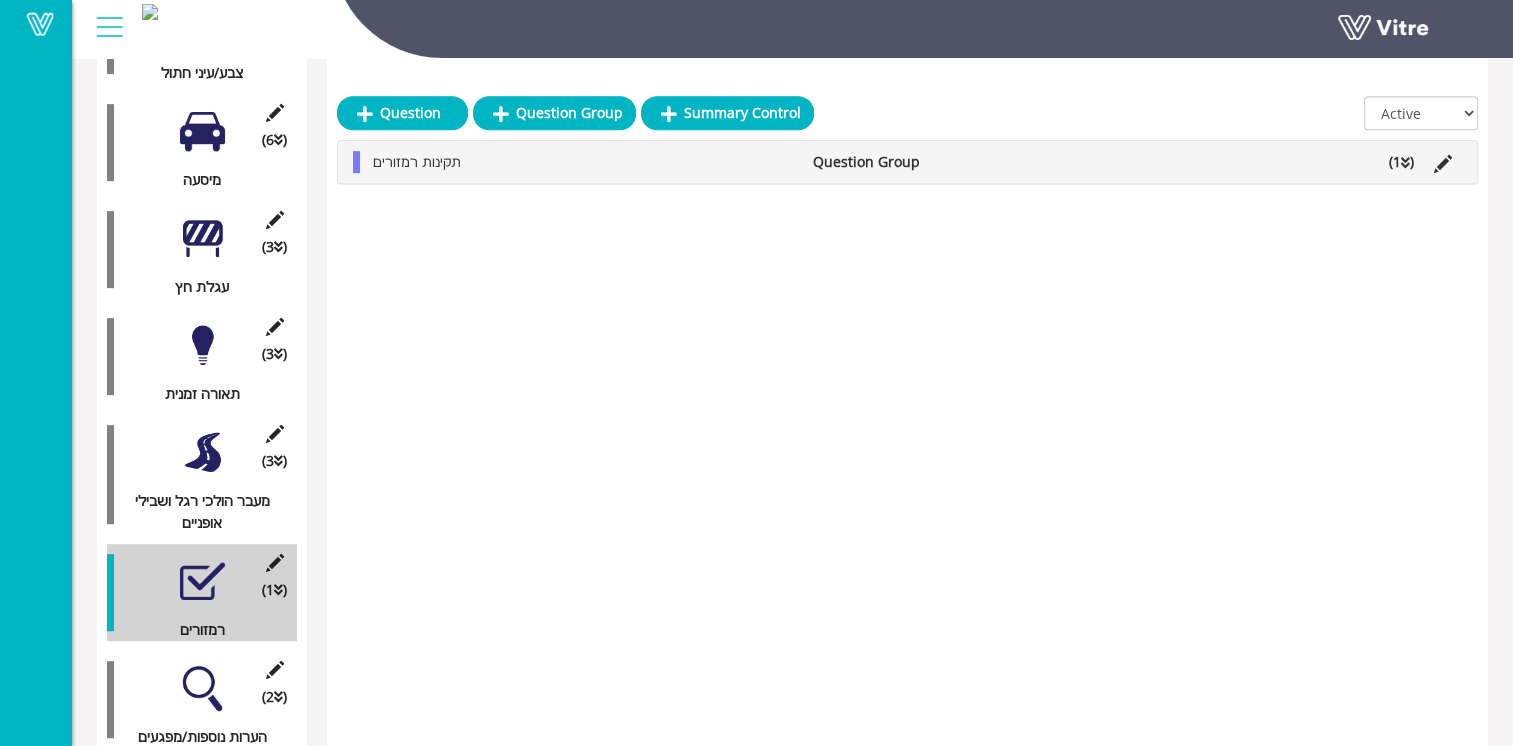 click on "תקינות רמזורים" at bounding box center (417, 161) 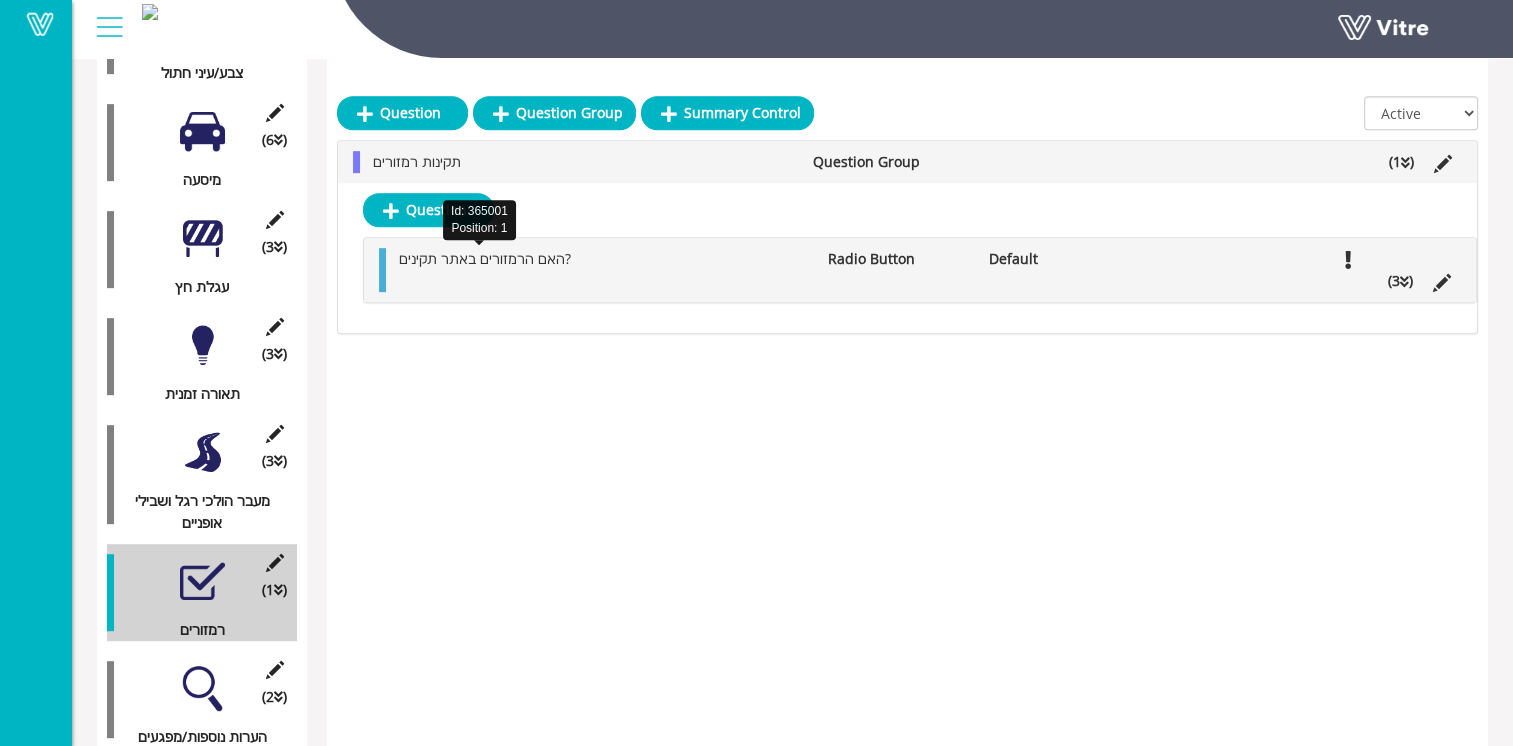 click on "האם הרמזורים באתר תקינים?" at bounding box center [485, 258] 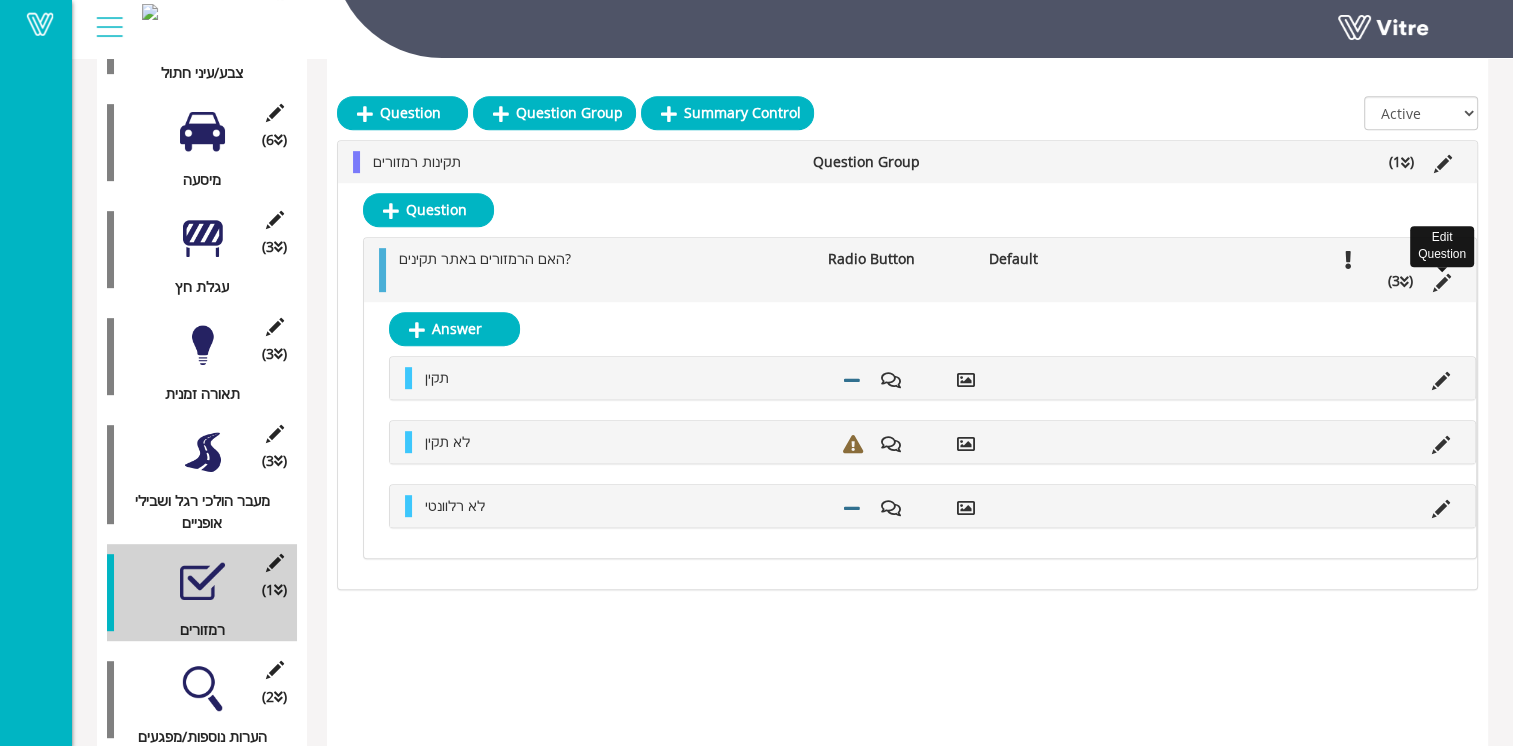 click at bounding box center (1442, 283) 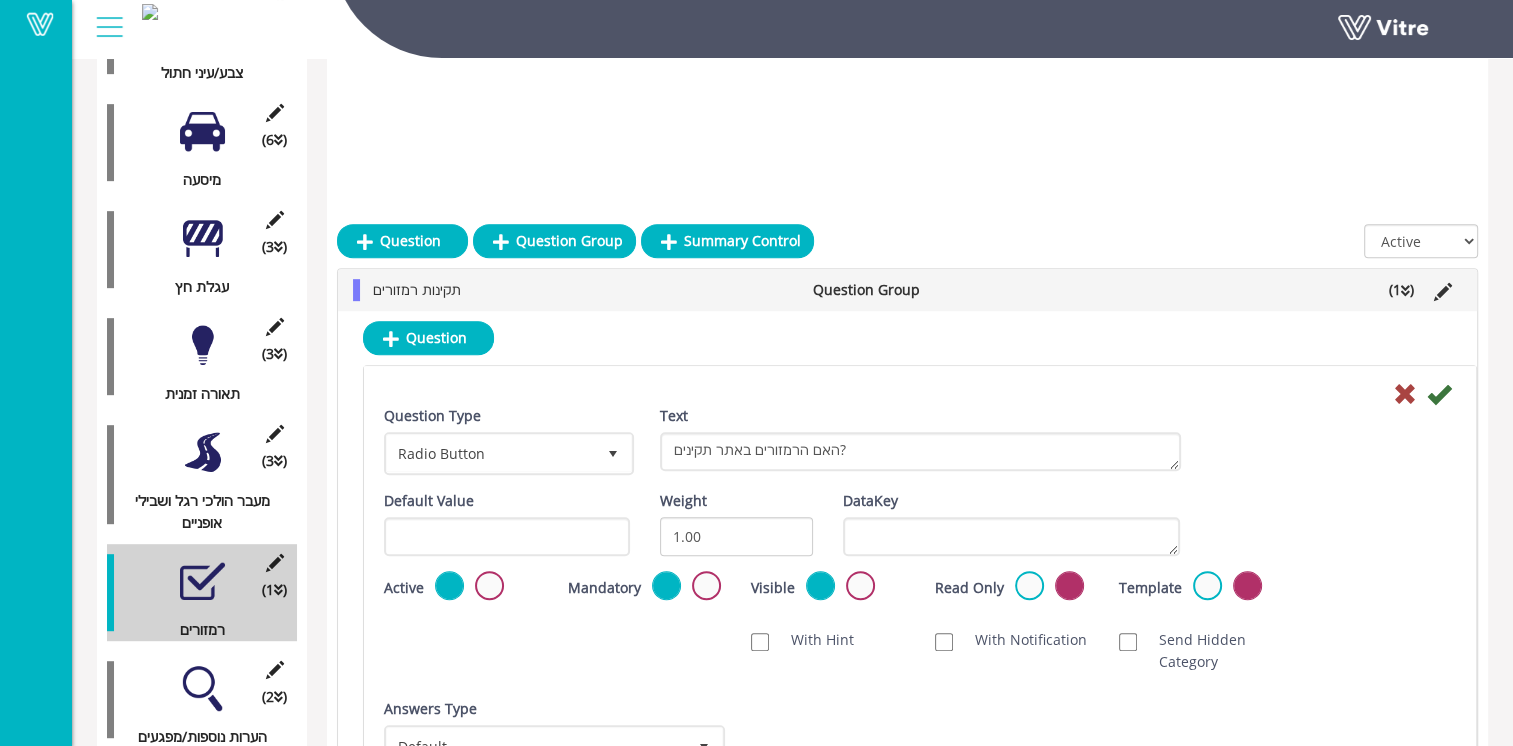scroll, scrollTop: 1056, scrollLeft: 0, axis: vertical 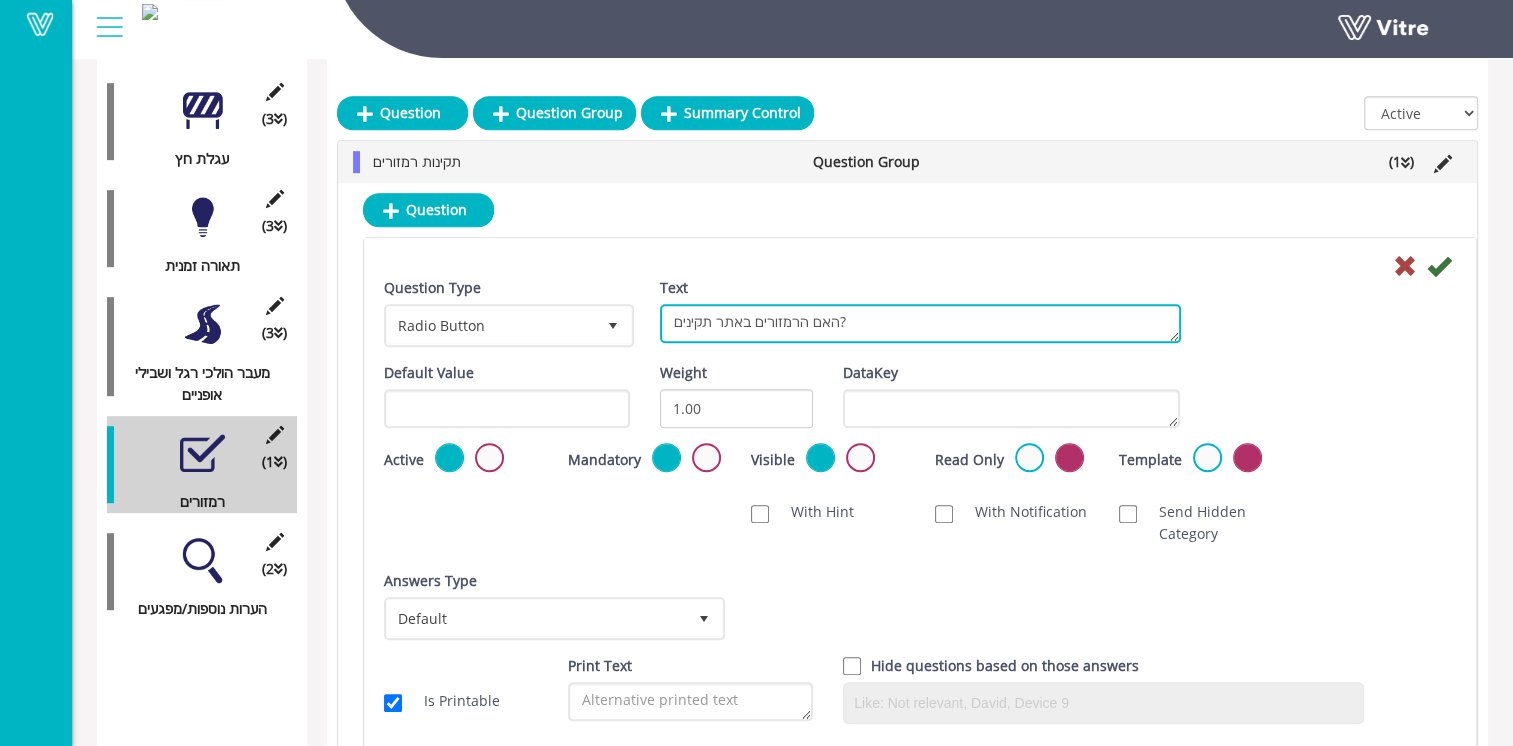 drag, startPoint x: 708, startPoint y: 321, endPoint x: 676, endPoint y: 322, distance: 32.01562 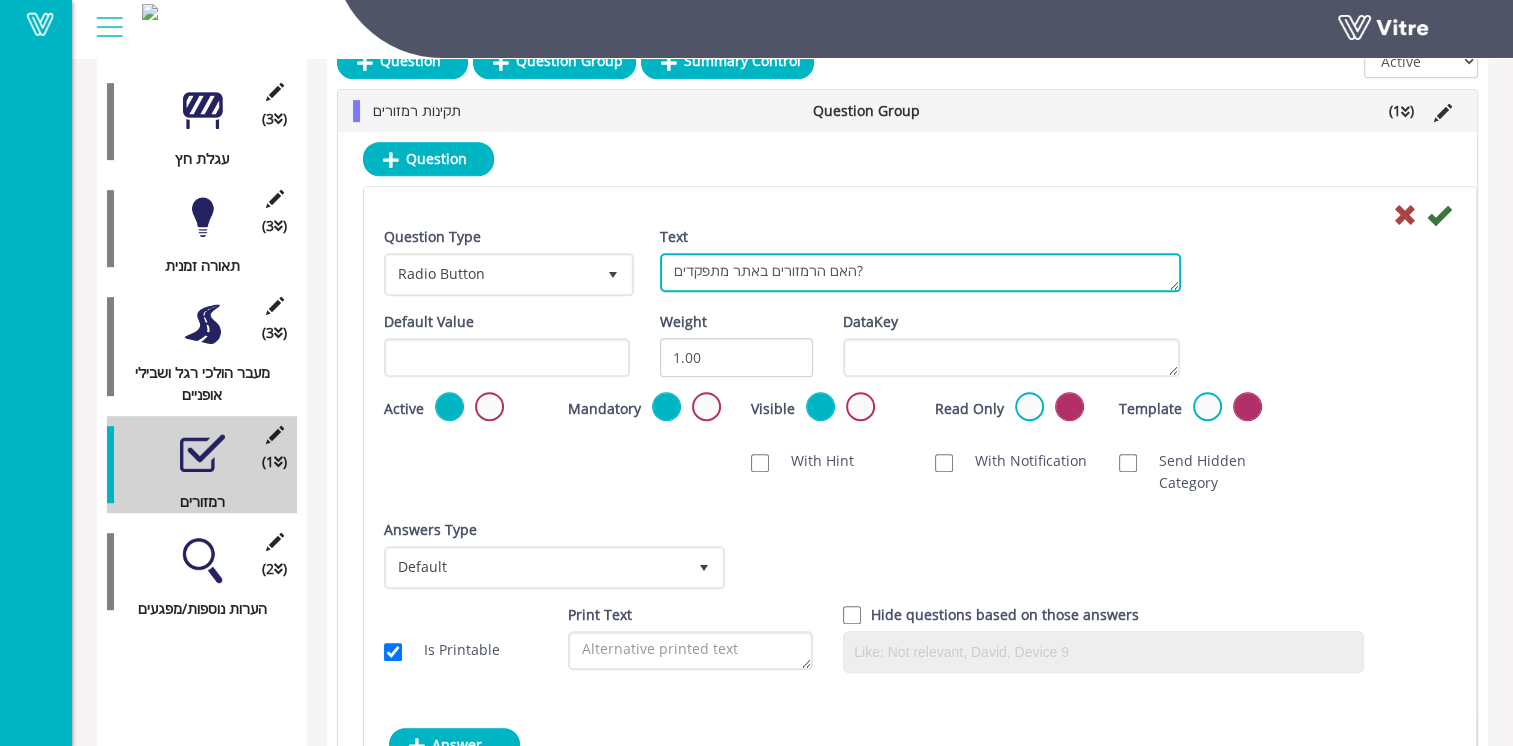 scroll, scrollTop: 956, scrollLeft: 0, axis: vertical 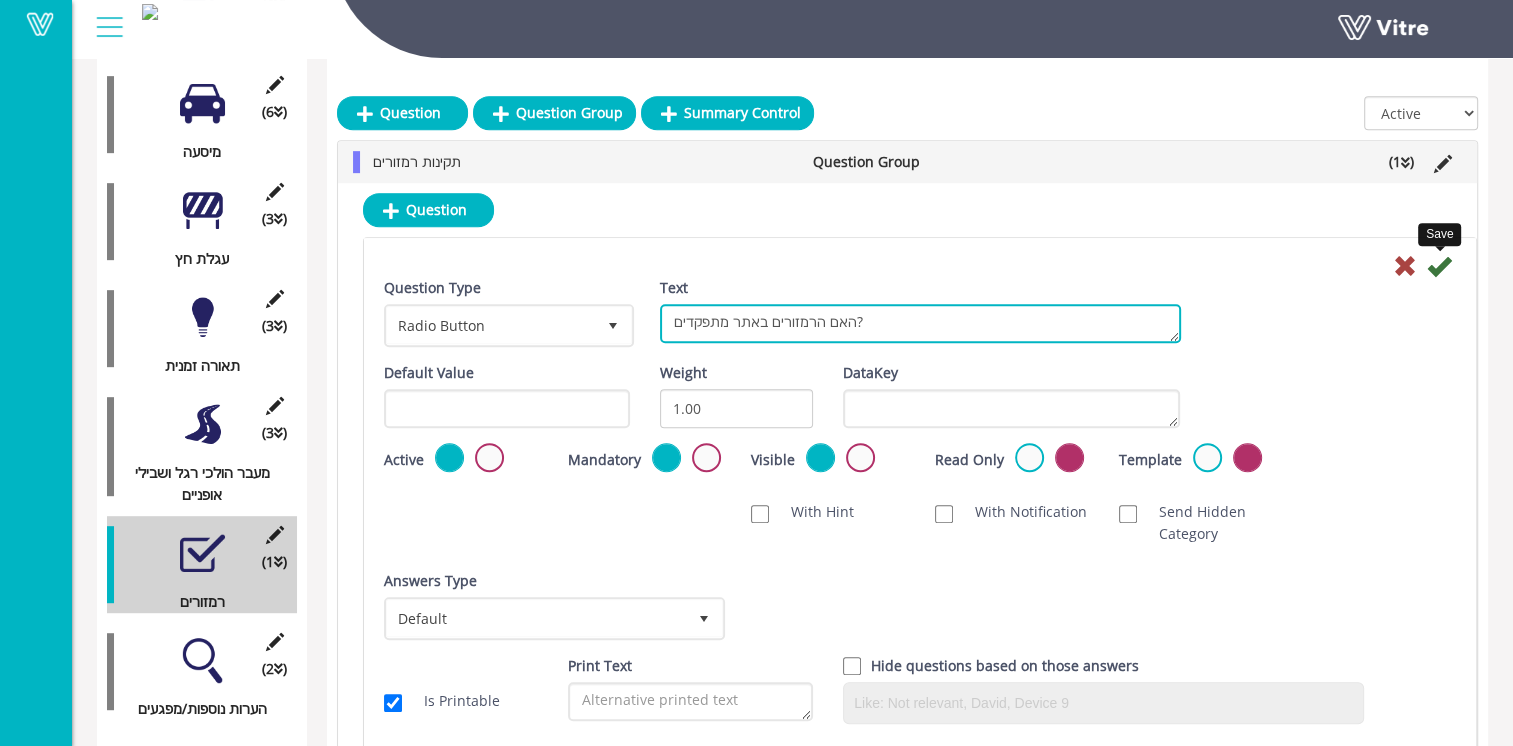 type on "האם הרמזורים באתר מתפקדים?" 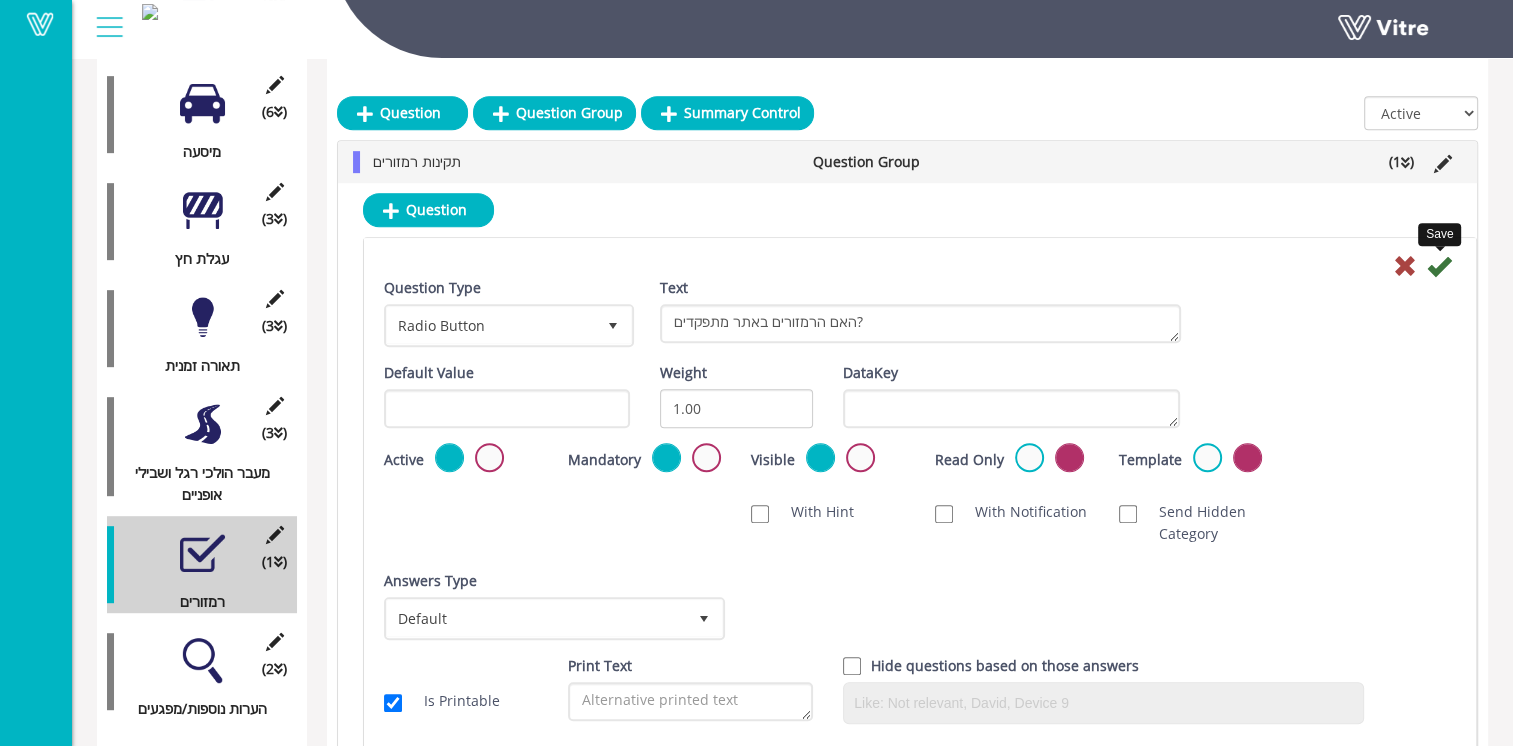 click at bounding box center [1439, 266] 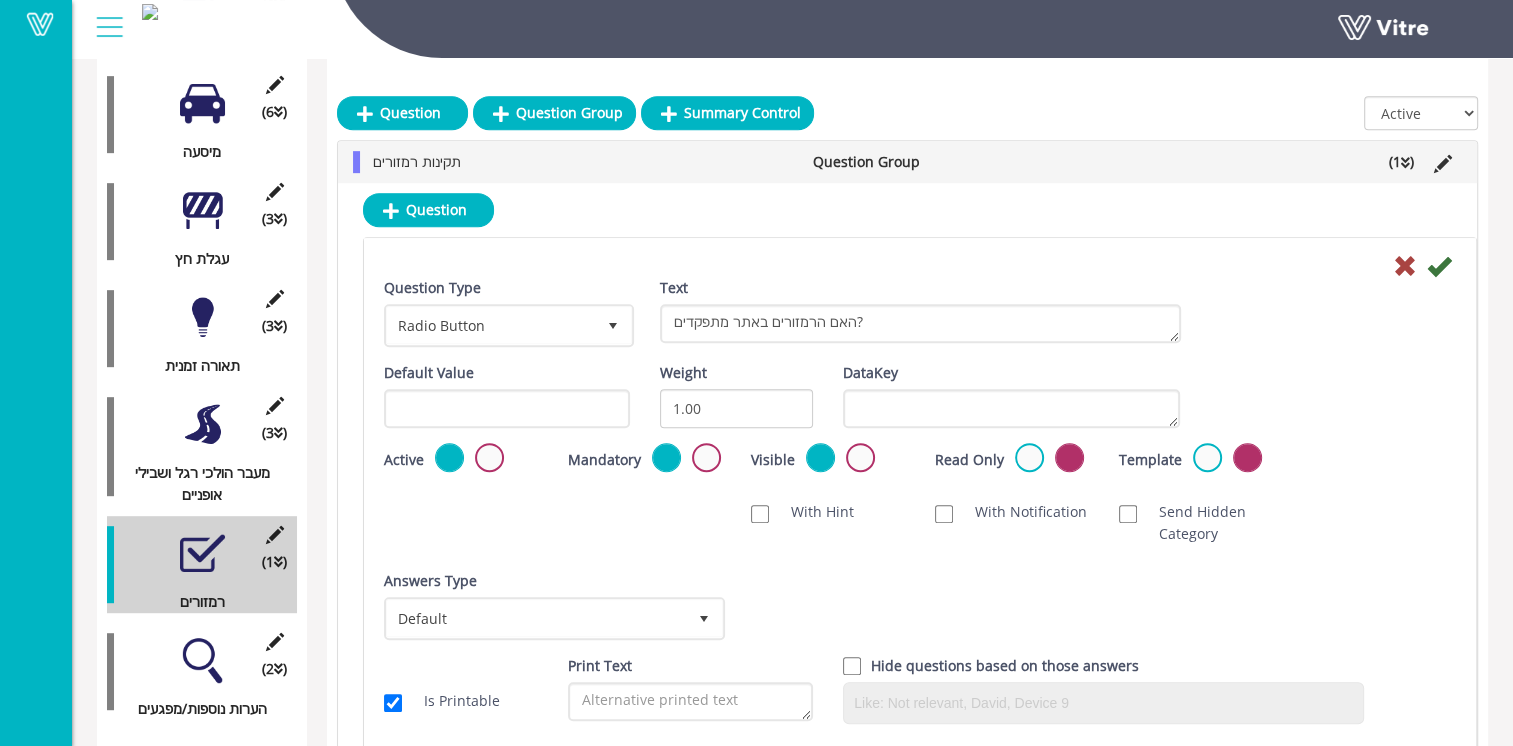 scroll, scrollTop: 928, scrollLeft: 0, axis: vertical 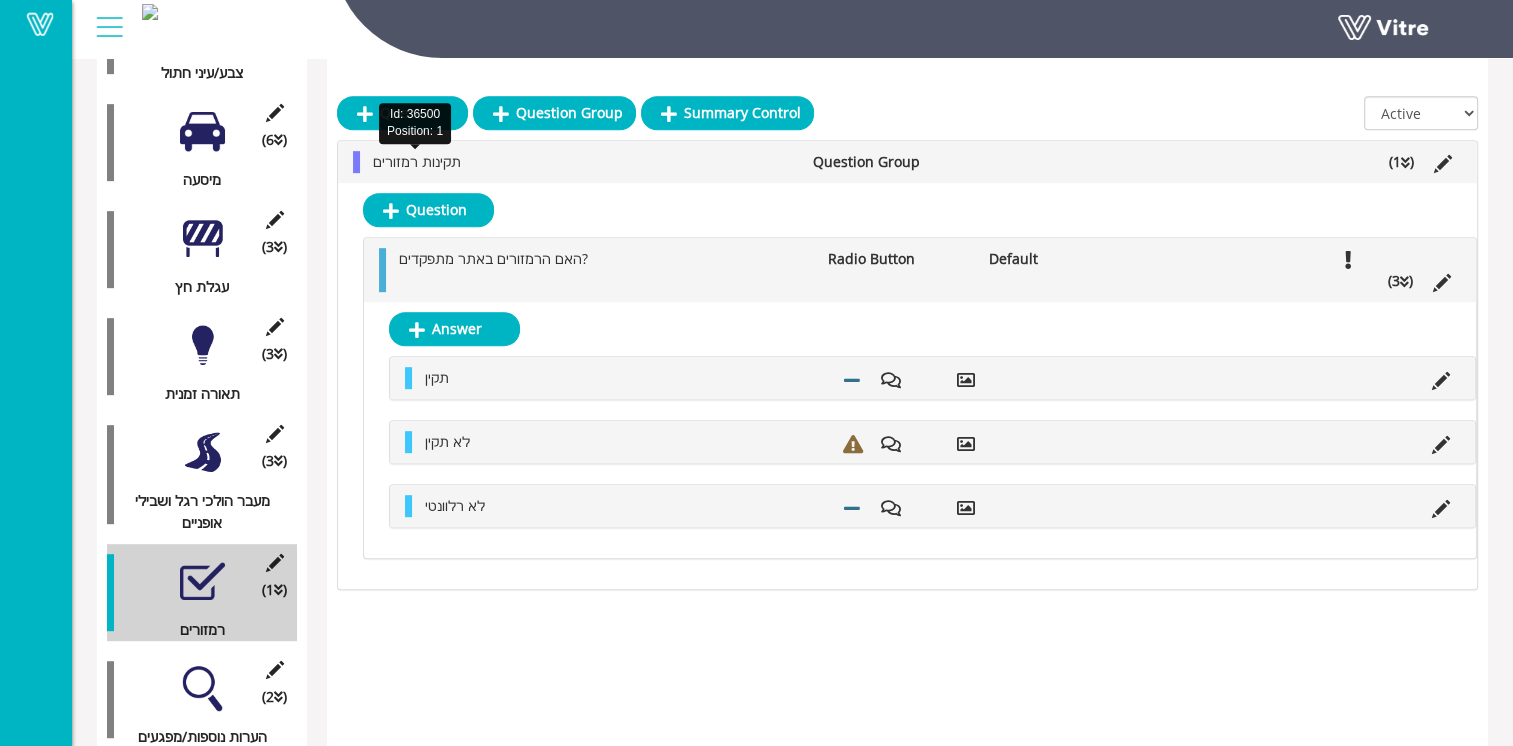 click on "תקינות רמזורים" at bounding box center (417, 161) 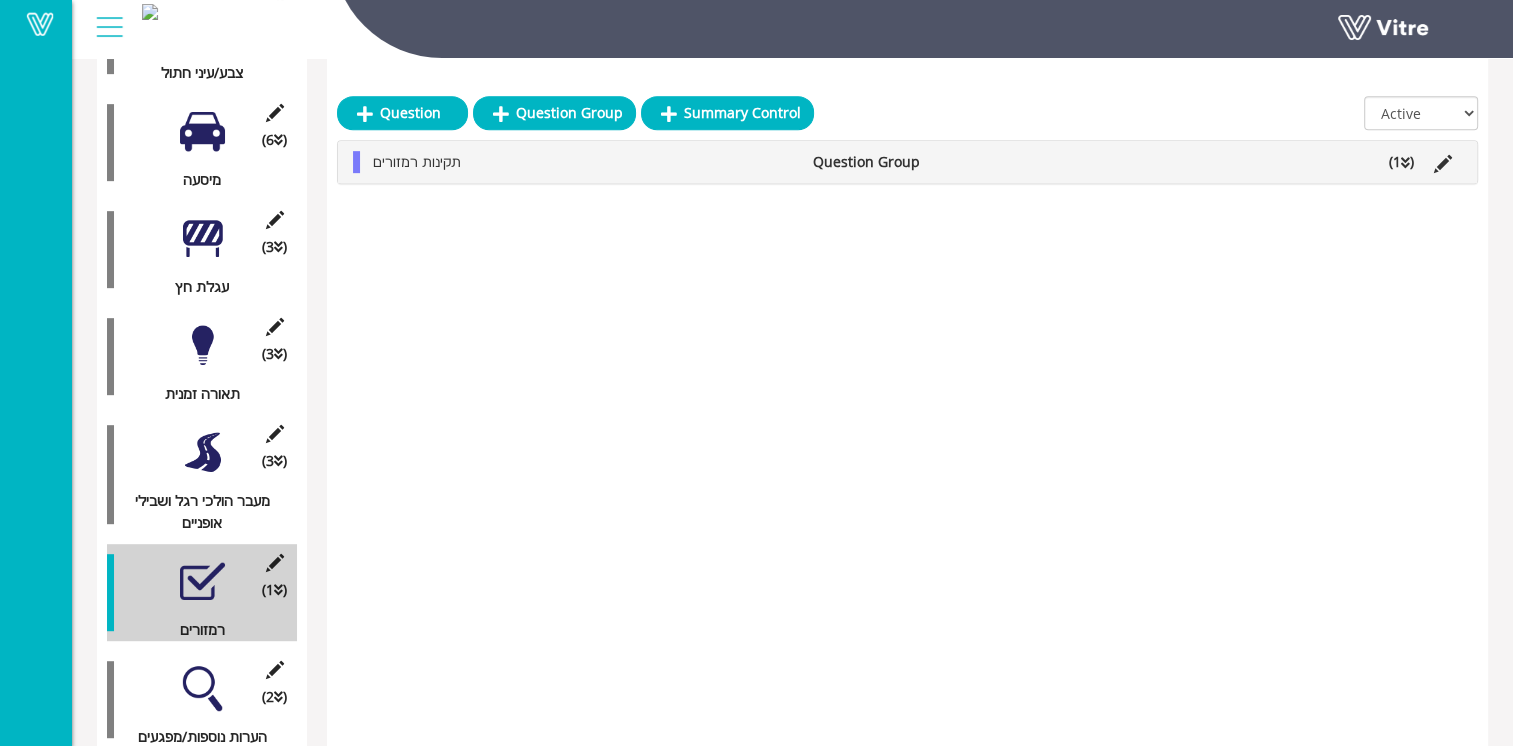 click at bounding box center (202, 688) 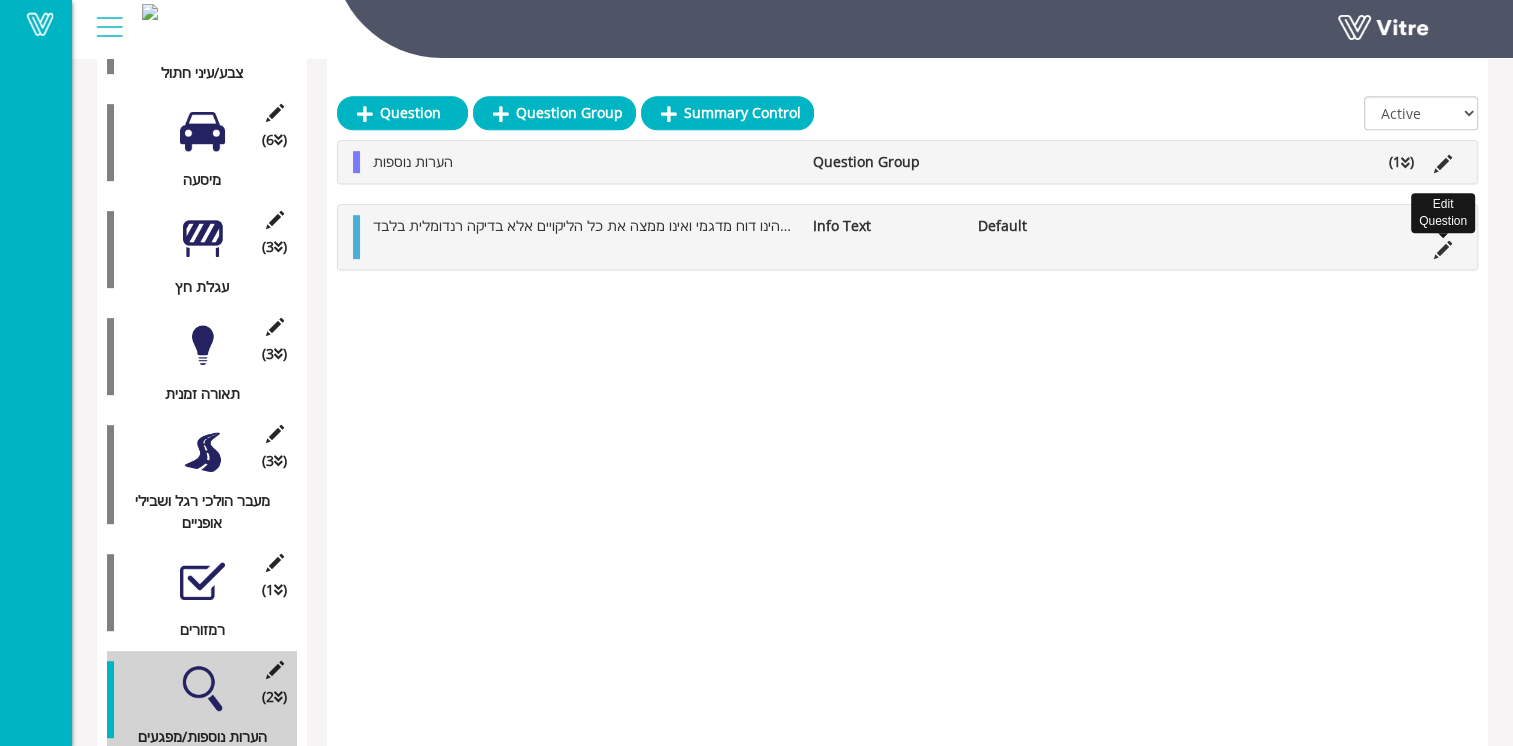 click at bounding box center (1443, 250) 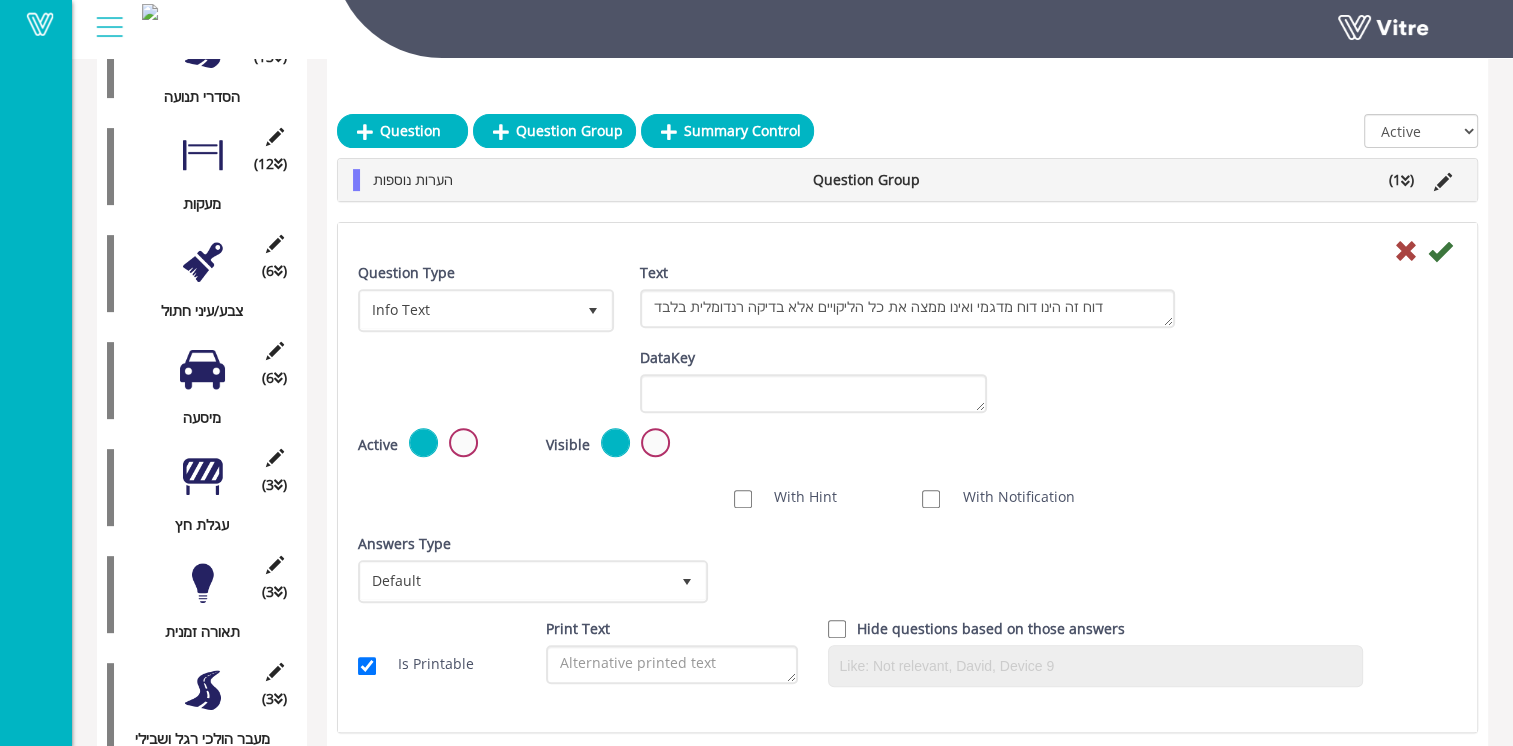 scroll, scrollTop: 628, scrollLeft: 0, axis: vertical 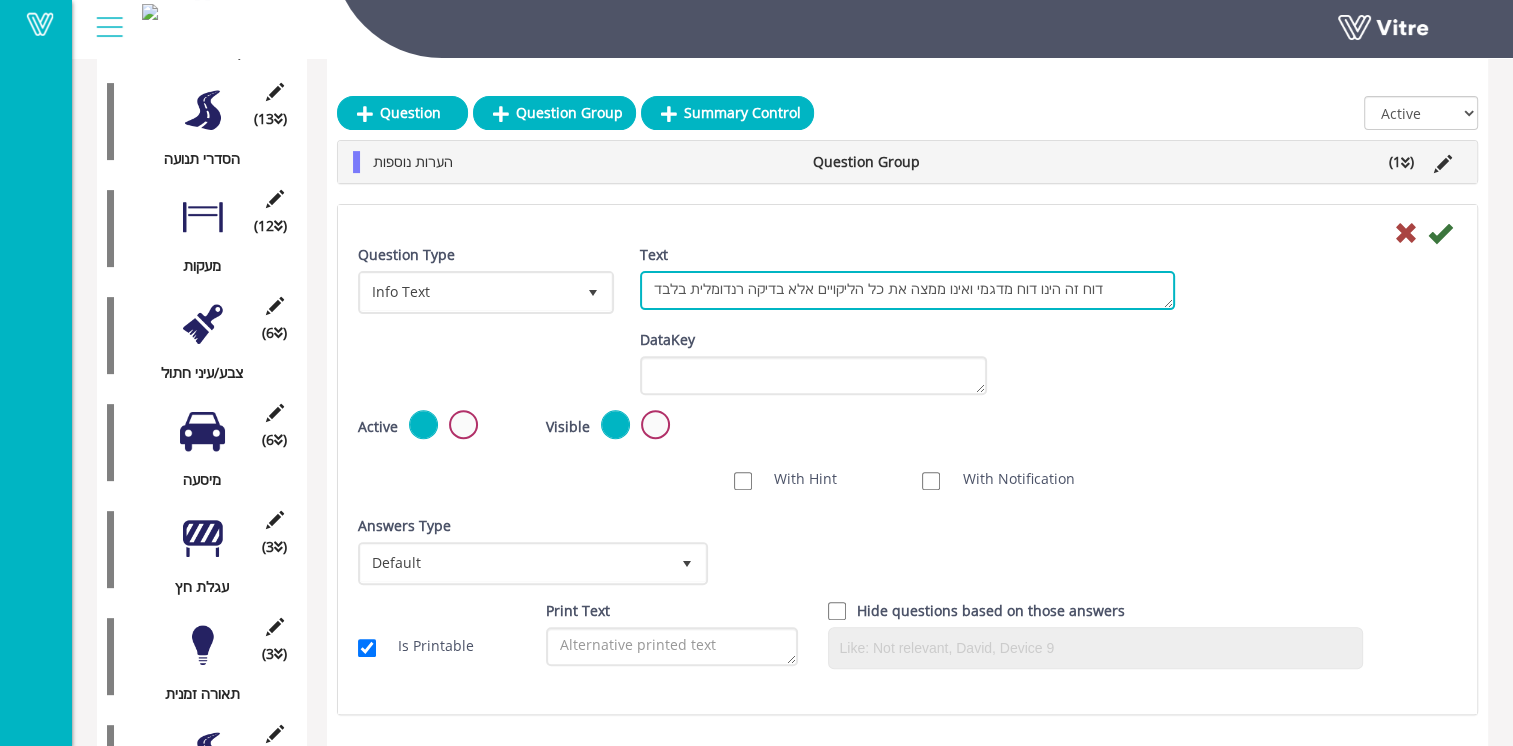 drag, startPoint x: 1053, startPoint y: 285, endPoint x: 1068, endPoint y: 286, distance: 15.033297 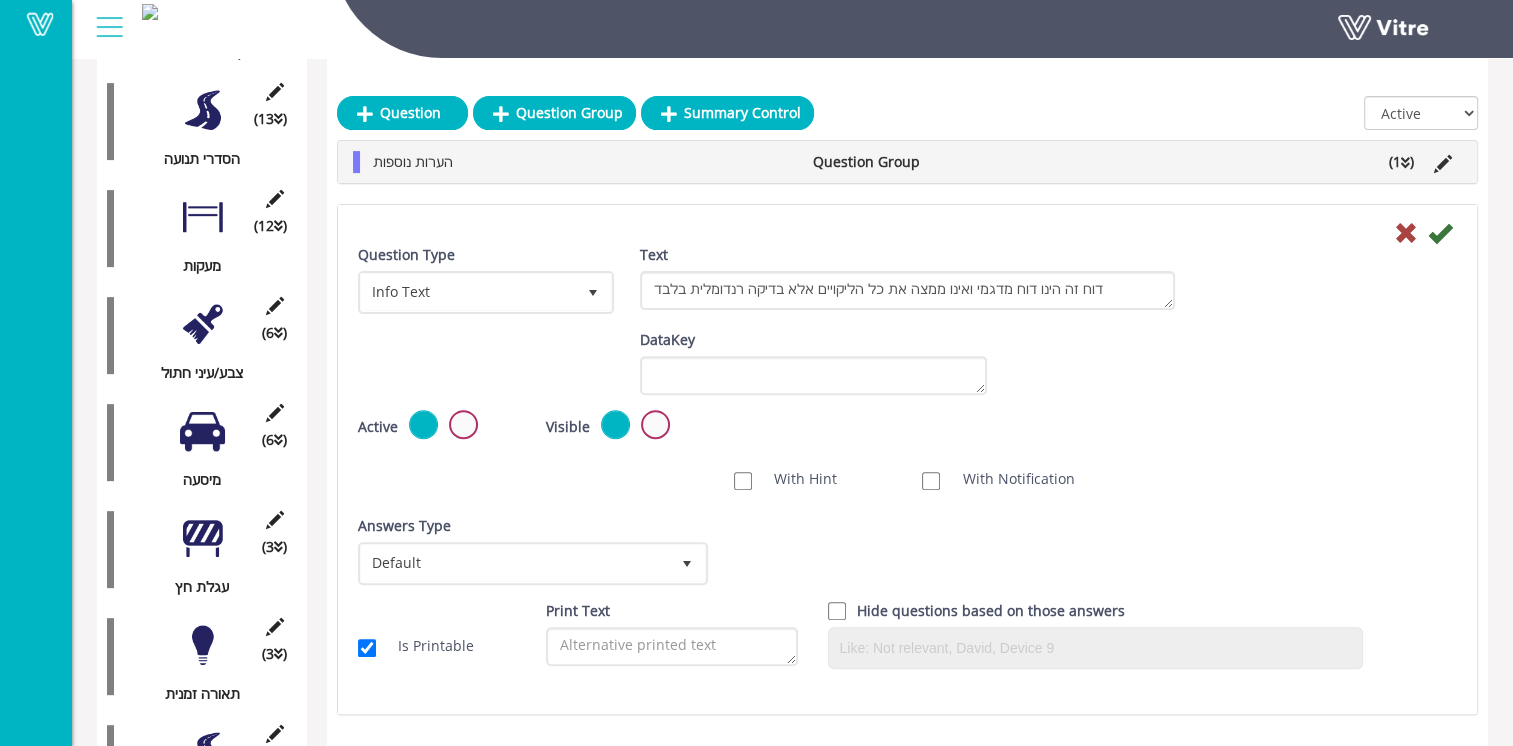 click on "Default Value
Weight
DataKey" at bounding box center (907, 369) 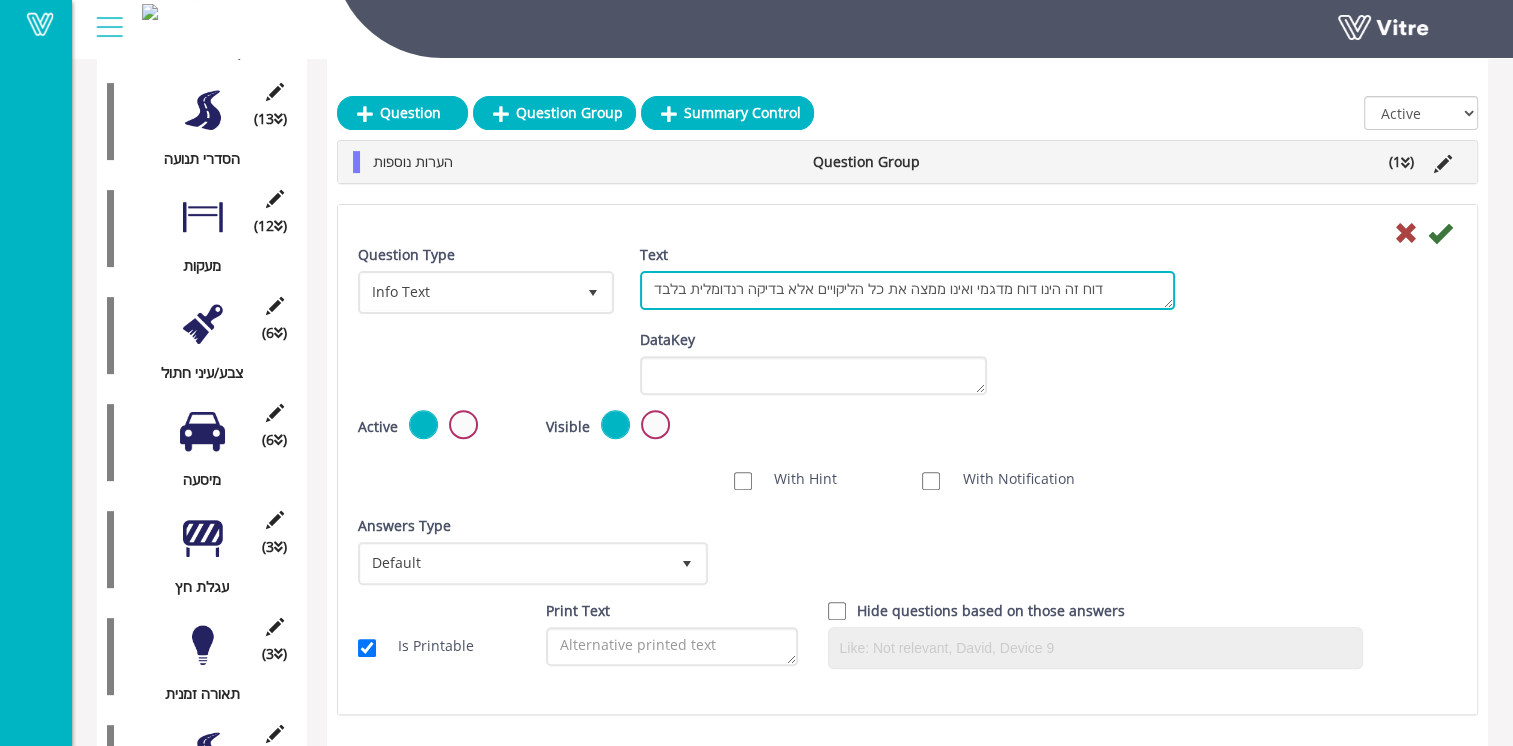 click on "דוח זה הינו דוח מדגמי ואינו ממצה את כל הליקויים אלא בדיקה רנדומלית בלבד" at bounding box center (907, 290) 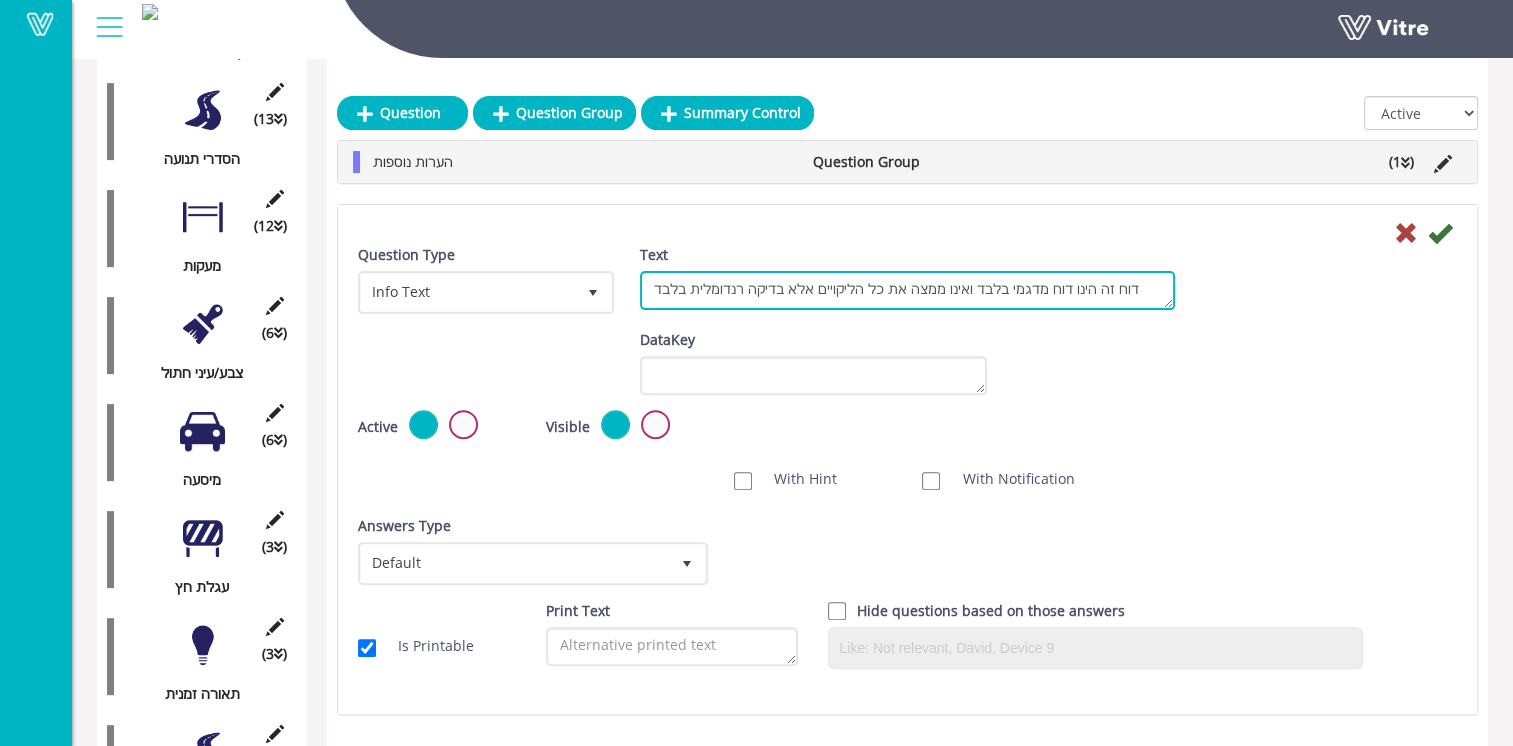 drag, startPoint x: 1112, startPoint y: 283, endPoint x: 641, endPoint y: 262, distance: 471.46793 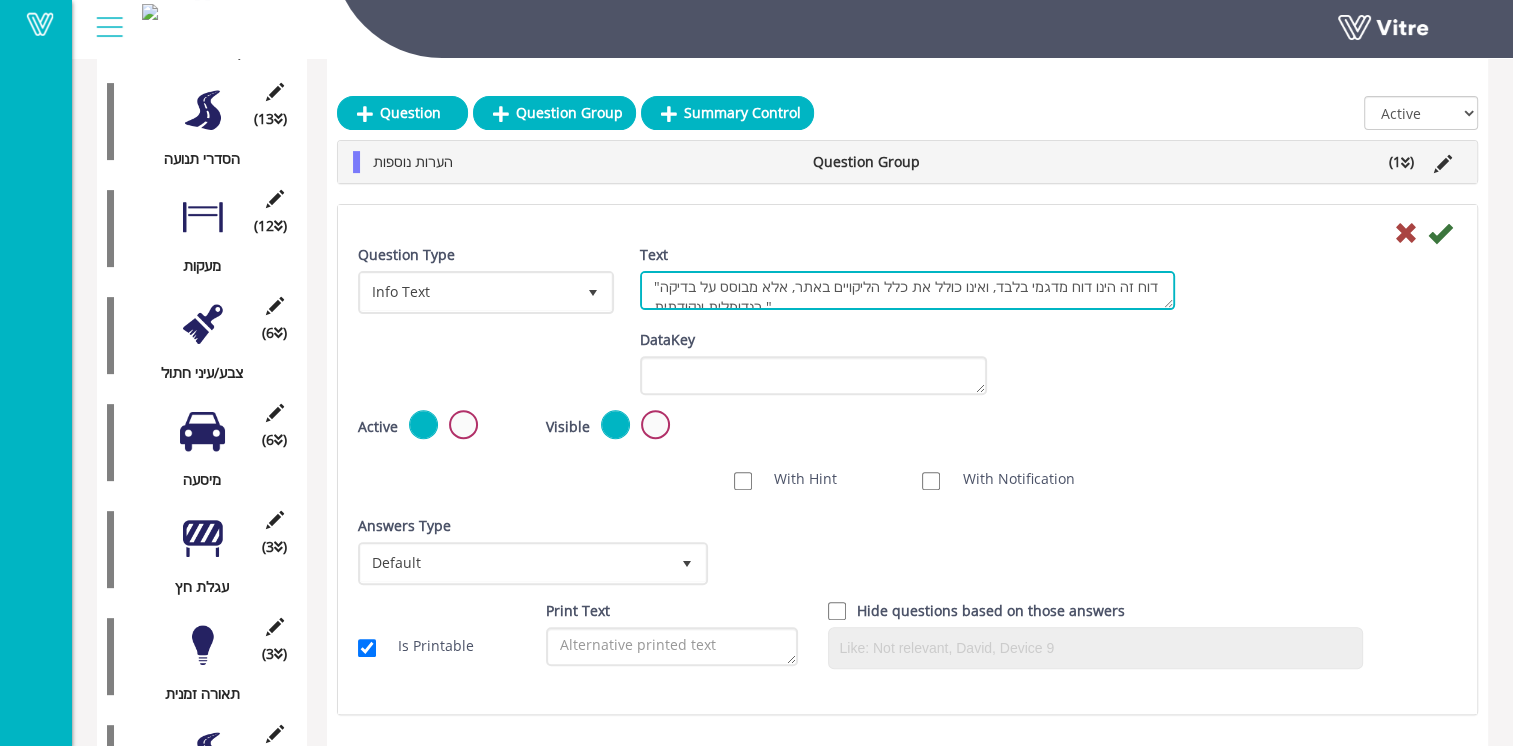 scroll, scrollTop: 0, scrollLeft: 0, axis: both 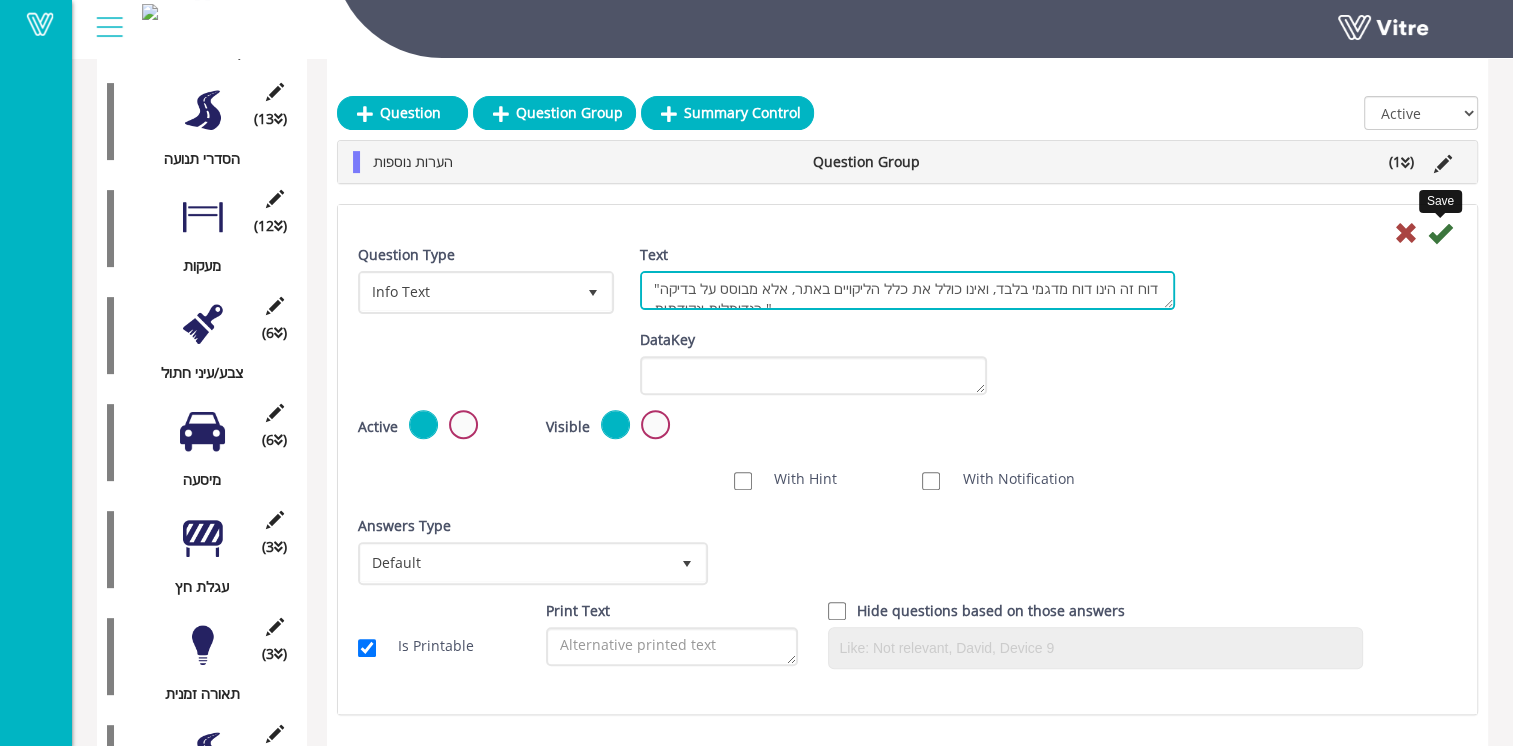 type on ""דוח זה הינו דוח מדגמי בלבד, ואינו כולל את כלל הליקויים באתר, אלא מבוסס על בדיקה רנדומלית ונקודתית."" 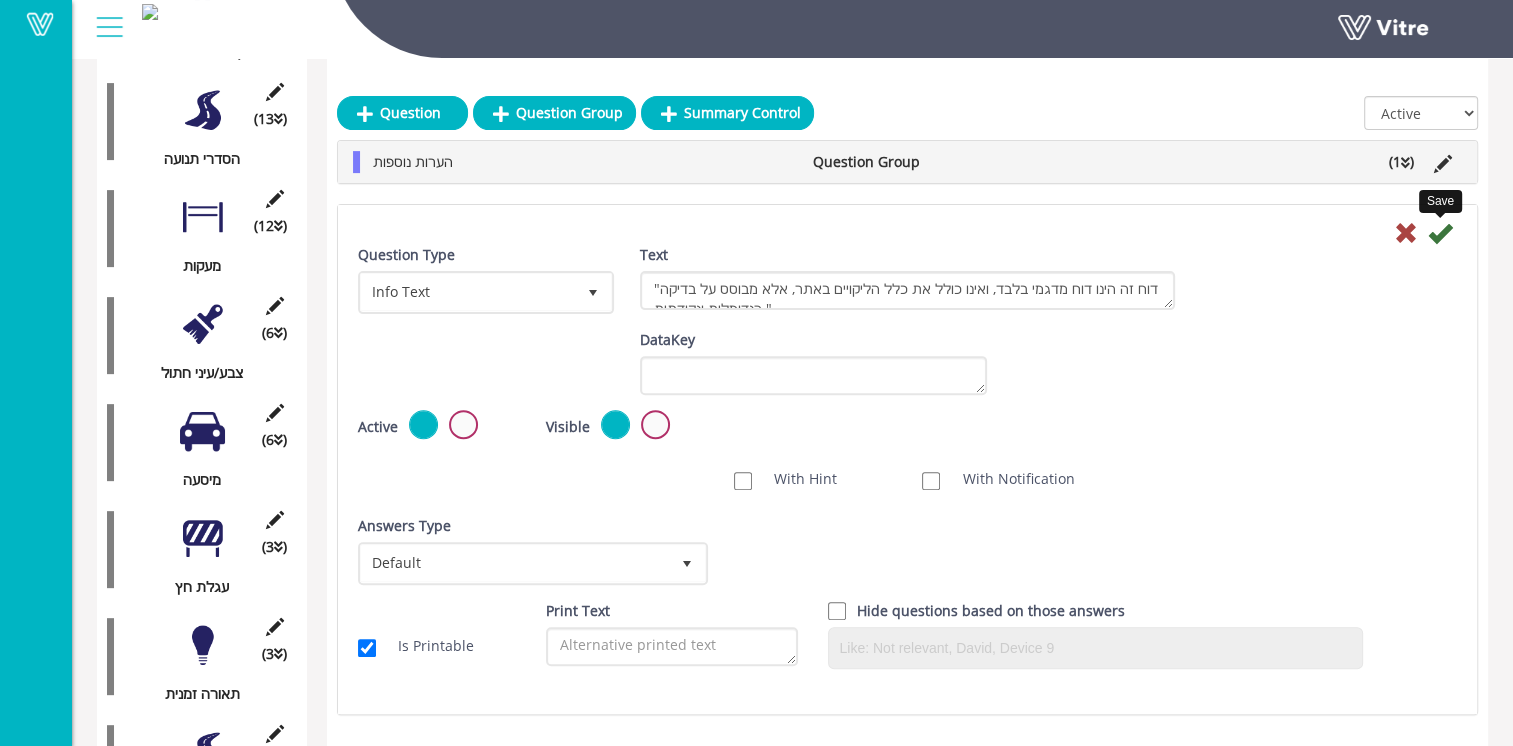 click at bounding box center (1440, 233) 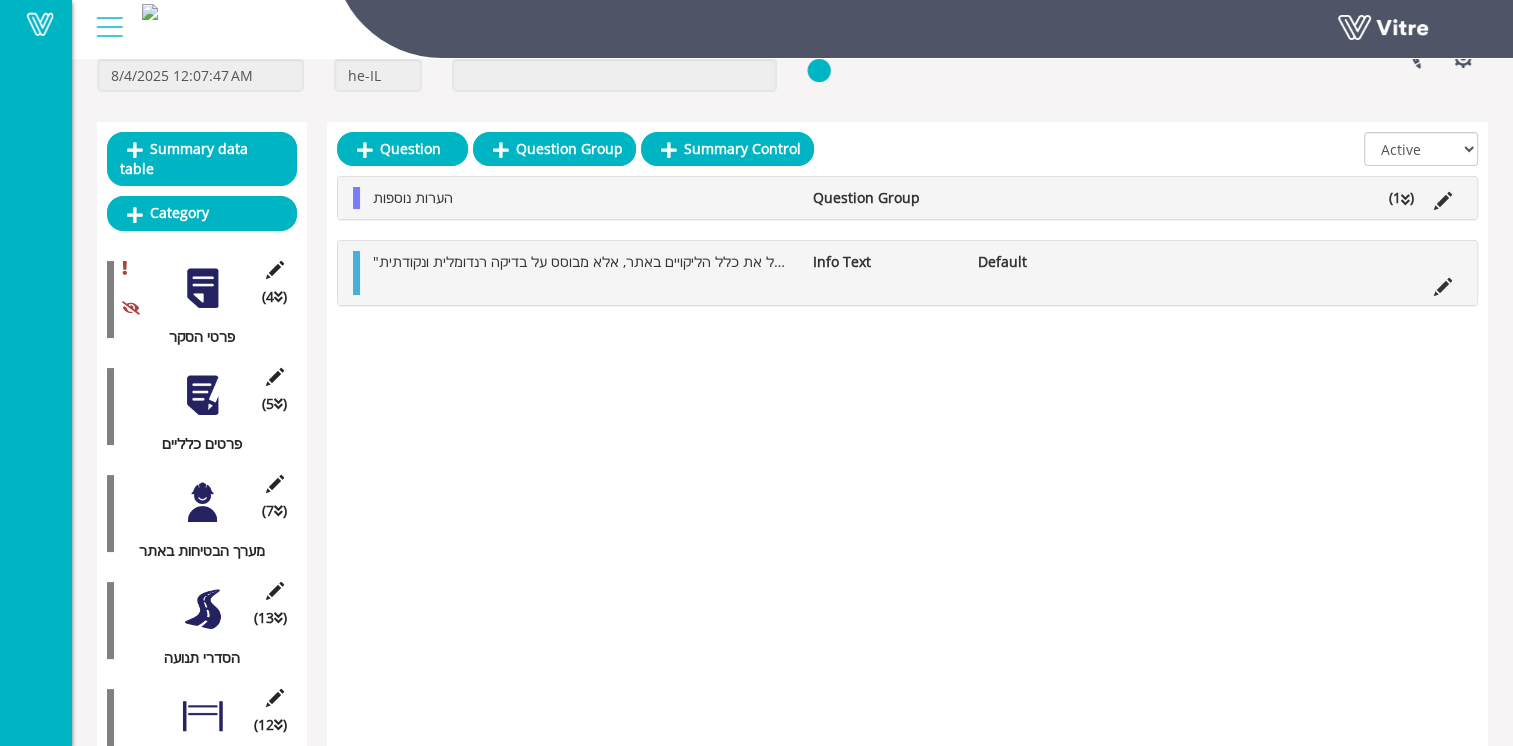 scroll, scrollTop: 128, scrollLeft: 0, axis: vertical 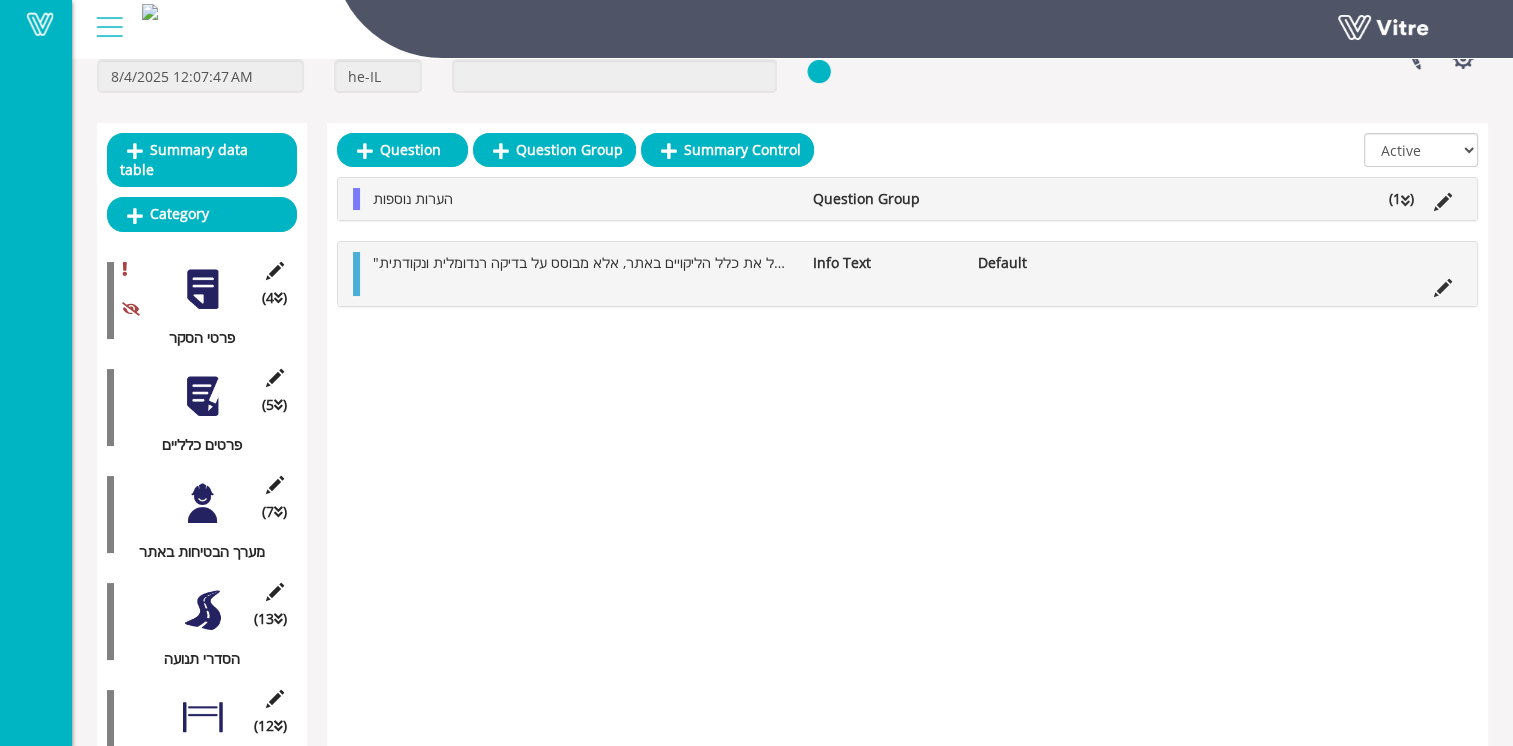 click at bounding box center (202, 396) 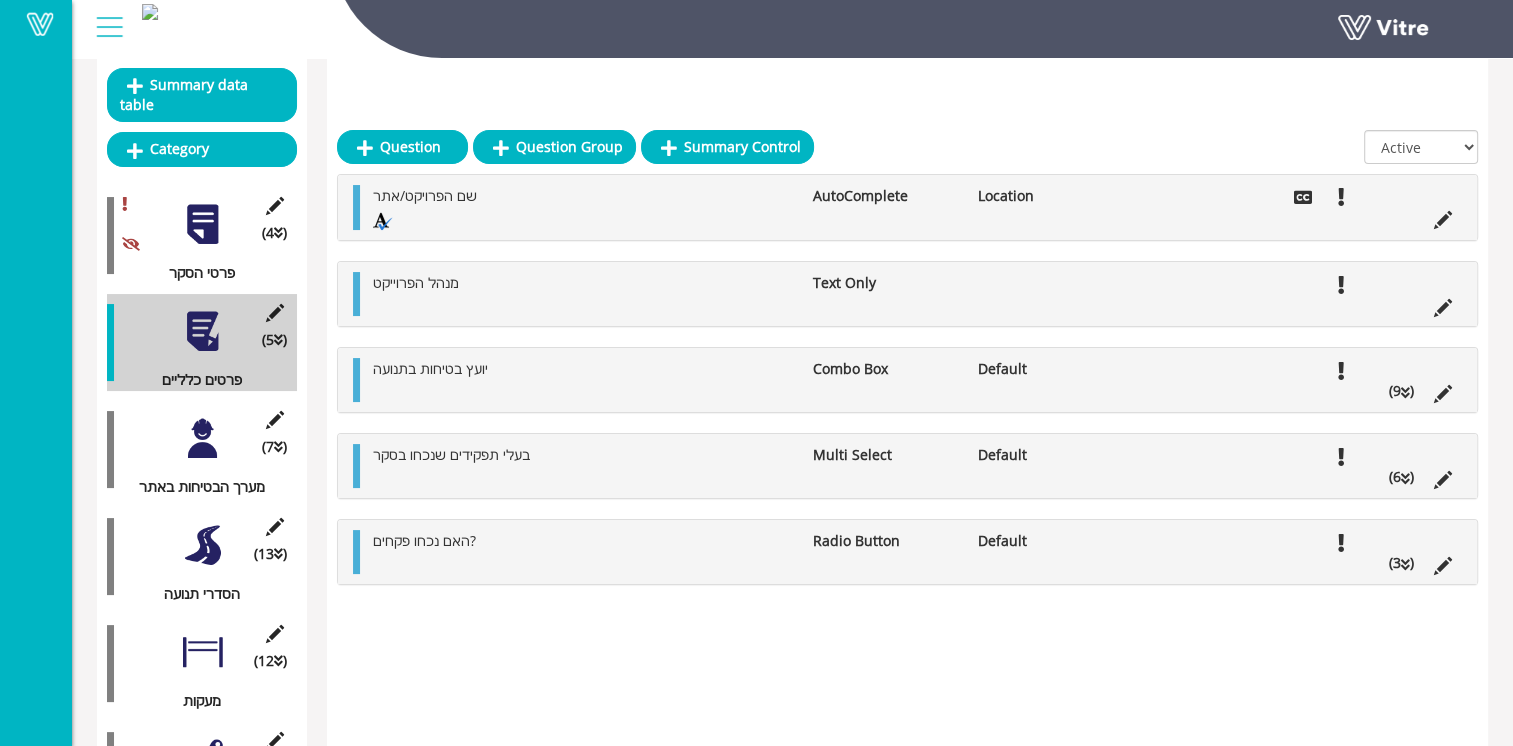 scroll, scrollTop: 228, scrollLeft: 0, axis: vertical 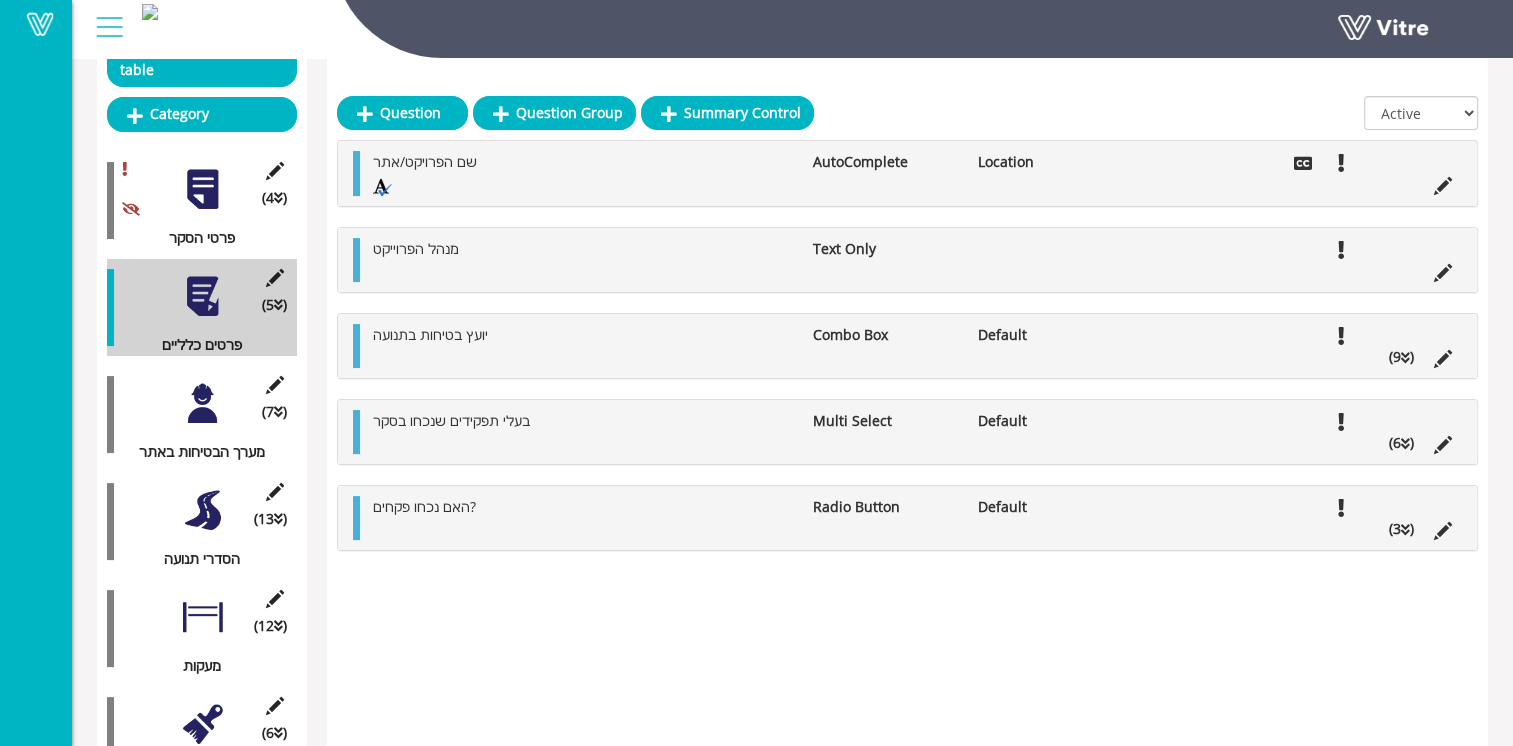 click on "(13 ) הסדרי תנועה" at bounding box center [202, 521] 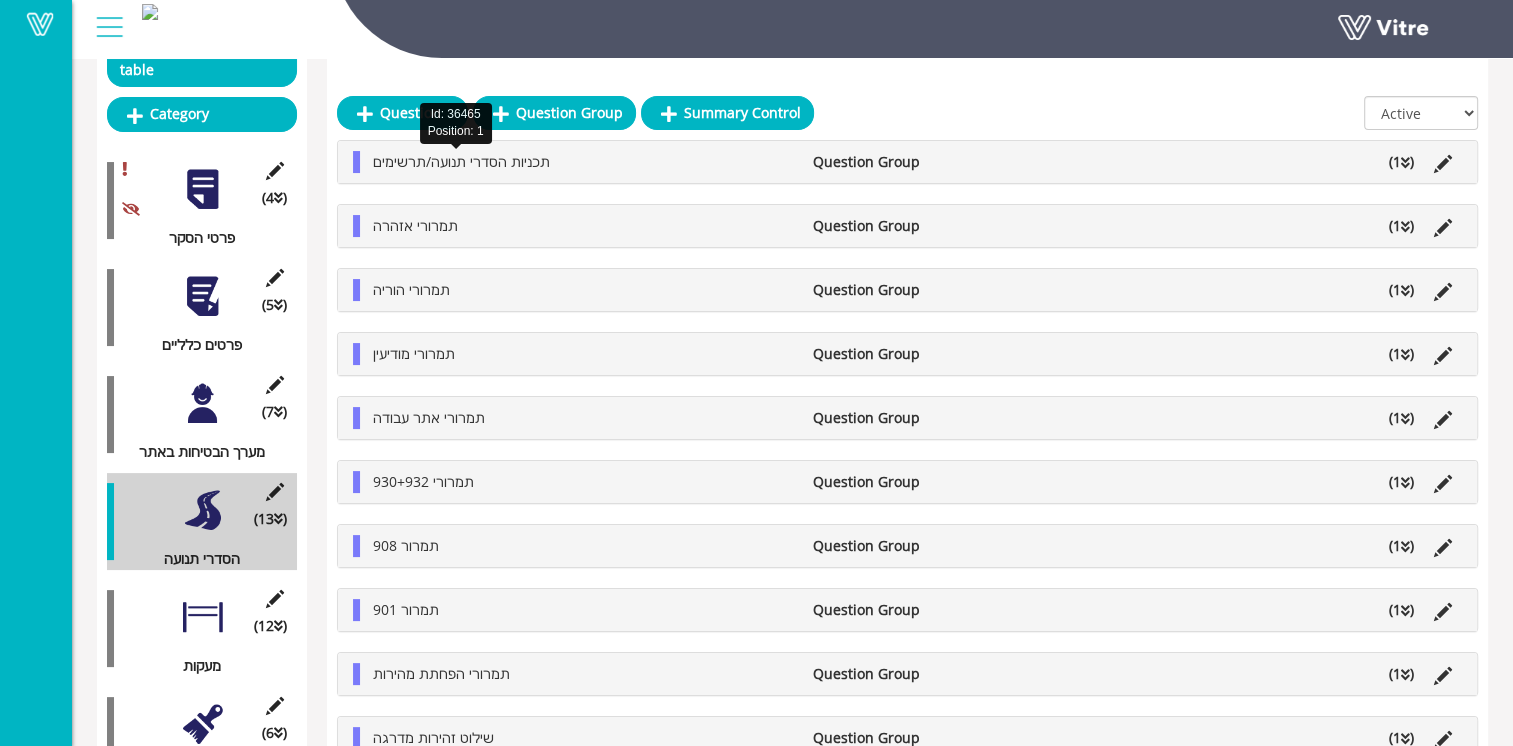 click on "תכניות הסדרי תנועה/תרשימים" at bounding box center (461, 161) 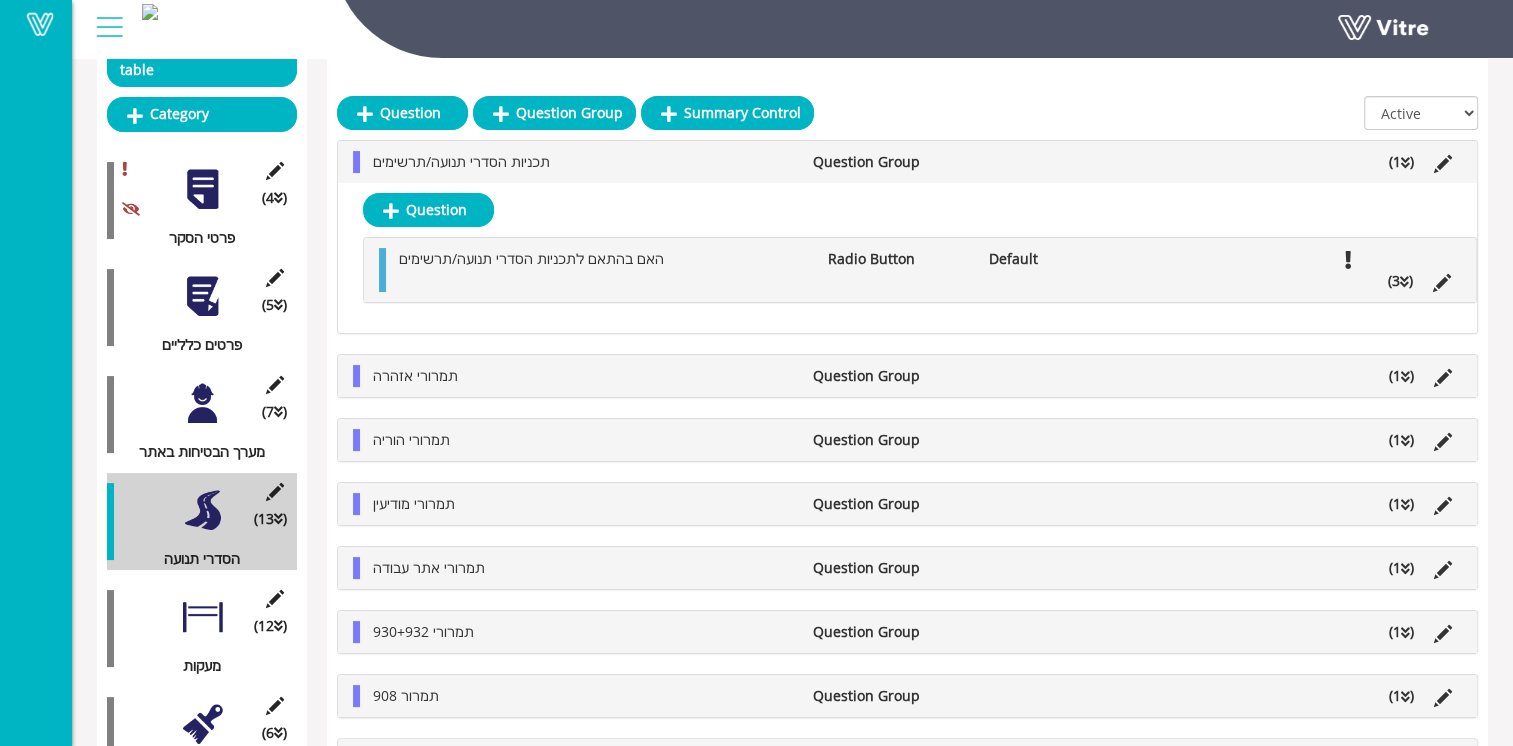 click at bounding box center (446, 281) 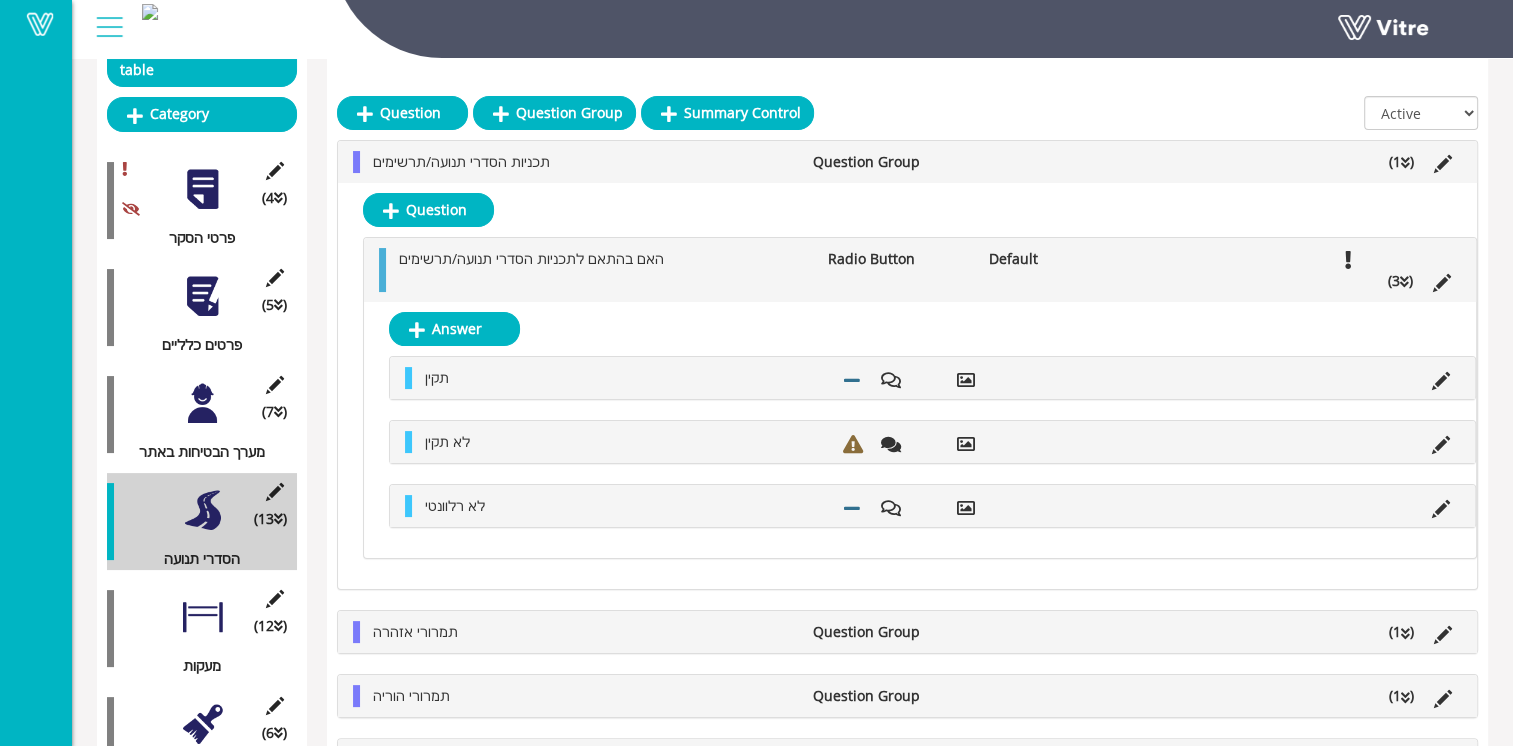 click at bounding box center [446, 281] 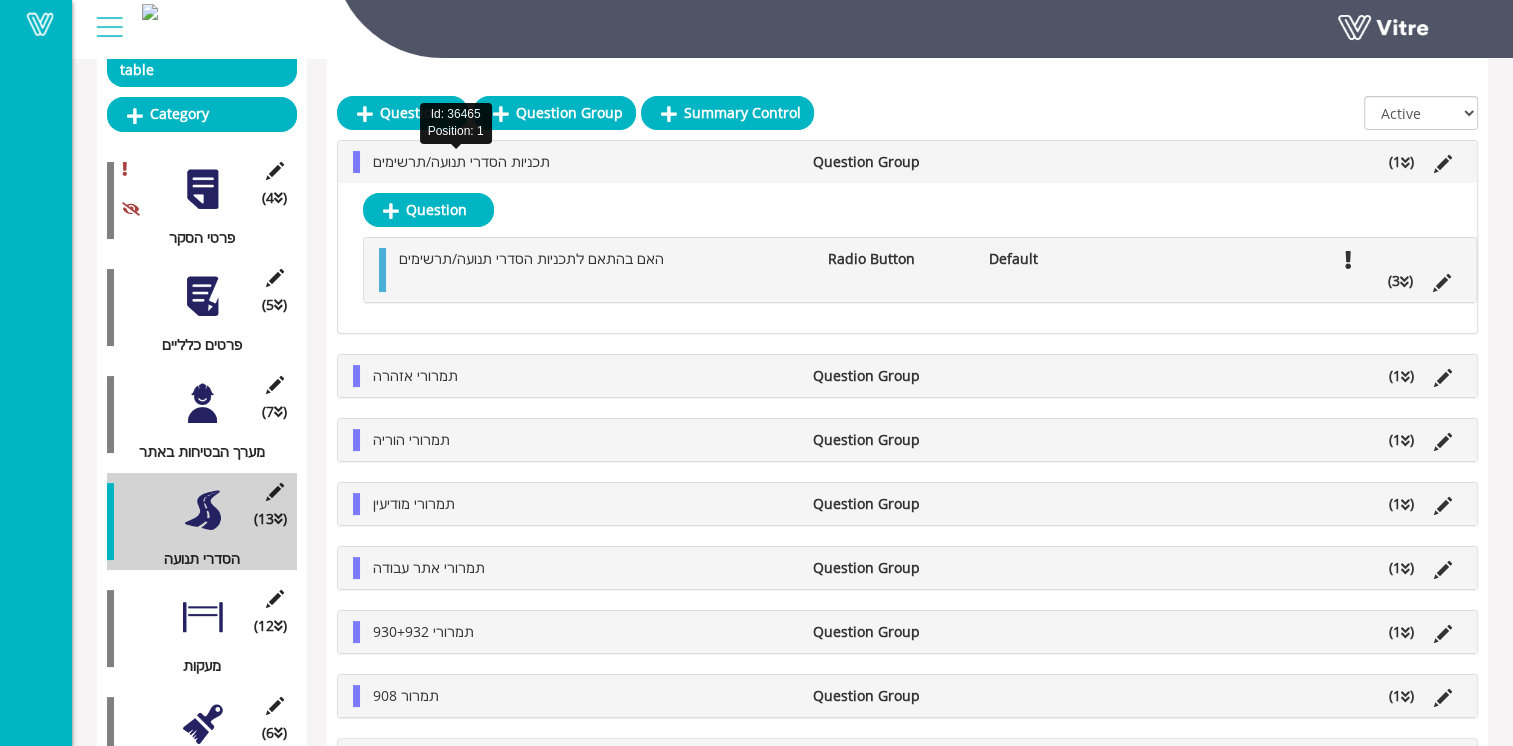 click on "תכניות הסדרי תנועה/תרשימים" at bounding box center [461, 161] 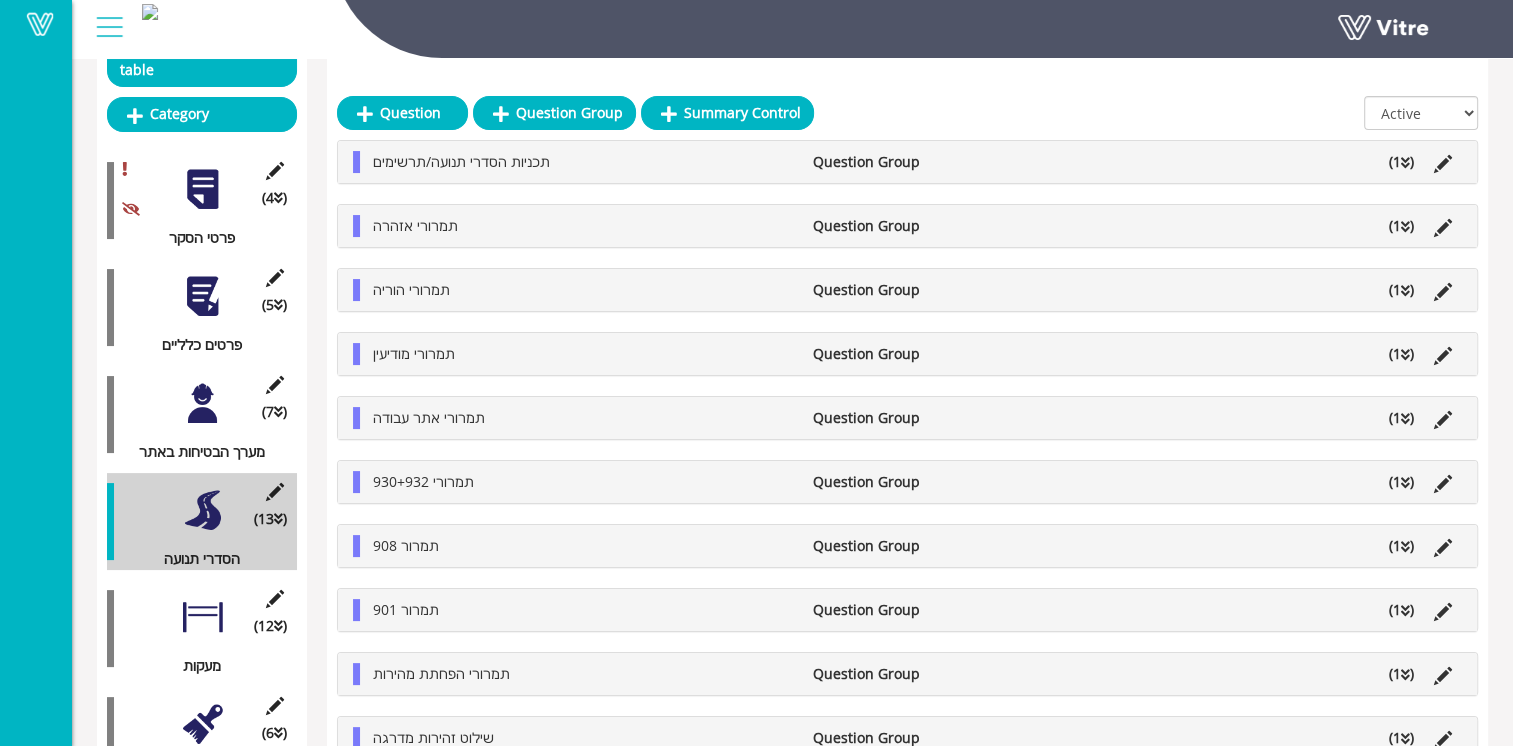 click on "תמרורי אזהרה Question Group (1 )" at bounding box center [907, 226] 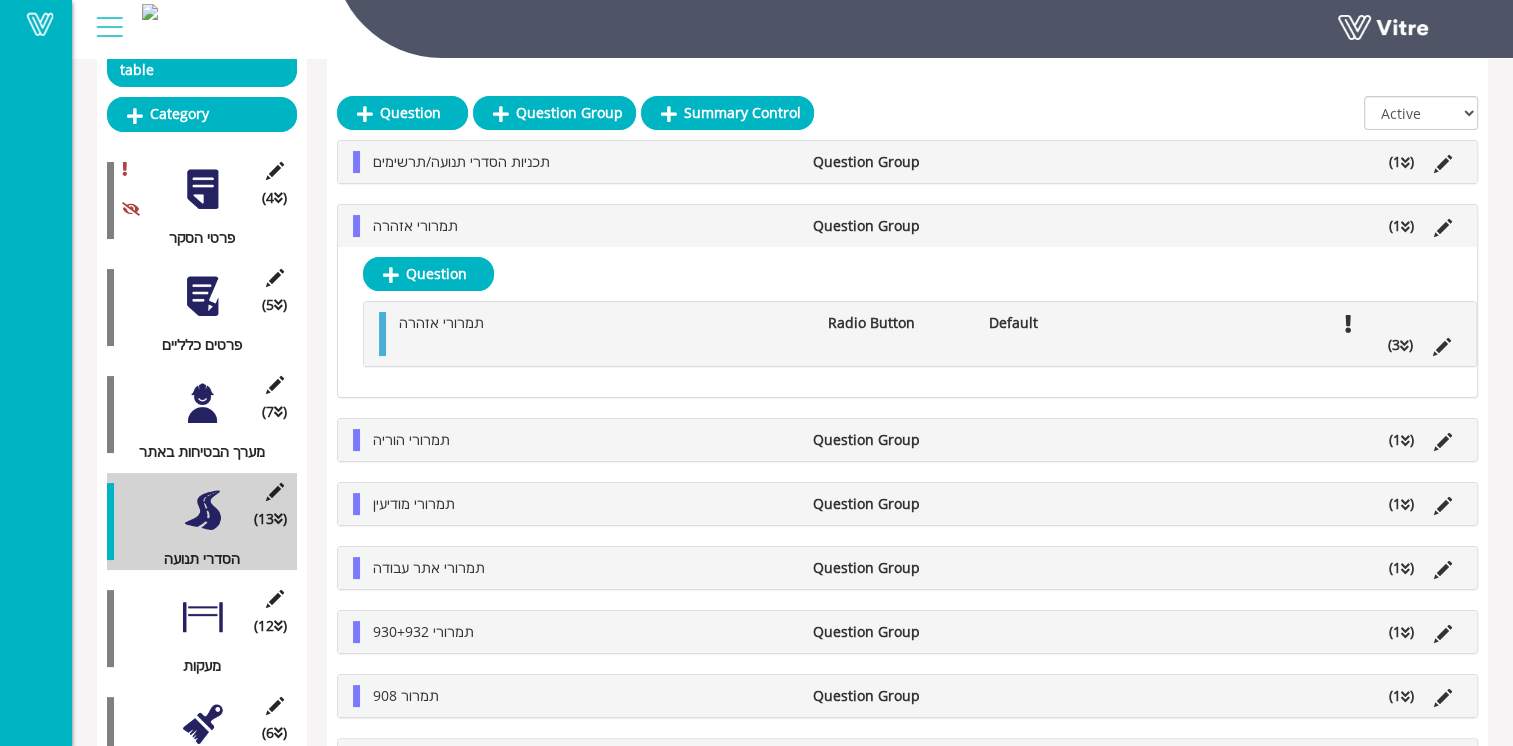 click at bounding box center [446, 345] 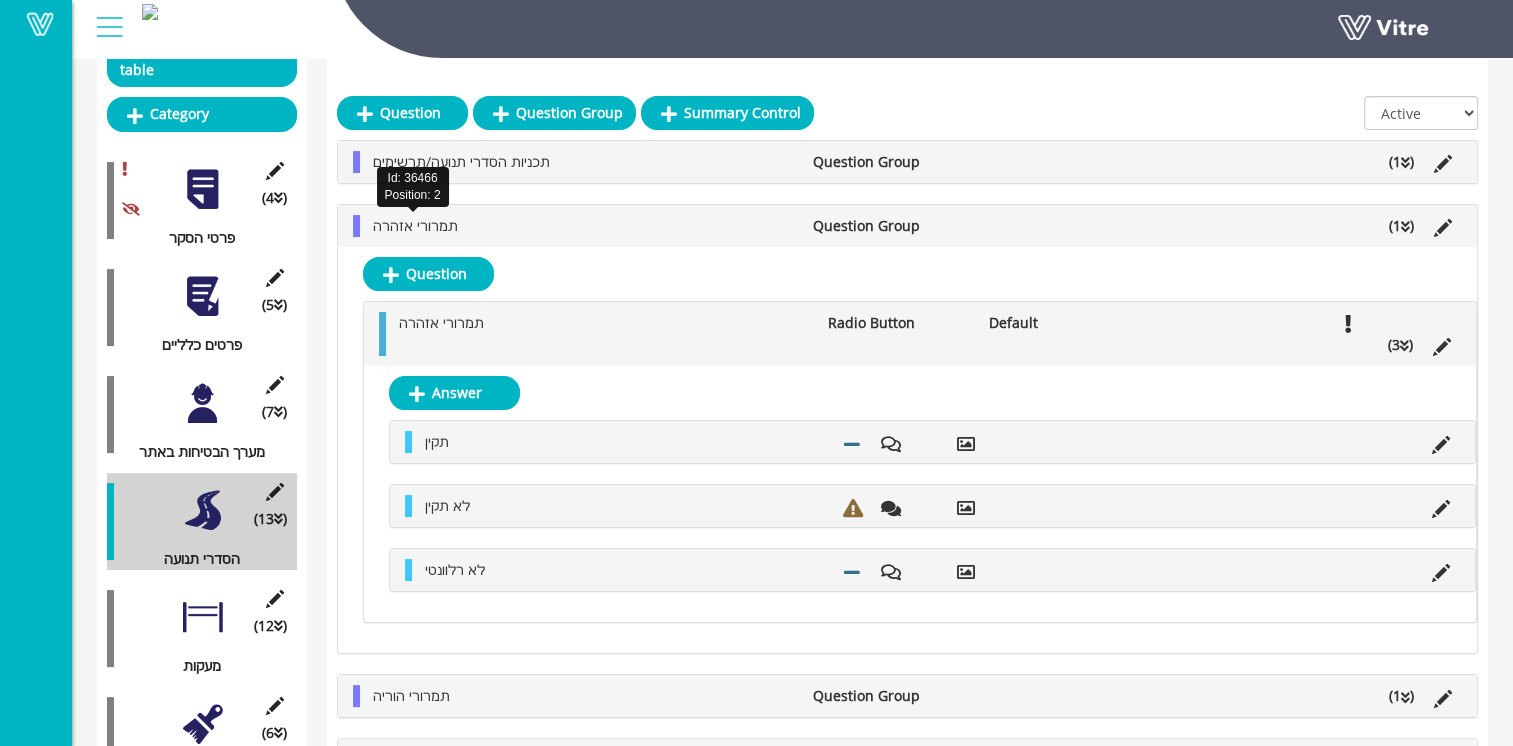 click on "תמרורי אזהרה" at bounding box center [415, 225] 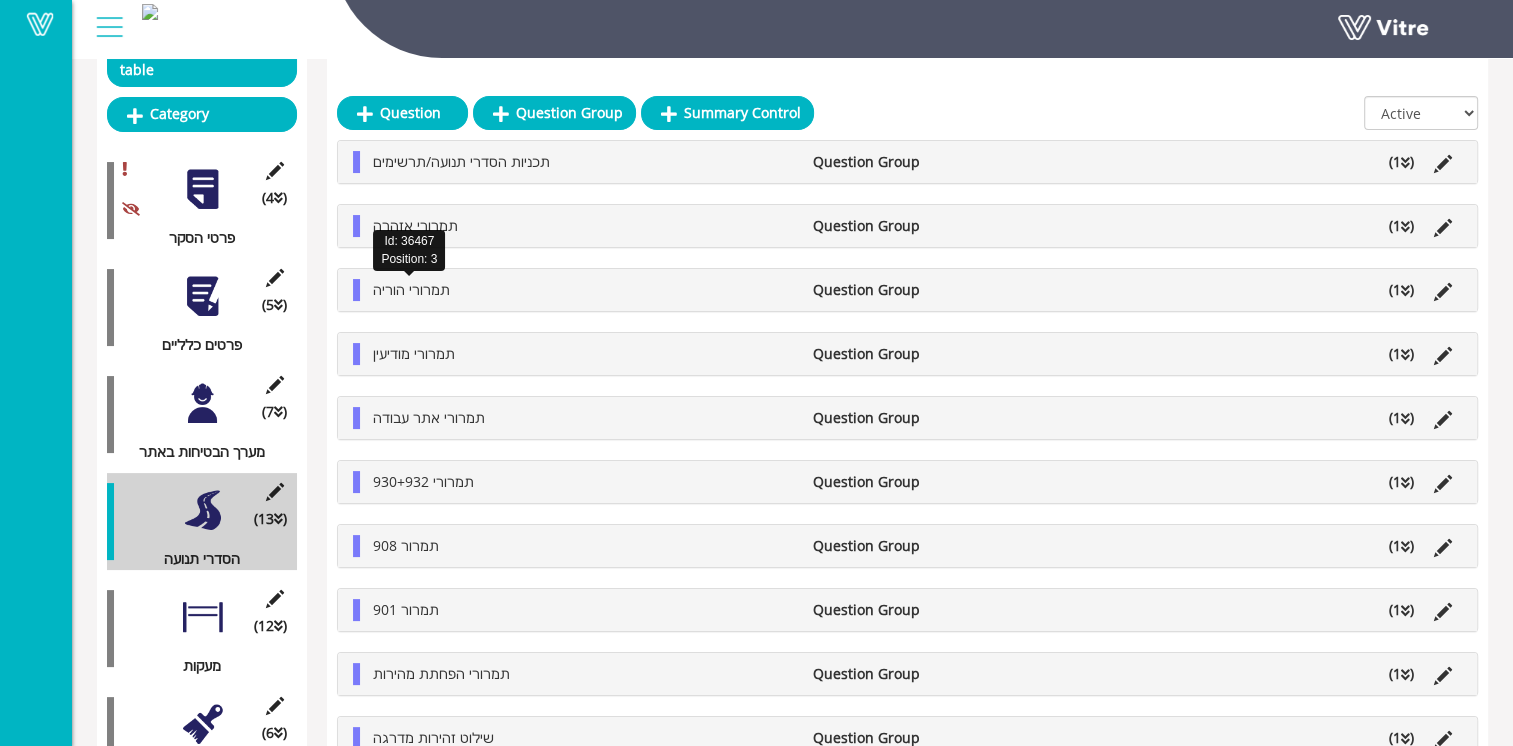 click on "תמרורי הוריה" at bounding box center [411, 289] 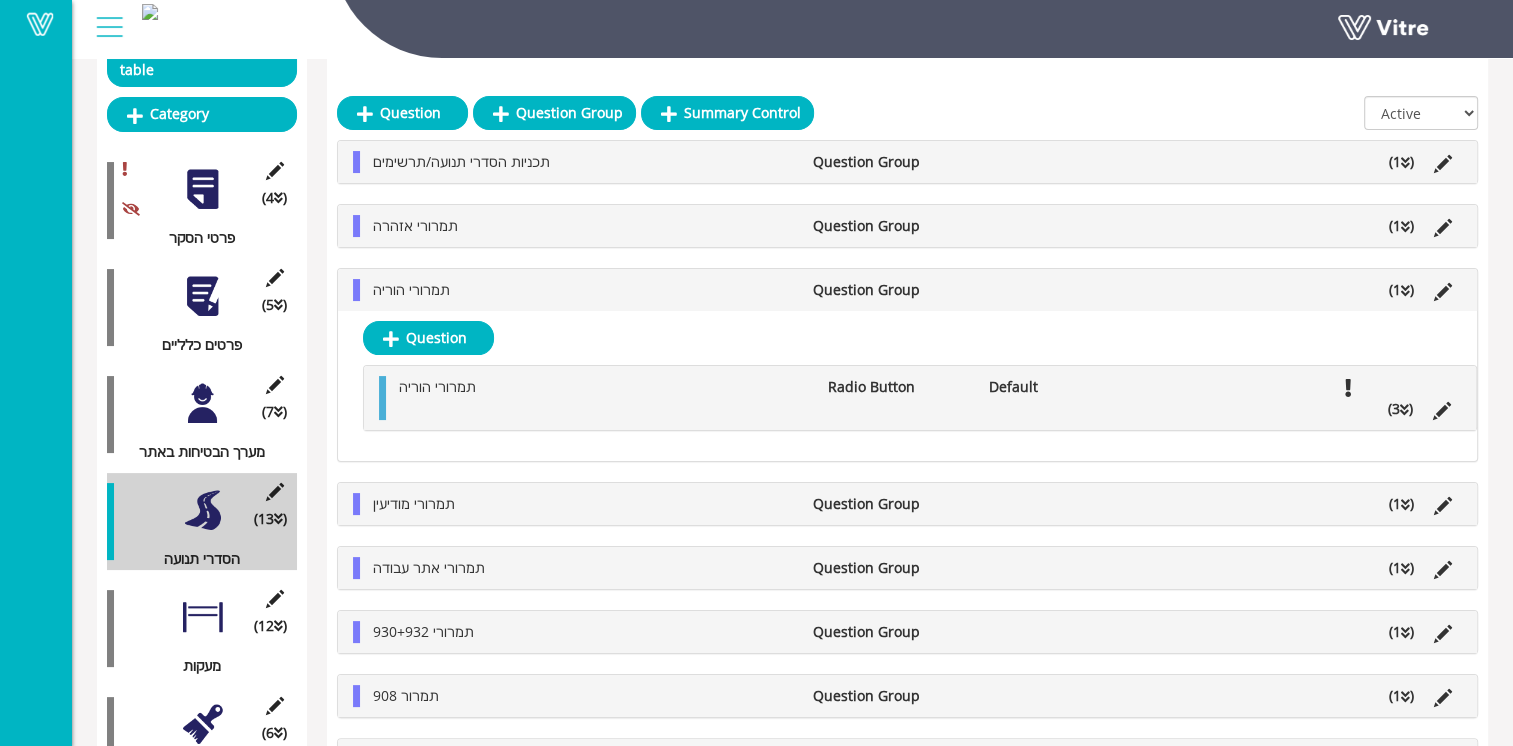 click at bounding box center [446, 409] 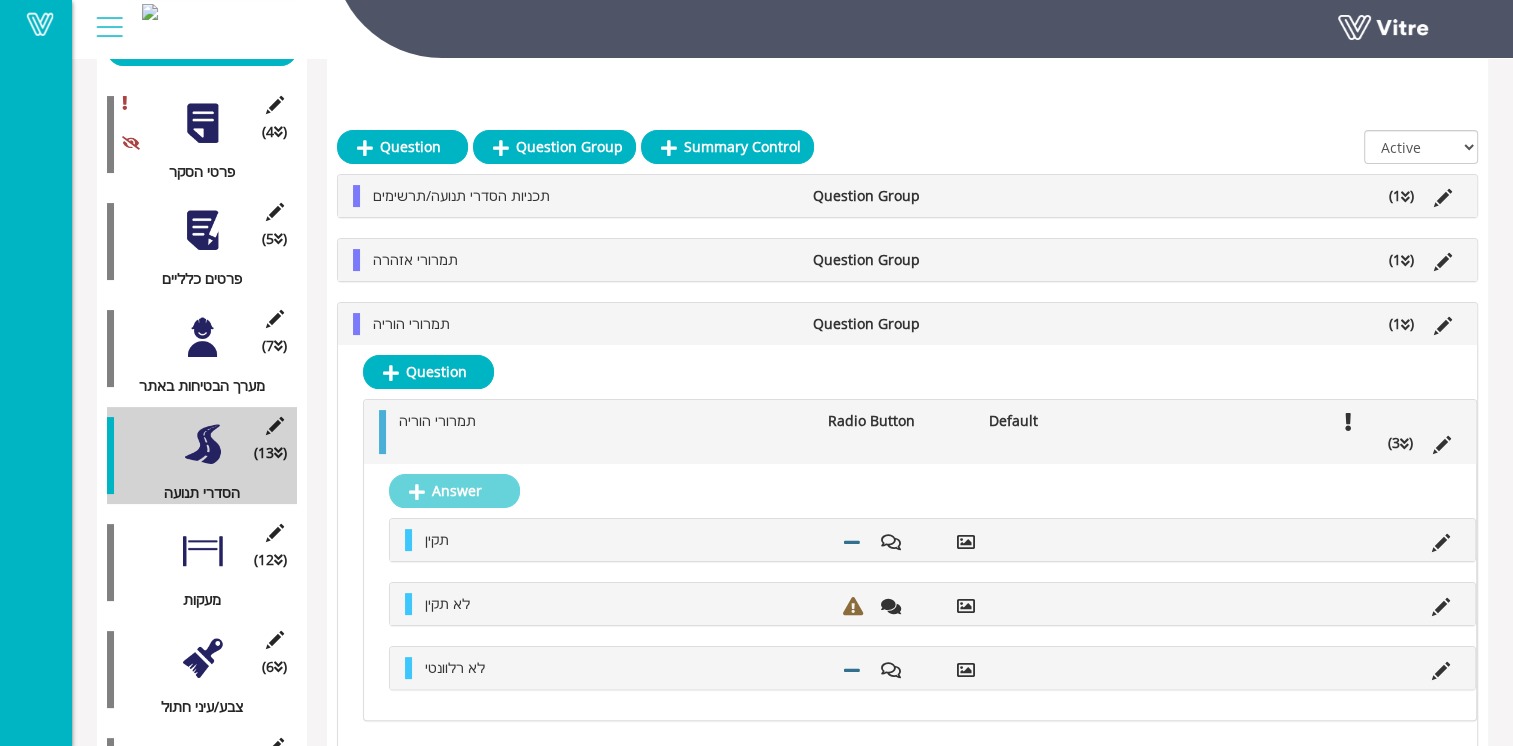 scroll, scrollTop: 328, scrollLeft: 0, axis: vertical 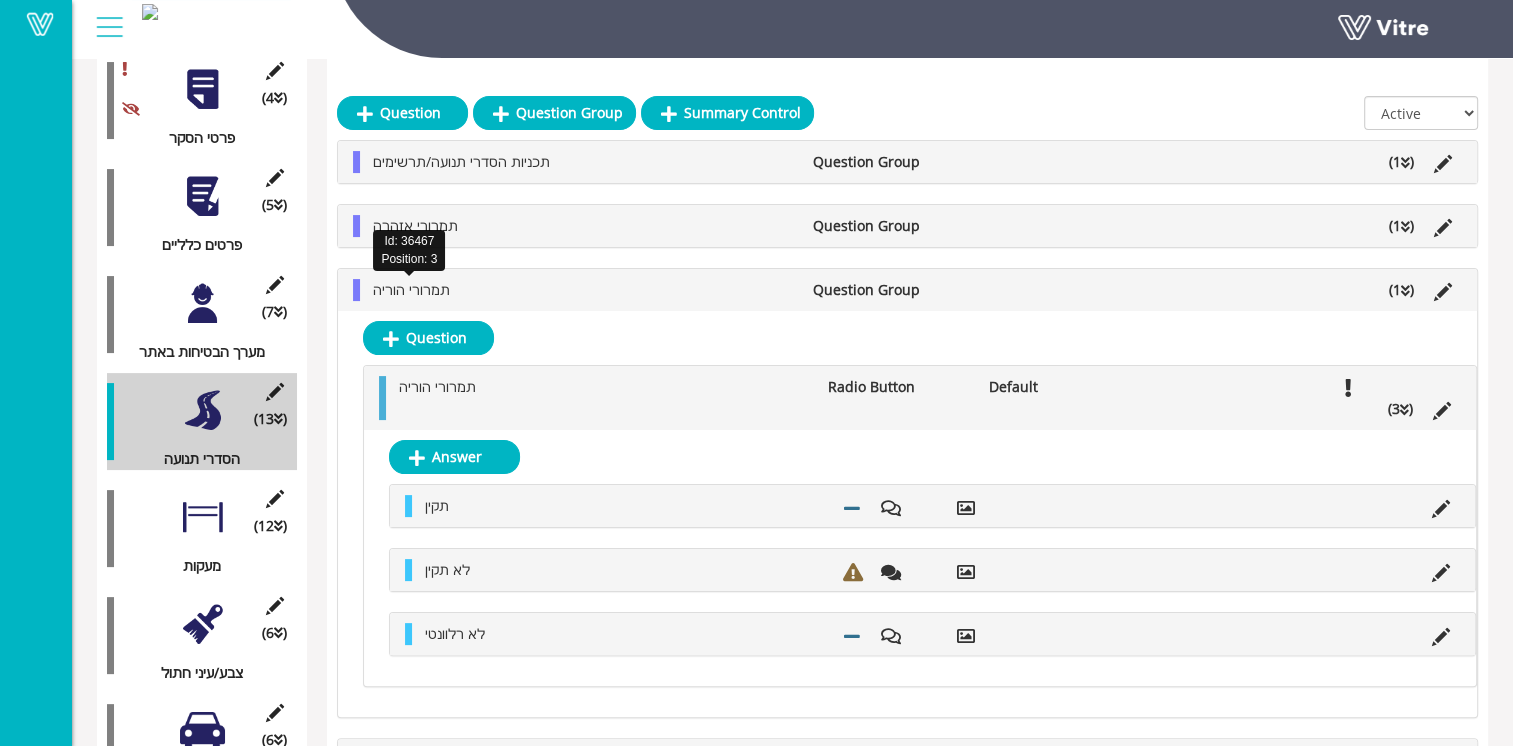 click on "תמרורי הוריה" at bounding box center (411, 289) 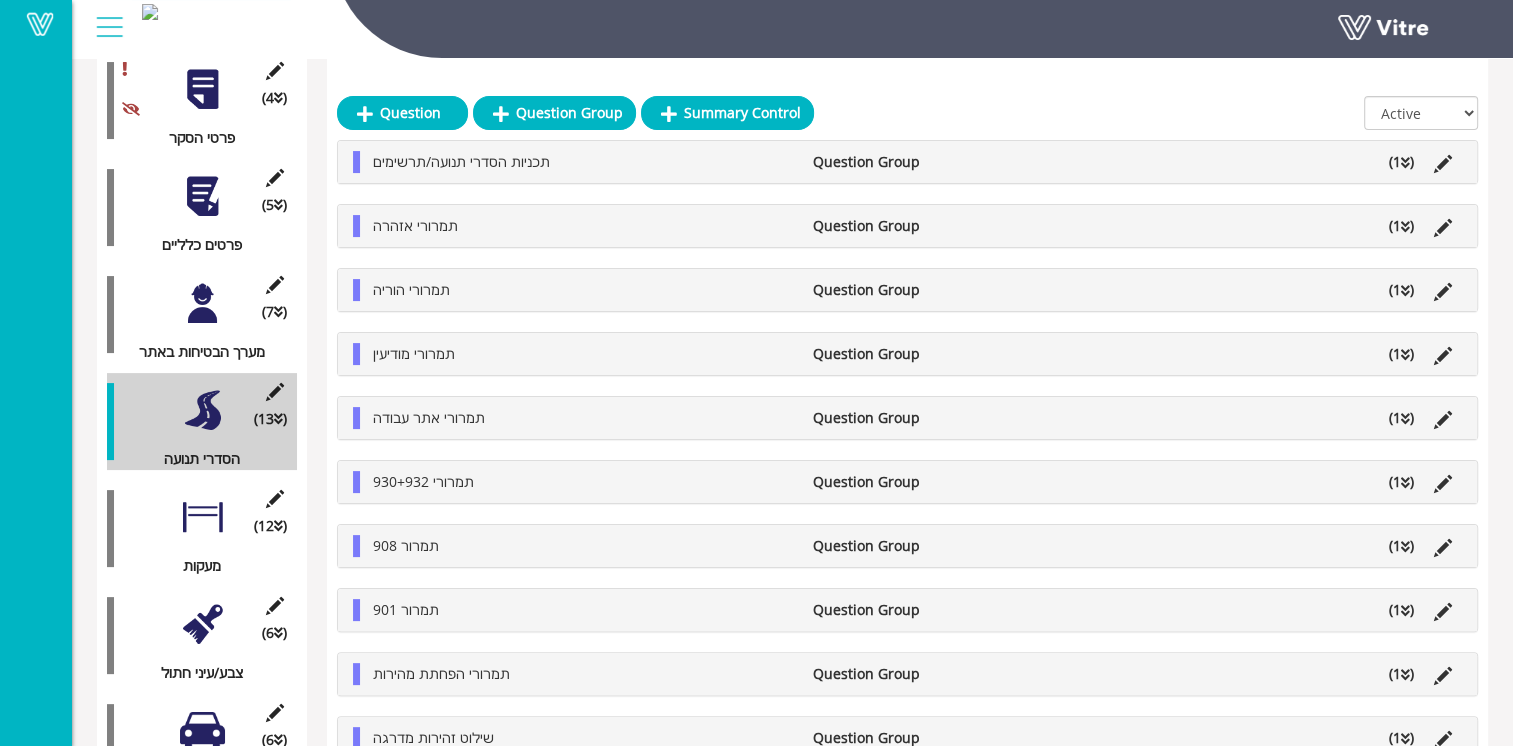 click on "תמרורי מודיעין" at bounding box center [583, 354] 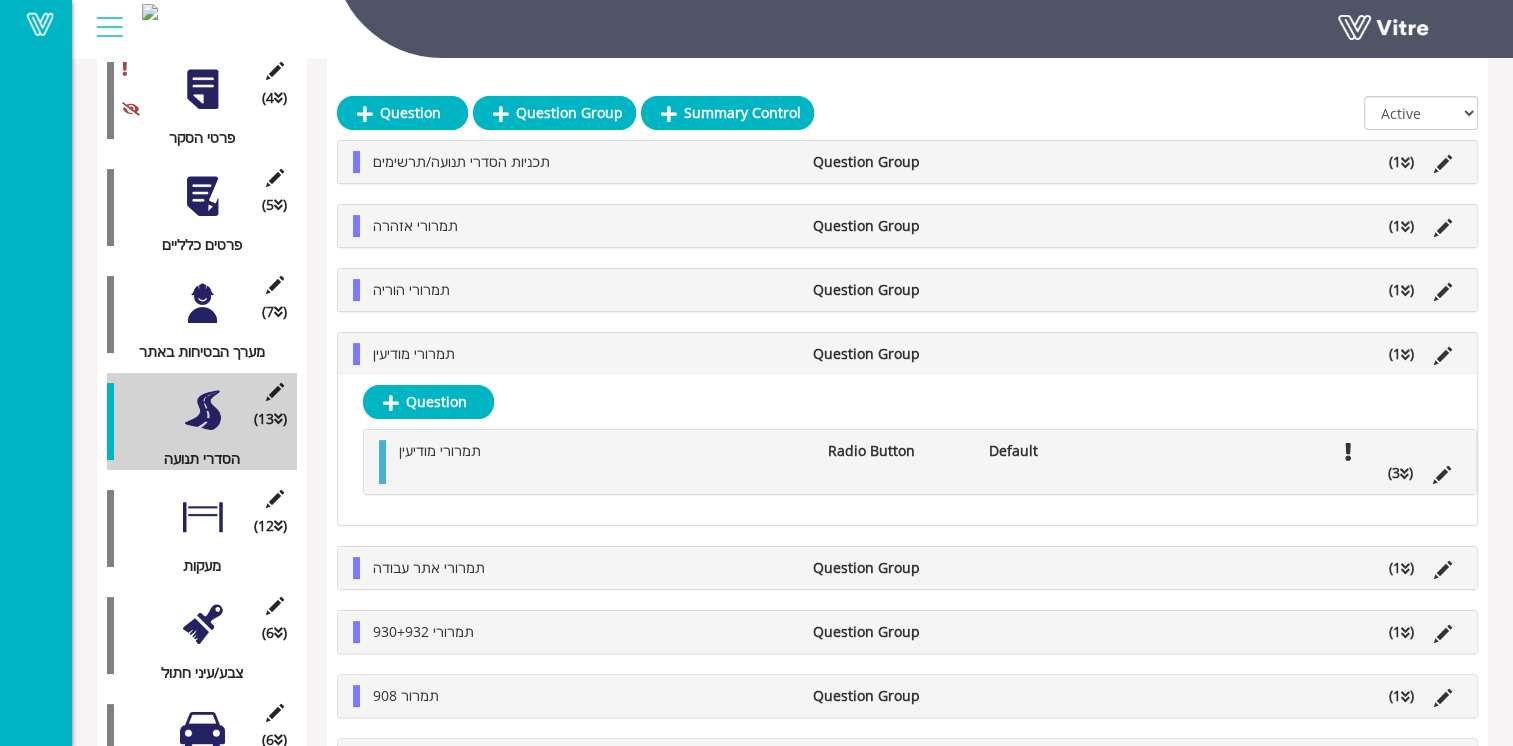 click at bounding box center [446, 473] 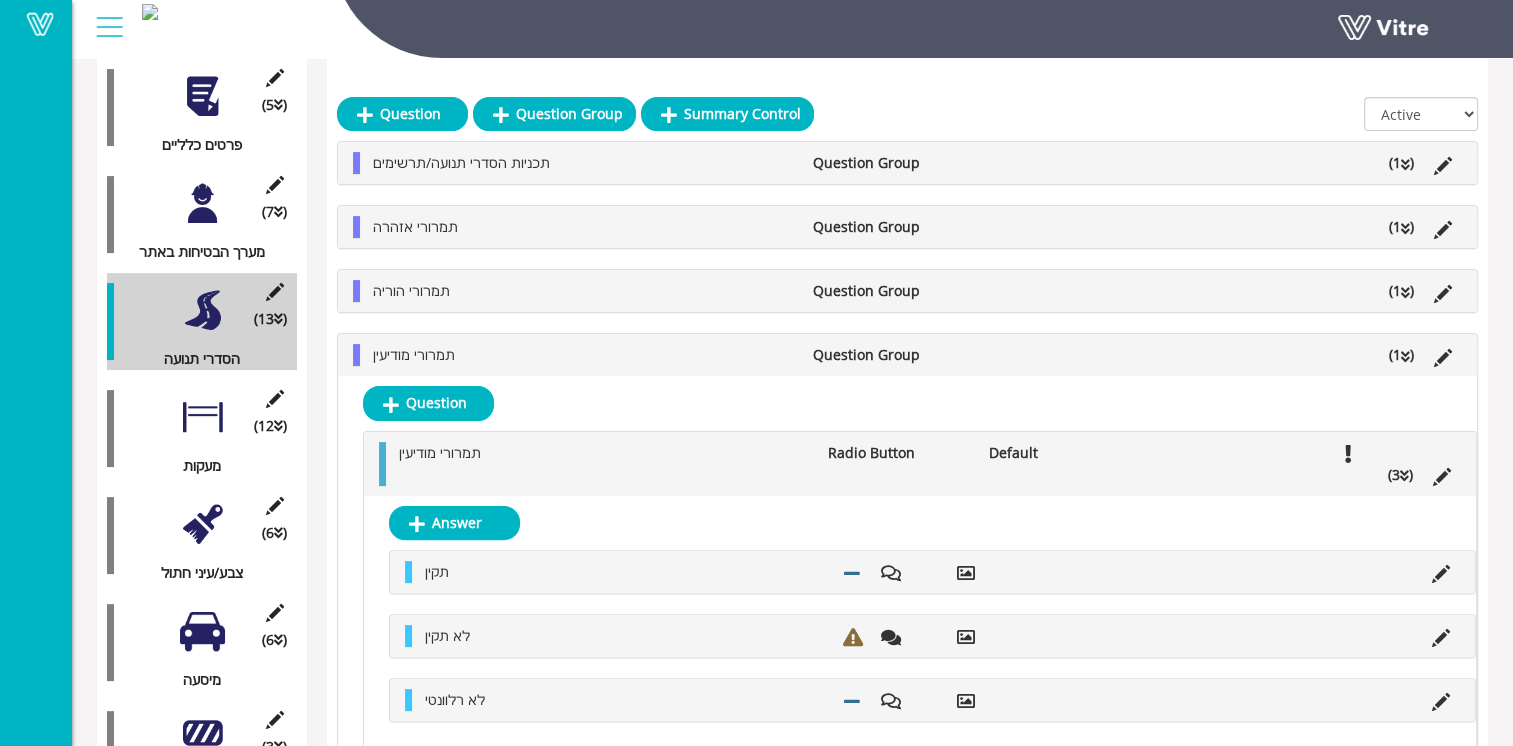 scroll, scrollTop: 528, scrollLeft: 0, axis: vertical 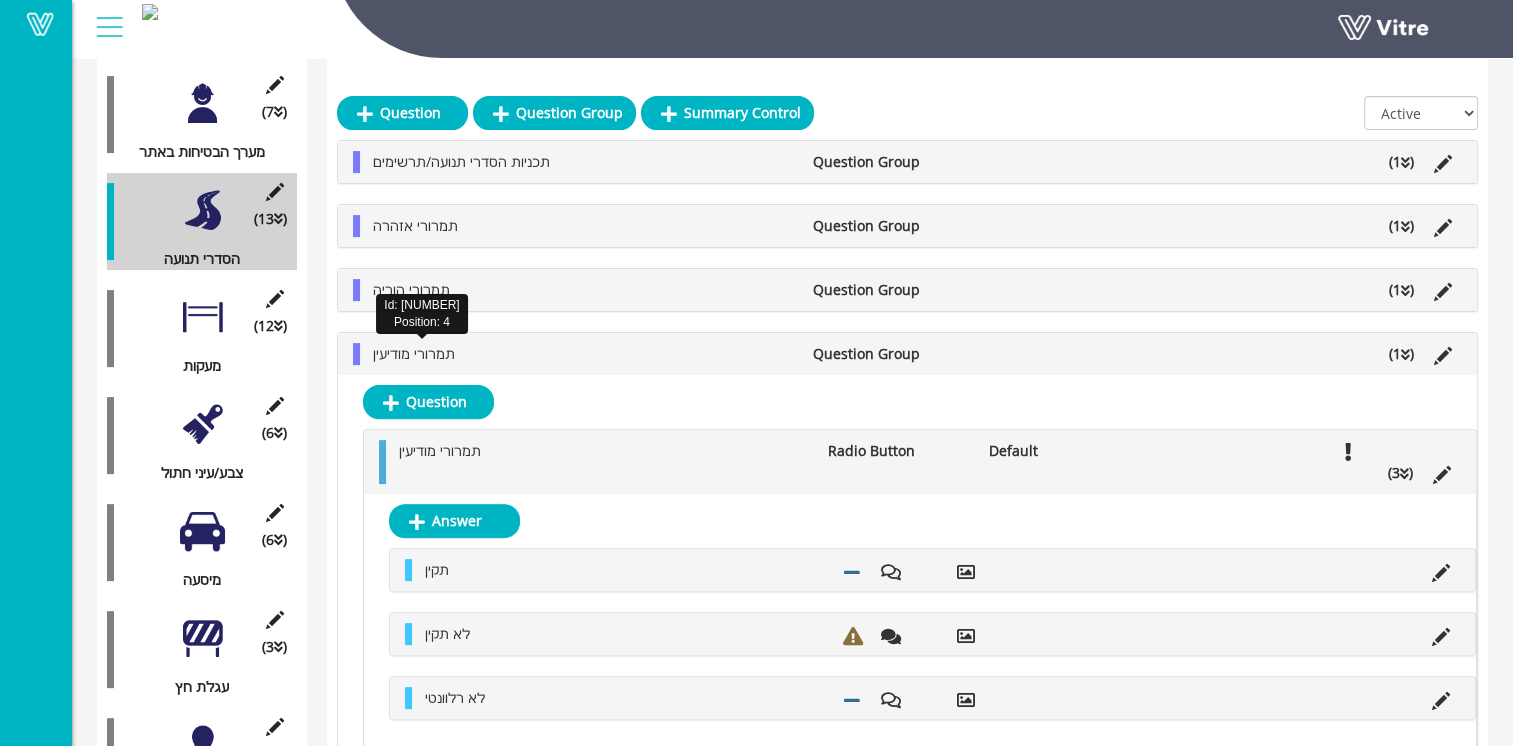 click on "תמרורי מודיעין" at bounding box center (414, 353) 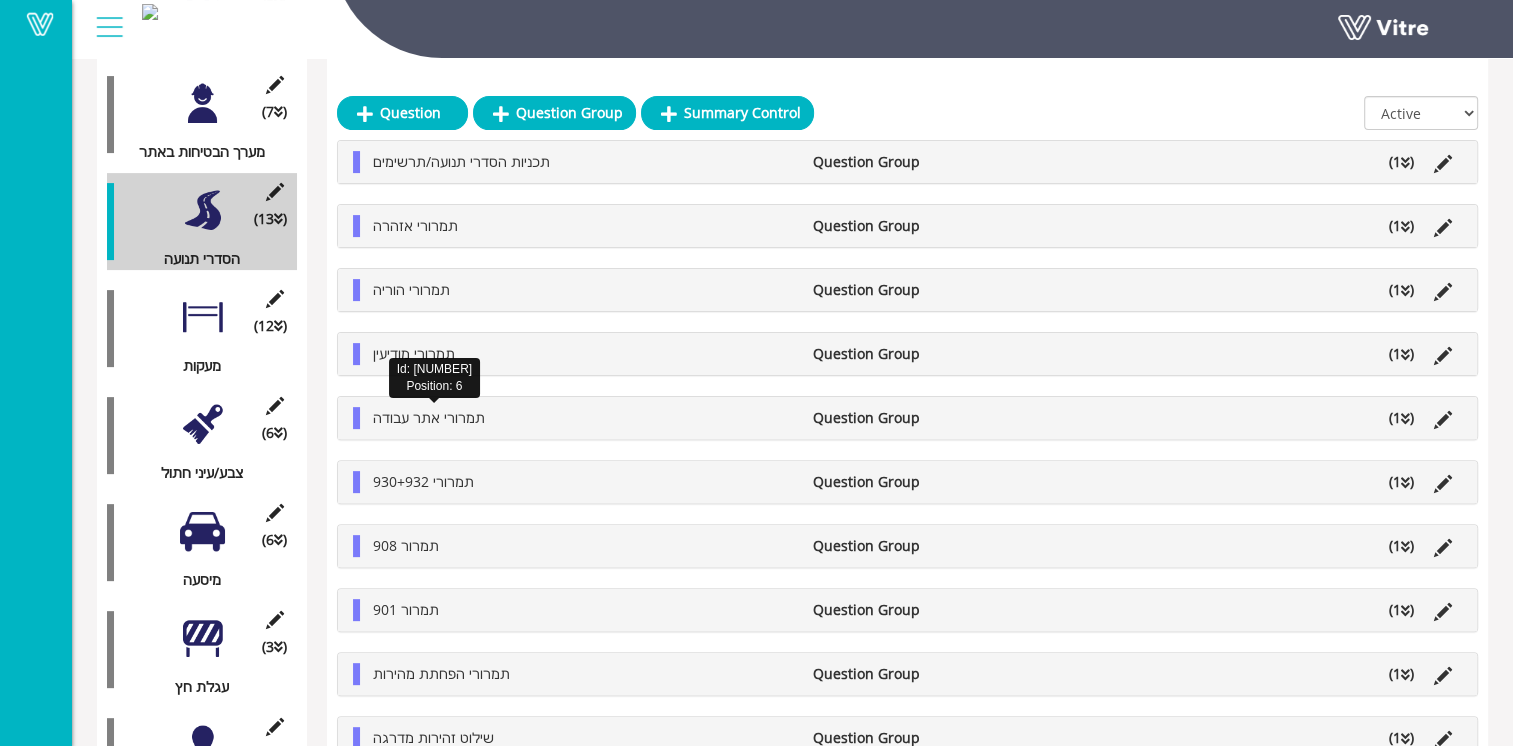 click on "תמרורי אתר עבודה" at bounding box center (429, 417) 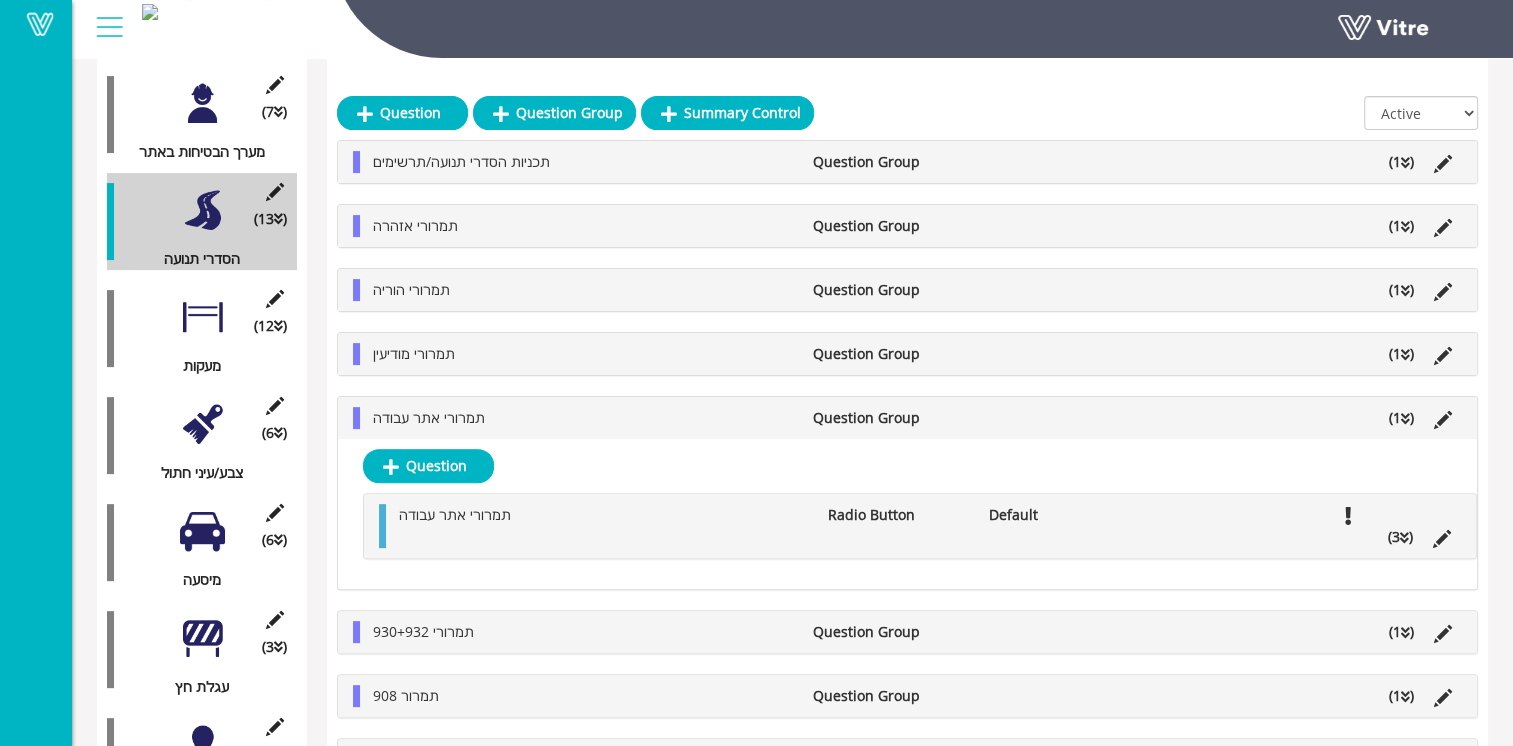 click on "תמרורי אתר עבודה Radio Button Default                   (3 )" at bounding box center (925, 526) 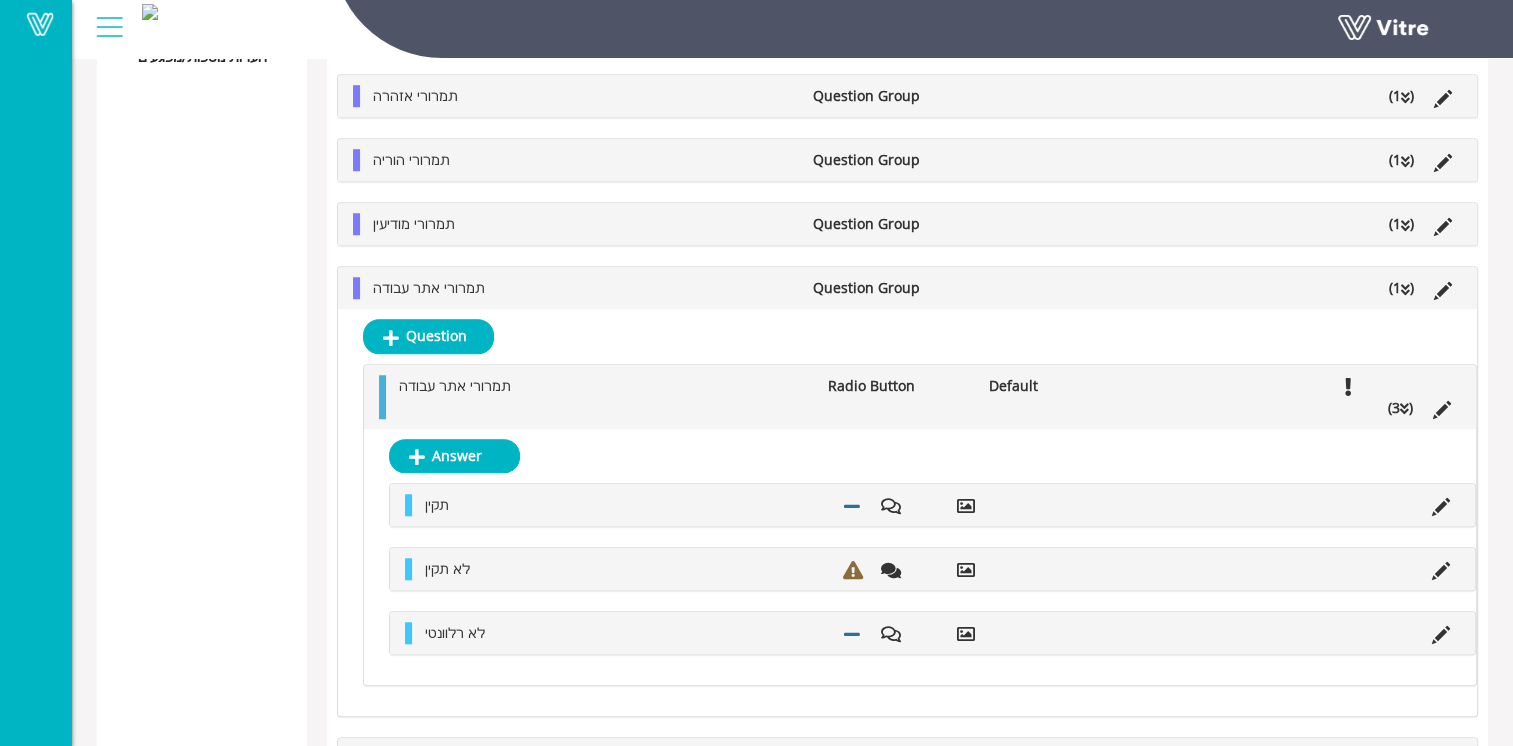 scroll, scrollTop: 1688, scrollLeft: 0, axis: vertical 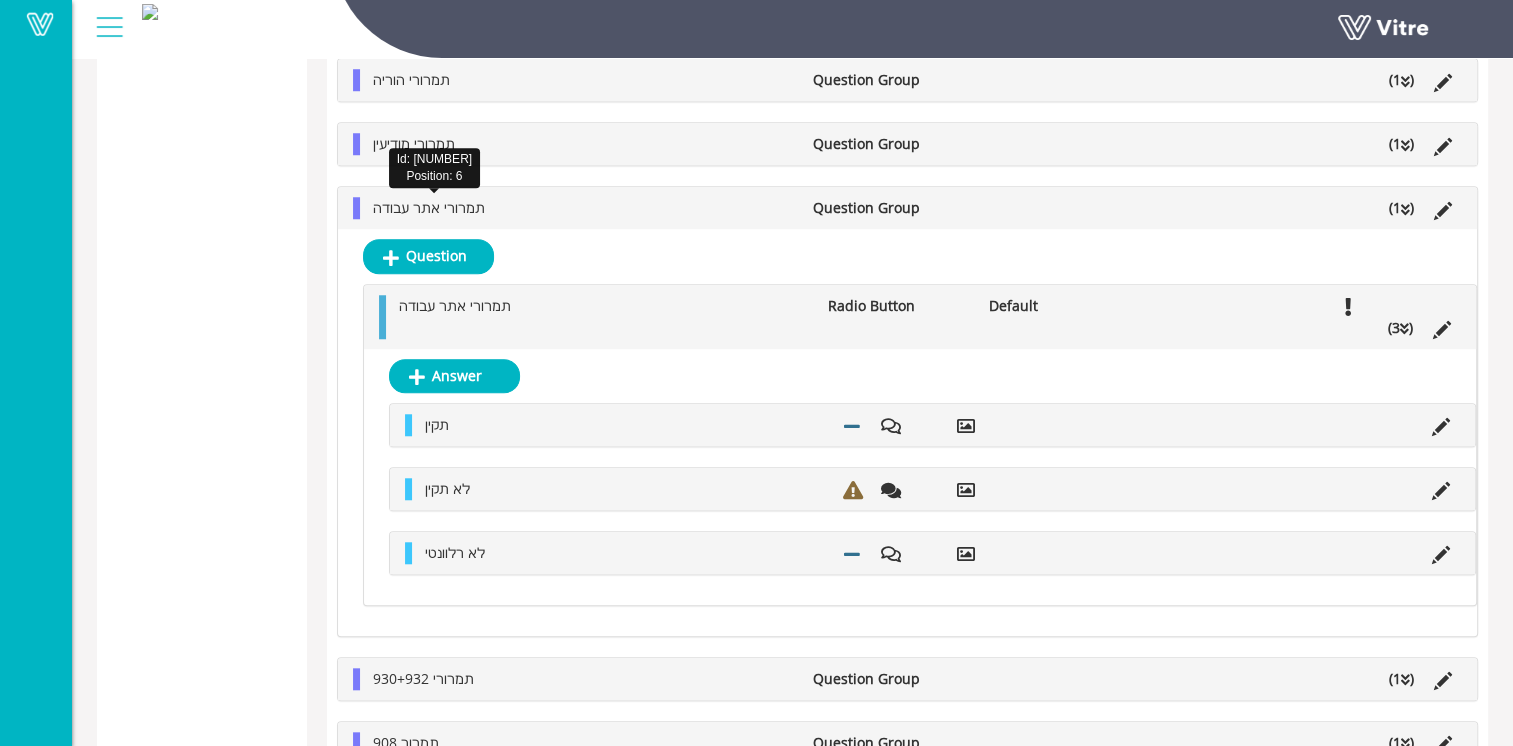 click on "תמרורי אתר עבודה" at bounding box center (429, 207) 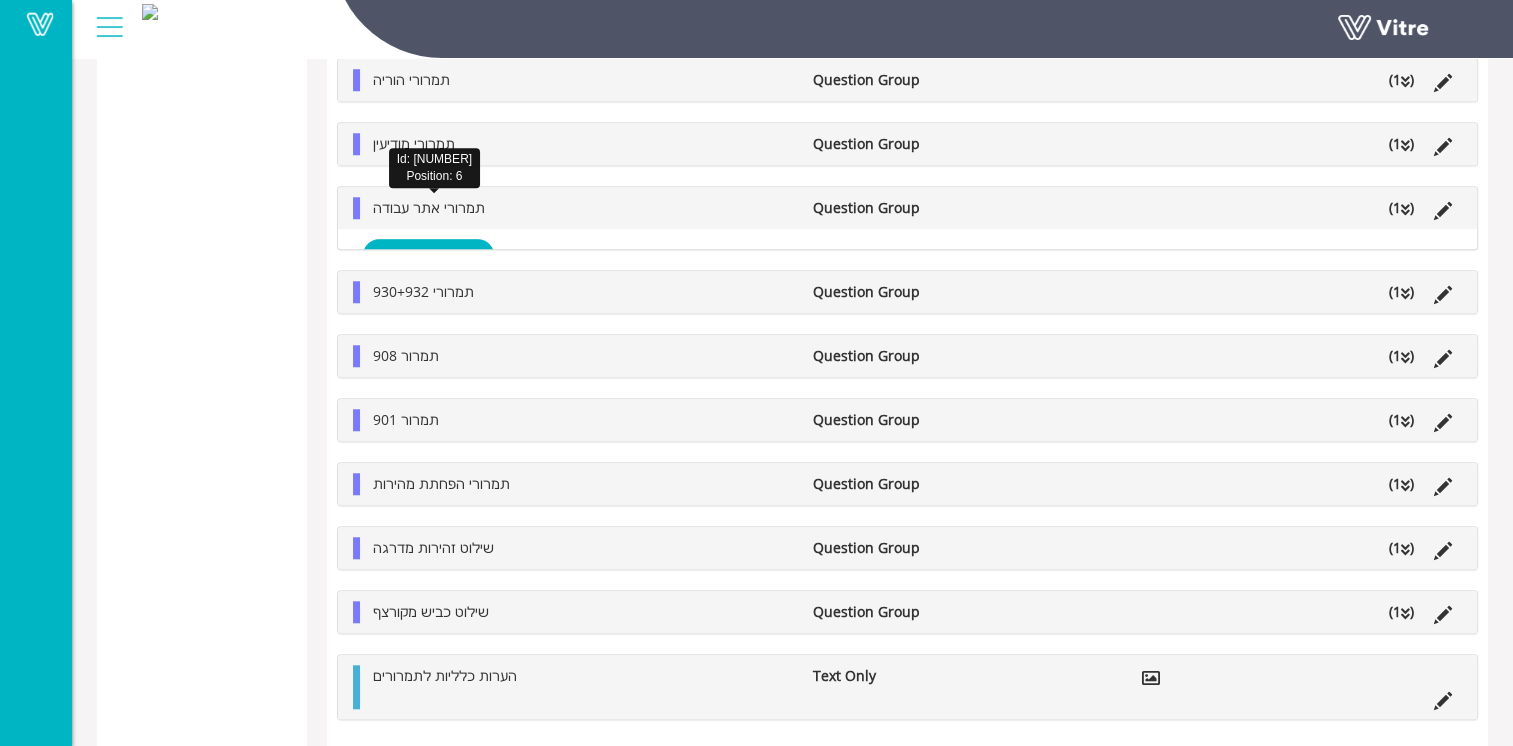 scroll, scrollTop: 1667, scrollLeft: 0, axis: vertical 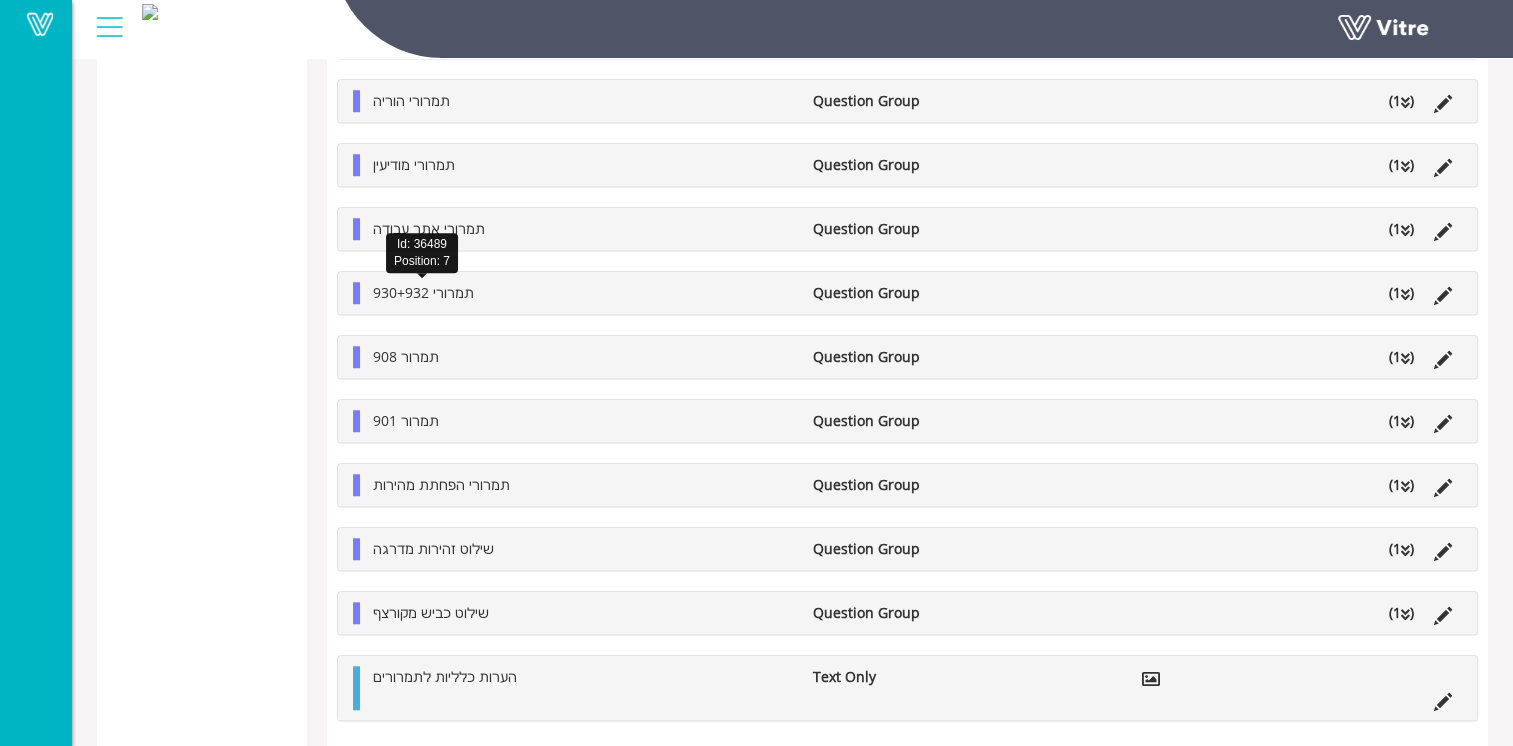 click on "תמרורי 930+932" at bounding box center [423, 292] 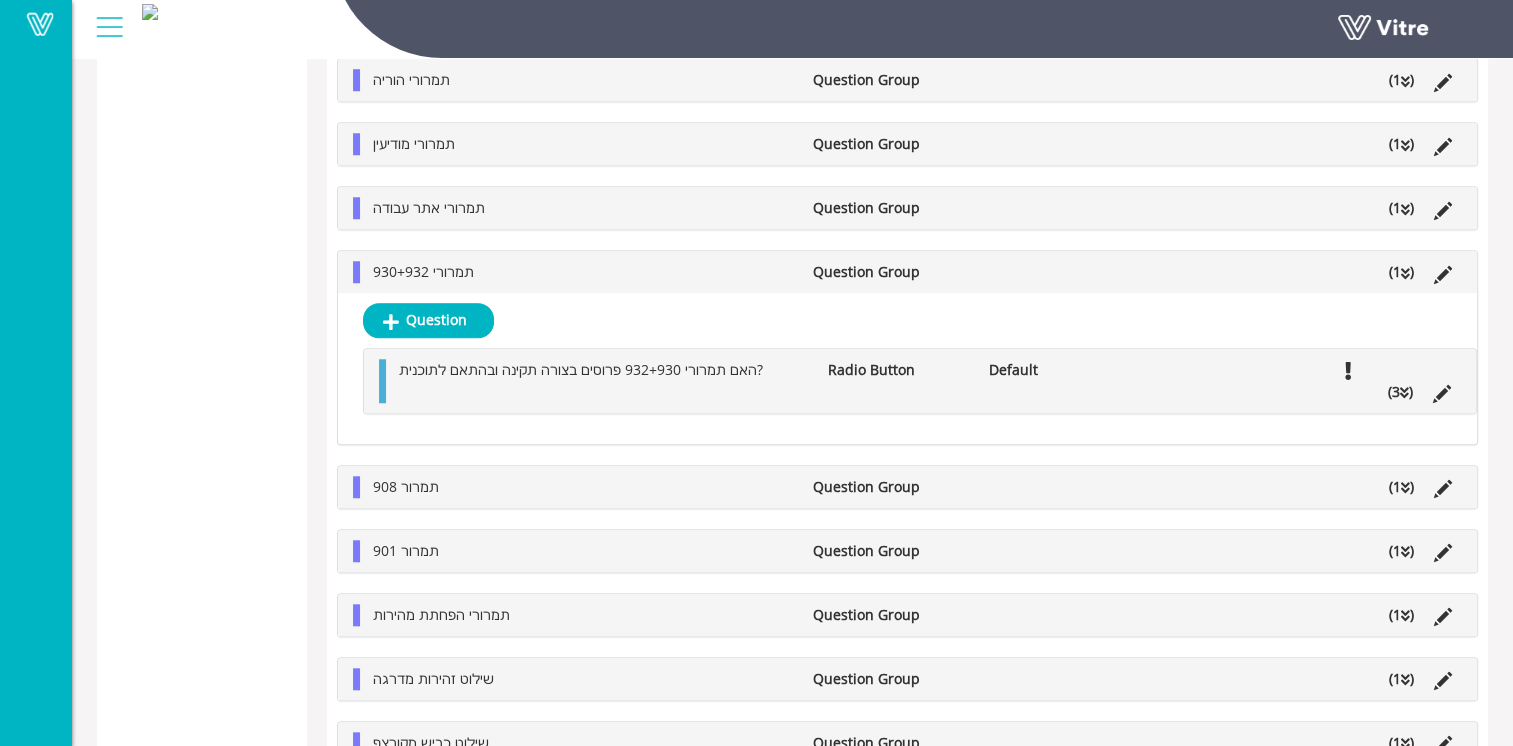 drag, startPoint x: 416, startPoint y: 283, endPoint x: 530, endPoint y: 371, distance: 144.01389 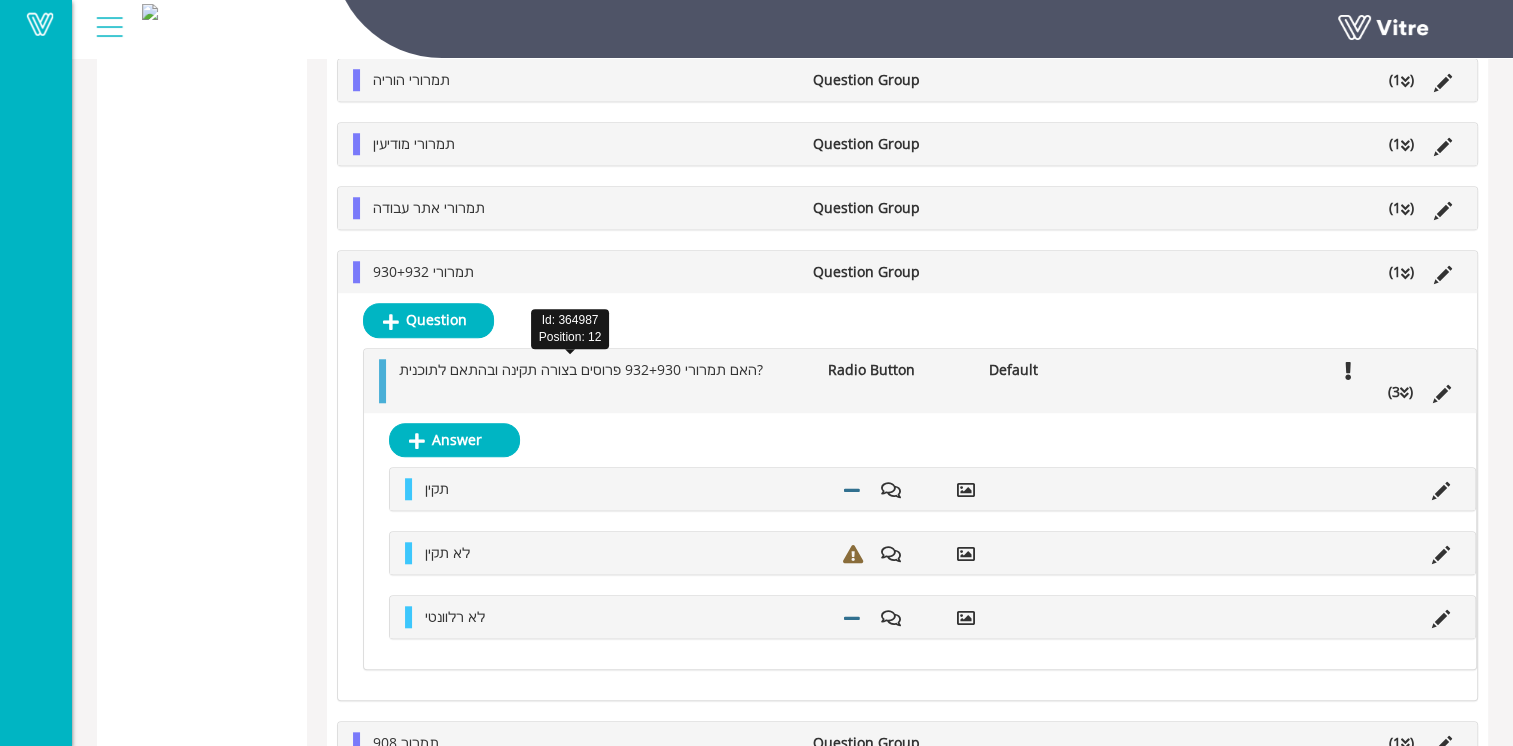 click on "האם תמרורי 932+930 פרוסים בצורה תקינה ובהתאם לתוכנית?" at bounding box center [581, 369] 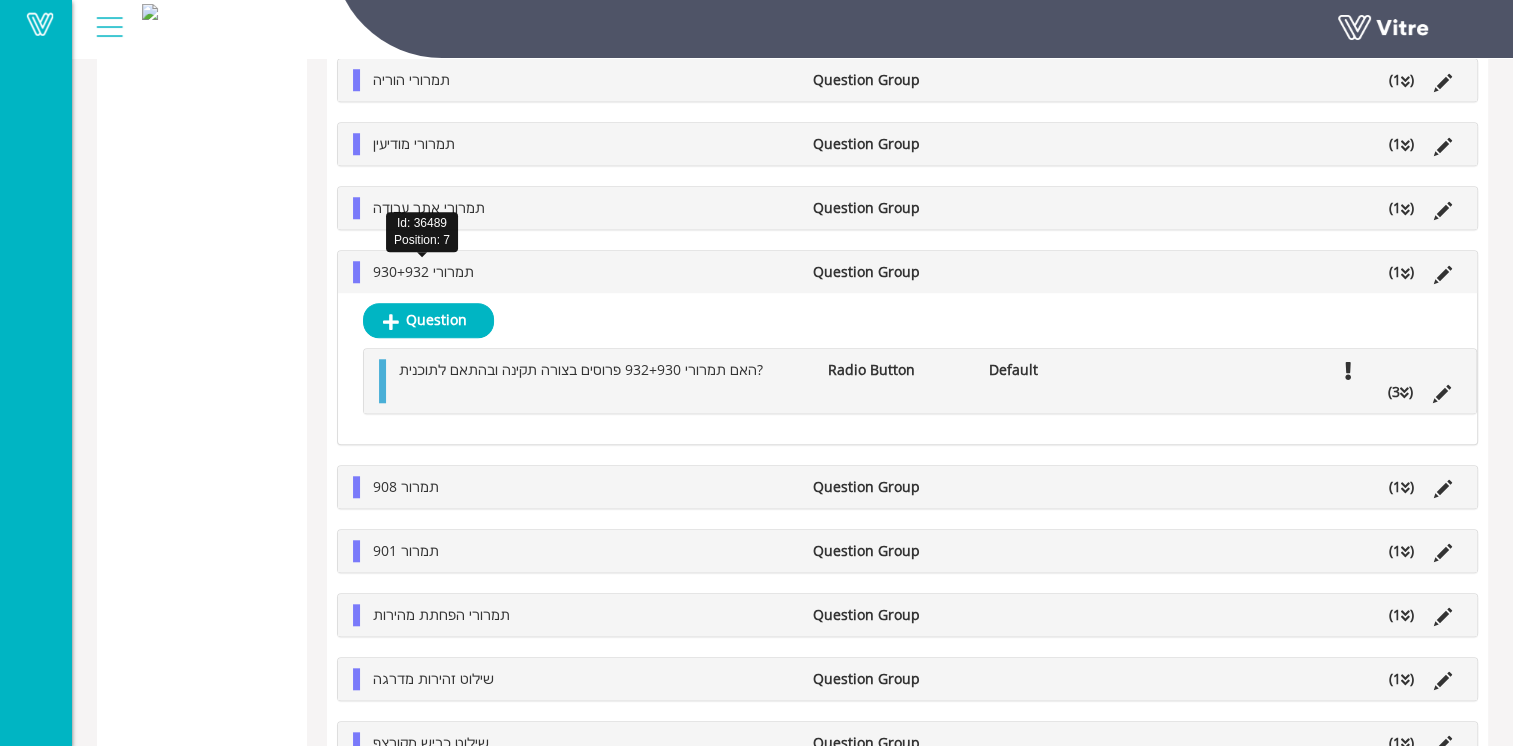 click on "תמרורי 930+932 Question Group (1 )" at bounding box center [907, 272] 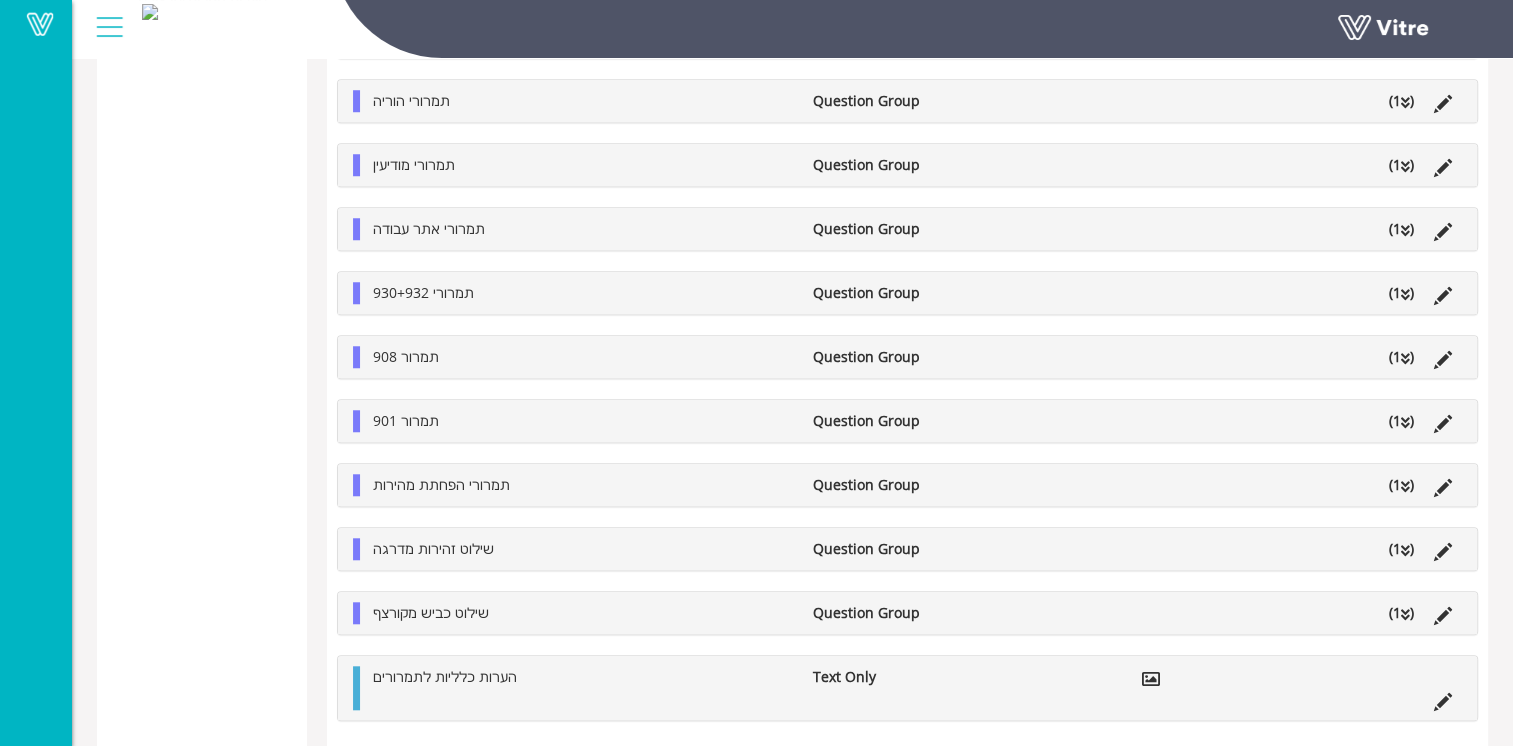 click on "תמרור 908" at bounding box center [583, 357] 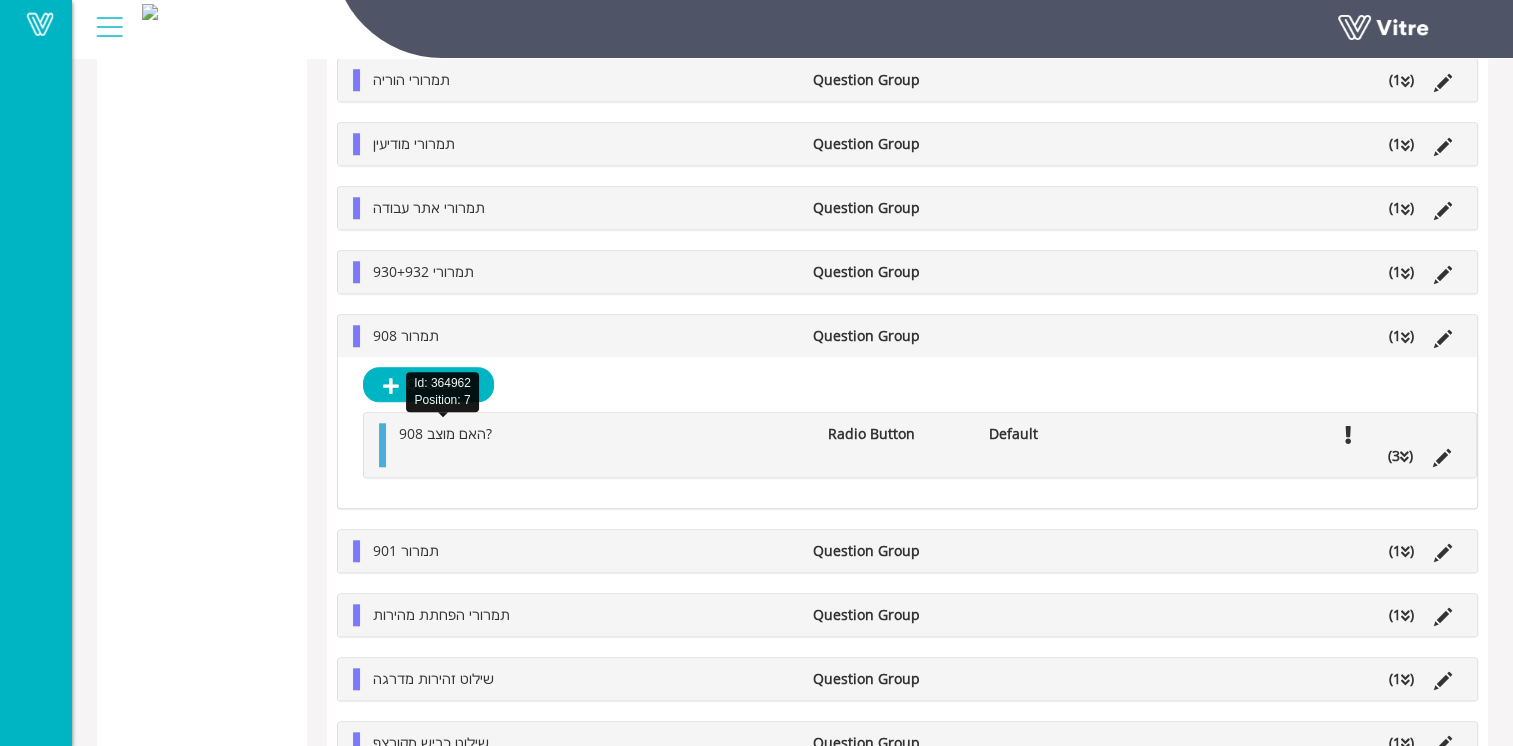 click on "האם מוצב 908?" at bounding box center [445, 433] 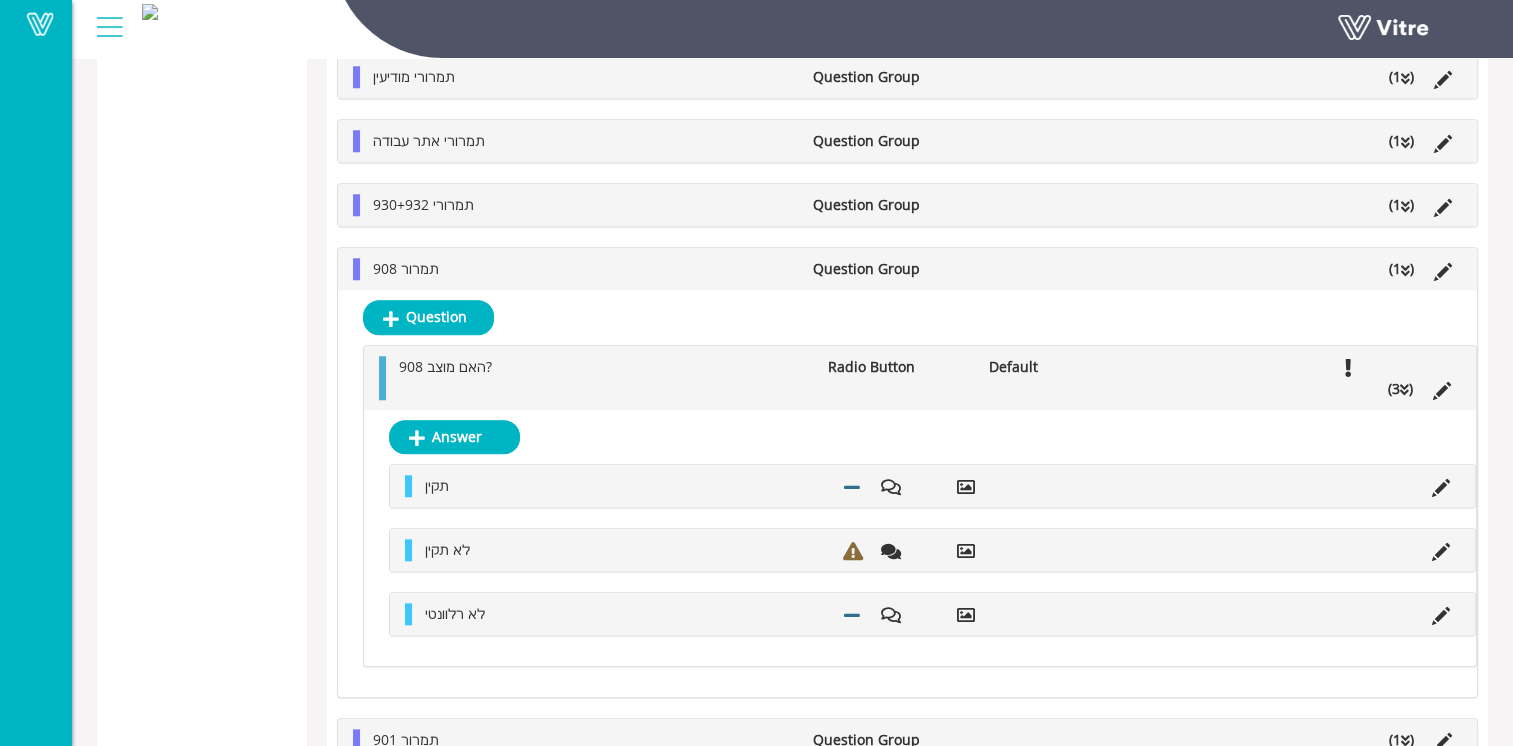 scroll, scrollTop: 1788, scrollLeft: 0, axis: vertical 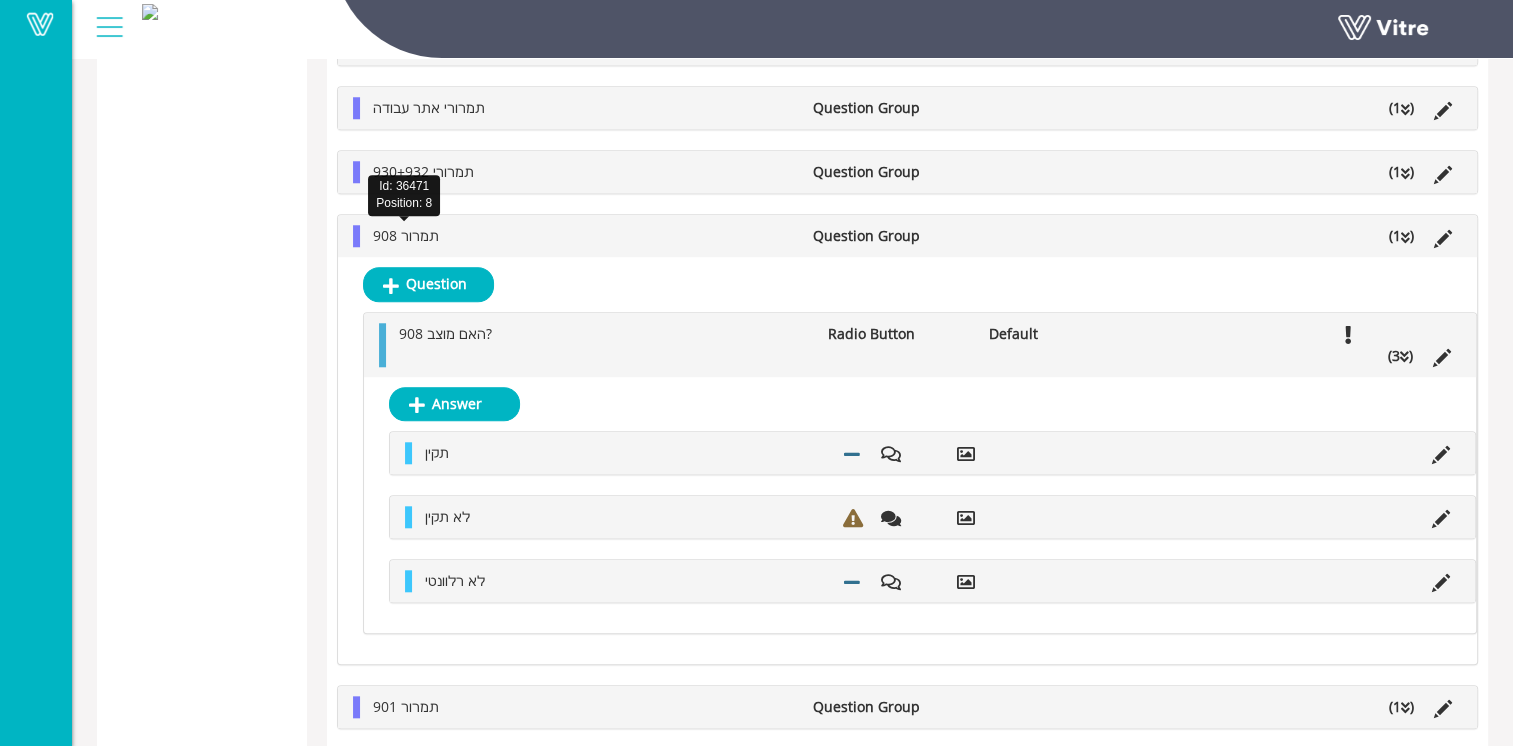 click on "תמרור 908" at bounding box center (406, 235) 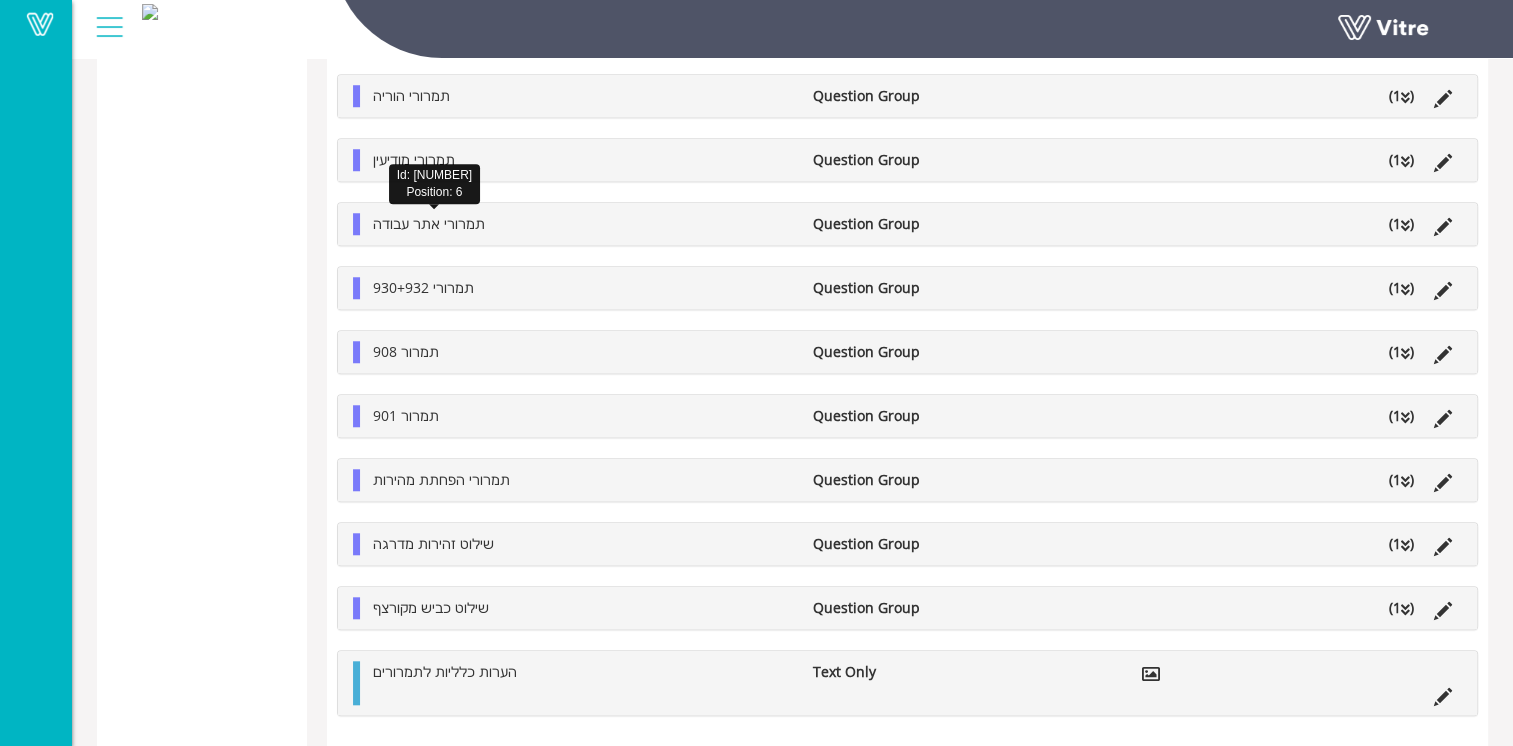 scroll, scrollTop: 1667, scrollLeft: 0, axis: vertical 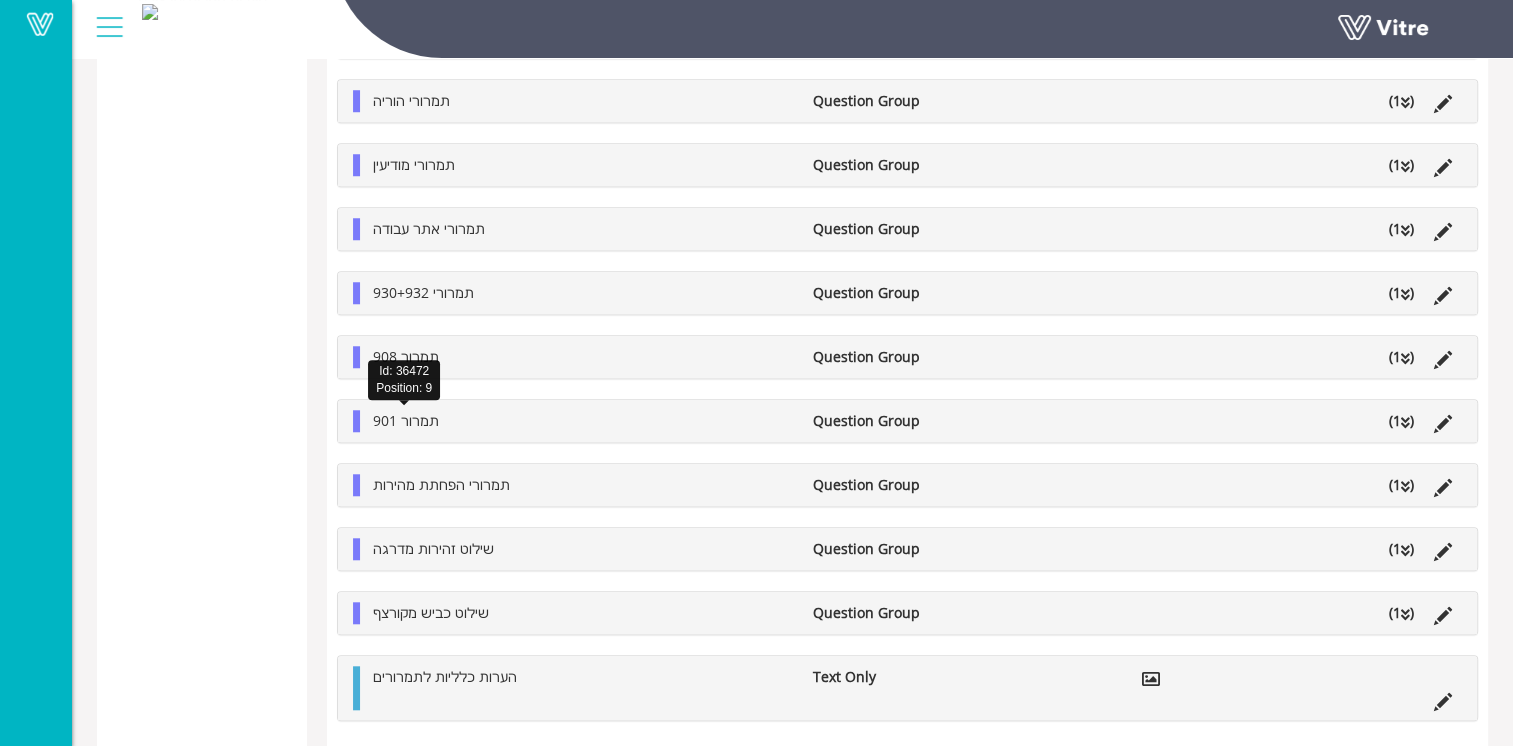 click on "תמרור 901" at bounding box center [406, 420] 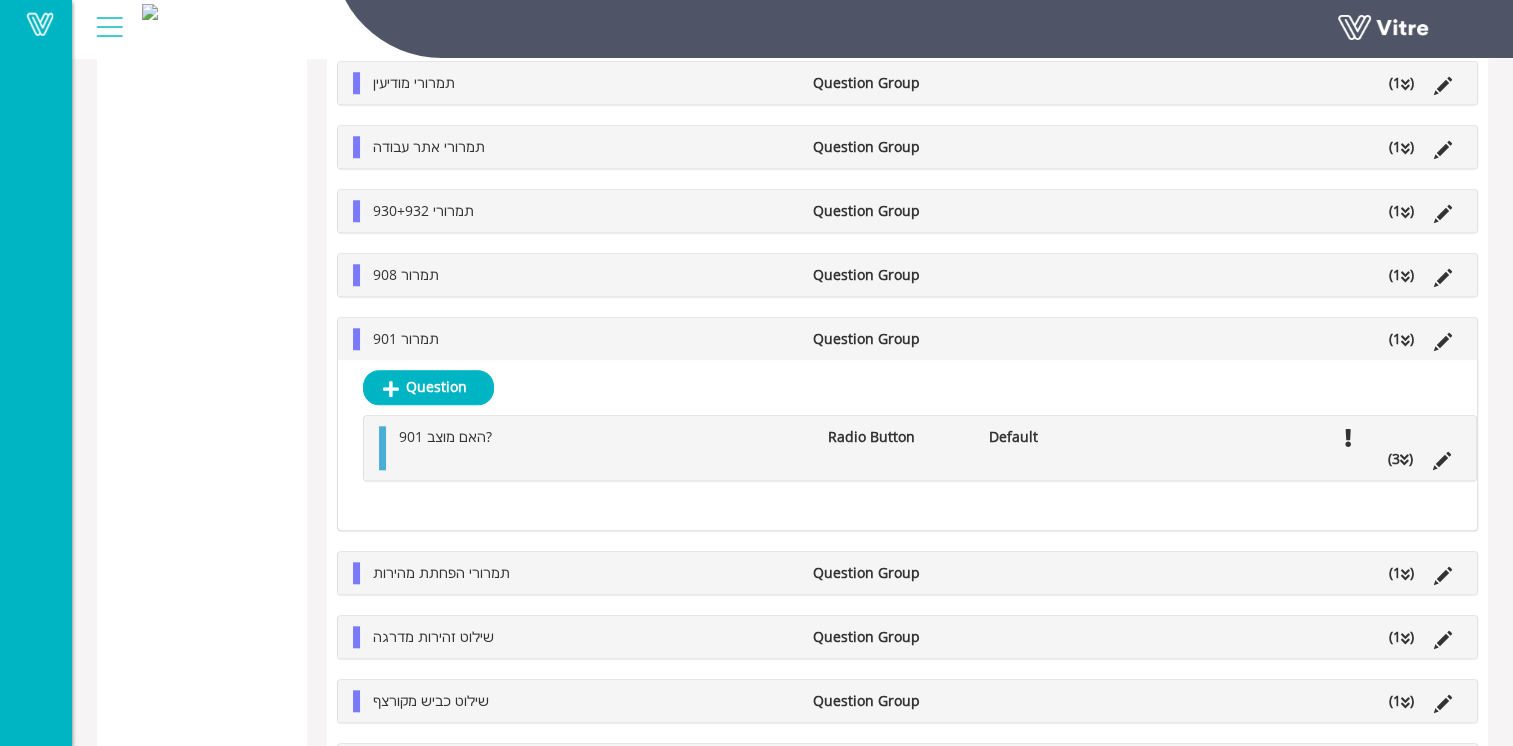 scroll, scrollTop: 1788, scrollLeft: 0, axis: vertical 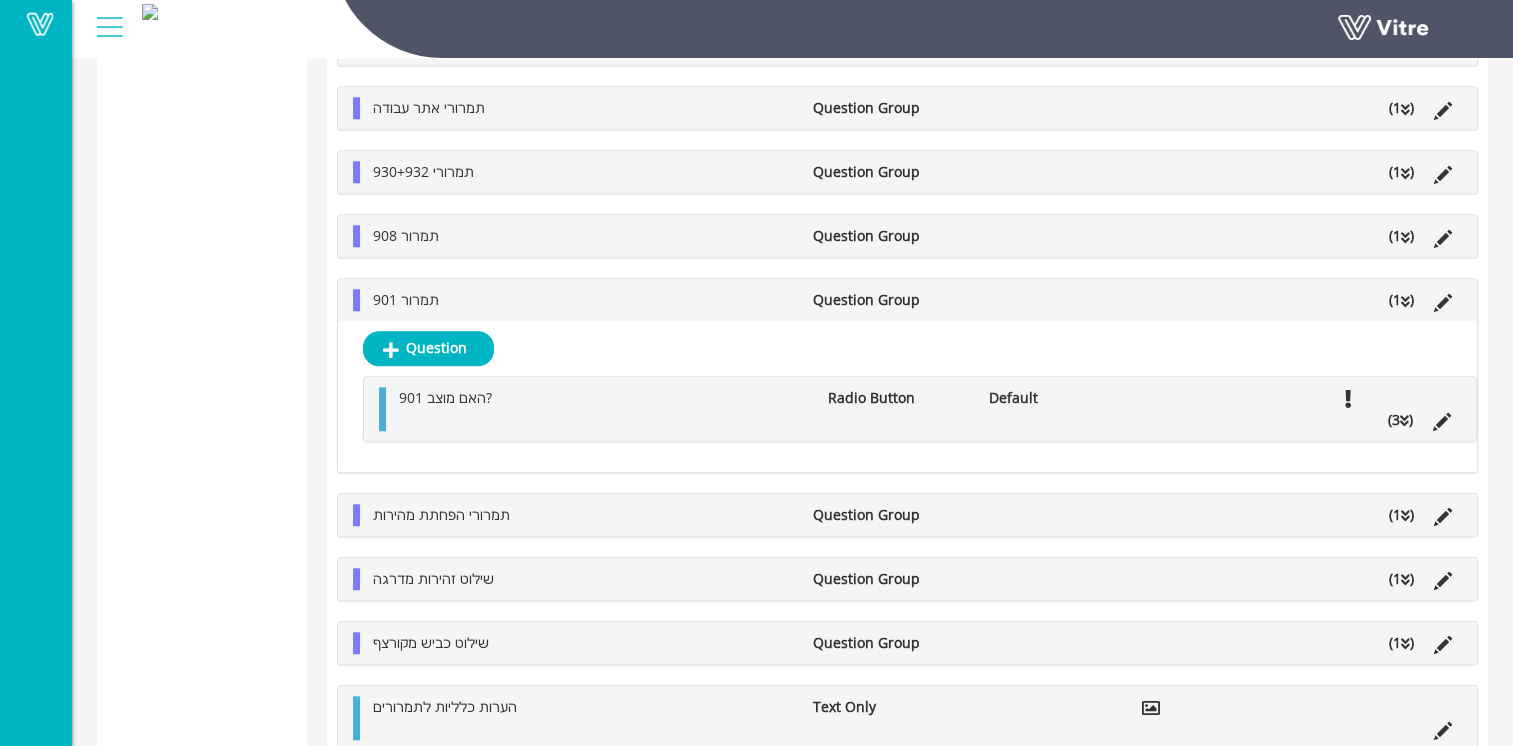 click at bounding box center (408, 420) 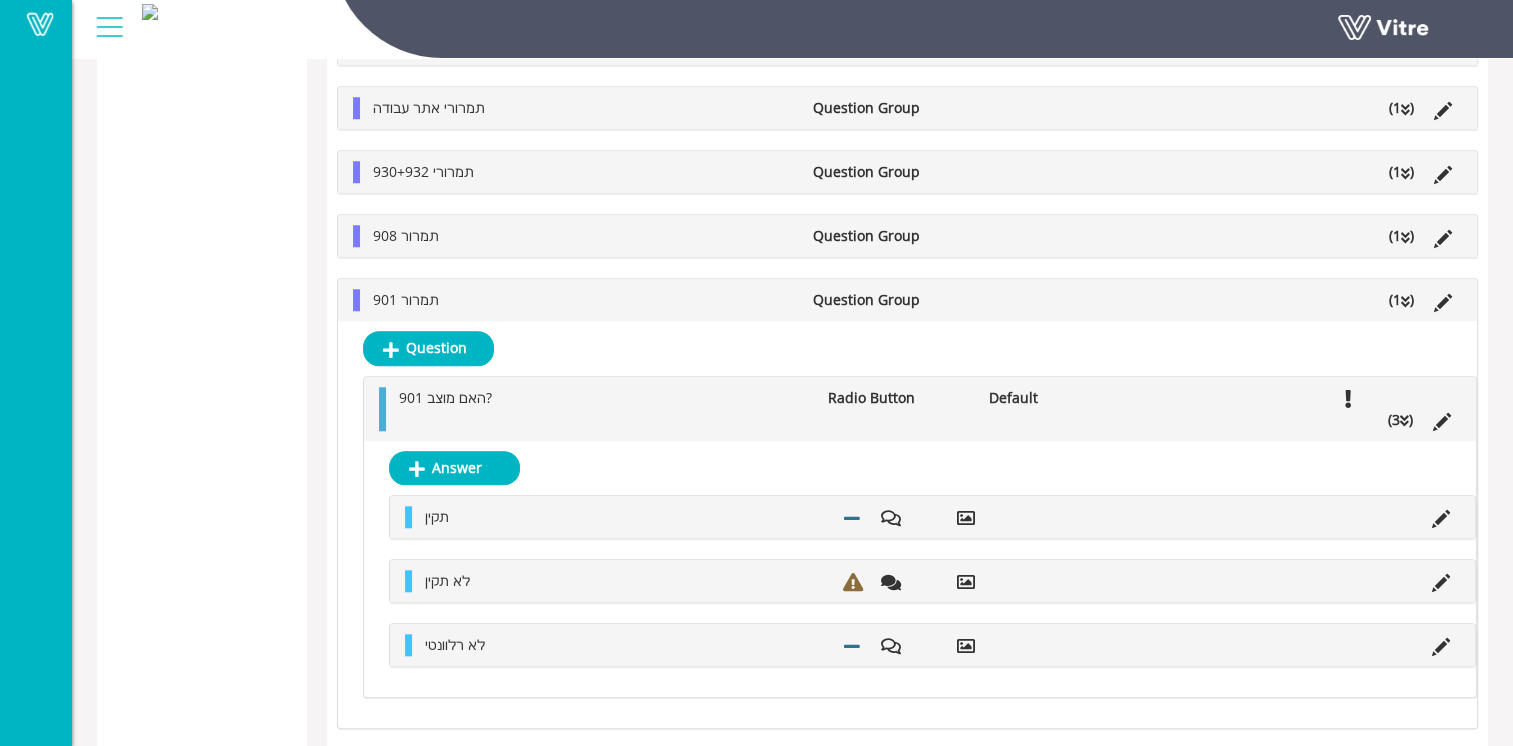 scroll, scrollTop: 1888, scrollLeft: 0, axis: vertical 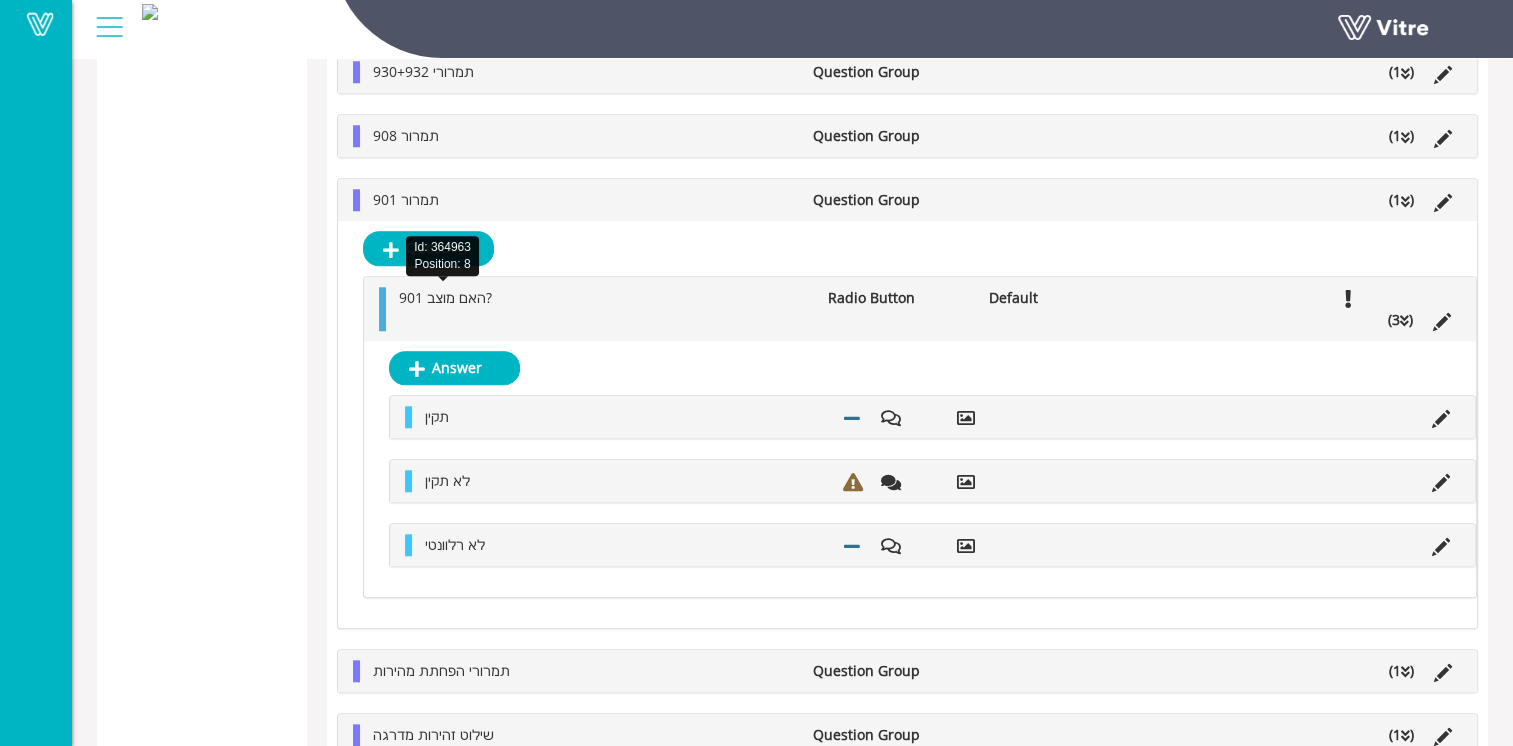 click on "האם מוצב 901?" at bounding box center [445, 297] 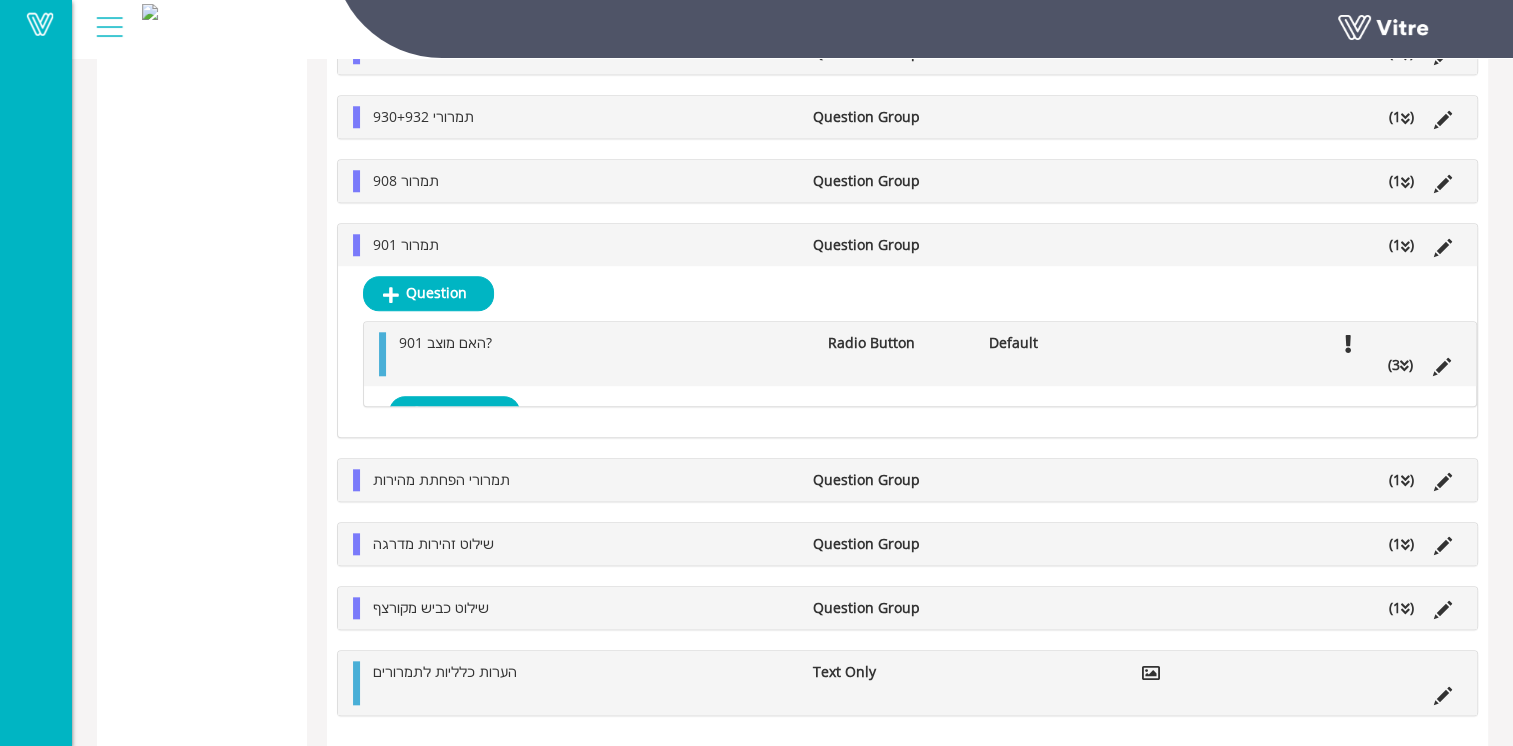 scroll, scrollTop: 1816, scrollLeft: 0, axis: vertical 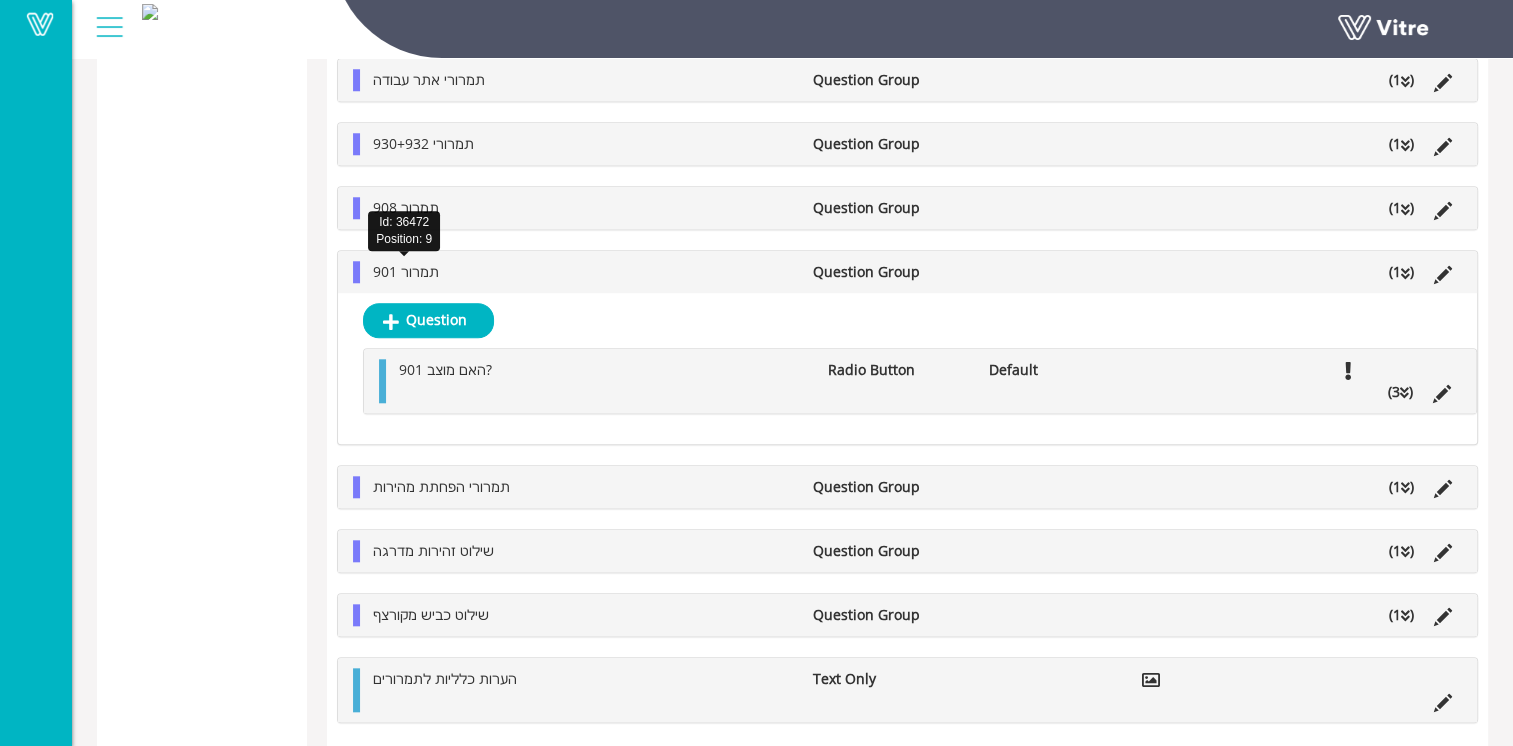 click on "תמרור 901" at bounding box center [406, 271] 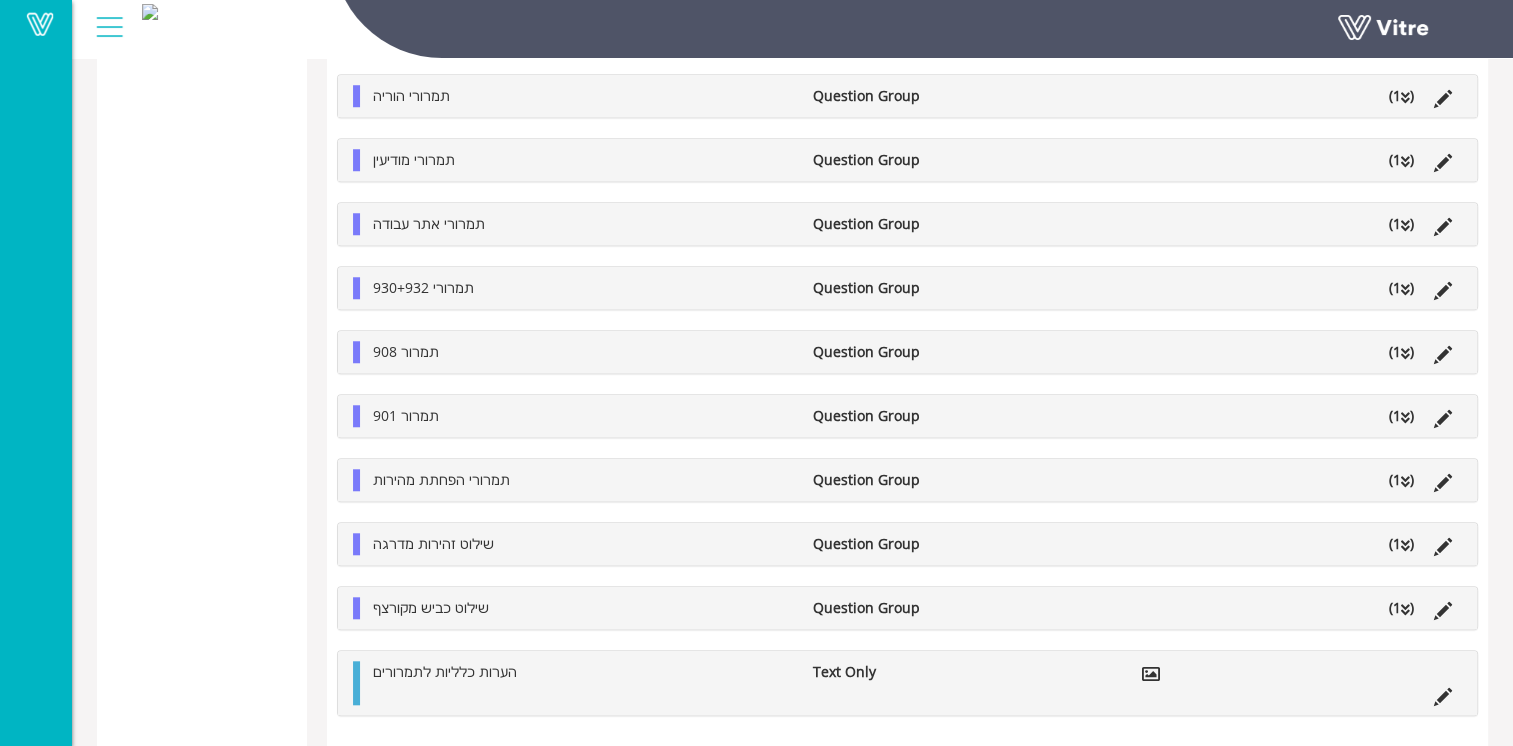 scroll, scrollTop: 1667, scrollLeft: 0, axis: vertical 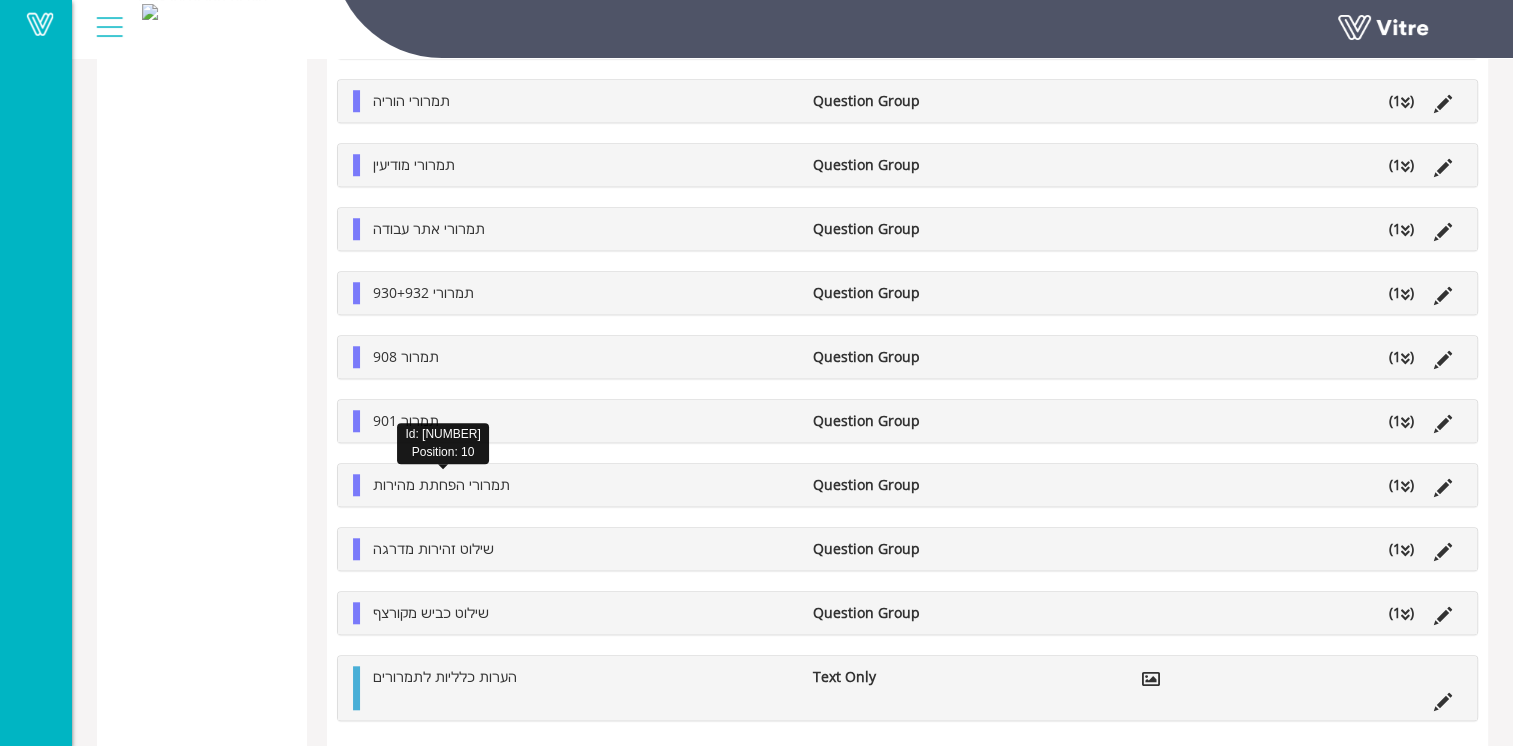 click on "תמרורי הפחתת מהירות" at bounding box center [441, 484] 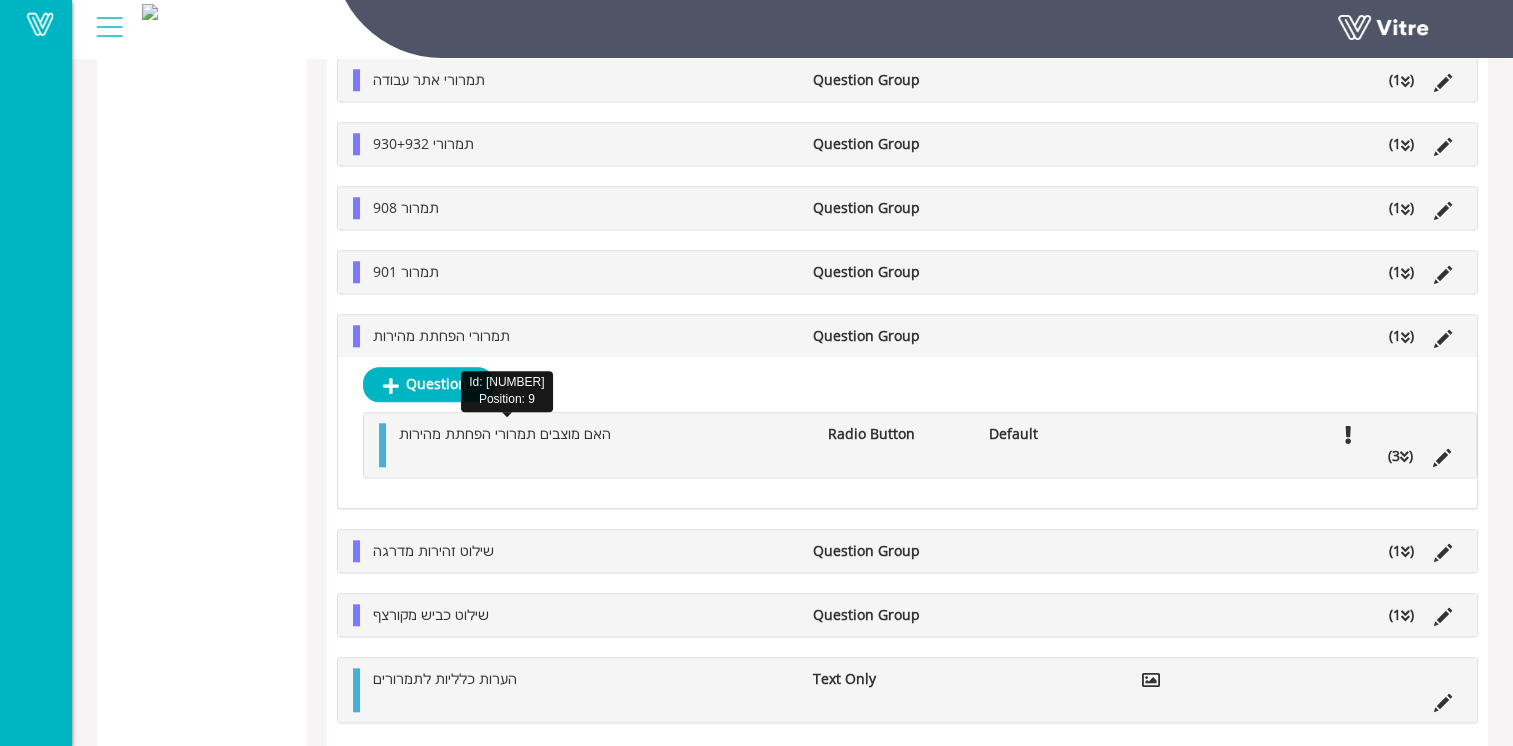 click on "האם מוצבים תמרורי הפחתת מהירות" at bounding box center (505, 433) 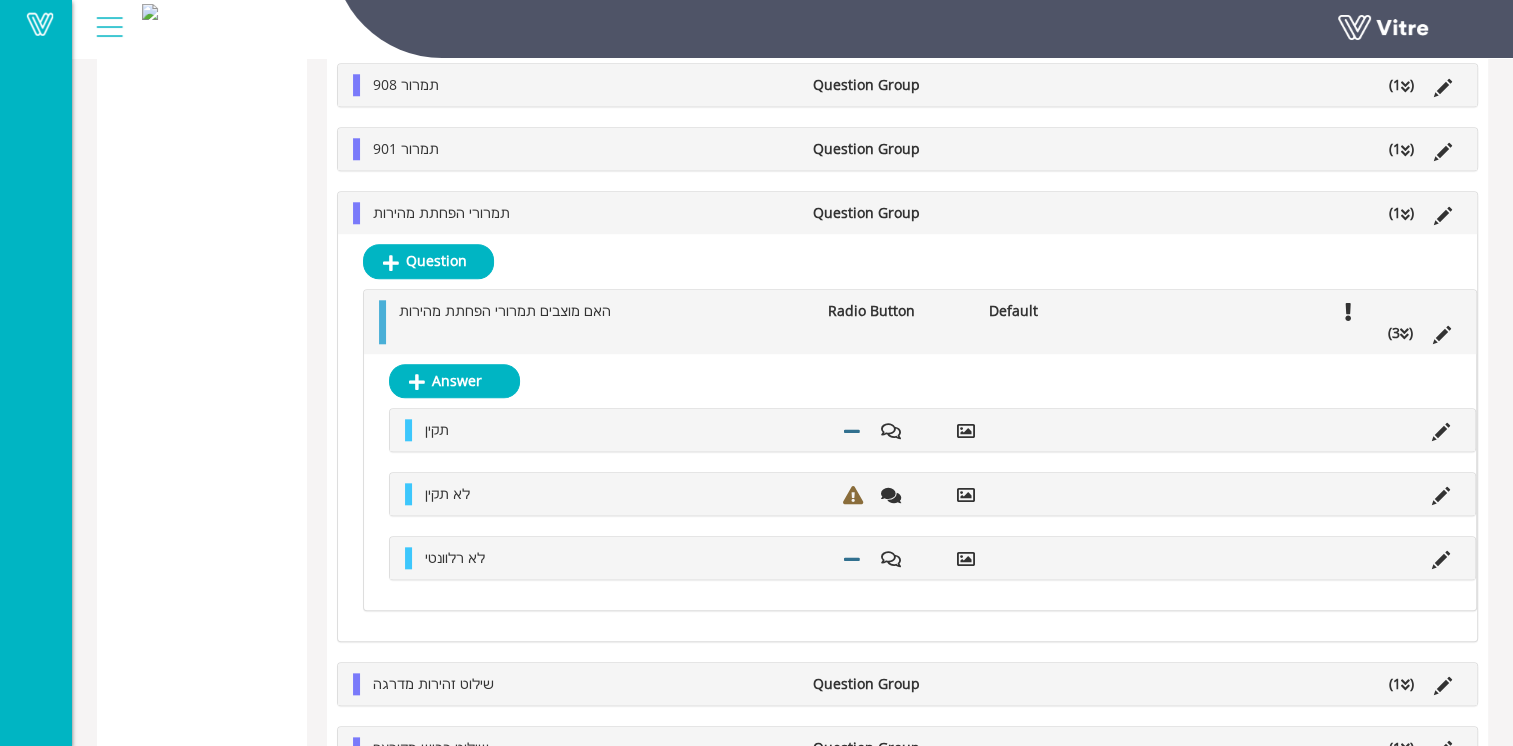 scroll, scrollTop: 1988, scrollLeft: 0, axis: vertical 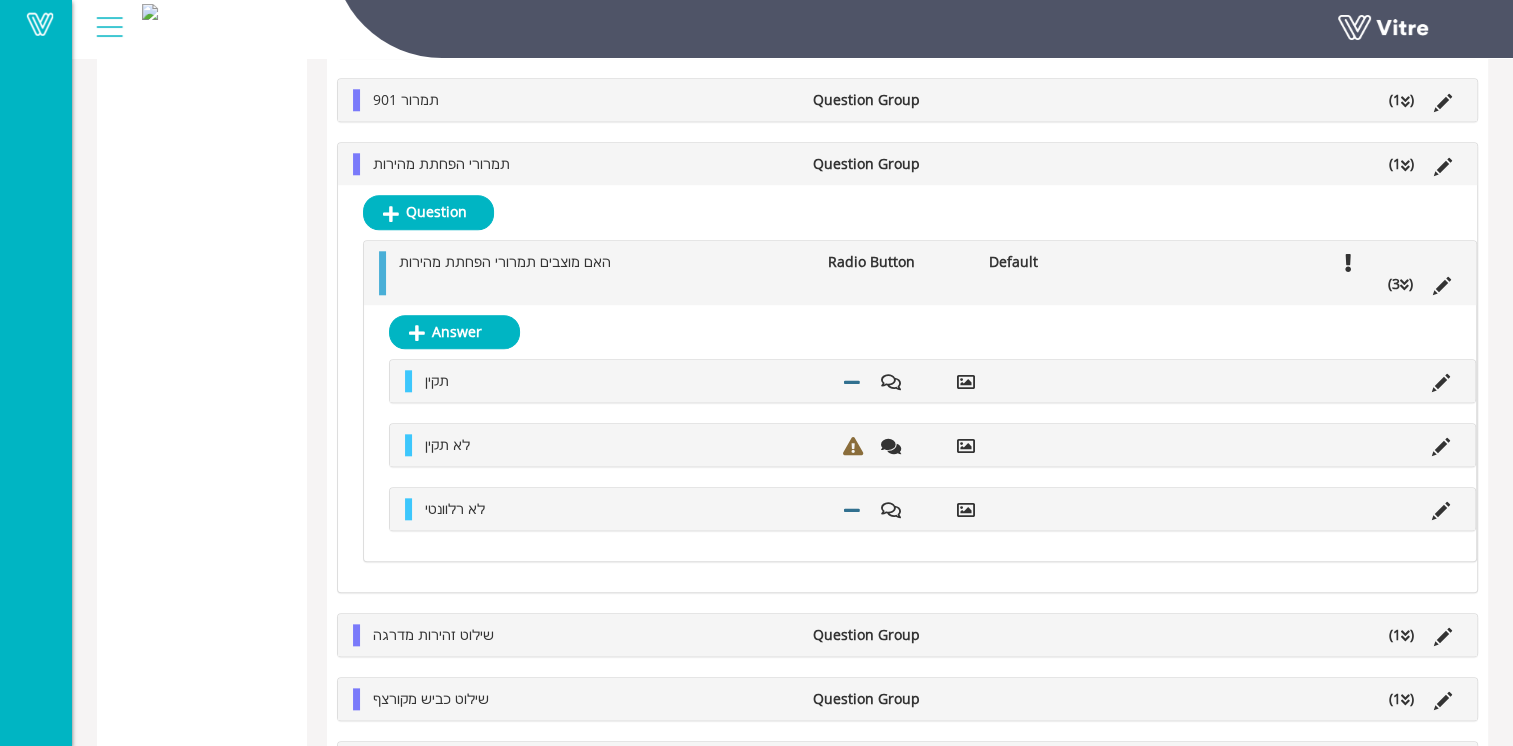 click on "האם מוצבים תמרורי הפחתת מהירות" at bounding box center [603, 262] 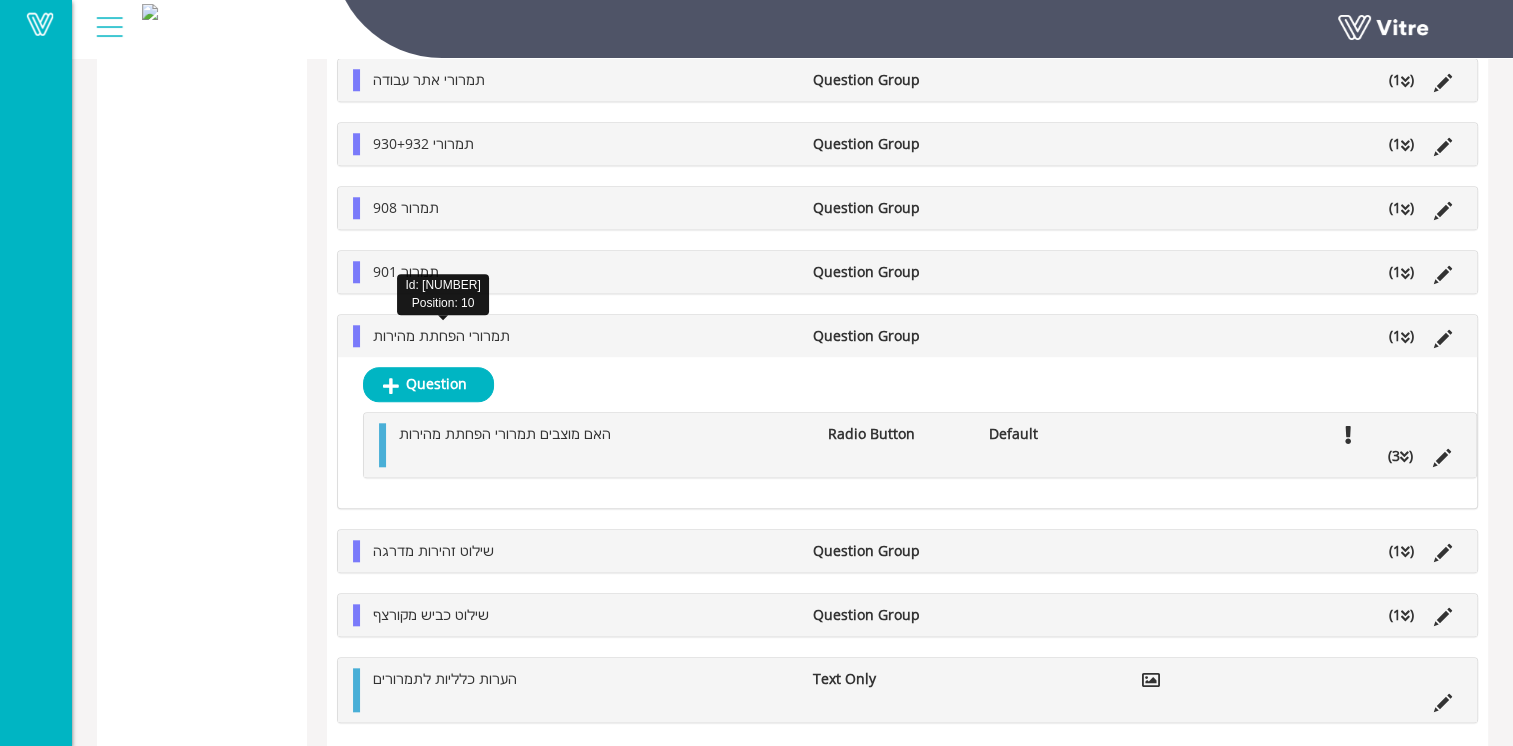click on "תמרורי הפחתת מהירות" at bounding box center (441, 335) 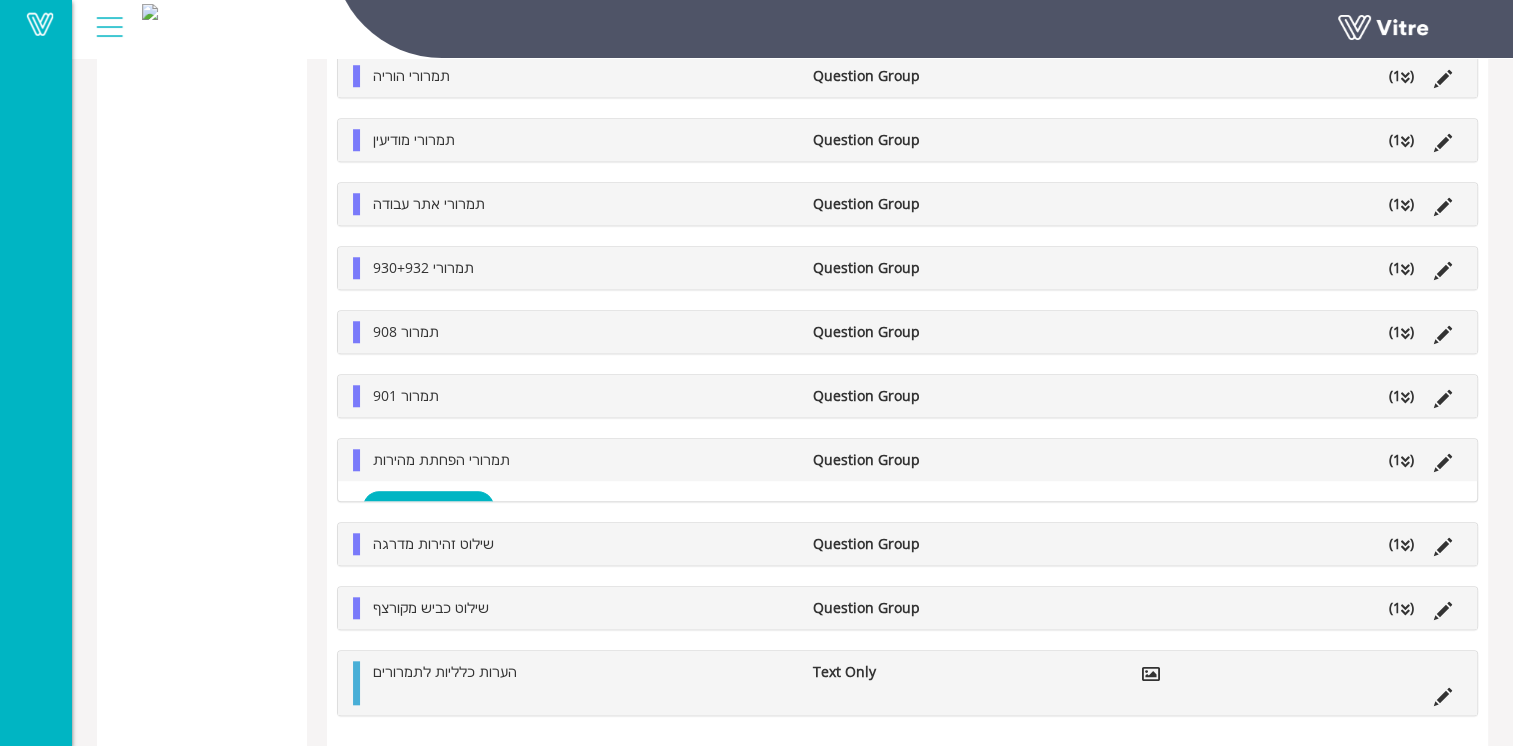 scroll, scrollTop: 1667, scrollLeft: 0, axis: vertical 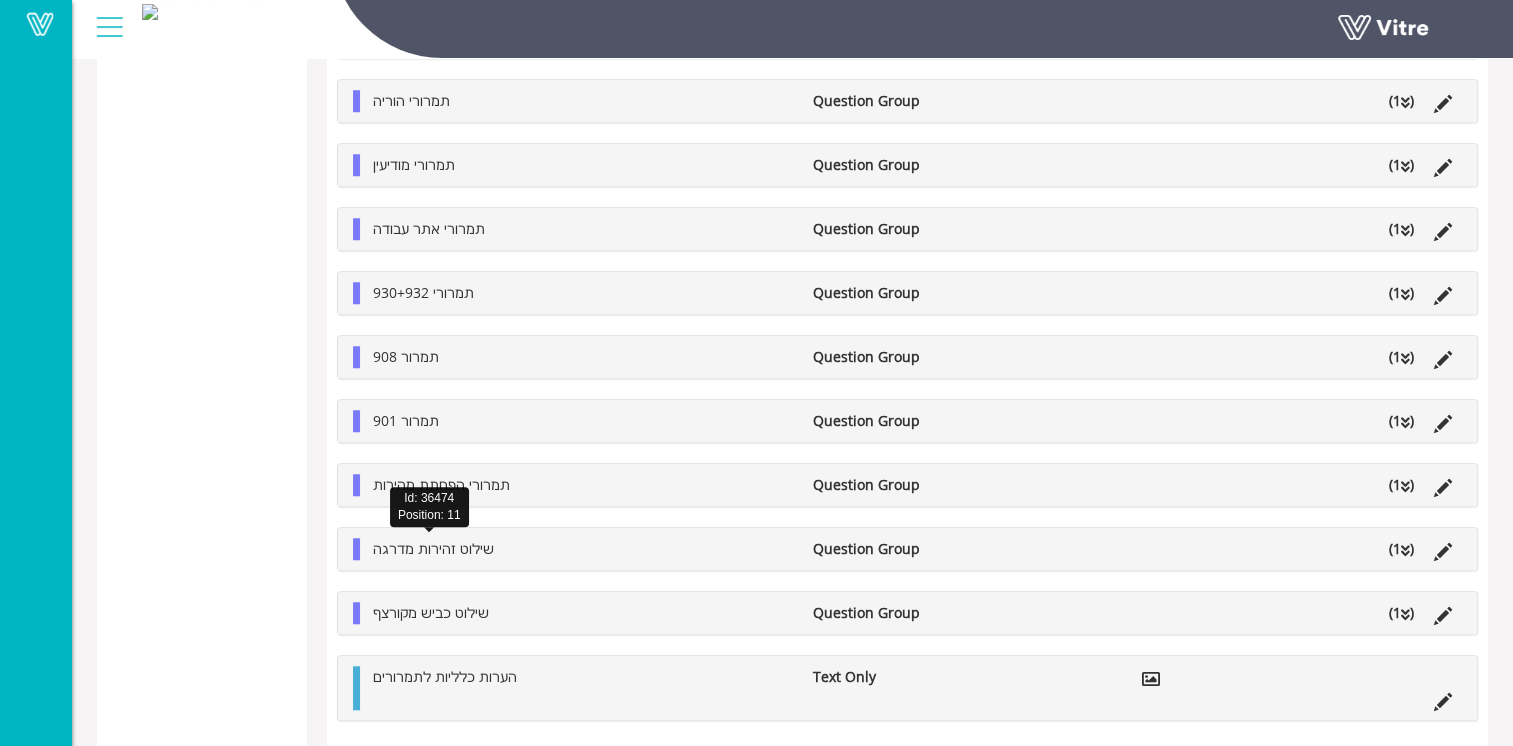 click on "שילוט זהירות מדרגה" at bounding box center (433, 548) 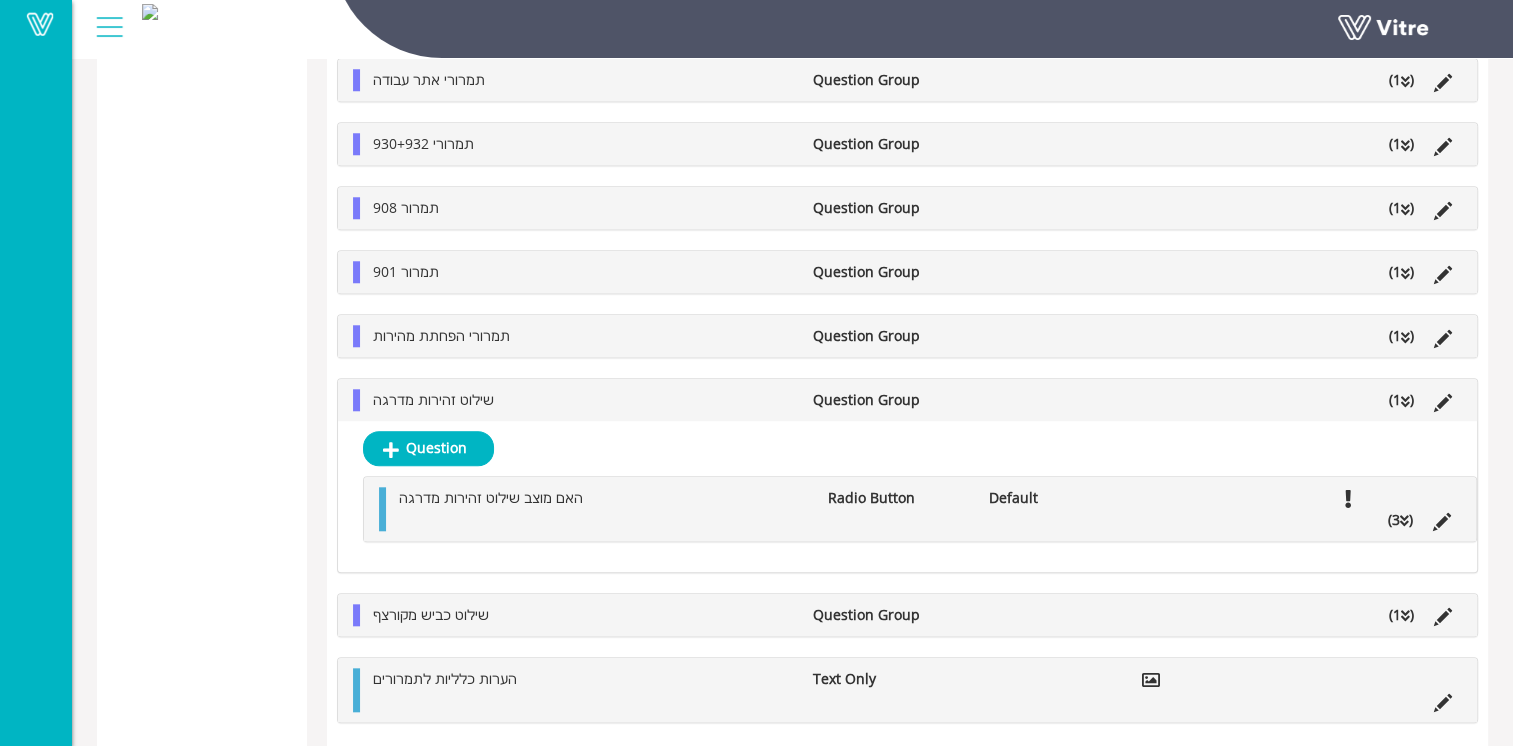 click on "האם מוצב שילוט זהירות מדרגה Radio Button Default                   (3 )" at bounding box center [925, 509] 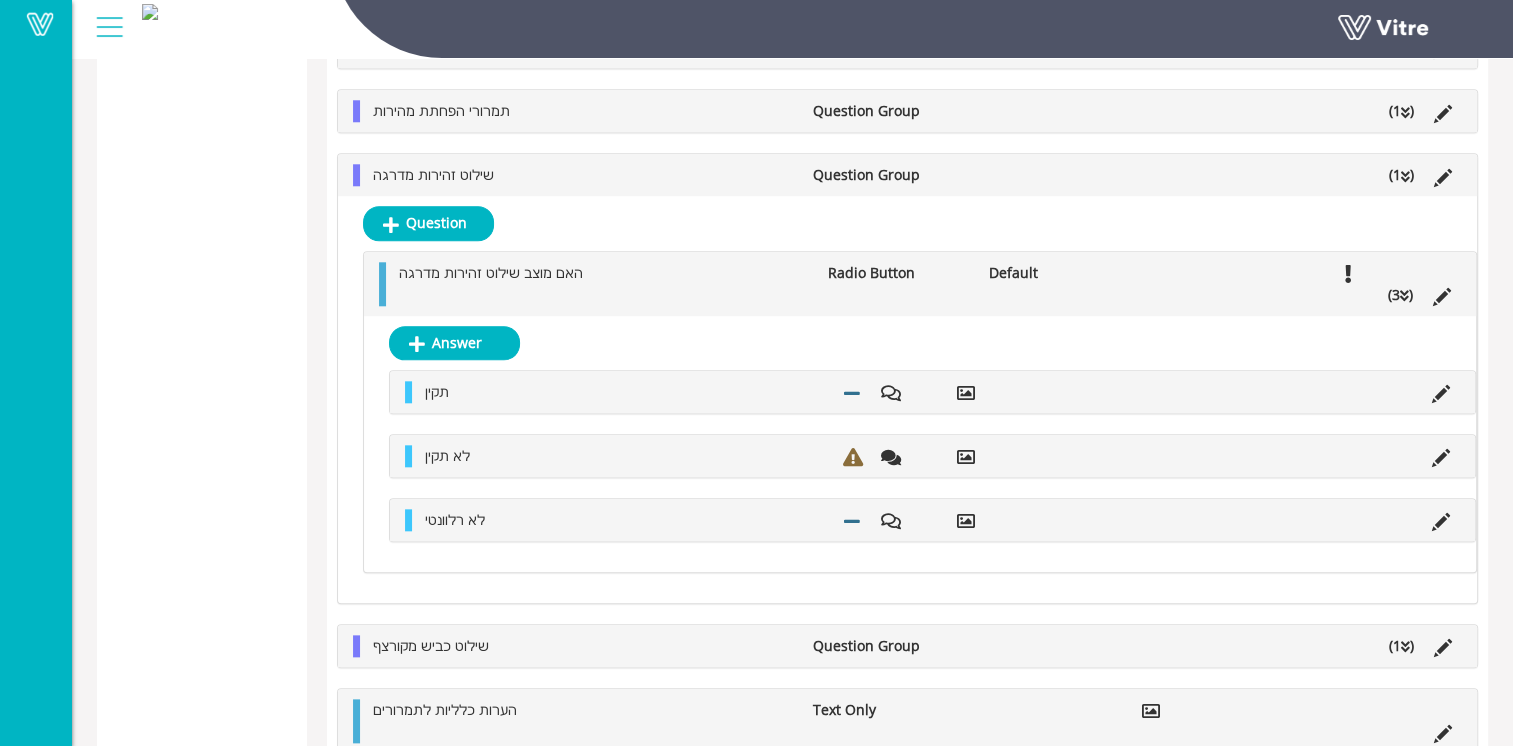 scroll, scrollTop: 2071, scrollLeft: 0, axis: vertical 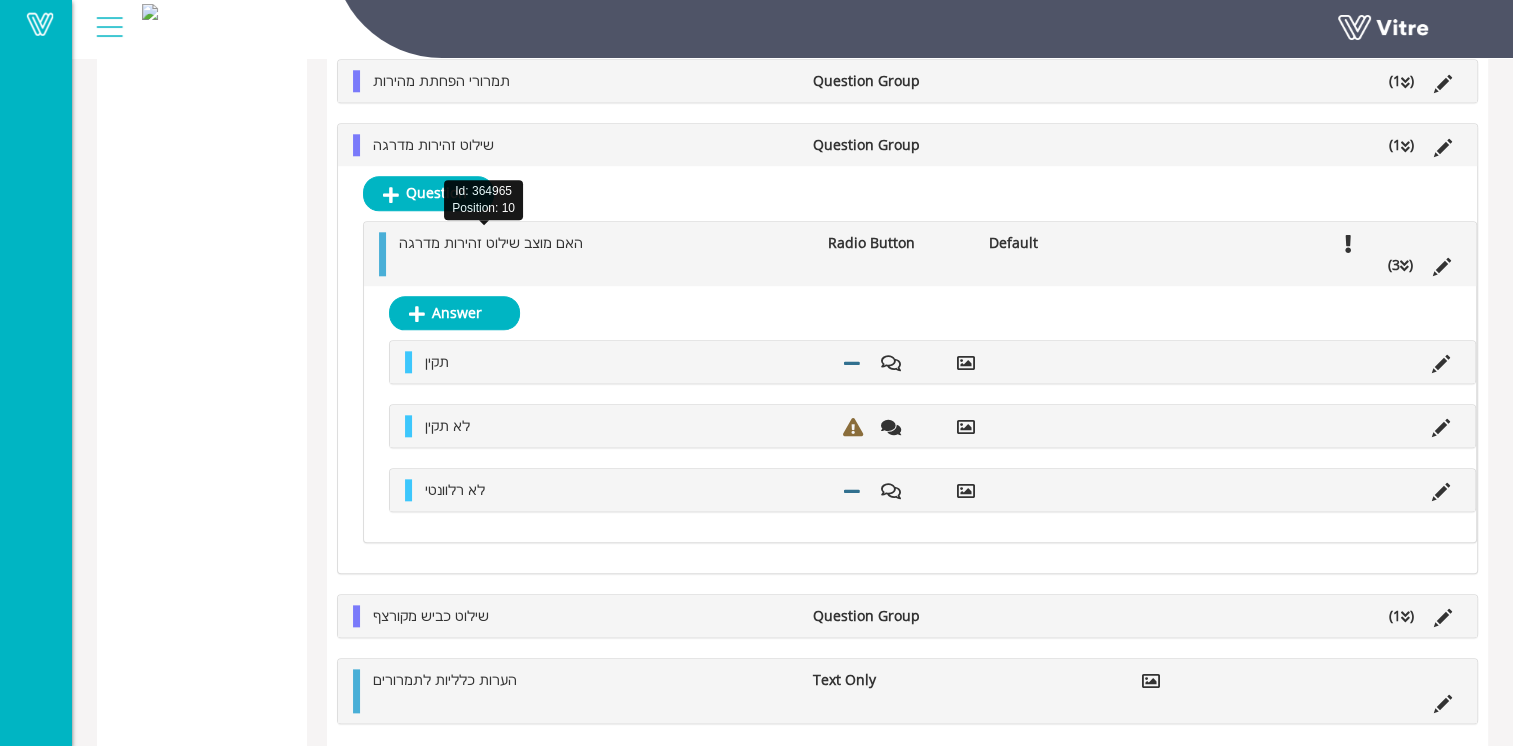 click on "האם מוצב שילוט זהירות מדרגה" at bounding box center [491, 242] 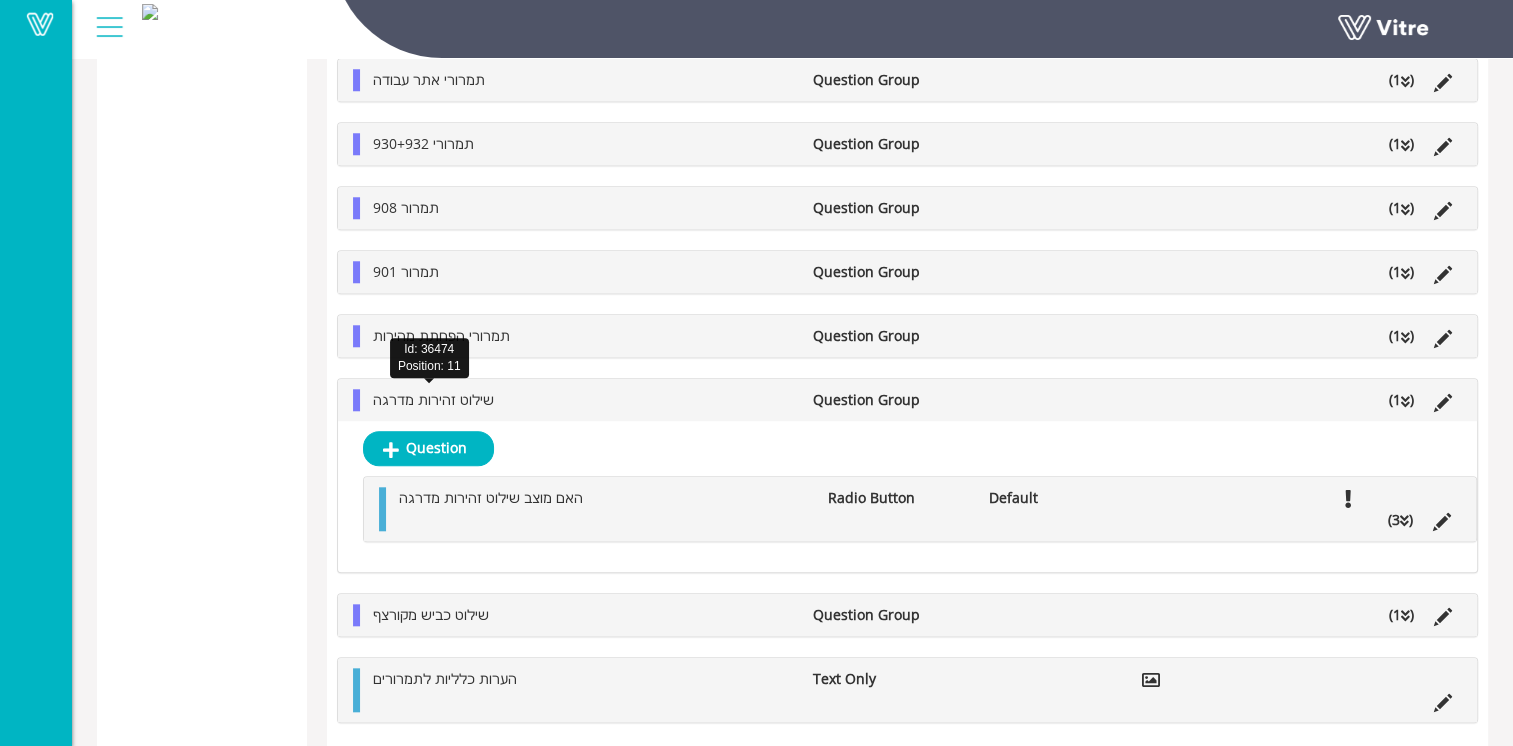 click on "שילוט זהירות מדרגה" at bounding box center [433, 399] 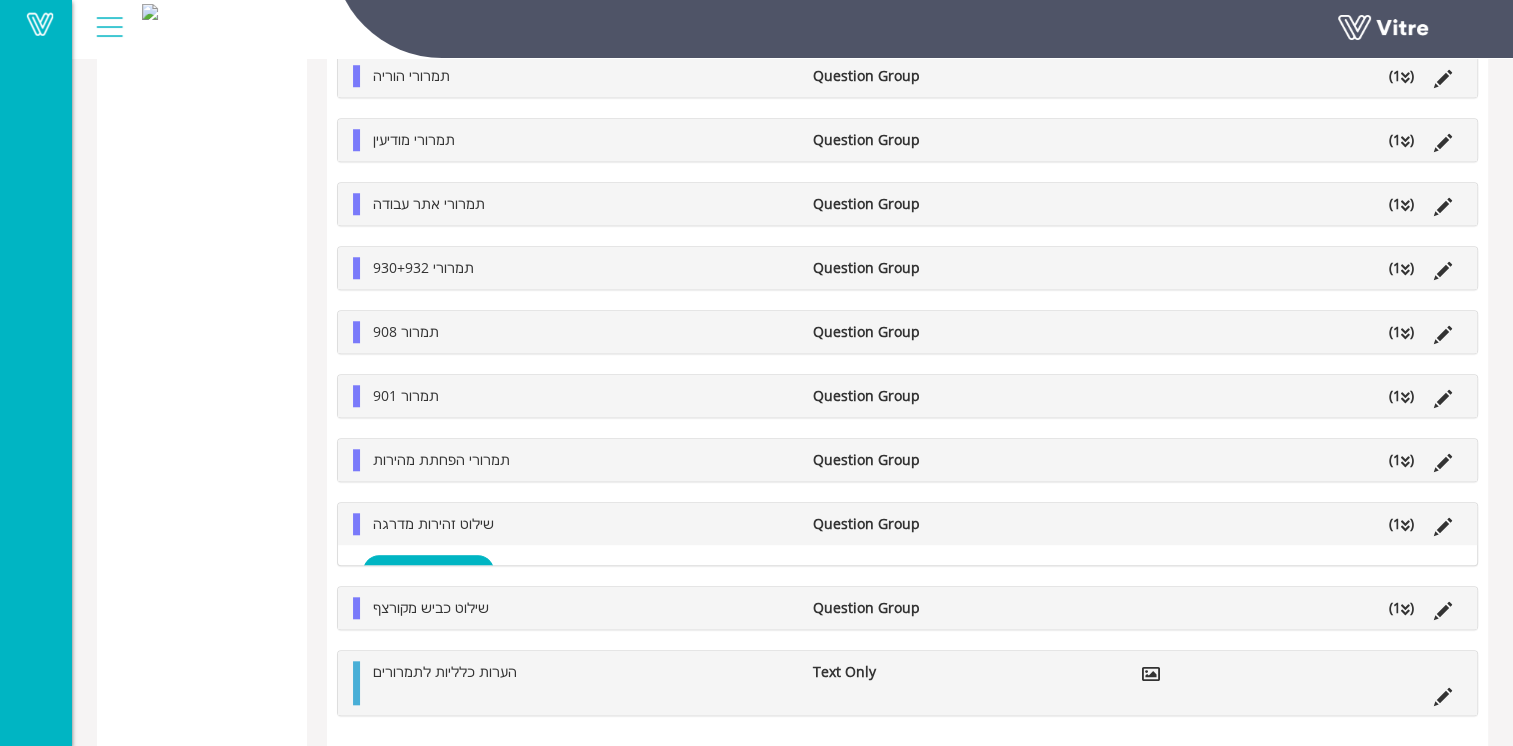 scroll, scrollTop: 1667, scrollLeft: 0, axis: vertical 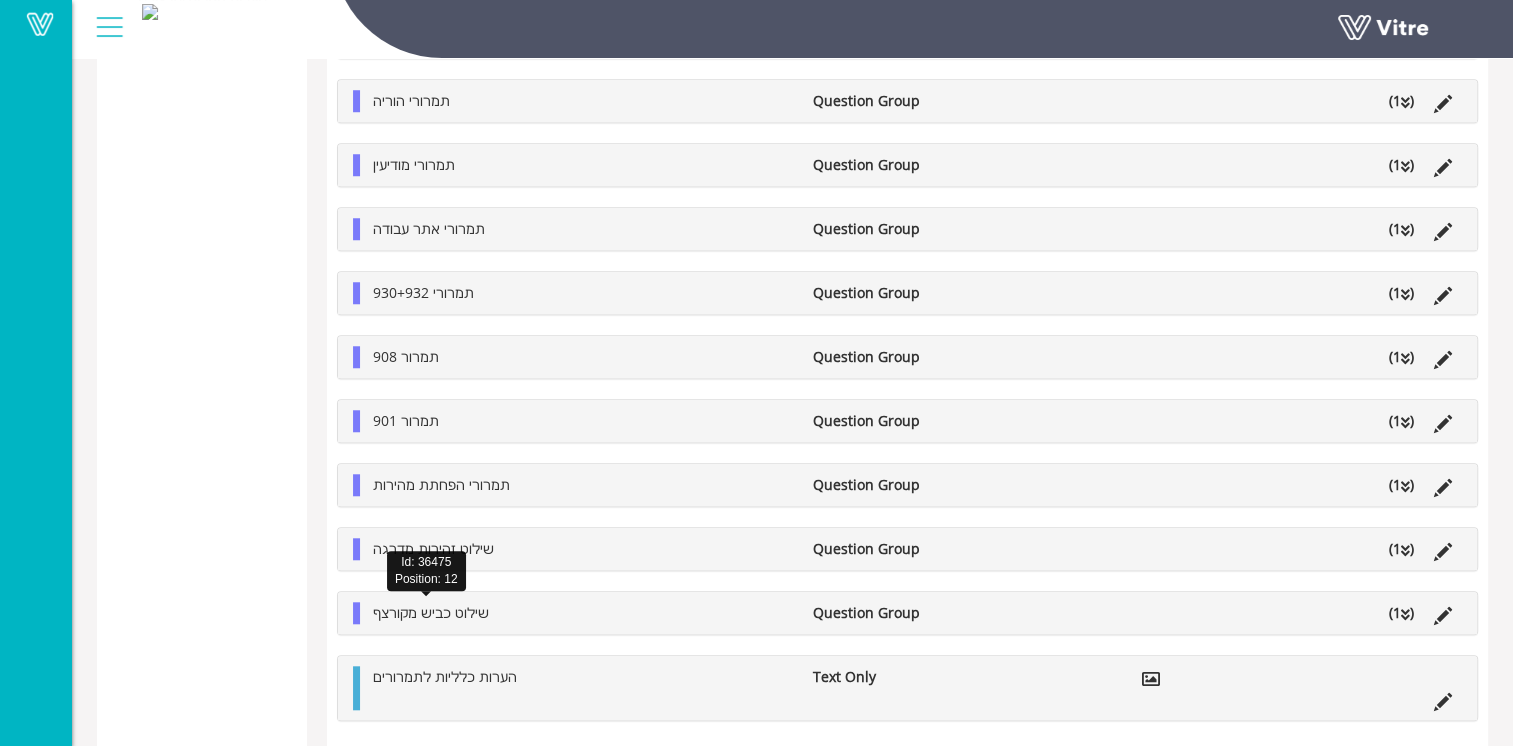 click on "שילוט כביש מקורצף" at bounding box center (431, 612) 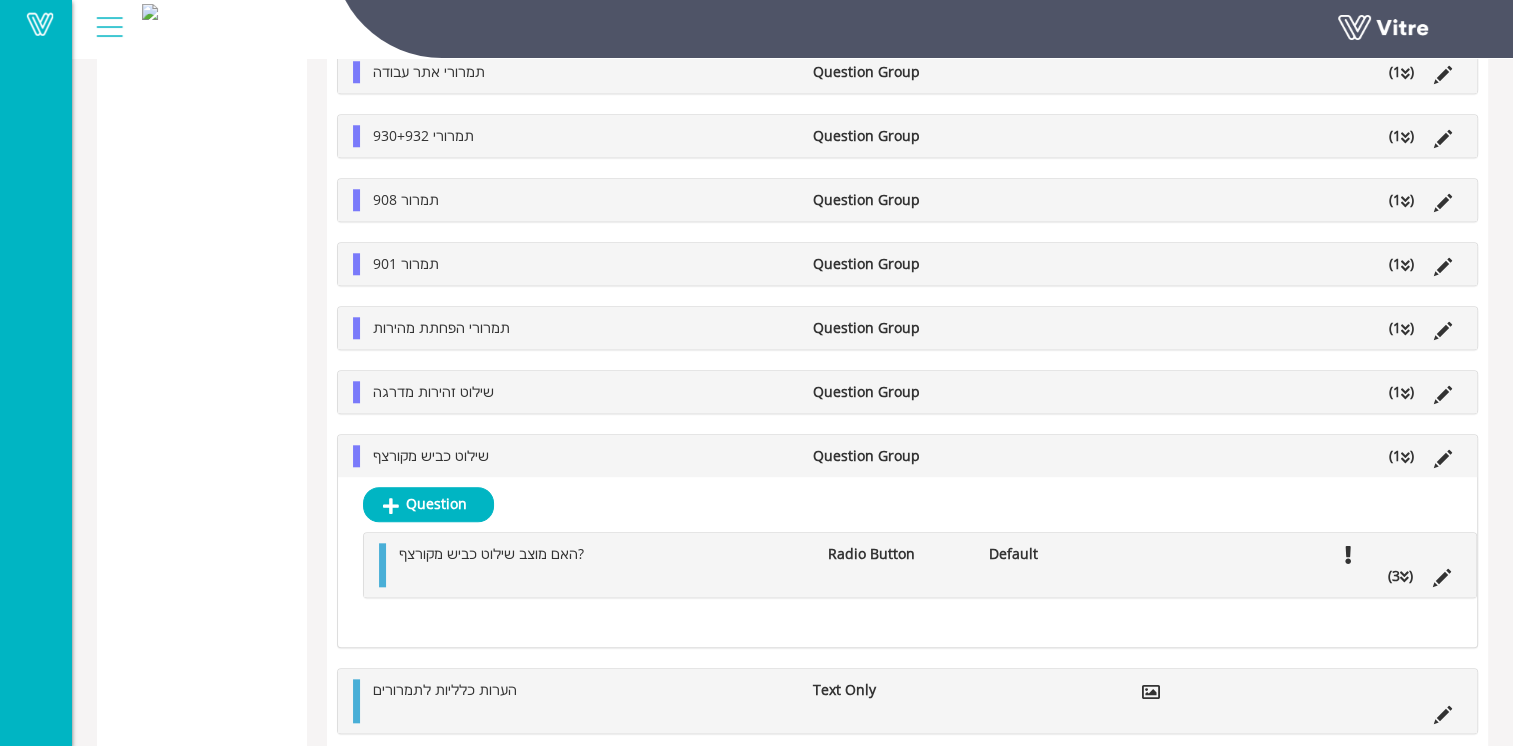 scroll, scrollTop: 1816, scrollLeft: 0, axis: vertical 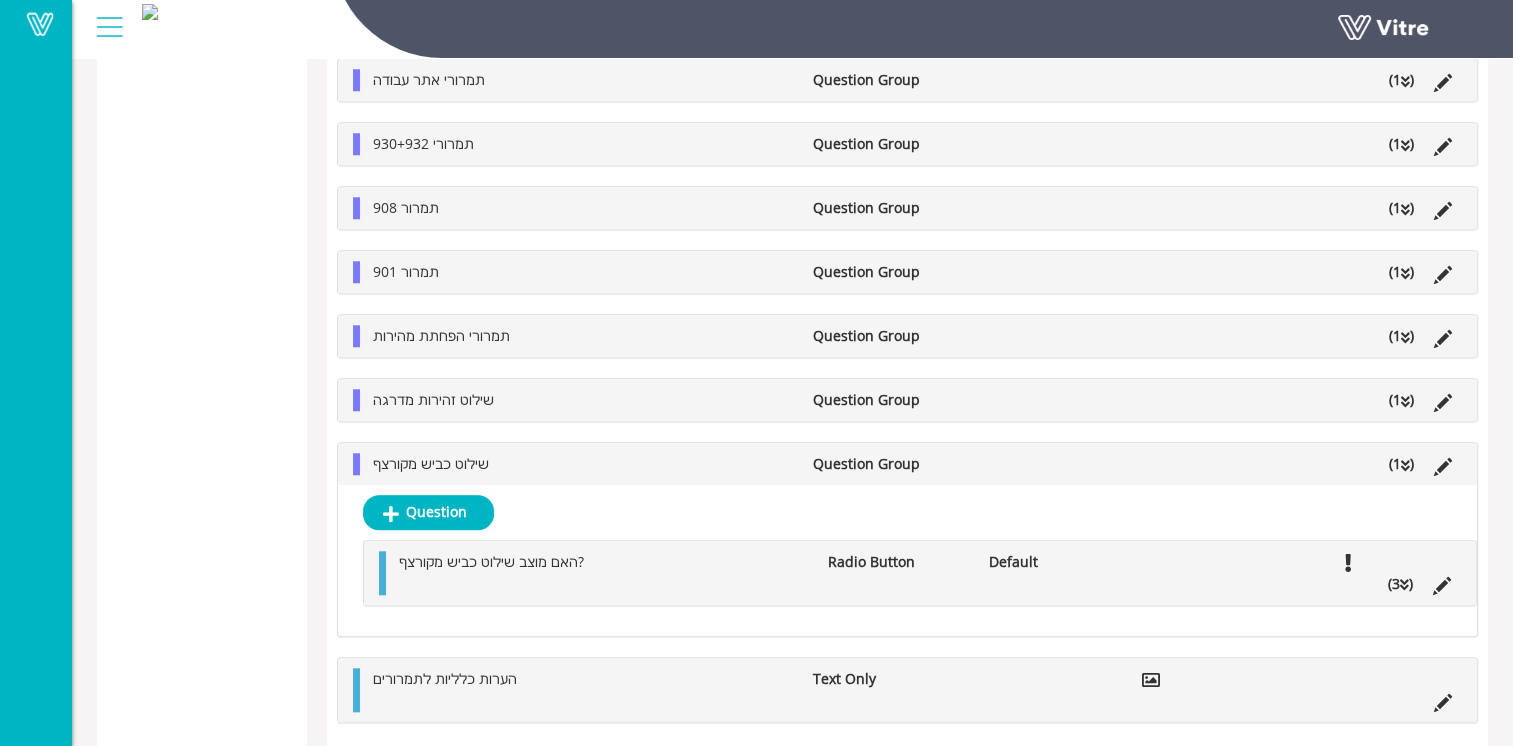 click on "האם מוצב שילוט כביש מקורצף?" at bounding box center [603, 562] 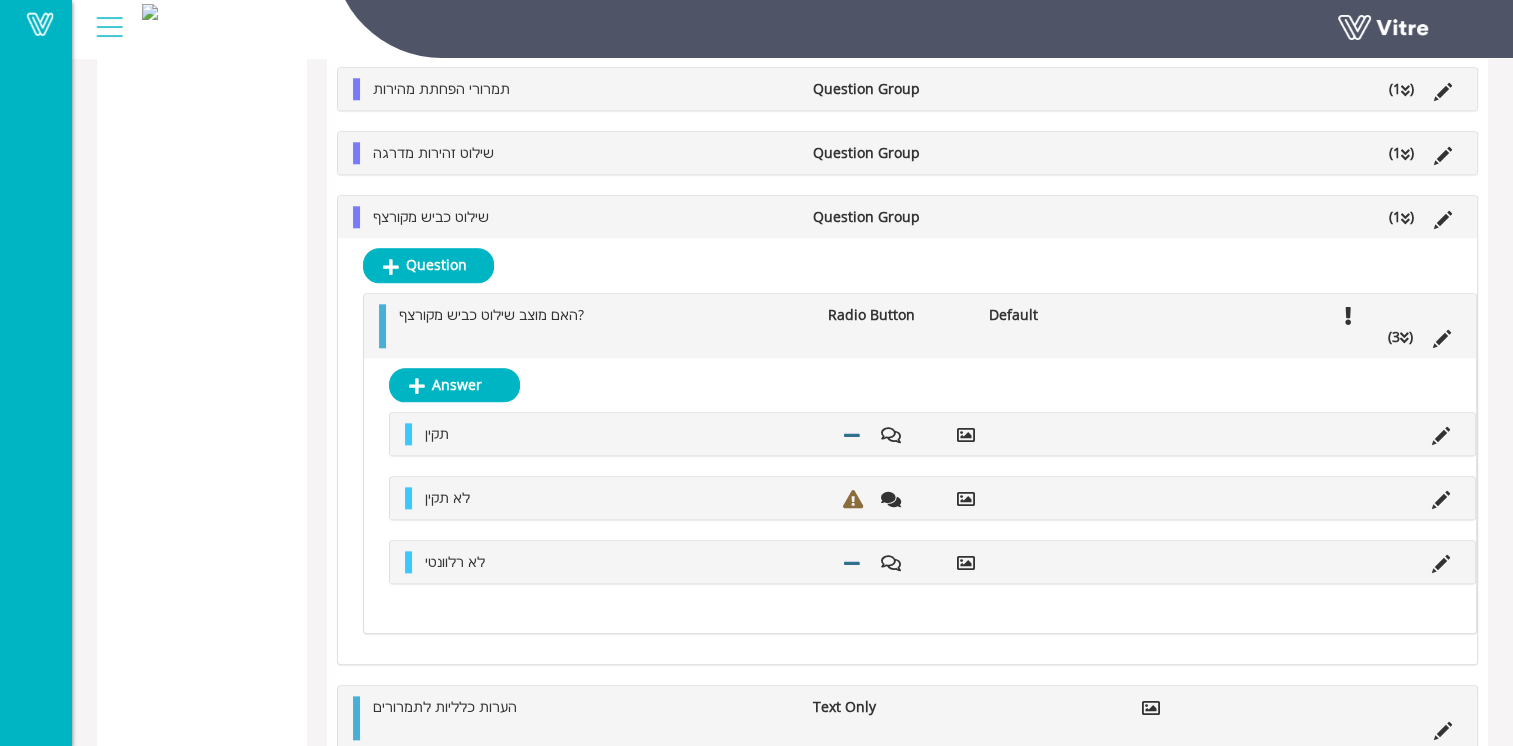 scroll, scrollTop: 2071, scrollLeft: 0, axis: vertical 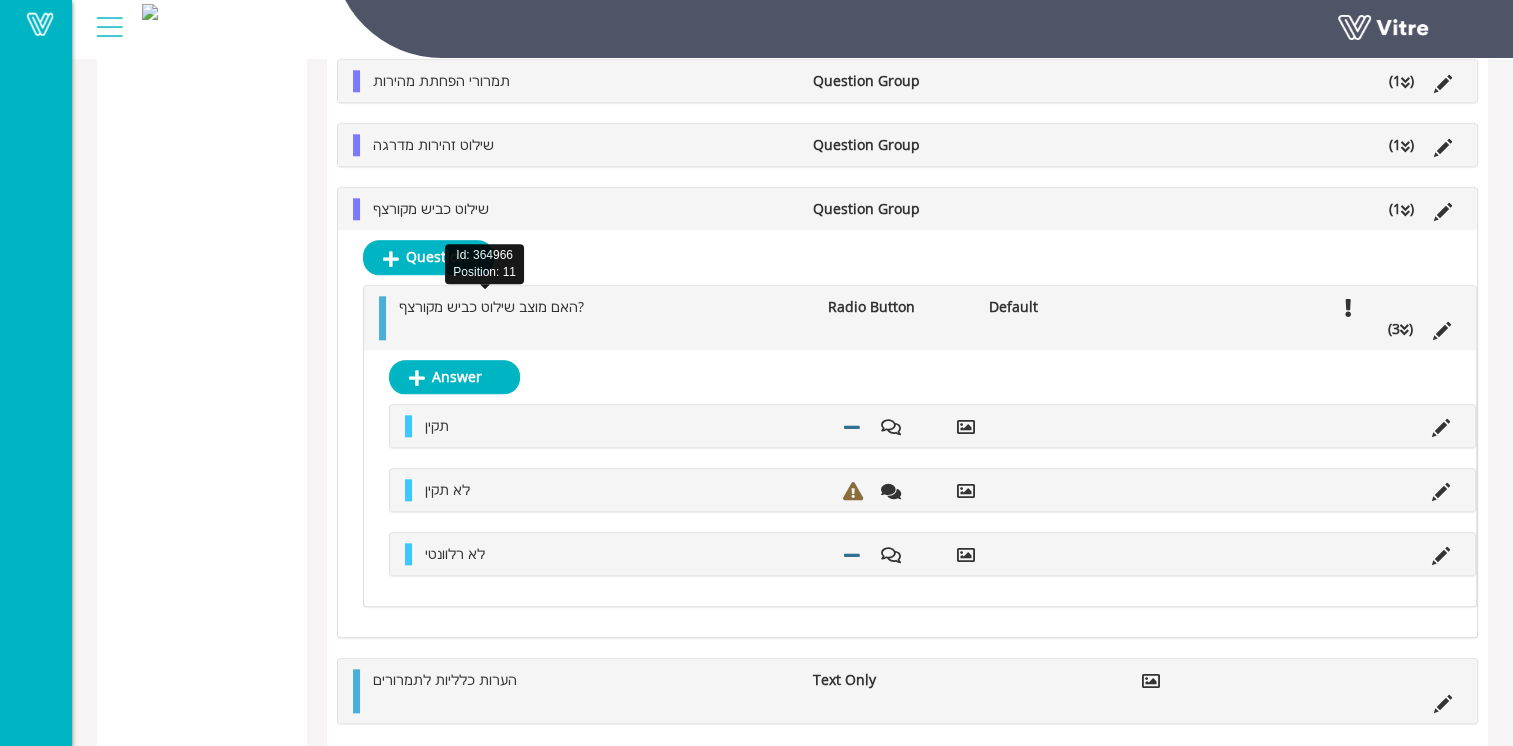 click on "האם מוצב שילוט כביש מקורצף?" at bounding box center [491, 306] 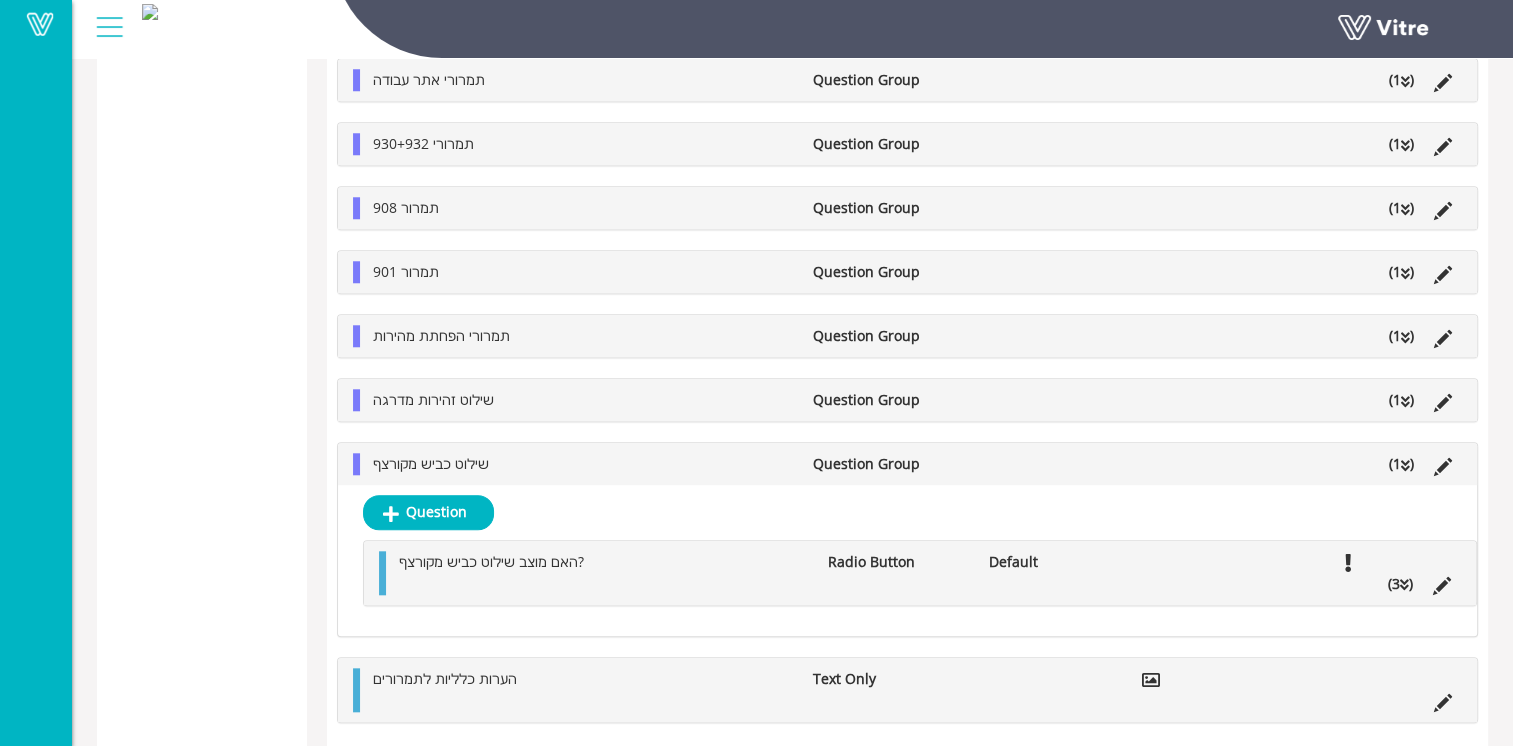 click on "שילוט כביש מקורצף" at bounding box center [431, 463] 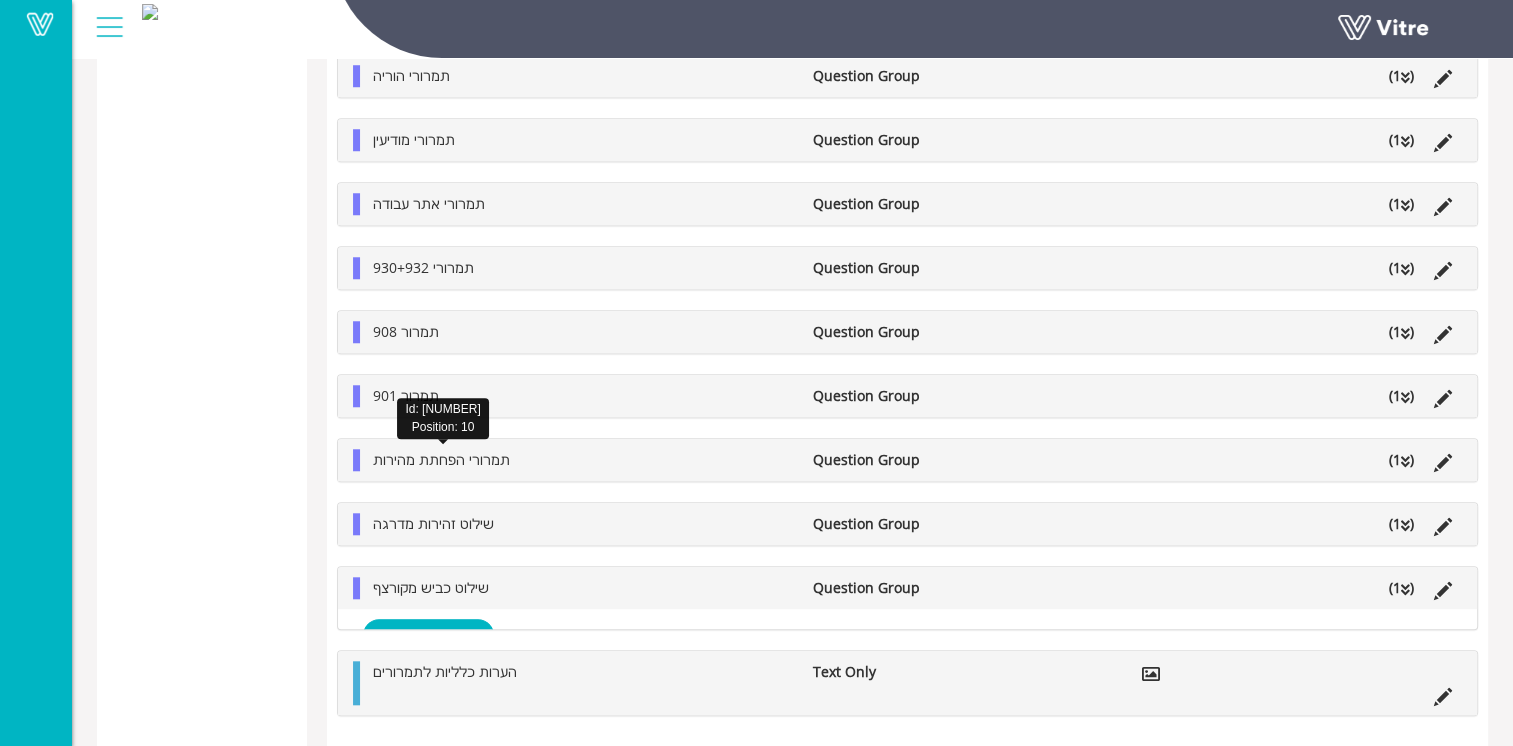 scroll, scrollTop: 1667, scrollLeft: 0, axis: vertical 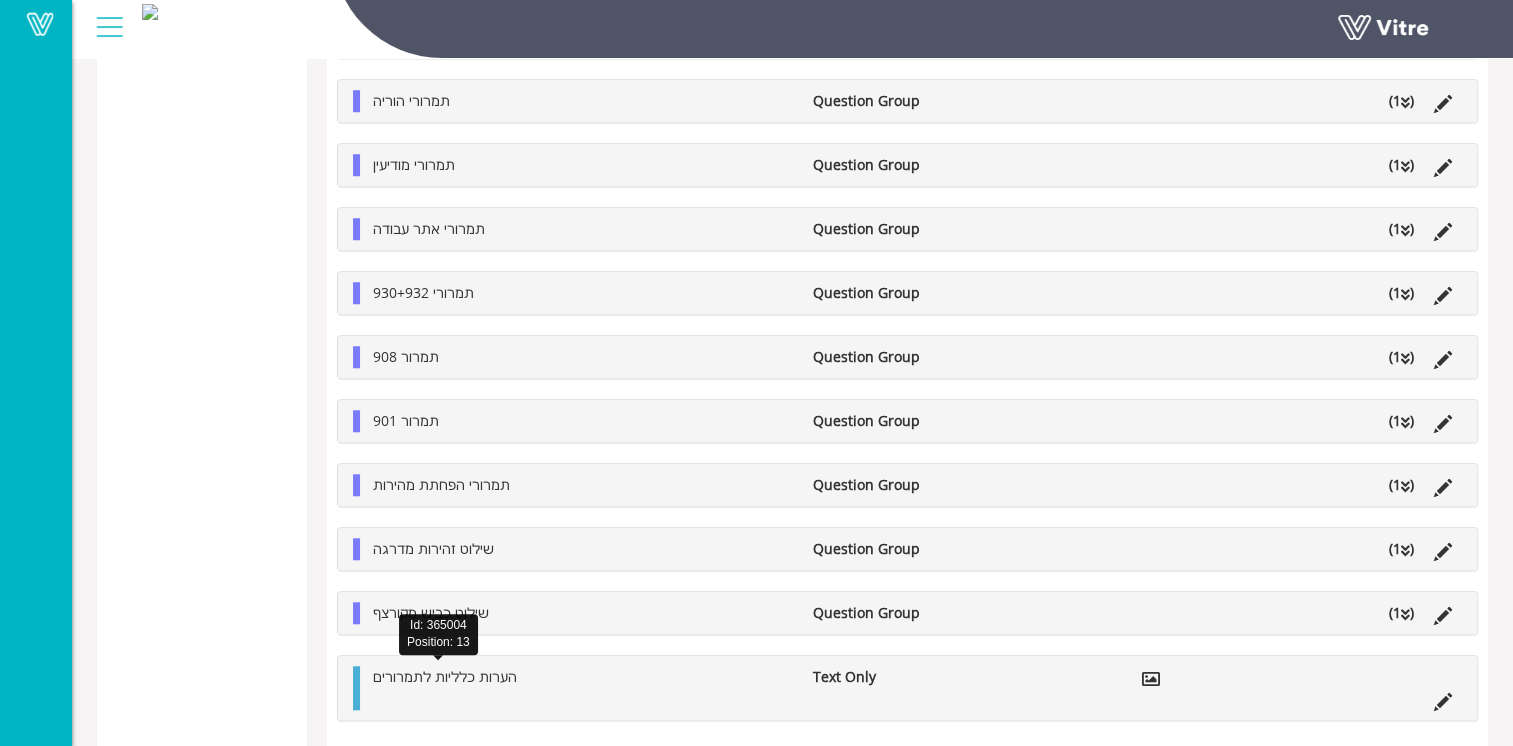 click on "הערות כלליות לתמרורים" at bounding box center (445, 676) 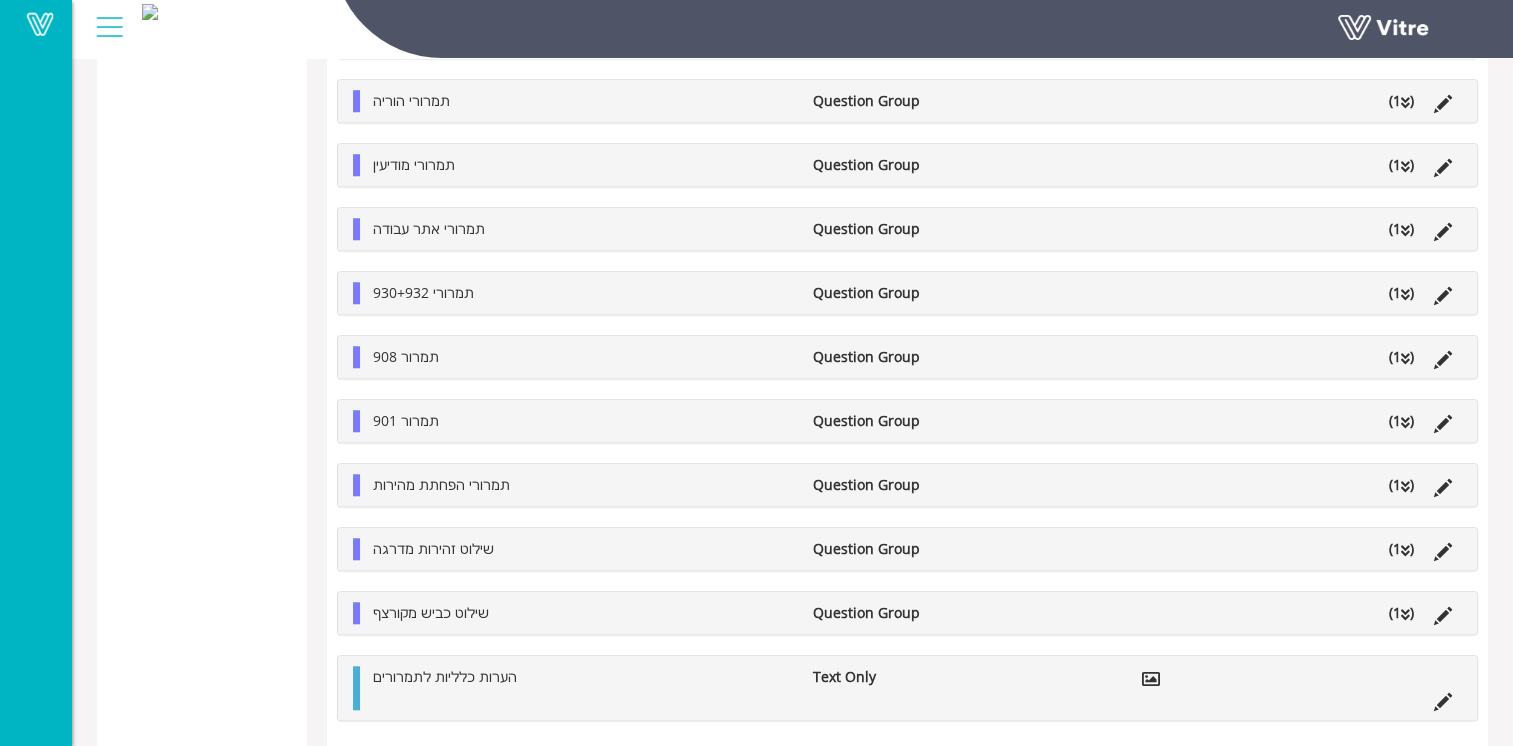 click at bounding box center [382, 699] 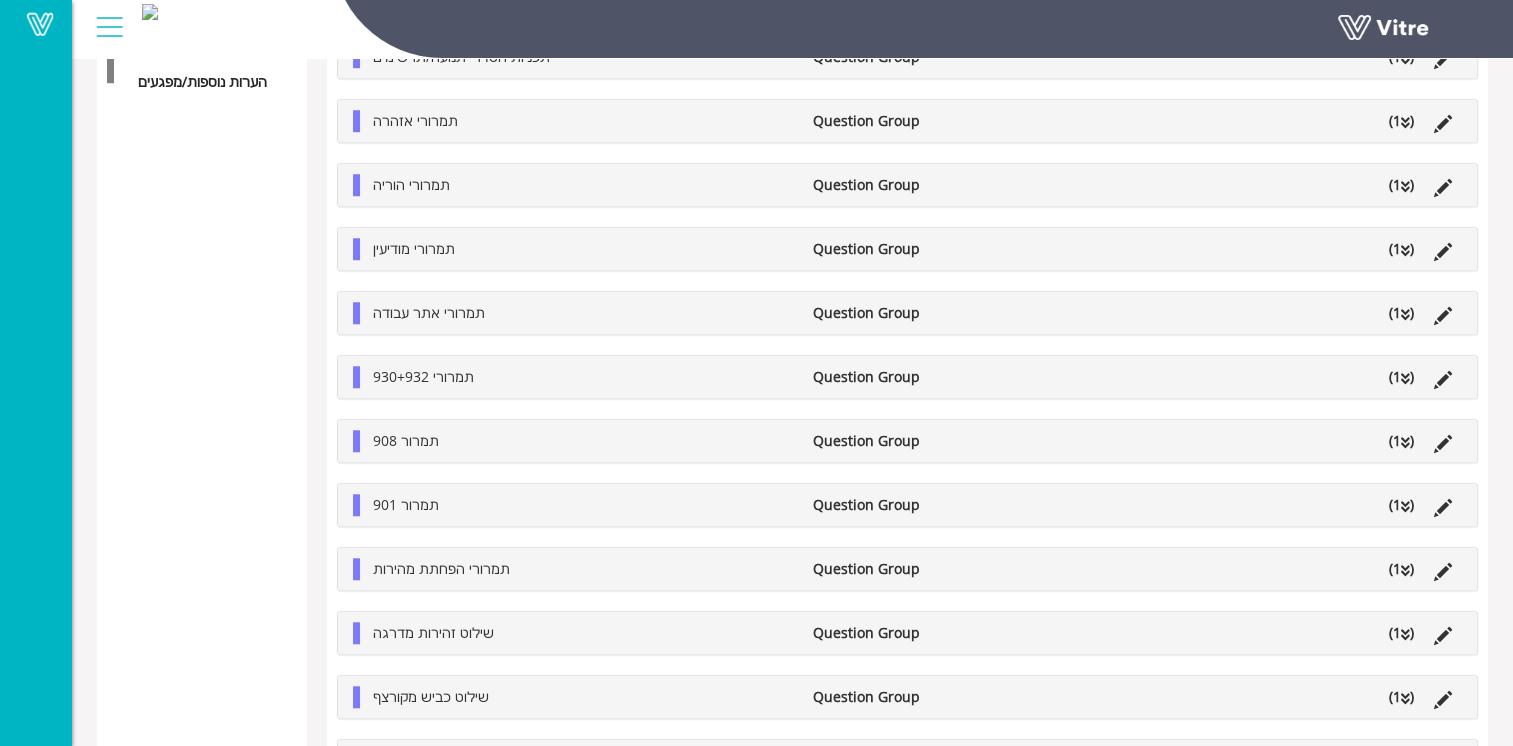 scroll, scrollTop: 1467, scrollLeft: 0, axis: vertical 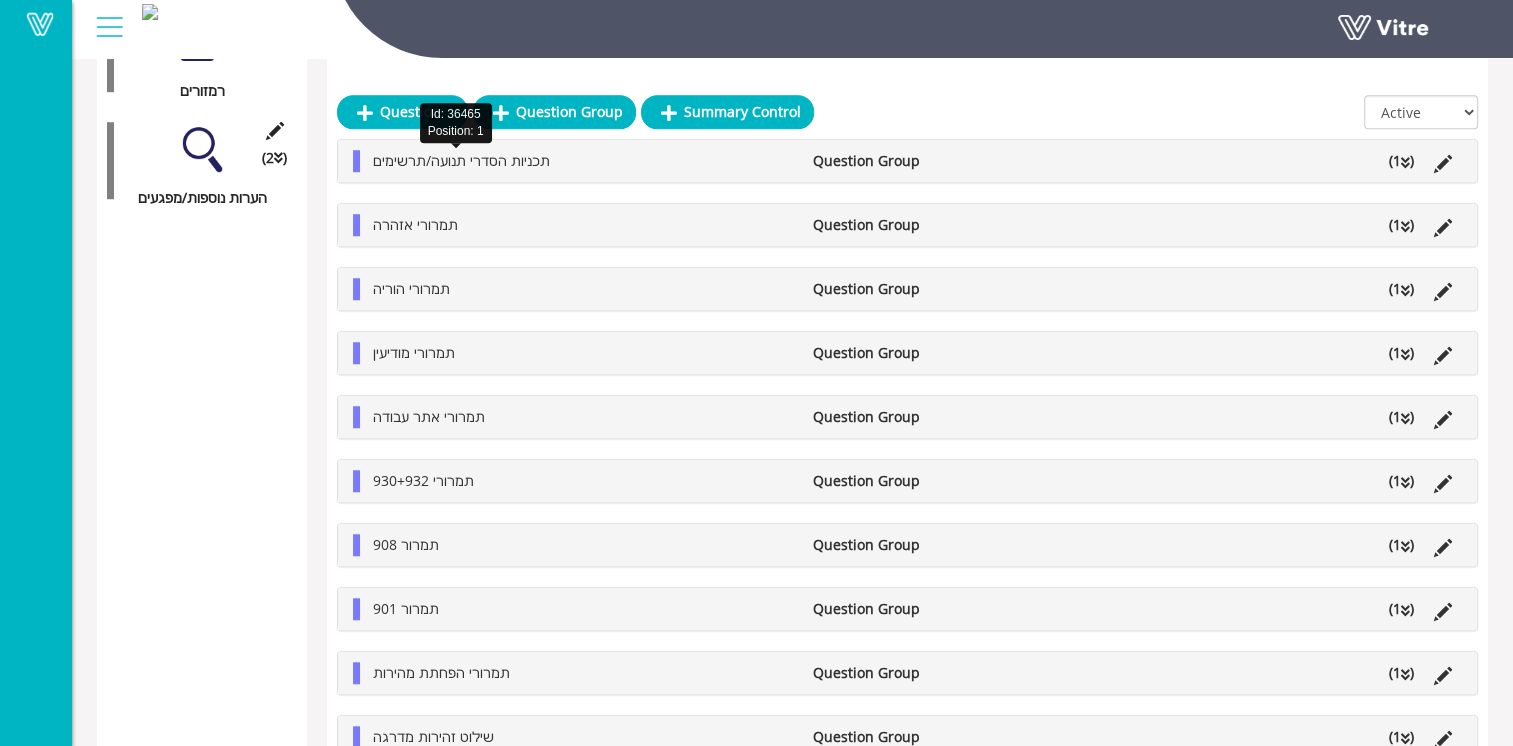 click on "תכניות הסדרי תנועה/תרשימים" at bounding box center (461, 160) 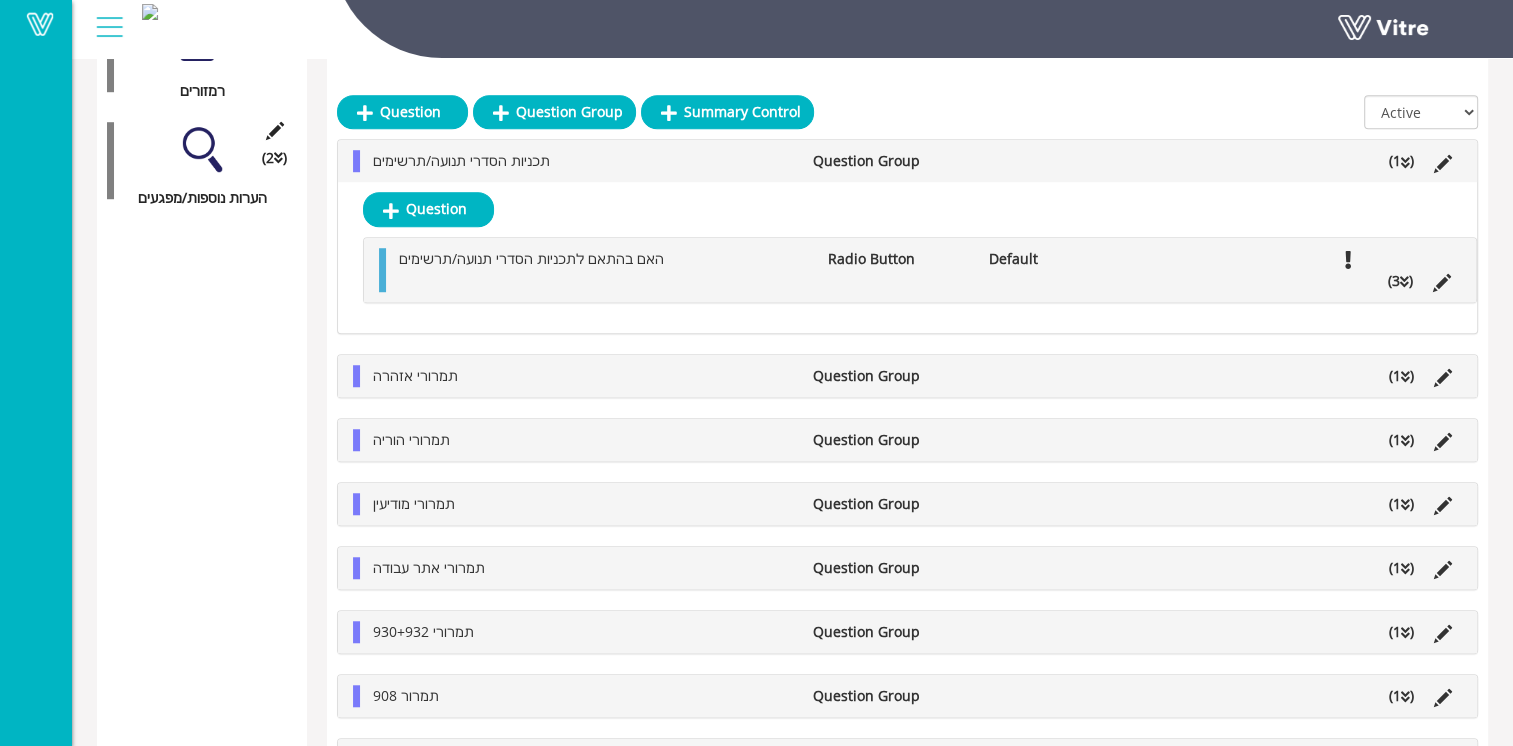 click on "האם בהתאם לתכניות הסדרי תנועה/תרשימים Radio Button Default                   (3 )" at bounding box center [925, 270] 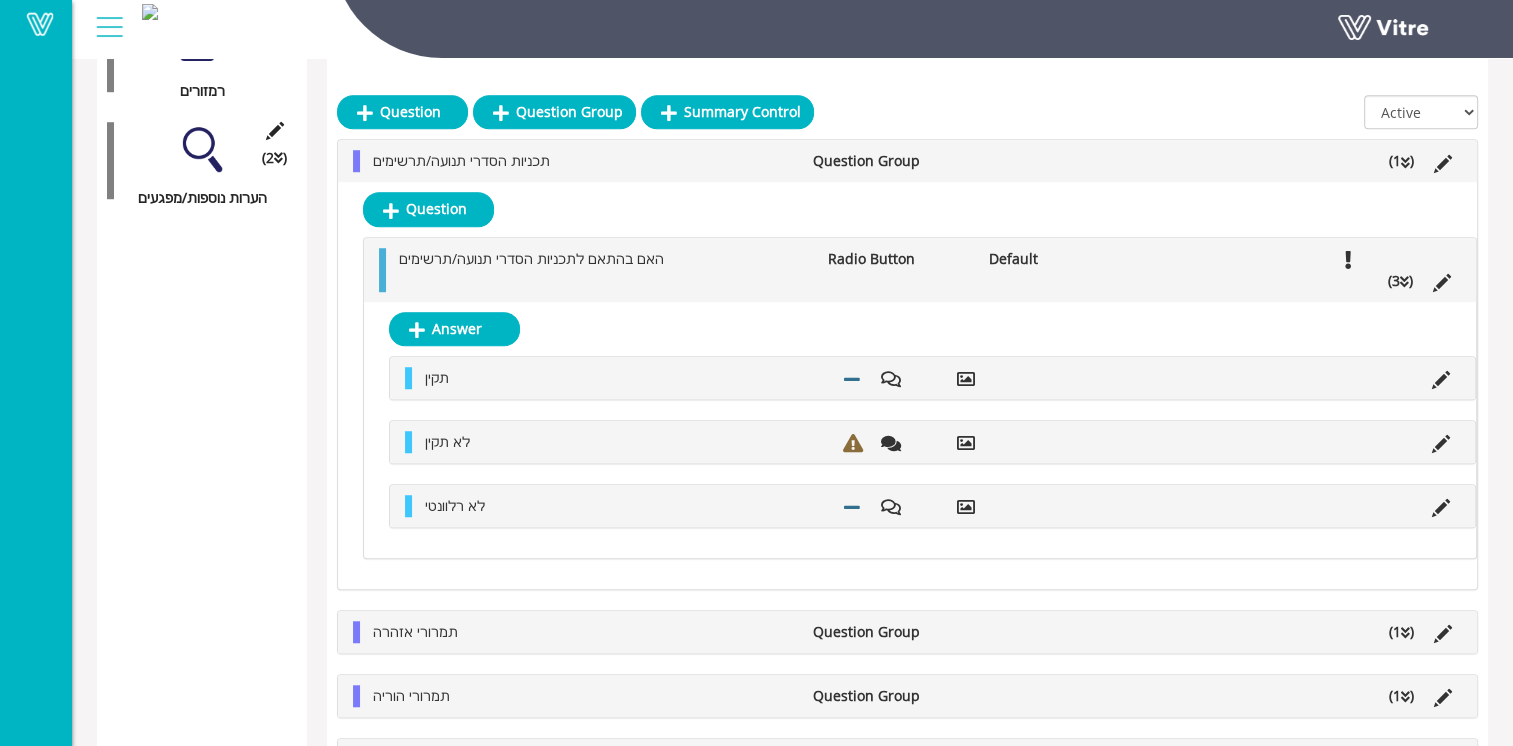 click on "האם בהתאם לתכניות הסדרי תנועה/תרשימים Radio Button Default                   (3 )" at bounding box center [925, 270] 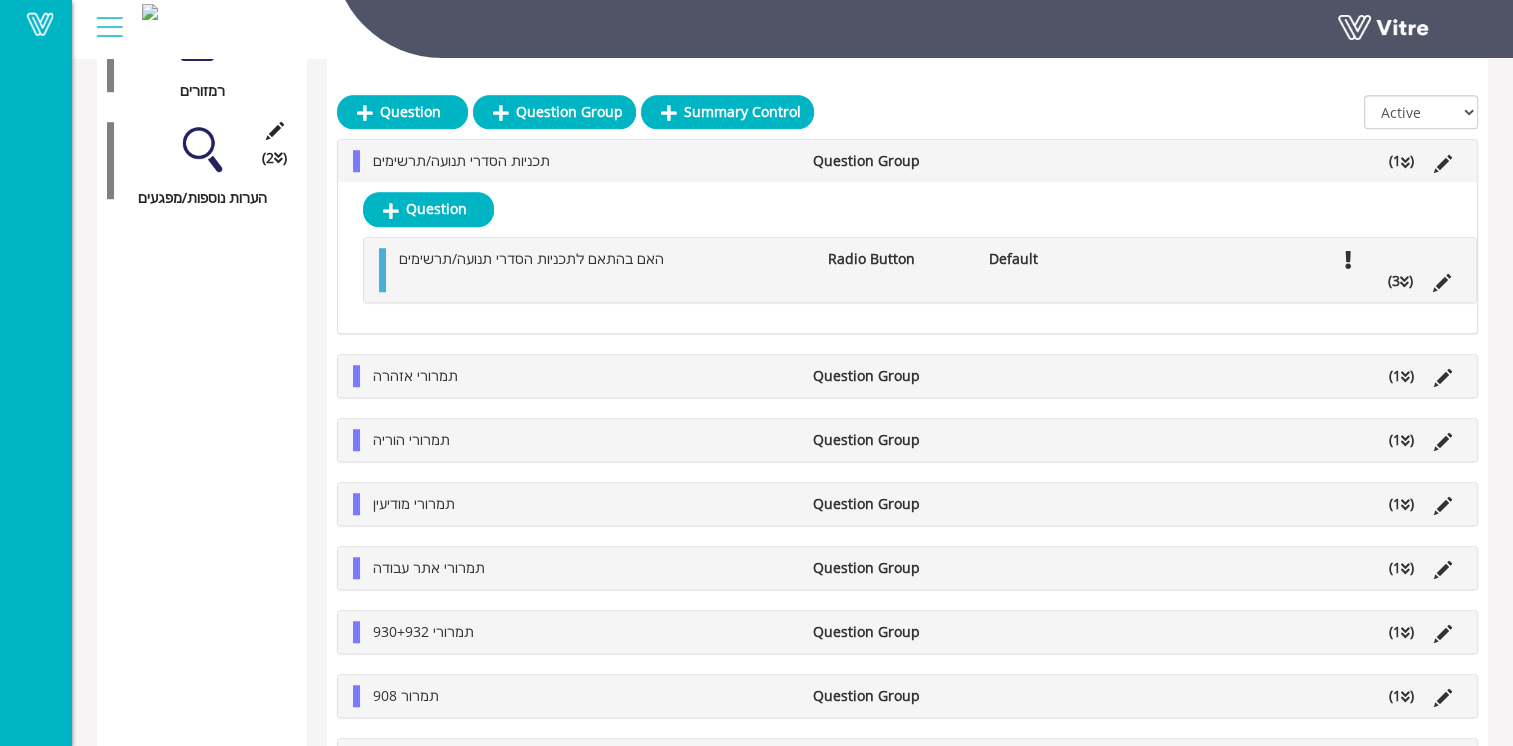 click on "תמרורי אזהרה" at bounding box center [583, 376] 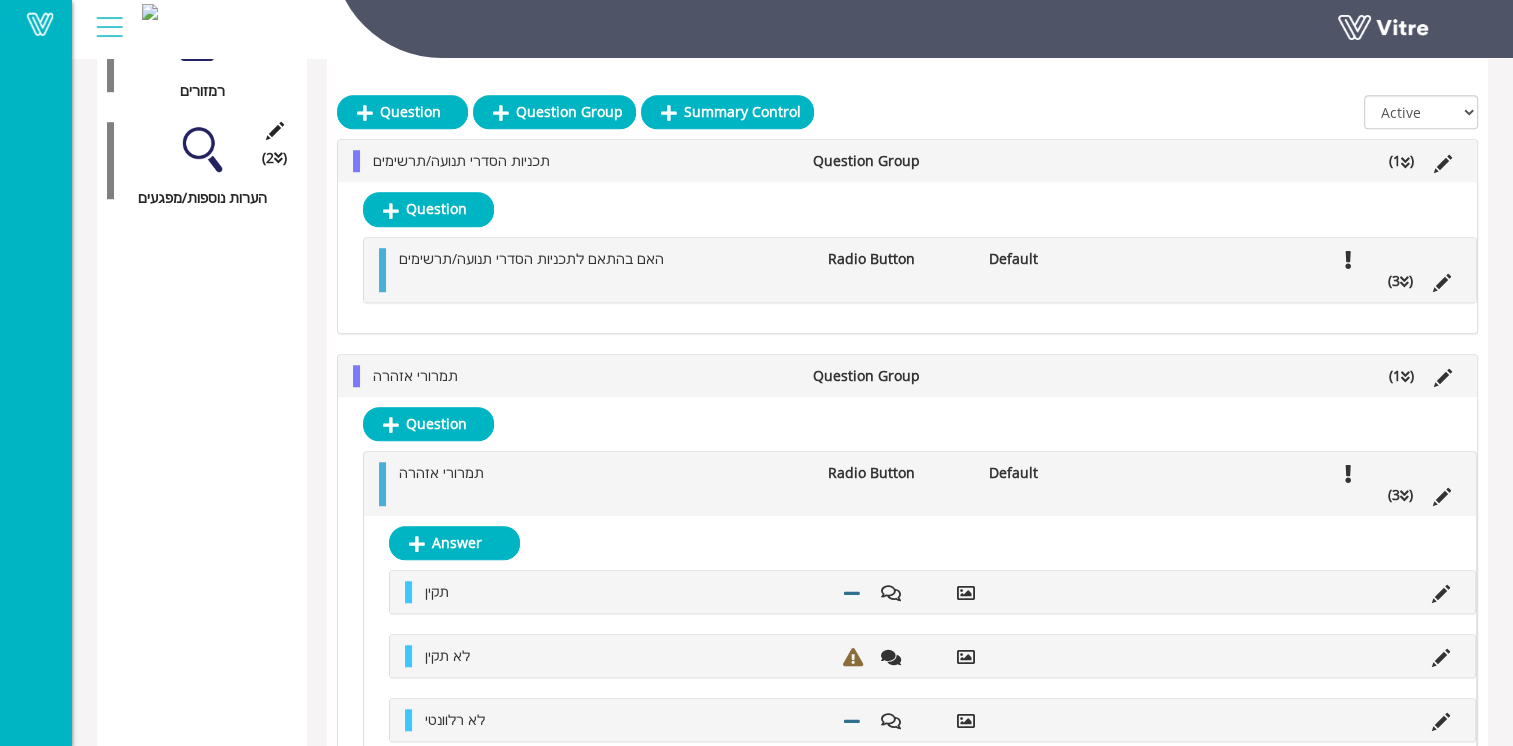 click on "תמרורי אזהרה" at bounding box center [603, 473] 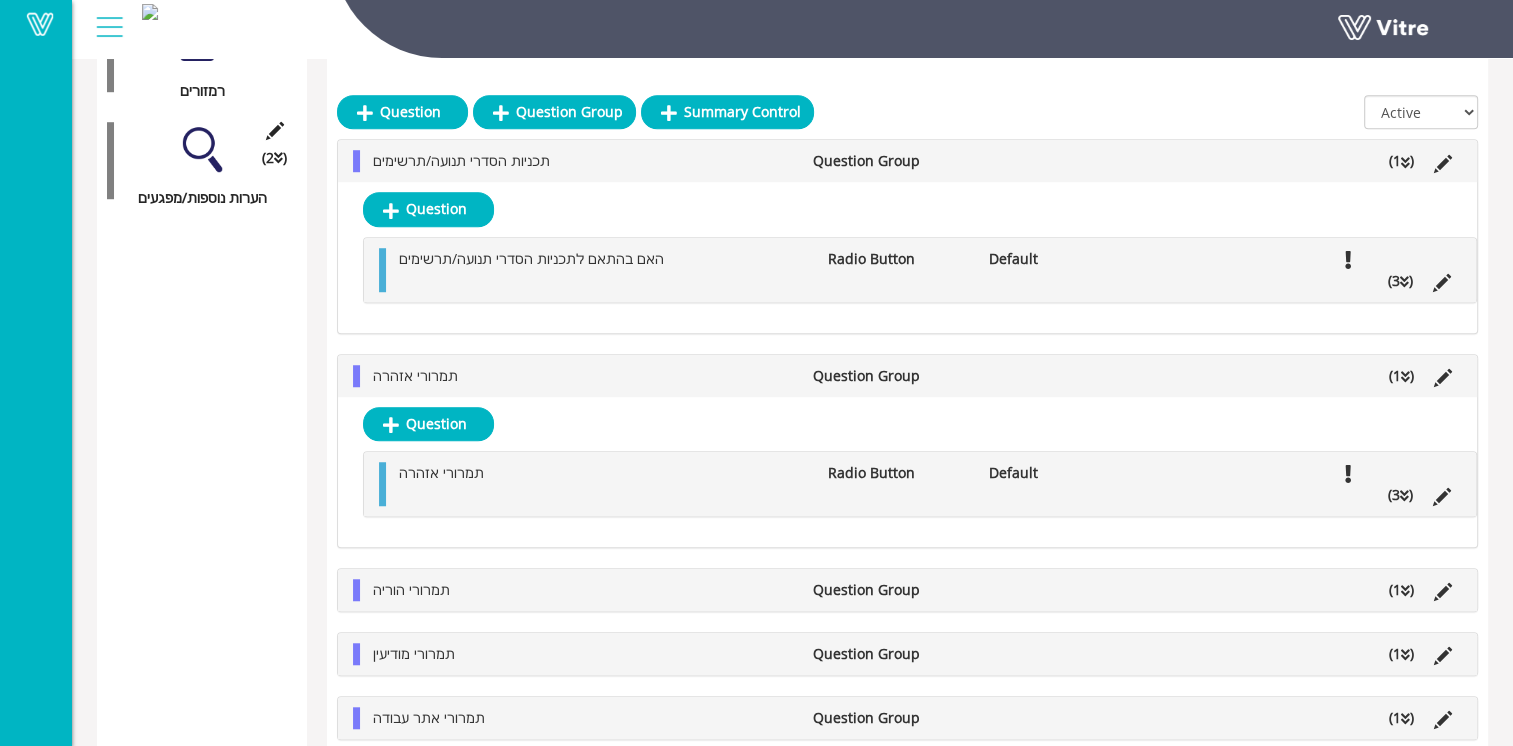 click on "תמרורי אזהרה" at bounding box center [603, 473] 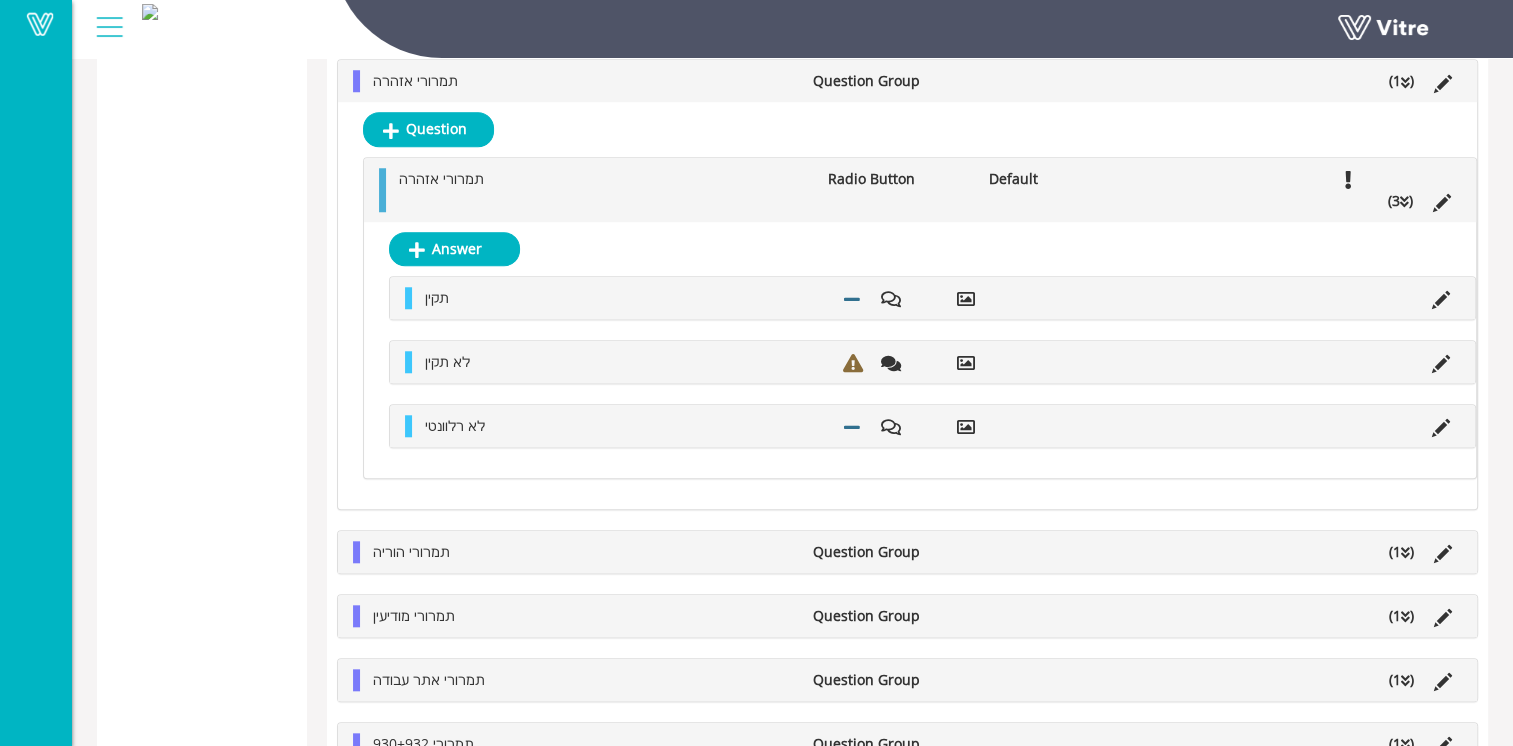 scroll, scrollTop: 1776, scrollLeft: 0, axis: vertical 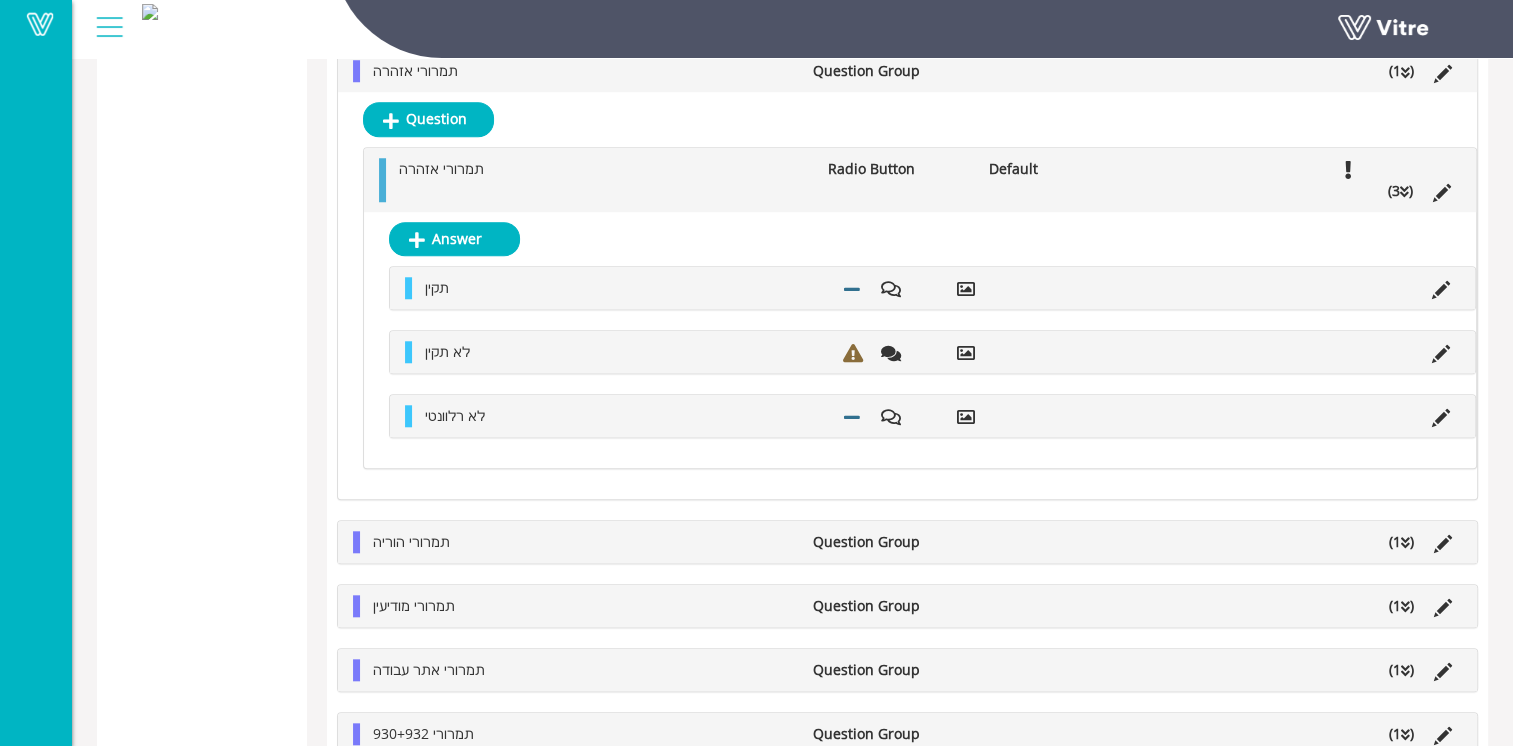 click on "תמרורי הוריה" at bounding box center [583, 542] 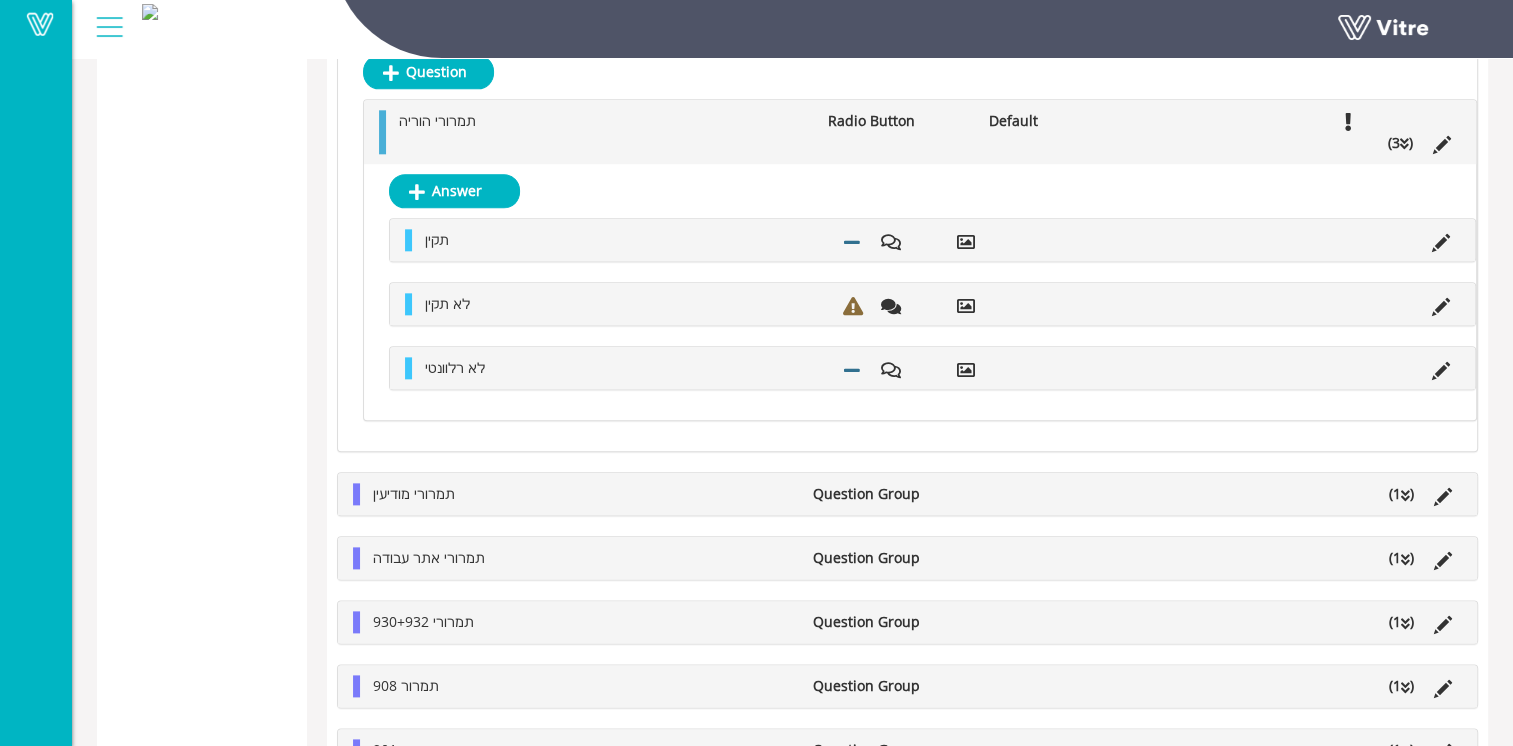 scroll, scrollTop: 2320, scrollLeft: 0, axis: vertical 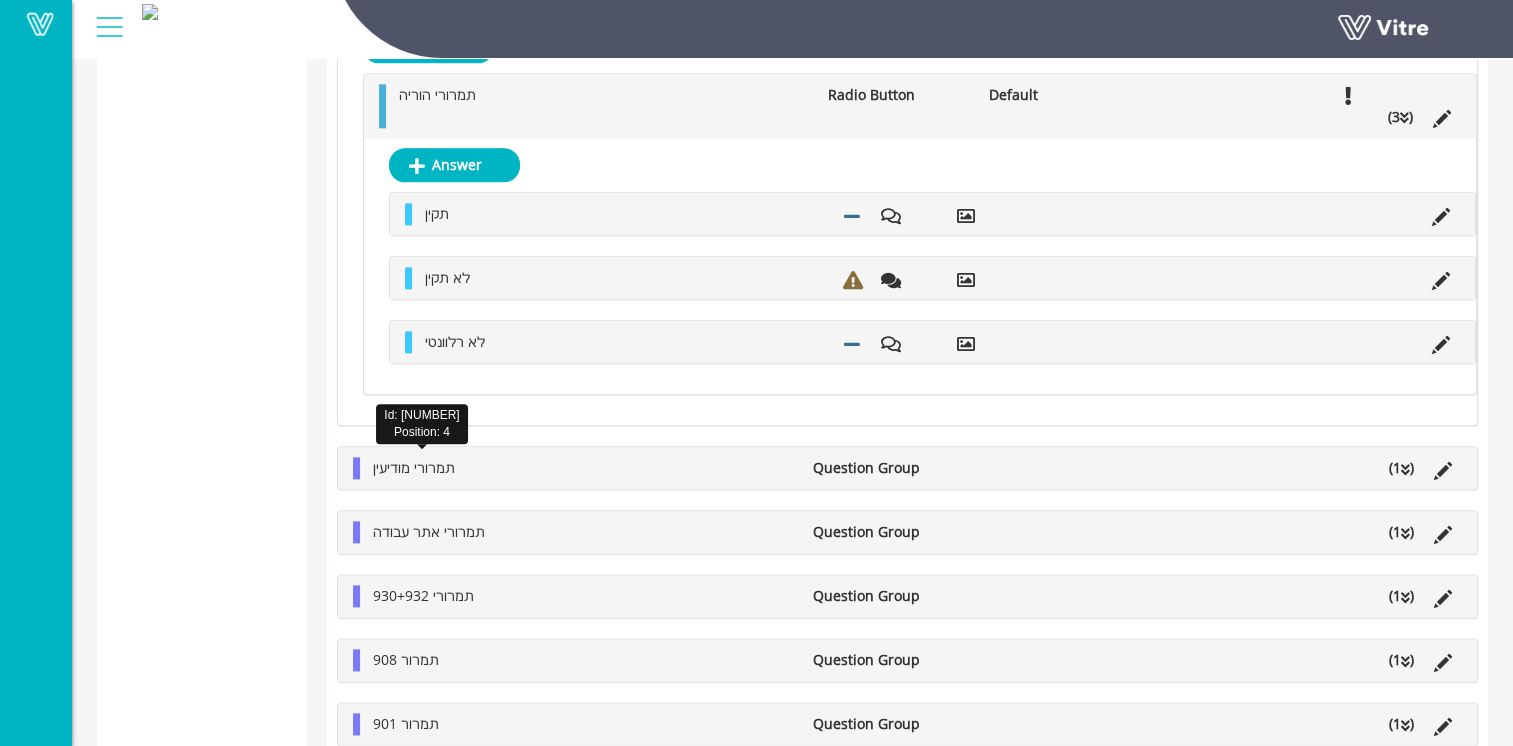 click on "תמרורי מודיעין" at bounding box center (414, 467) 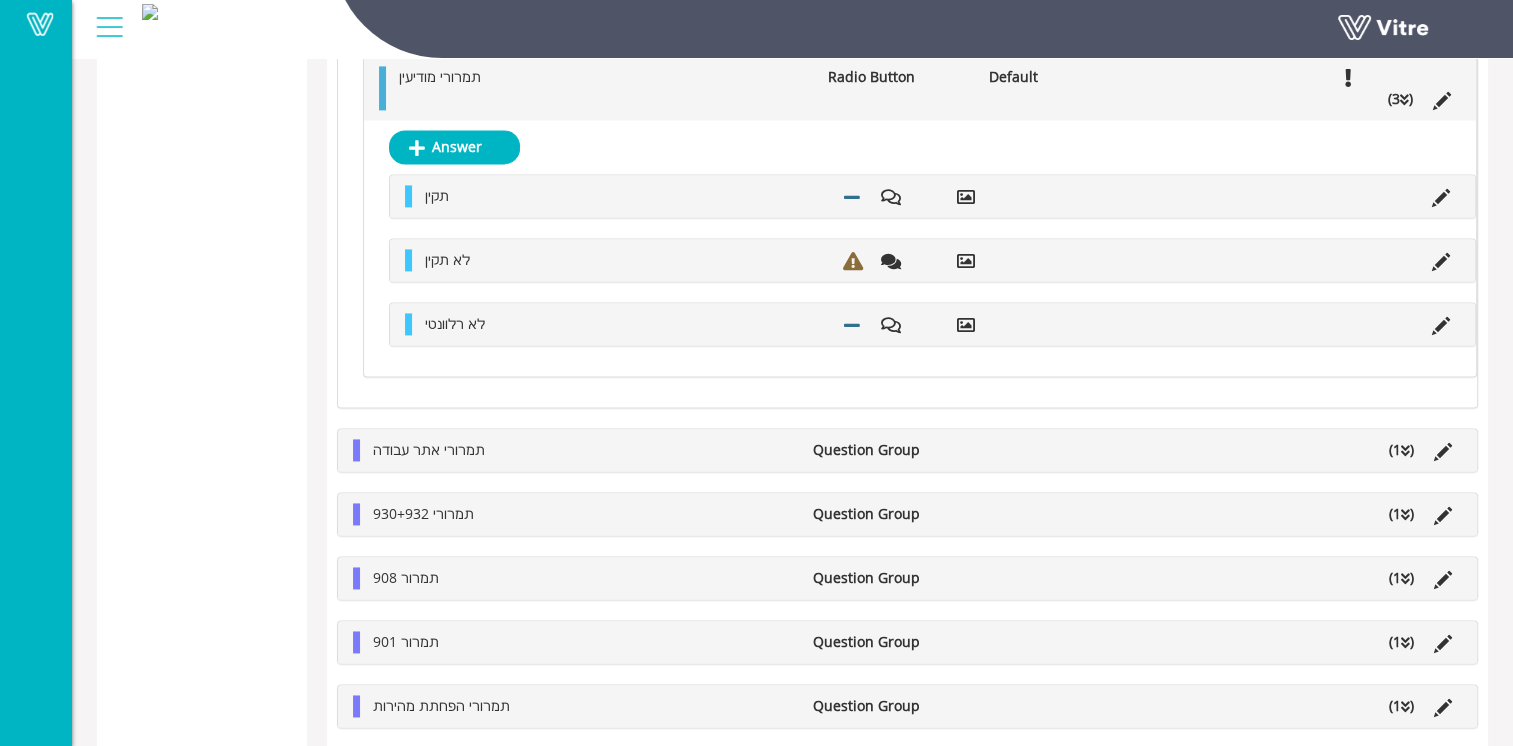scroll, scrollTop: 2818, scrollLeft: 0, axis: vertical 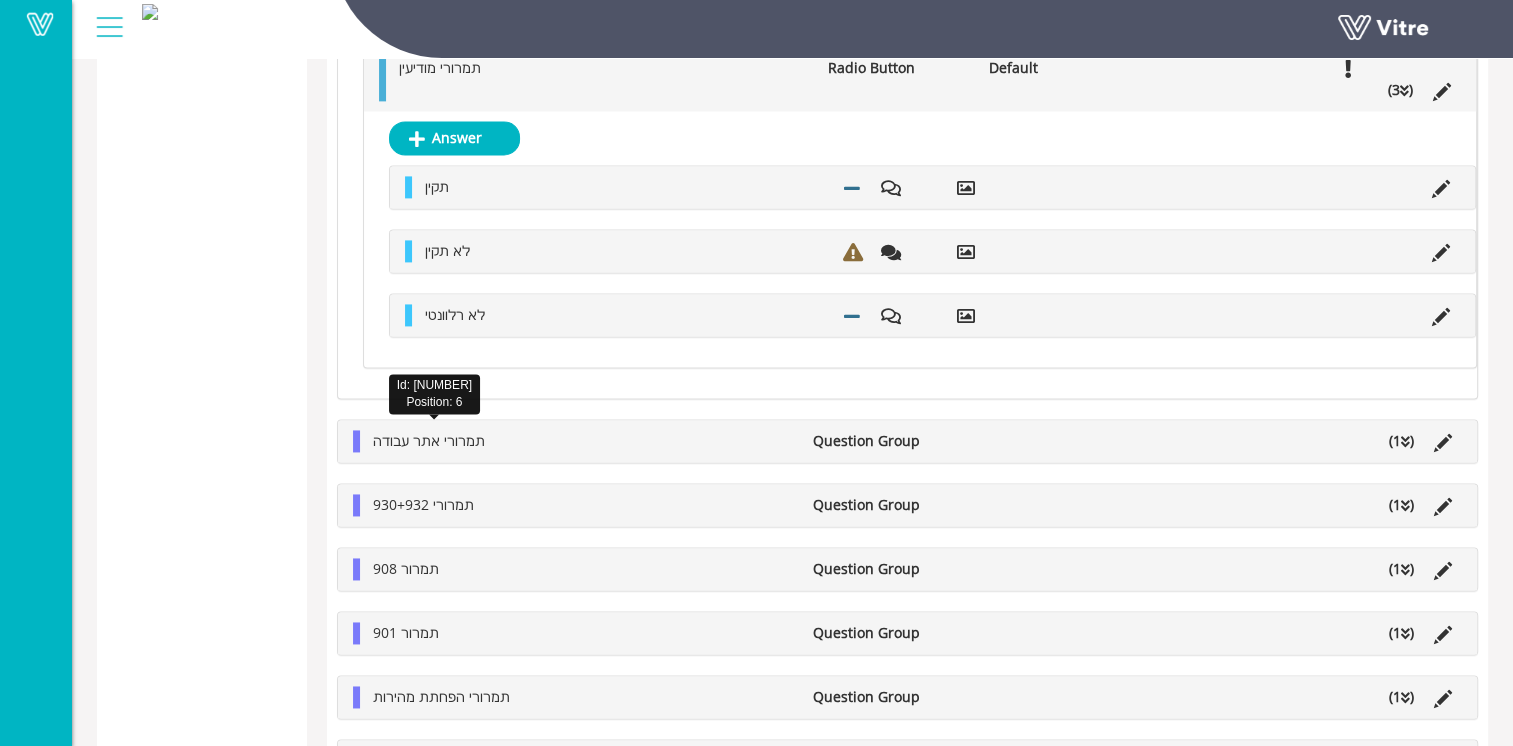 click on "תמרורי אתר עבודה" at bounding box center (429, 440) 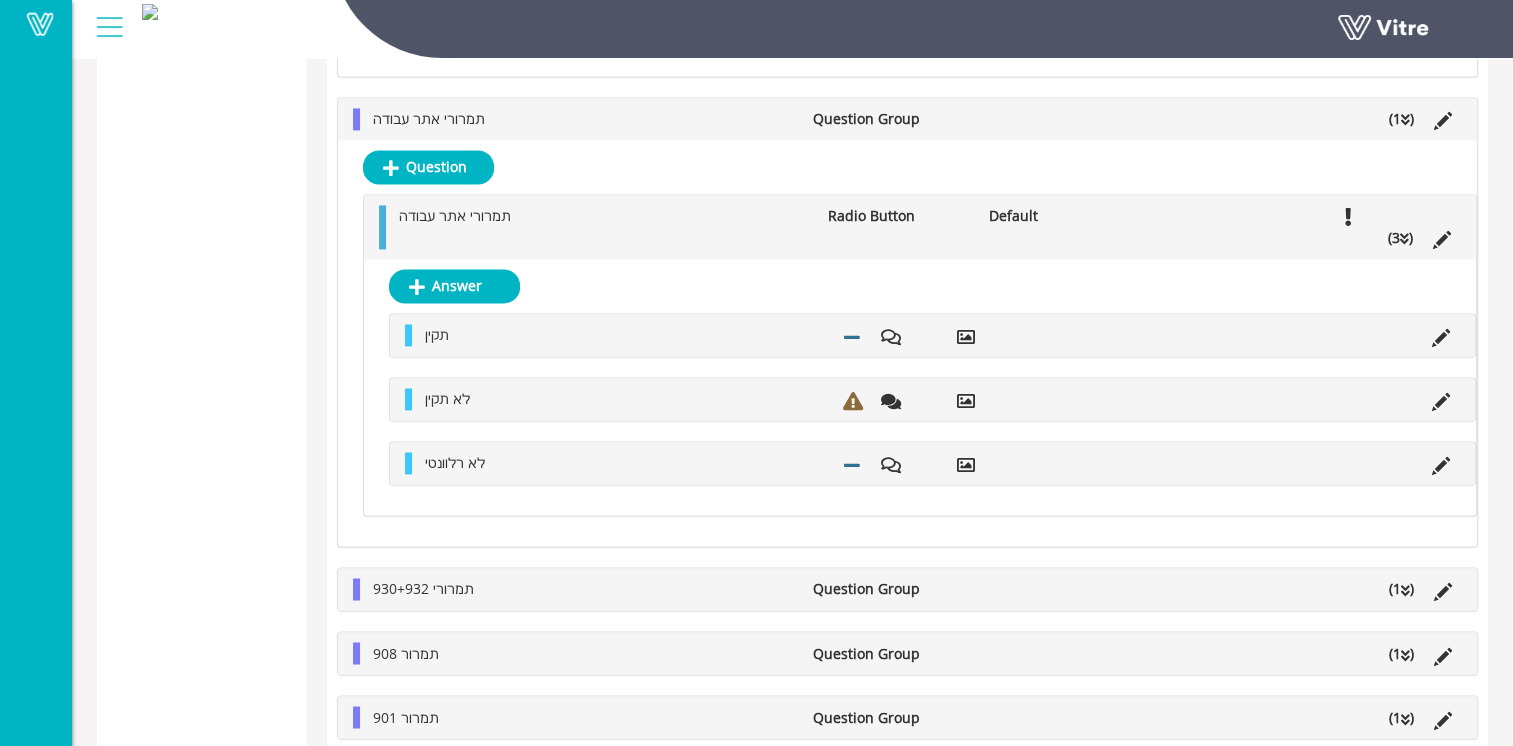 scroll, scrollTop: 3154, scrollLeft: 0, axis: vertical 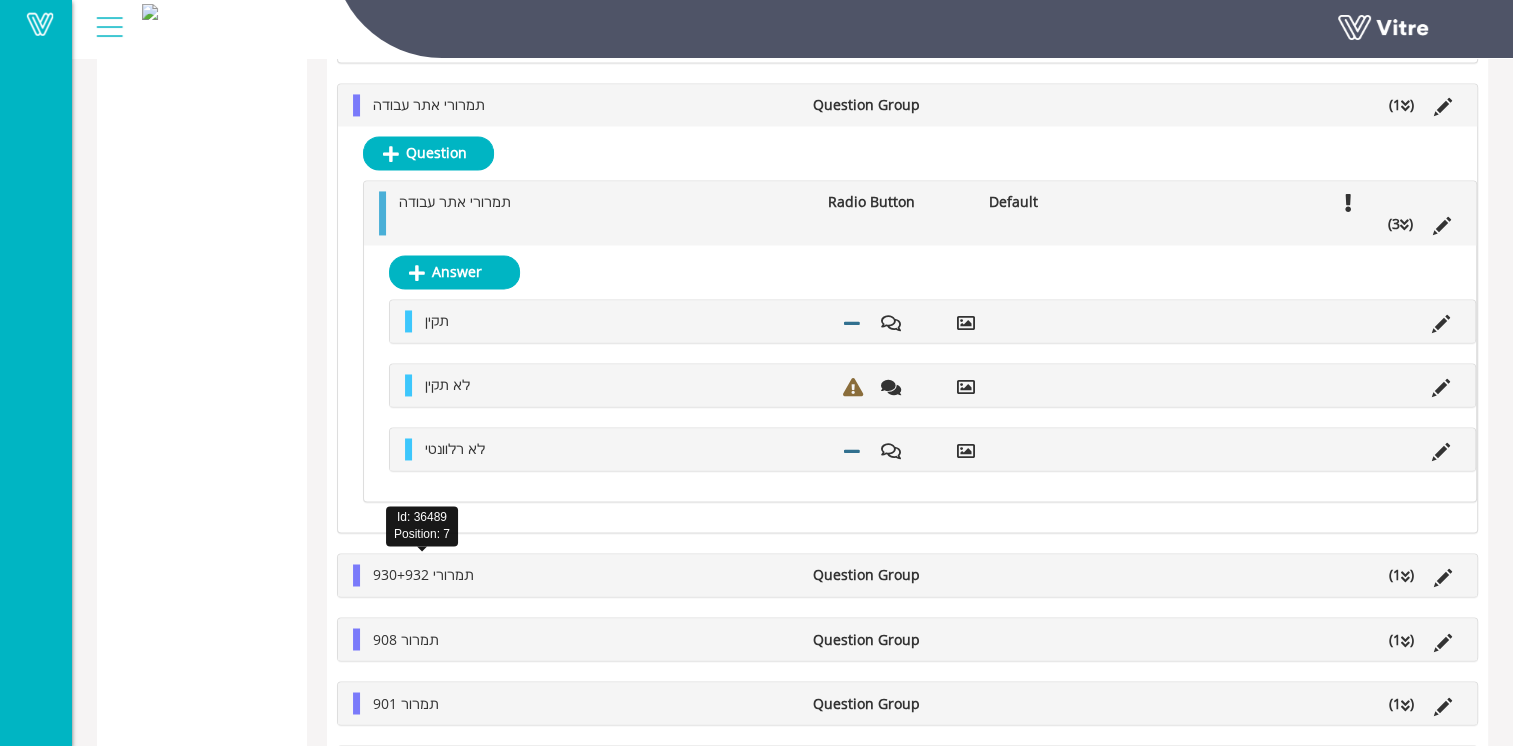 click on "תמרורי 930+932" at bounding box center [423, 574] 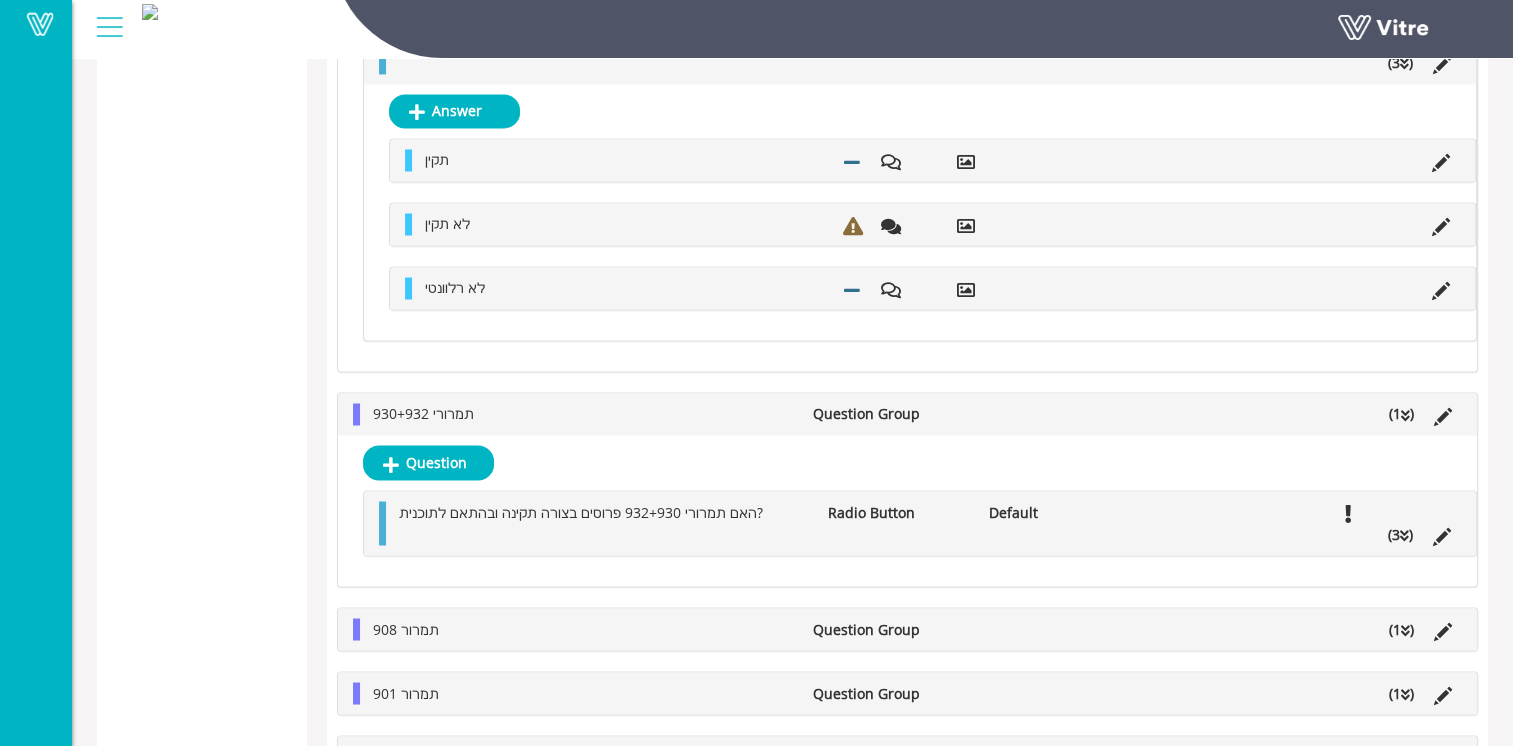 scroll, scrollTop: 3413, scrollLeft: 0, axis: vertical 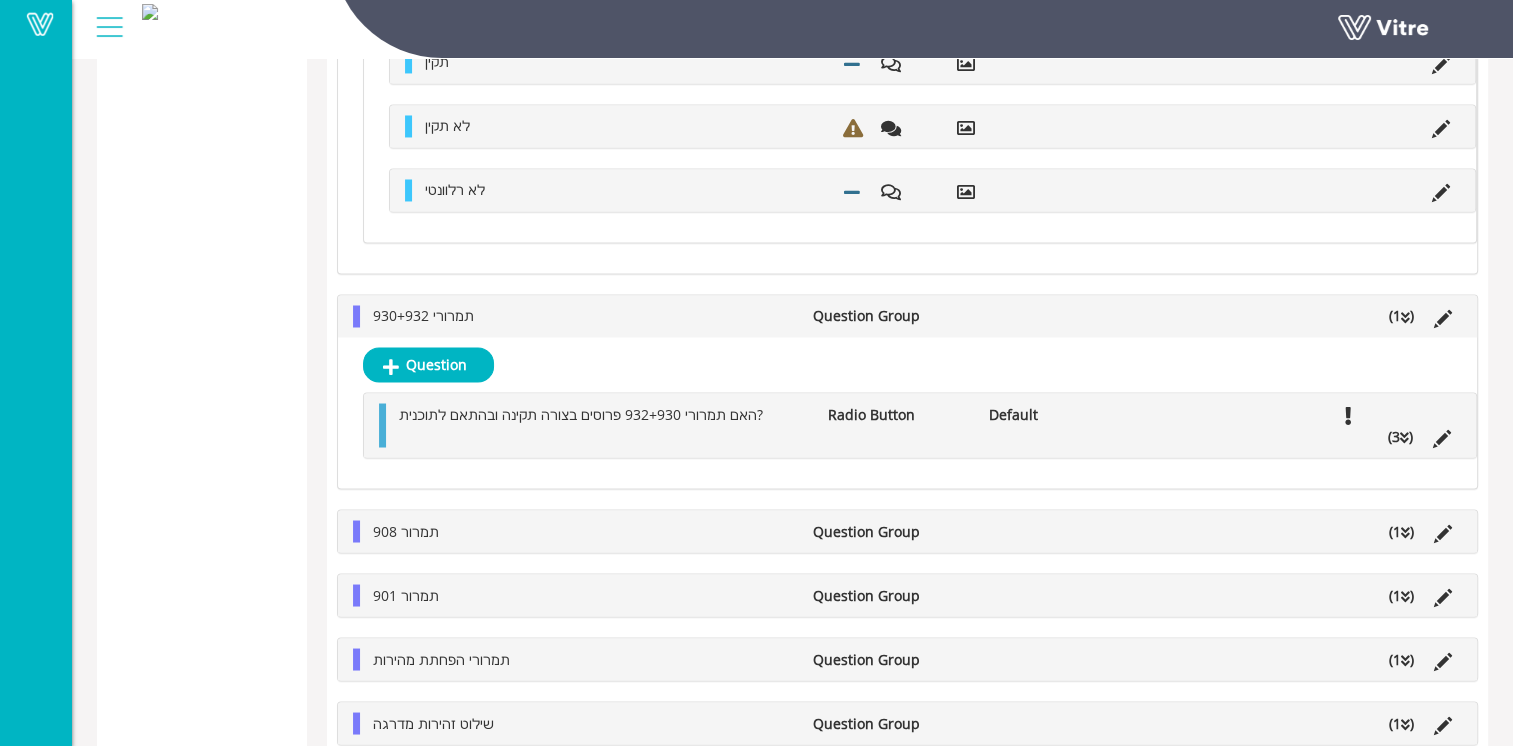 click on "האם תמרורי 932+930 פרוסים בצורה תקינה ובהתאם לתוכנית? Radio Button Default                   (3 )" at bounding box center (925, 425) 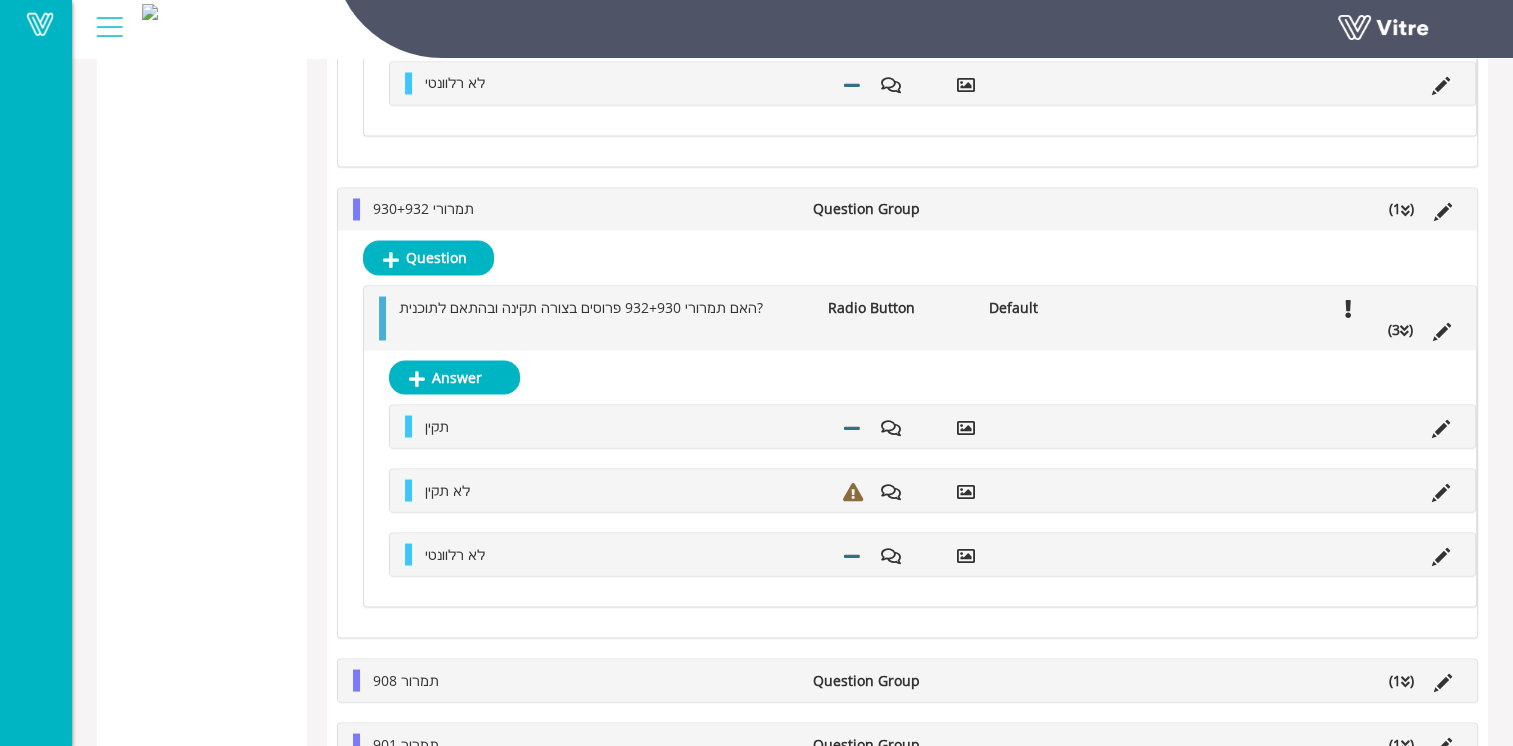 scroll, scrollTop: 3699, scrollLeft: 0, axis: vertical 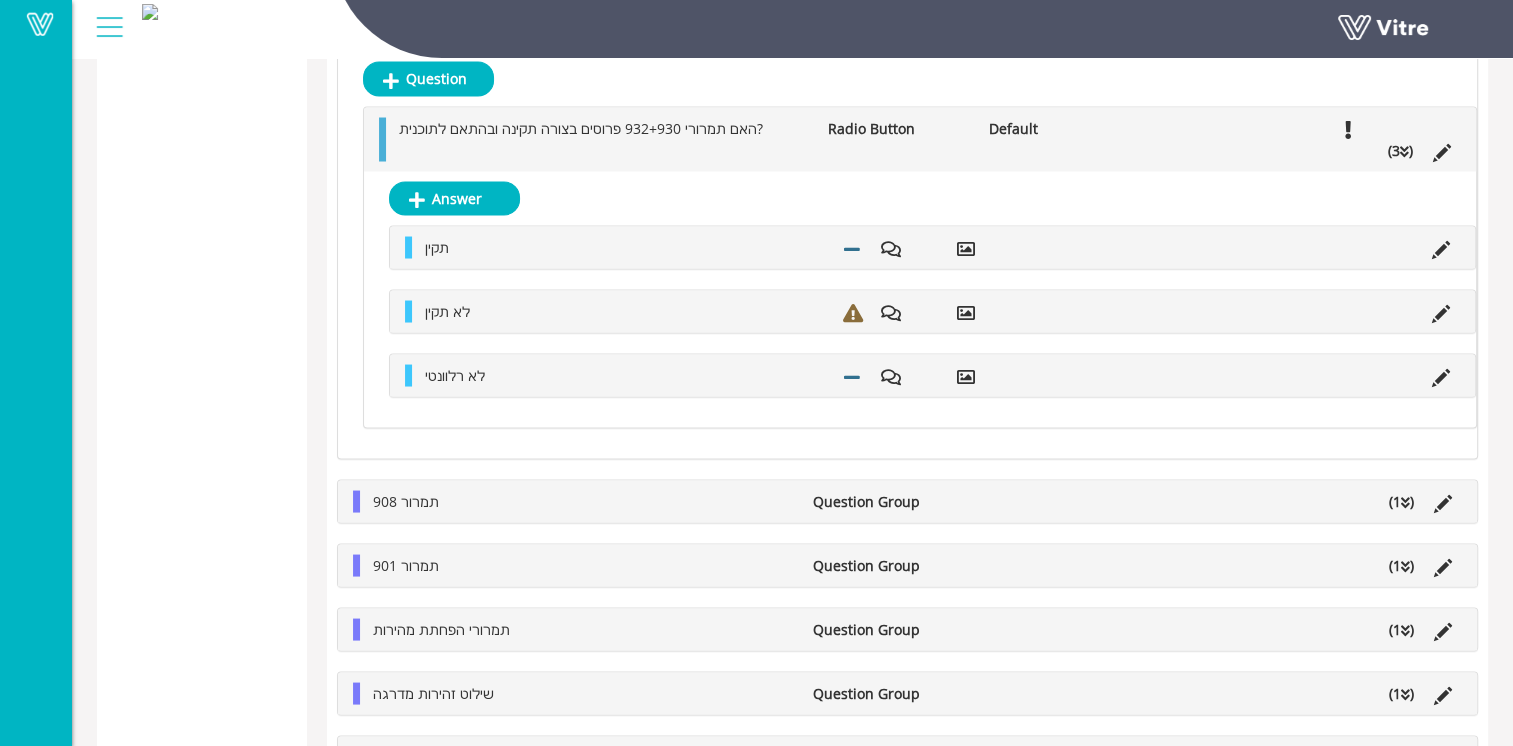 click on "תמרור 908" at bounding box center [583, 501] 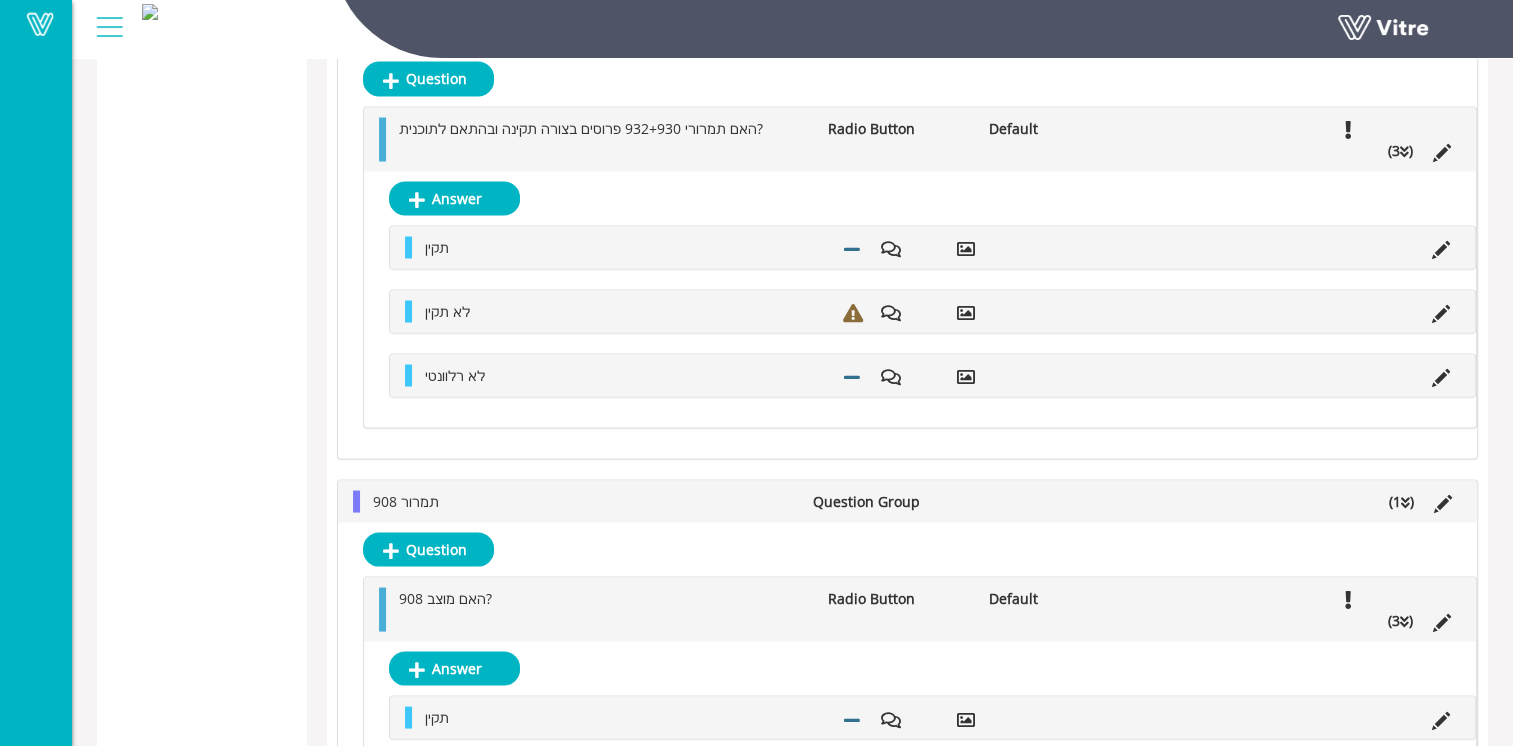 click on "האם מוצב 908?" at bounding box center (603, 598) 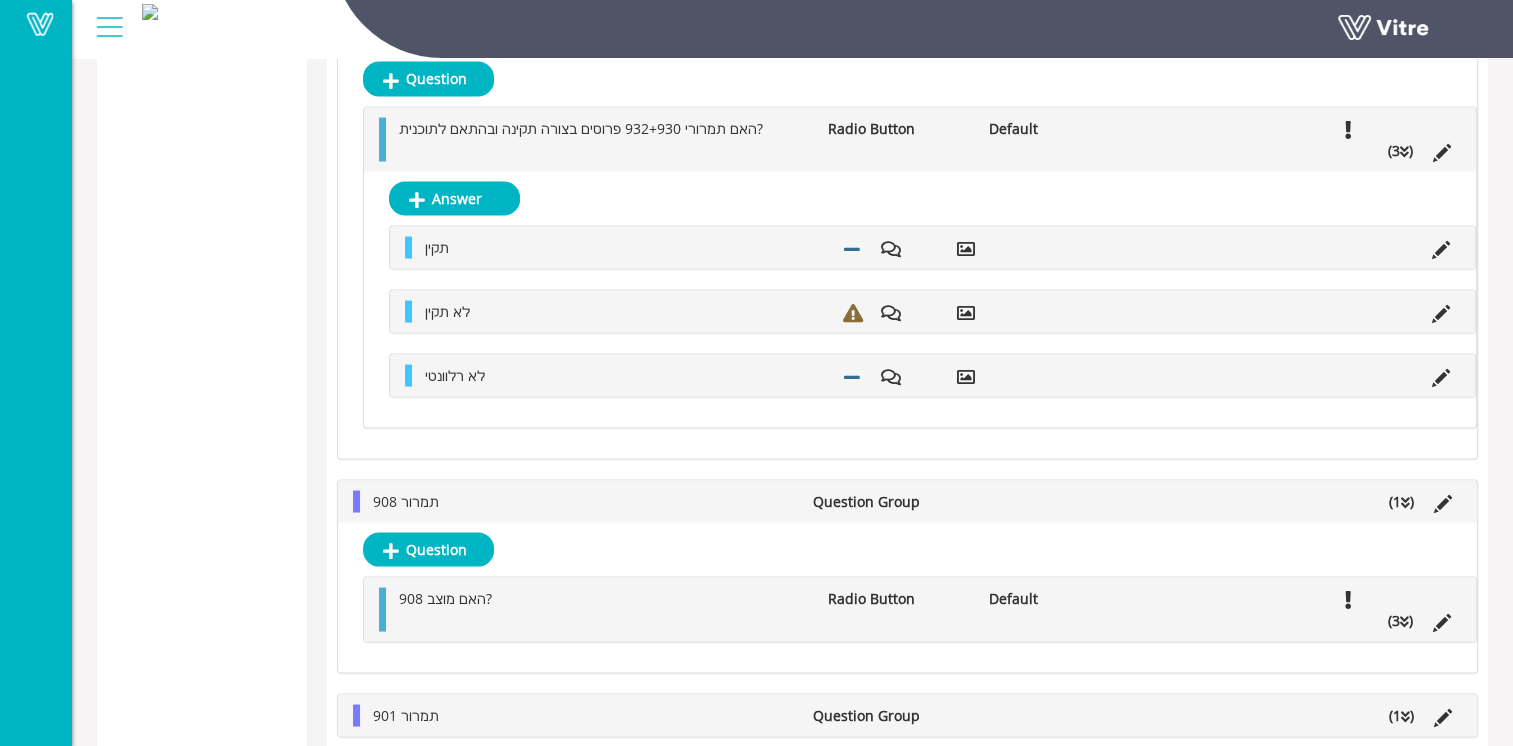 click on "האם מוצב 908?" at bounding box center [603, 598] 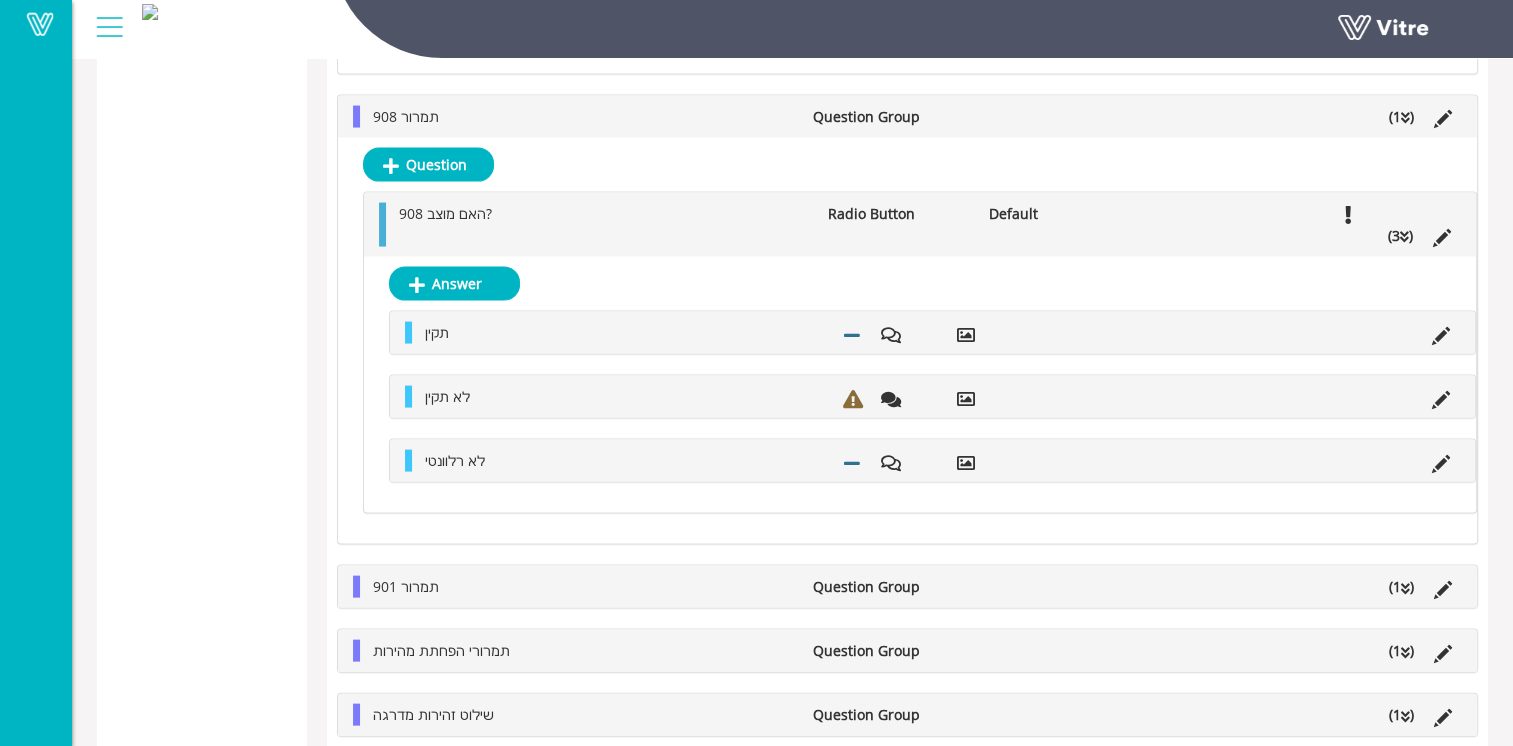 scroll, scrollTop: 4094, scrollLeft: 0, axis: vertical 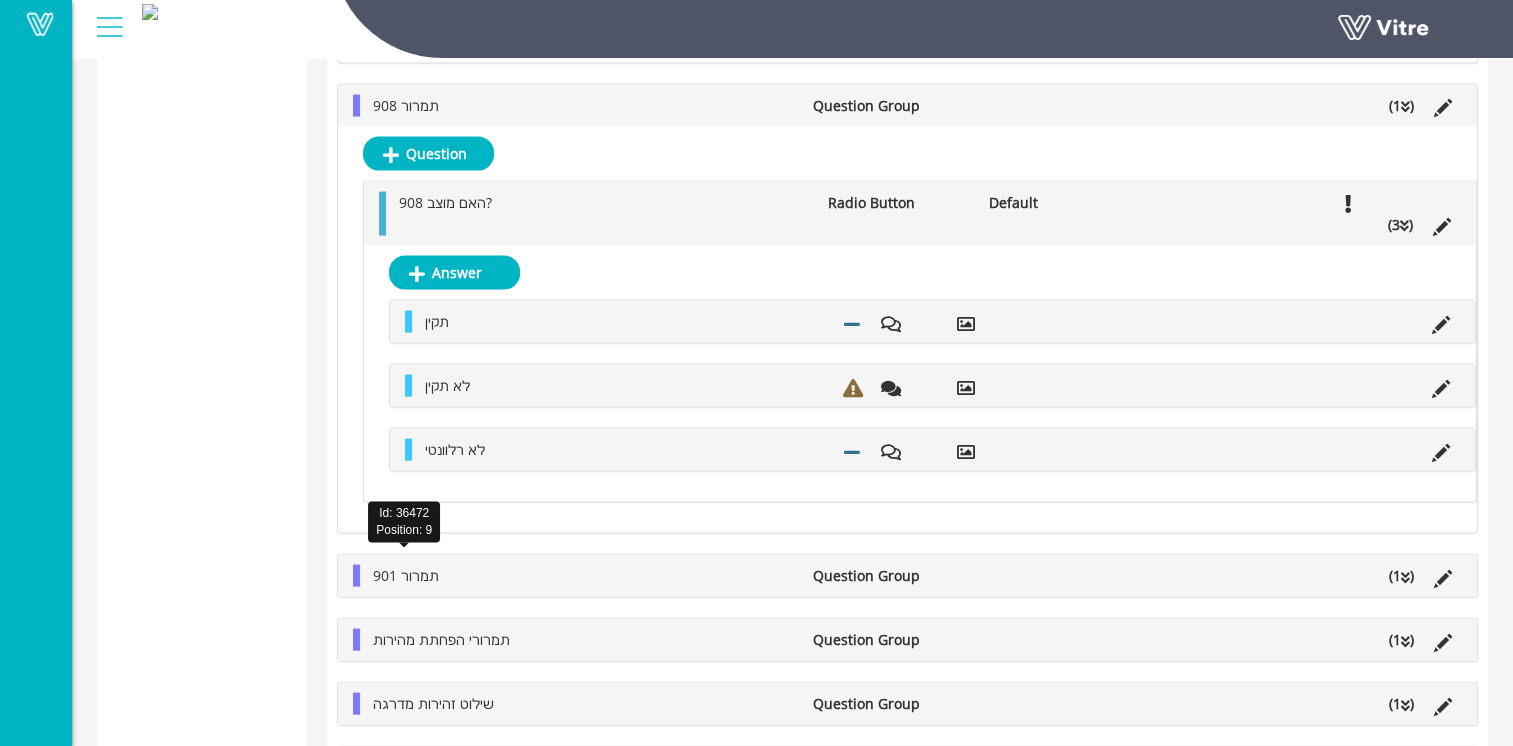 click on "תמרור 901" at bounding box center (406, 575) 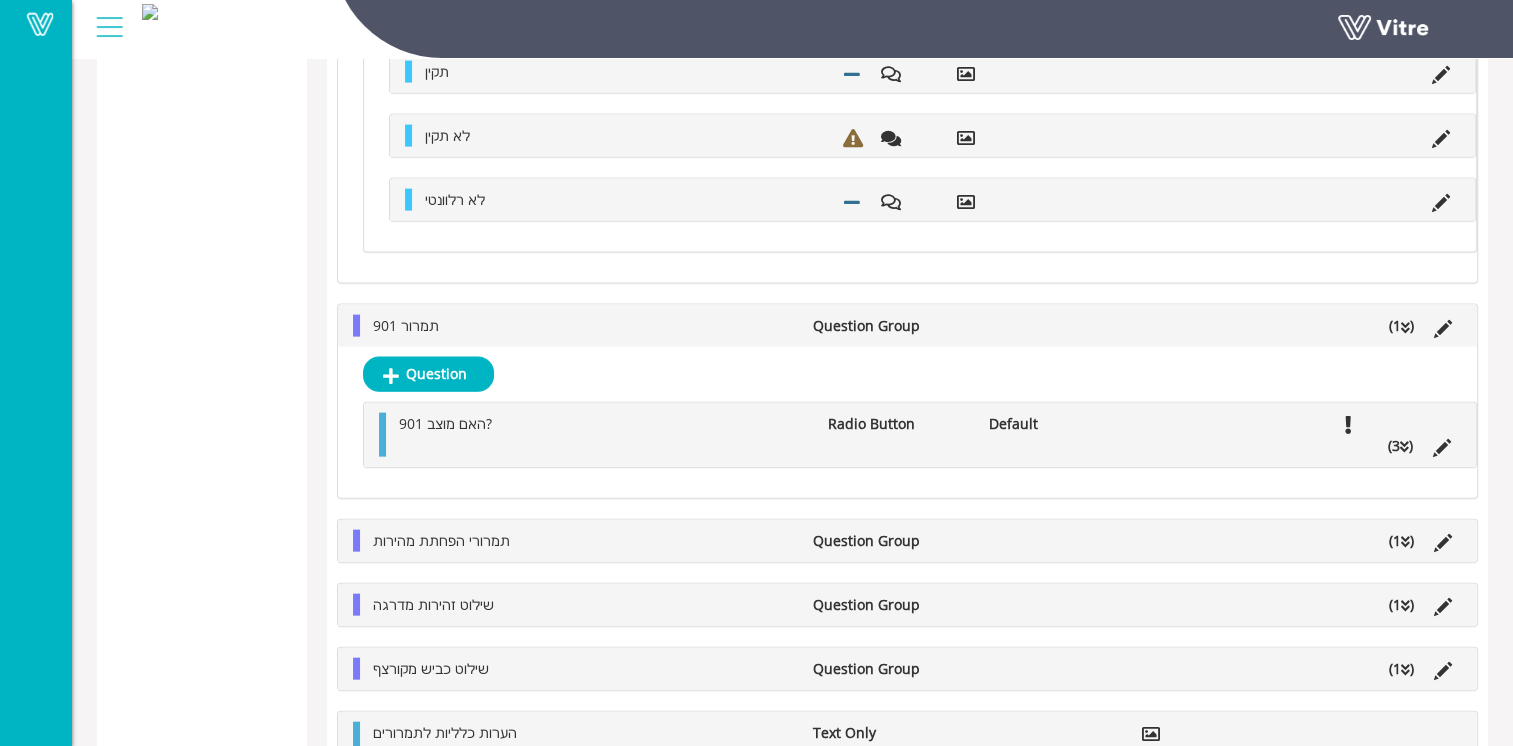 scroll, scrollTop: 4385, scrollLeft: 0, axis: vertical 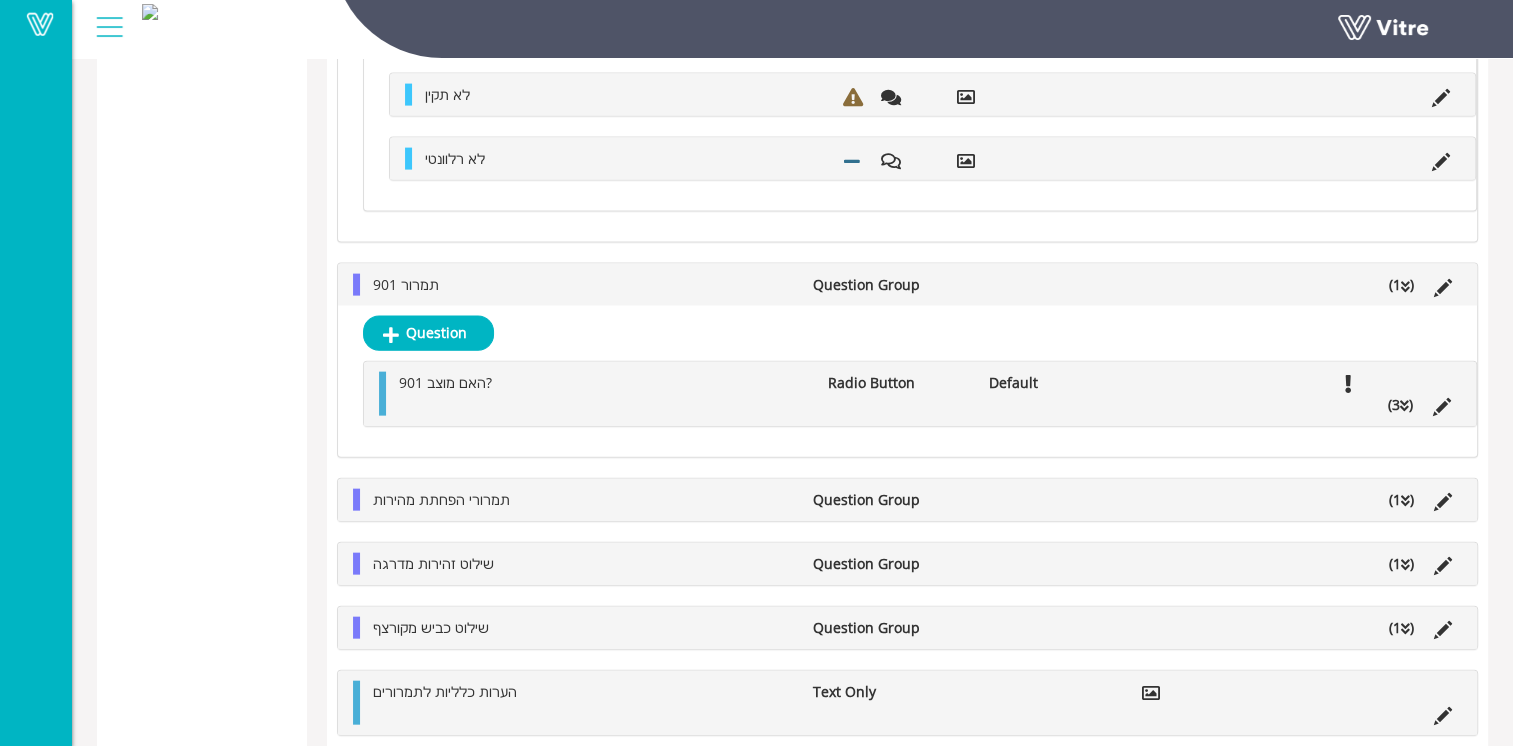 click on "האם מוצב 901?" at bounding box center [603, 383] 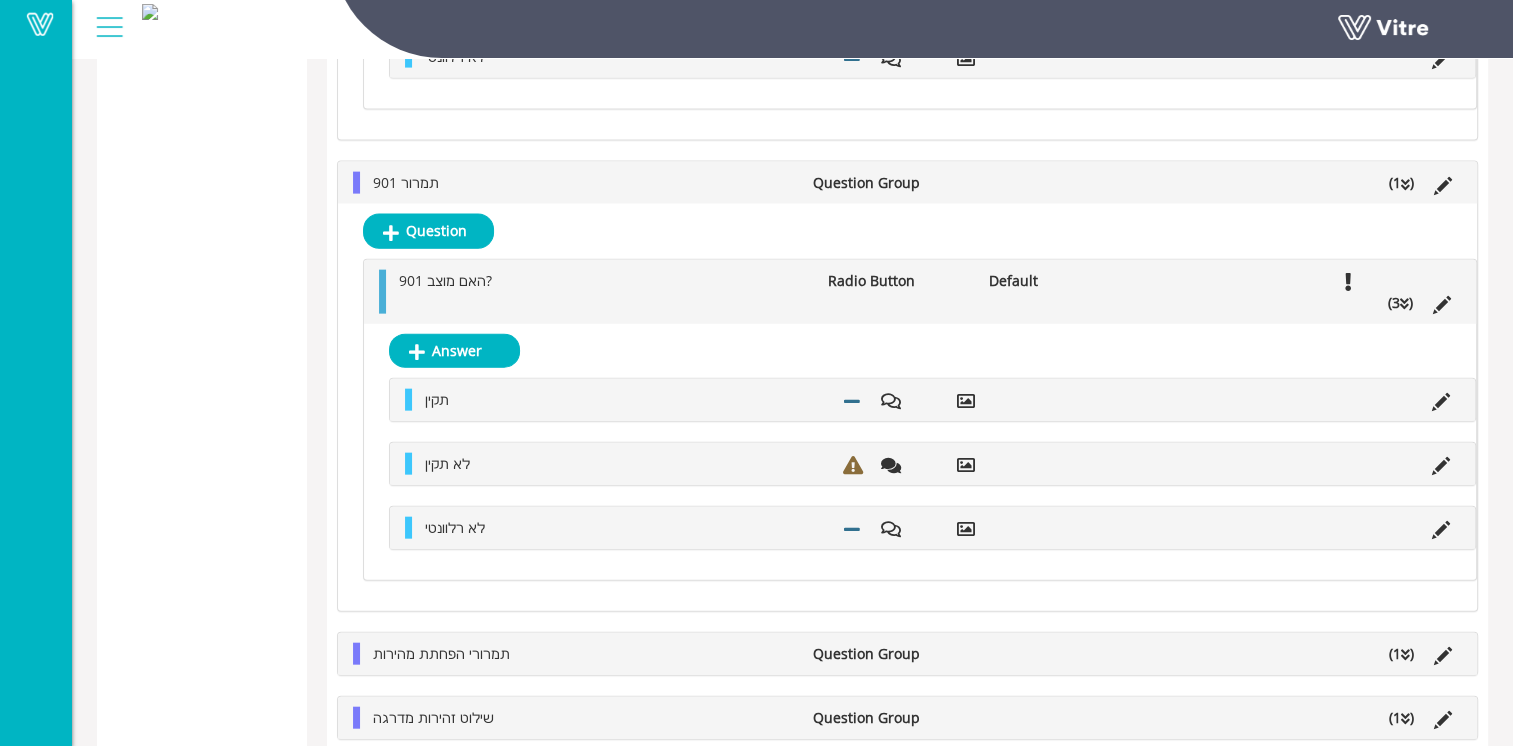 scroll, scrollTop: 4640, scrollLeft: 0, axis: vertical 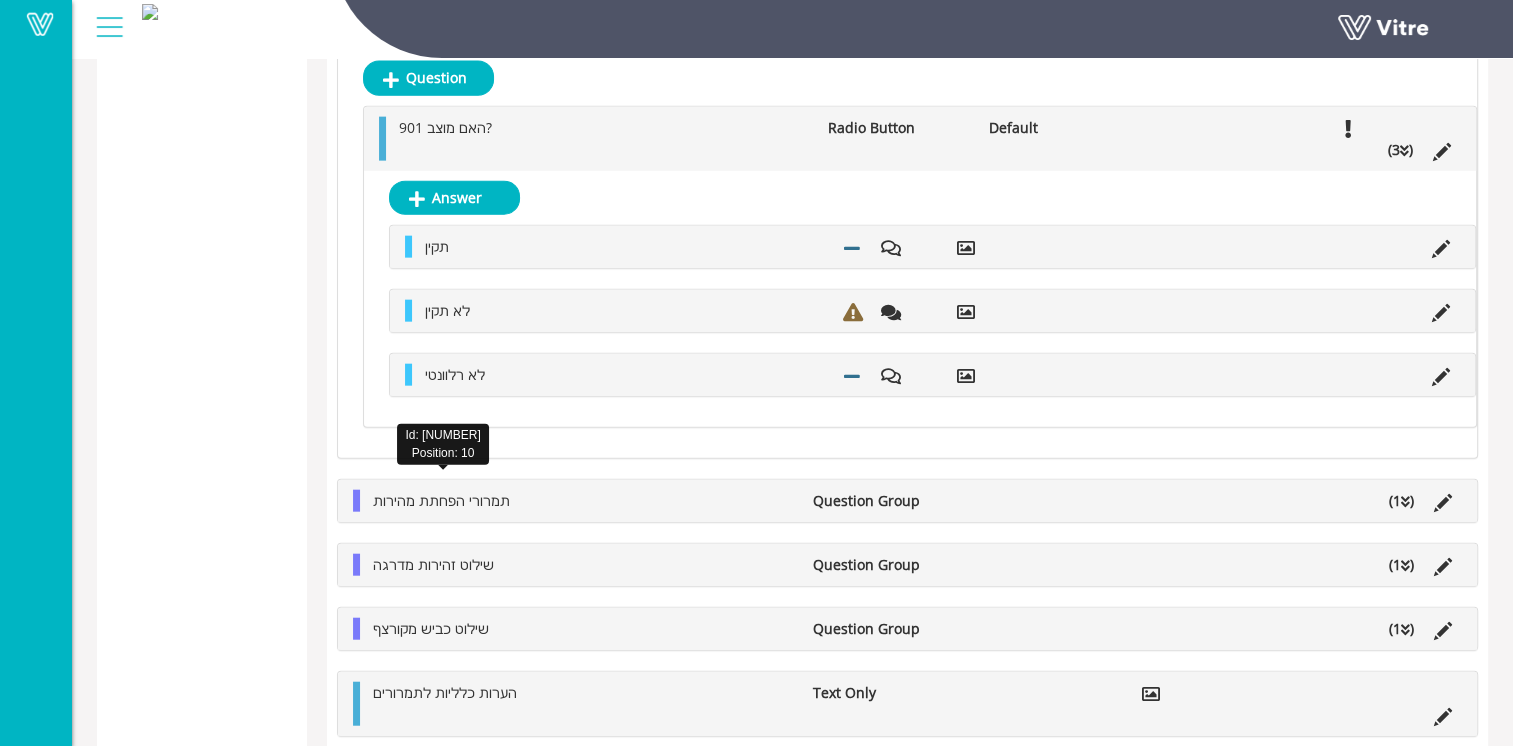 click on "תמרורי הפחתת מהירות" at bounding box center (441, 500) 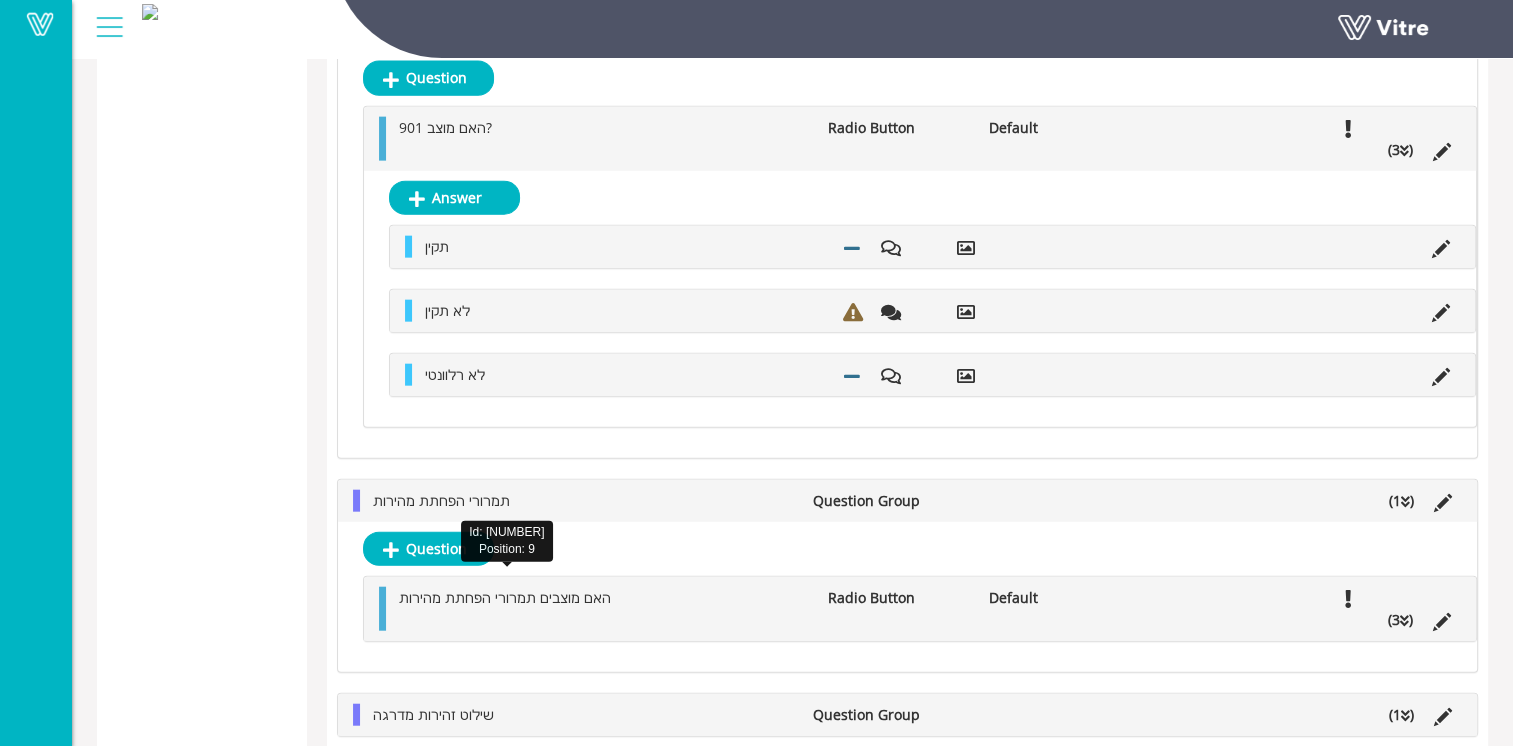 click on "האם מוצבים תמרורי הפחתת מהירות" at bounding box center [505, 597] 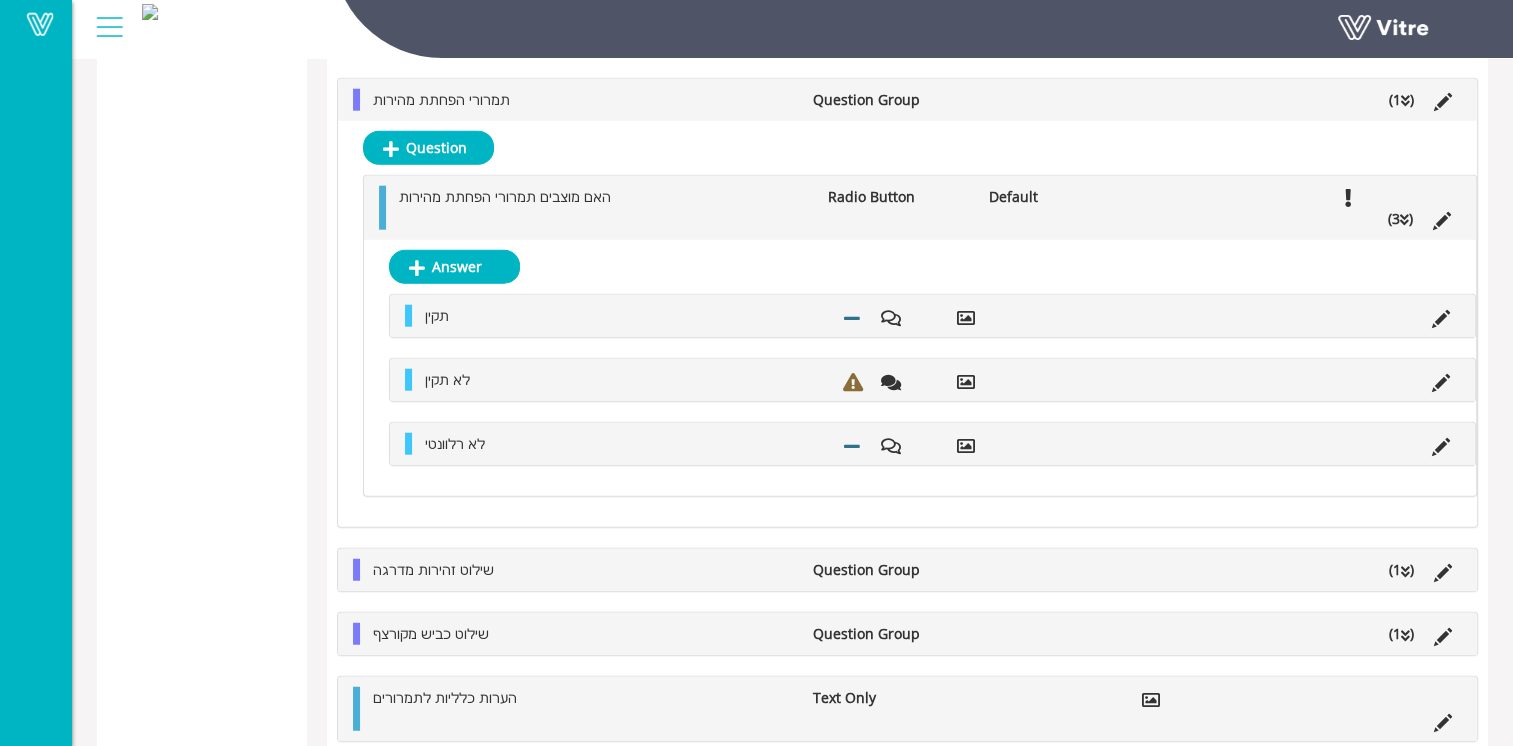 scroll, scrollTop: 5045, scrollLeft: 0, axis: vertical 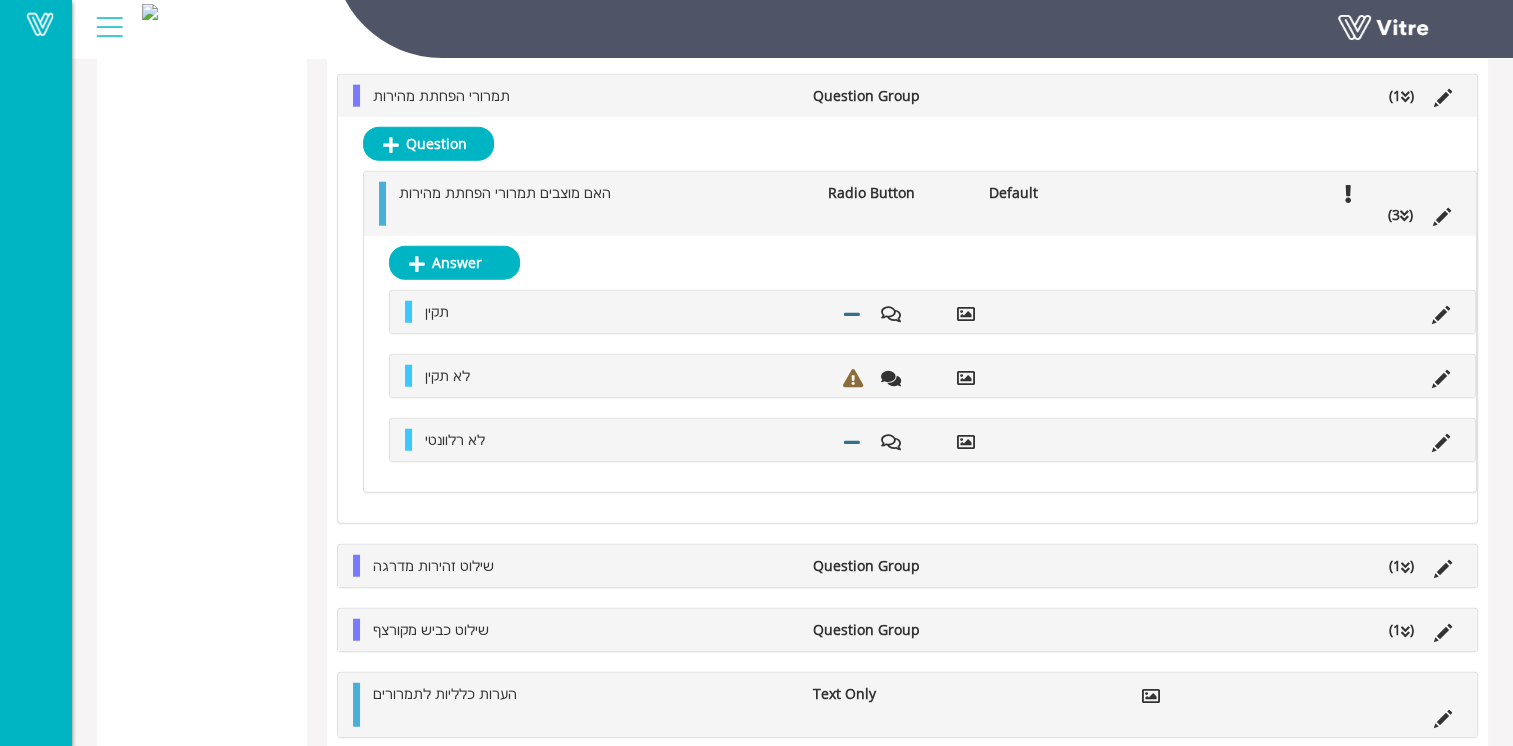 click on "שילוט זהירות מדרגה" at bounding box center (433, 565) 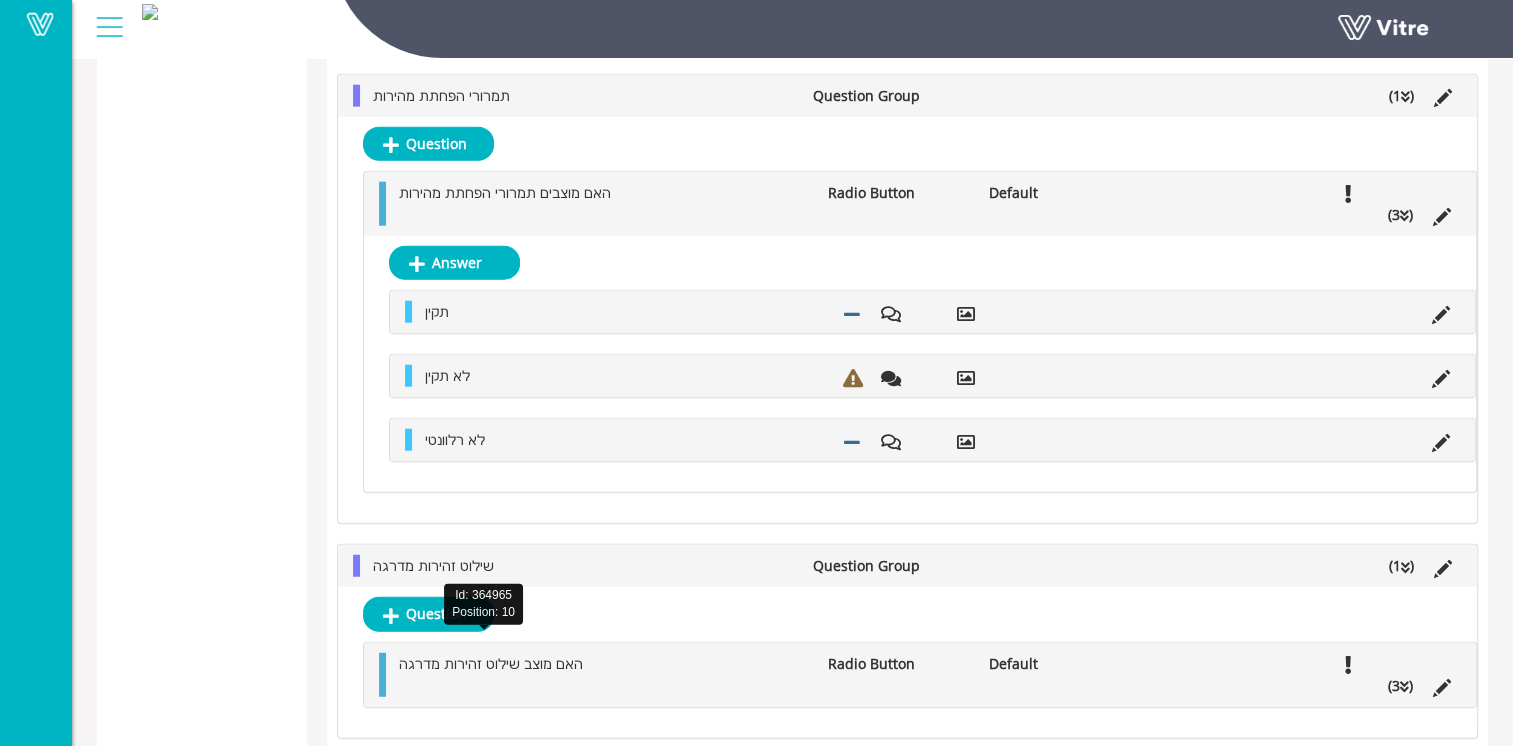 click on "האם מוצב שילוט זהירות מדרגה" at bounding box center [491, 663] 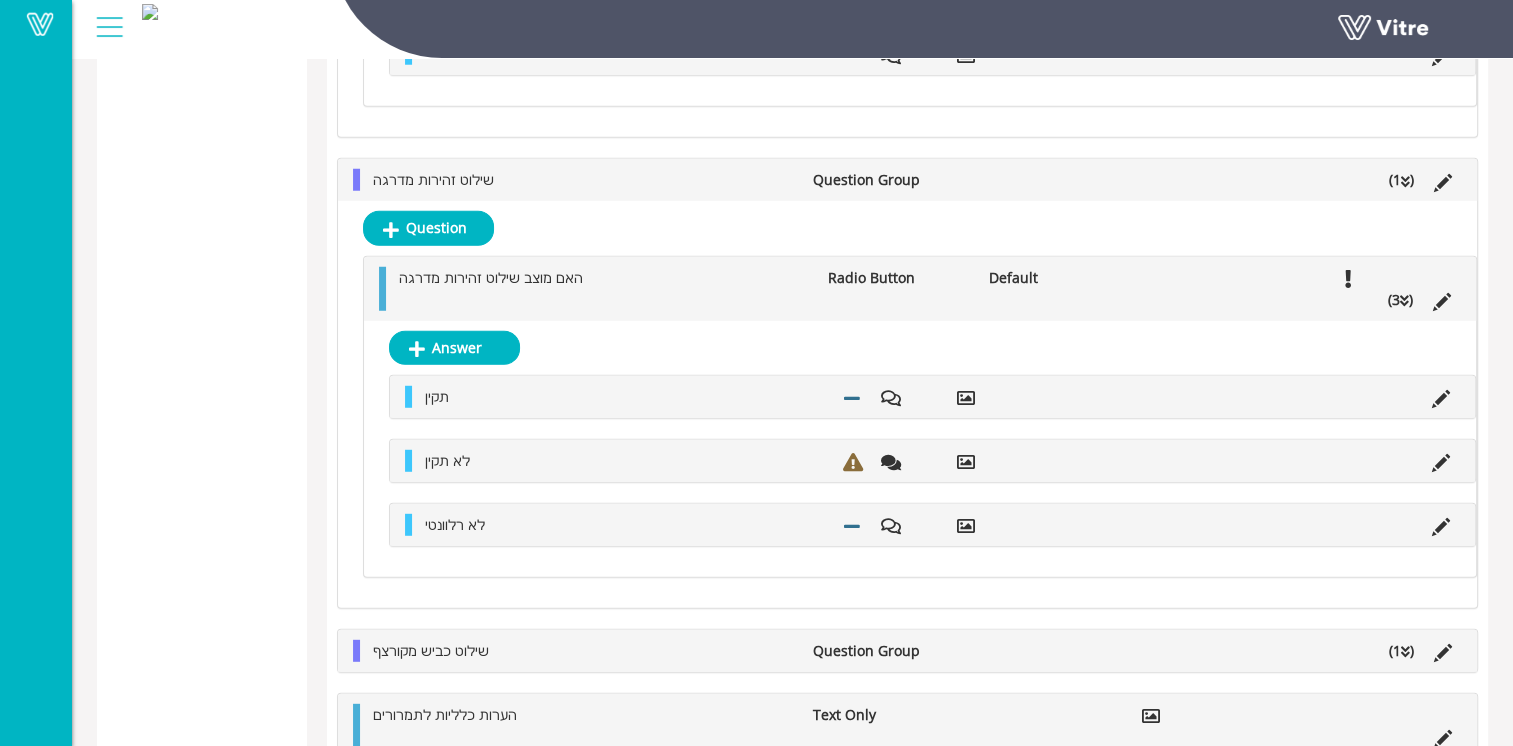 scroll, scrollTop: 5449, scrollLeft: 0, axis: vertical 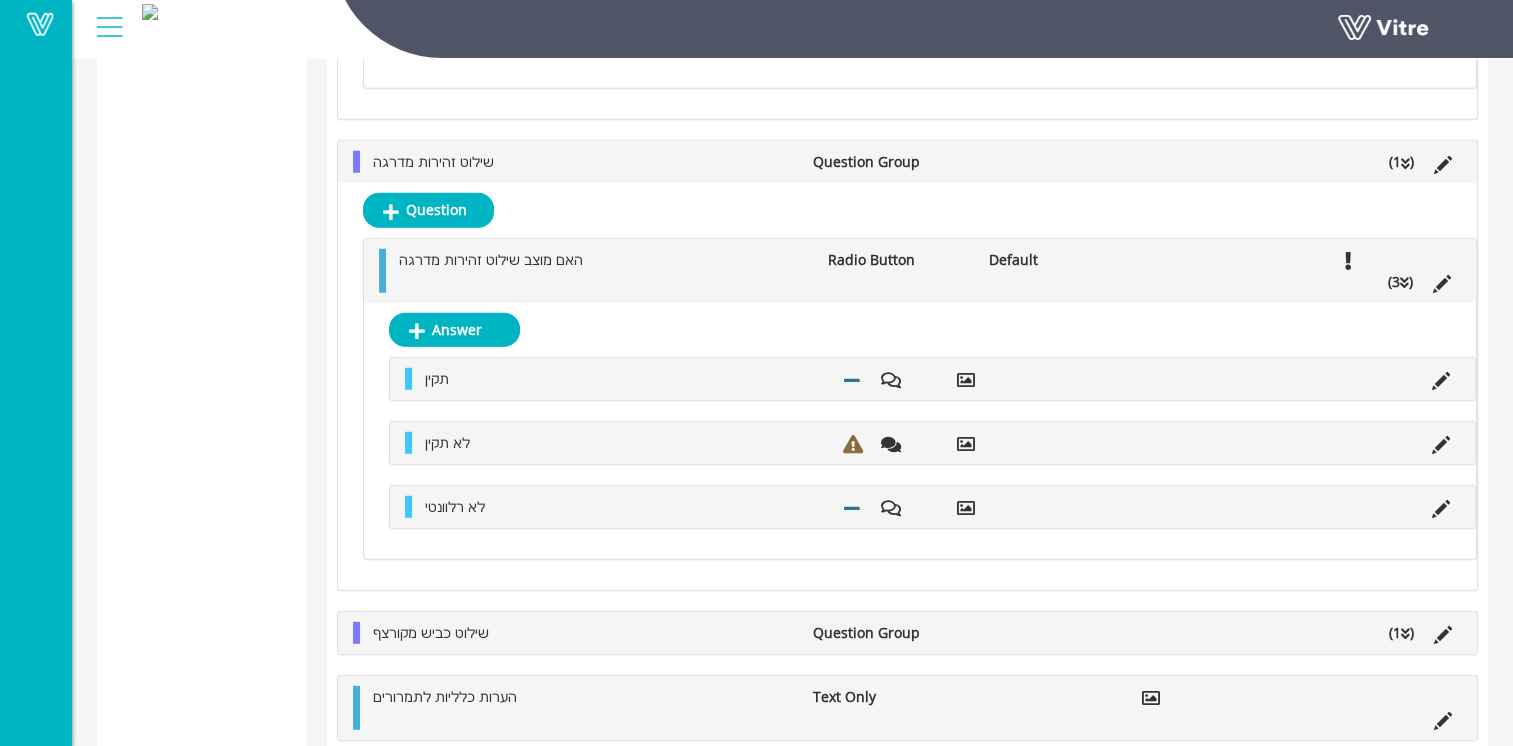 click on "שילוט כביש מקורצף" at bounding box center (583, 633) 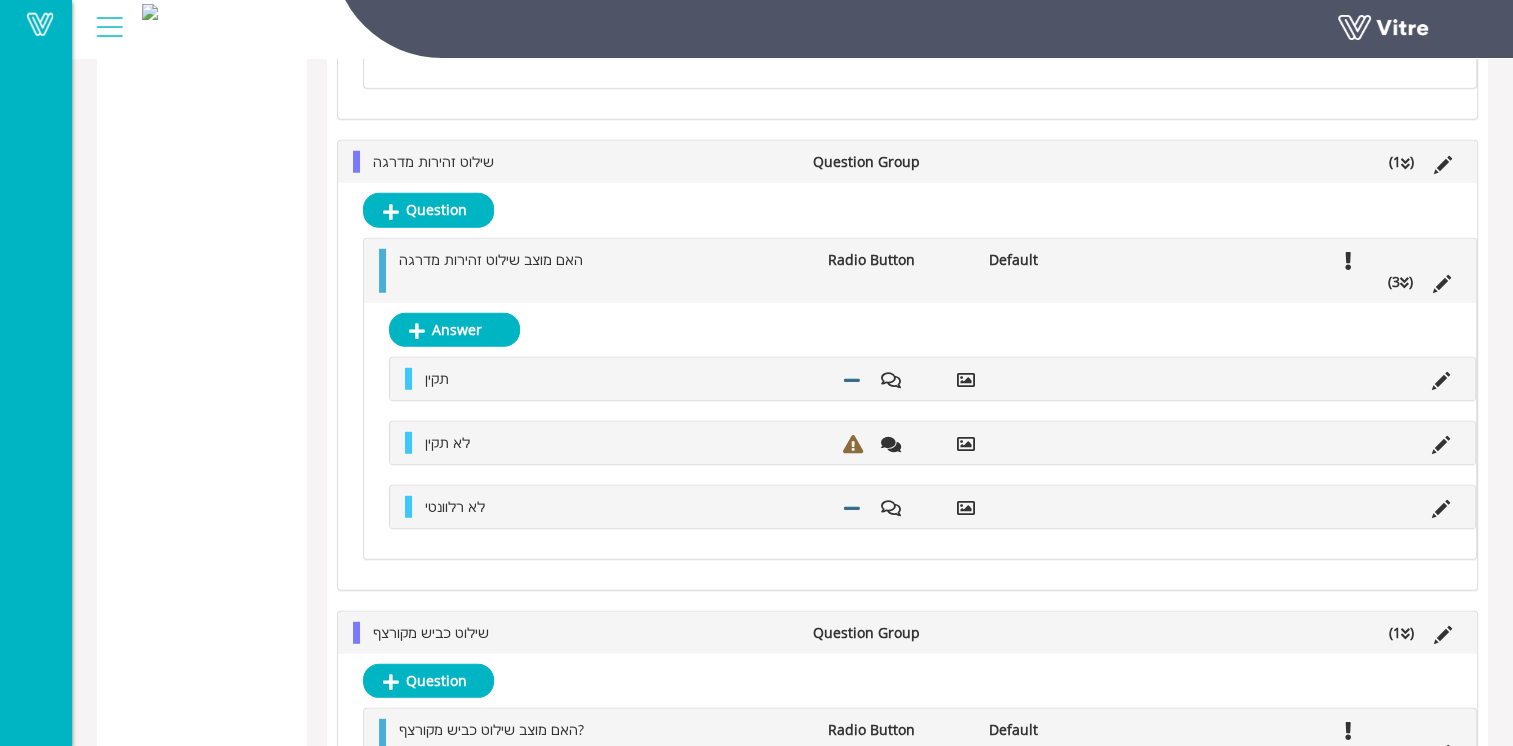 scroll, scrollTop: 5599, scrollLeft: 0, axis: vertical 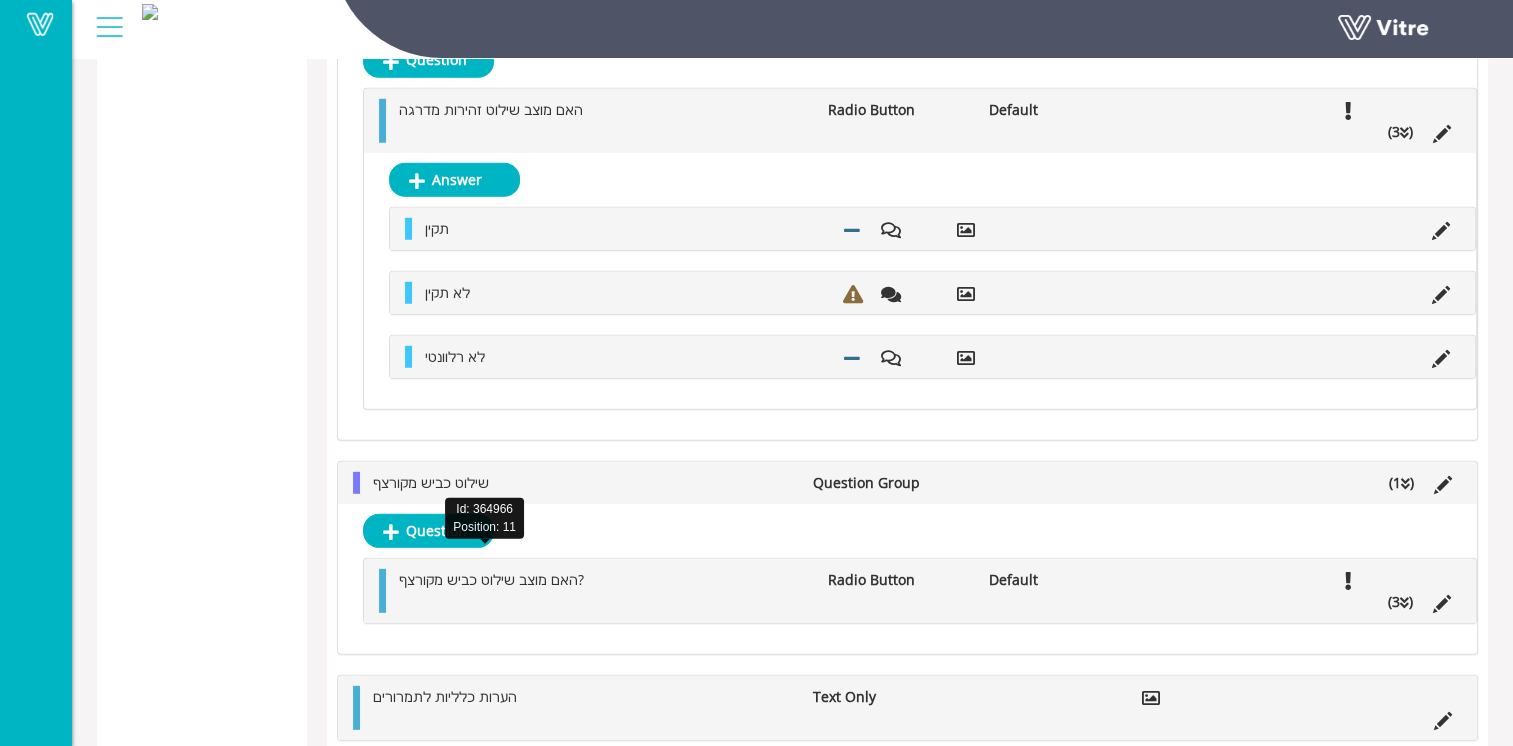 click on "האם מוצב שילוט כביש מקורצף?" at bounding box center (491, 579) 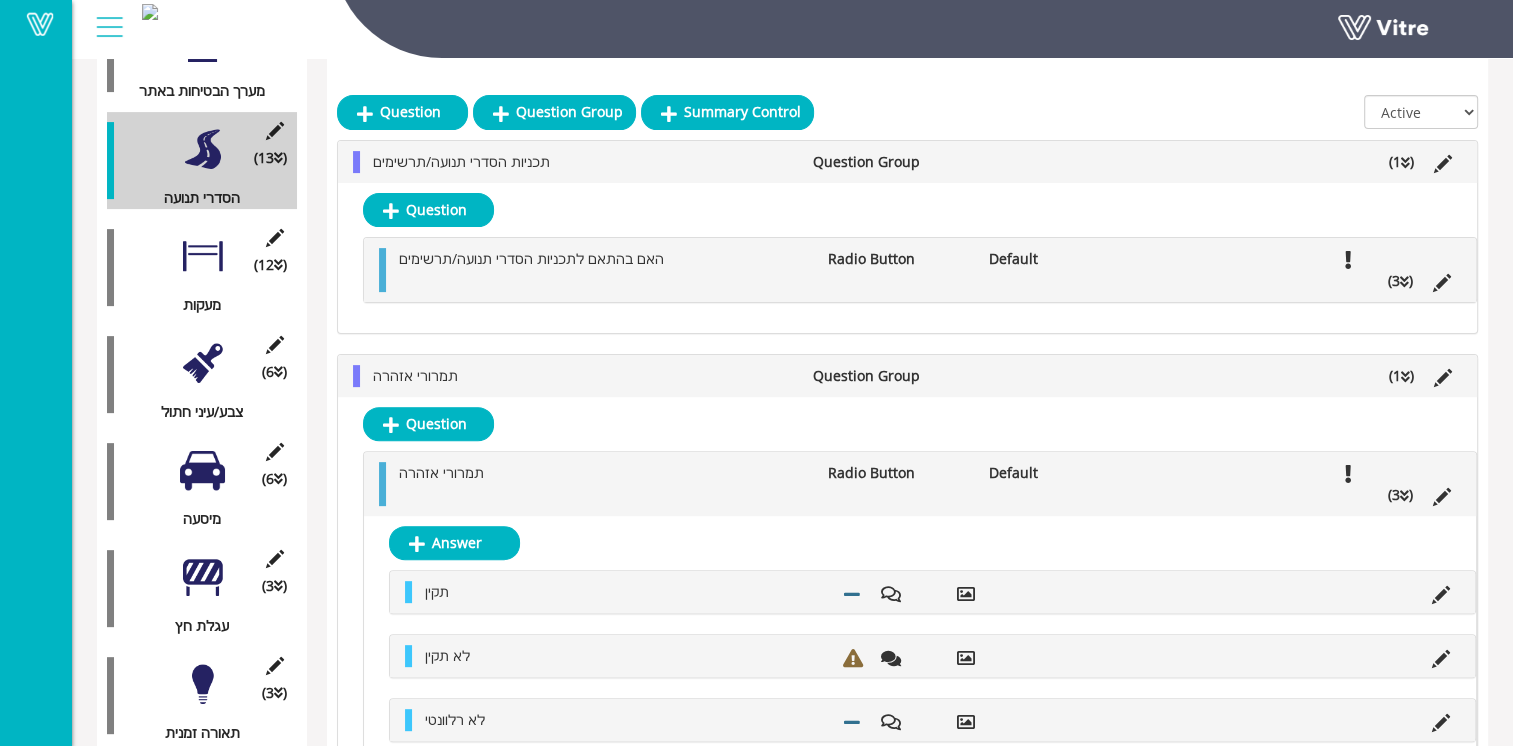 scroll, scrollTop: 376, scrollLeft: 0, axis: vertical 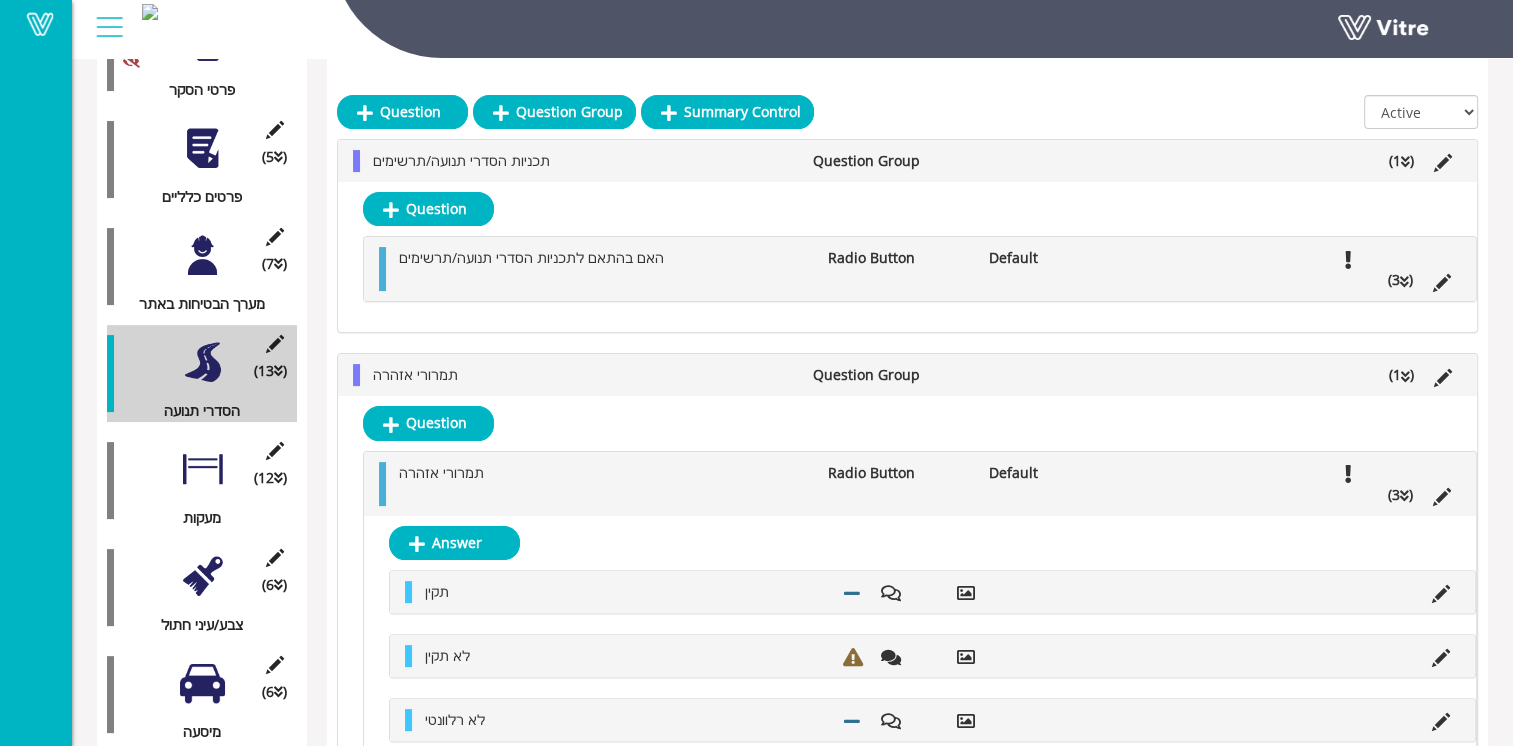 click at bounding box center (202, 469) 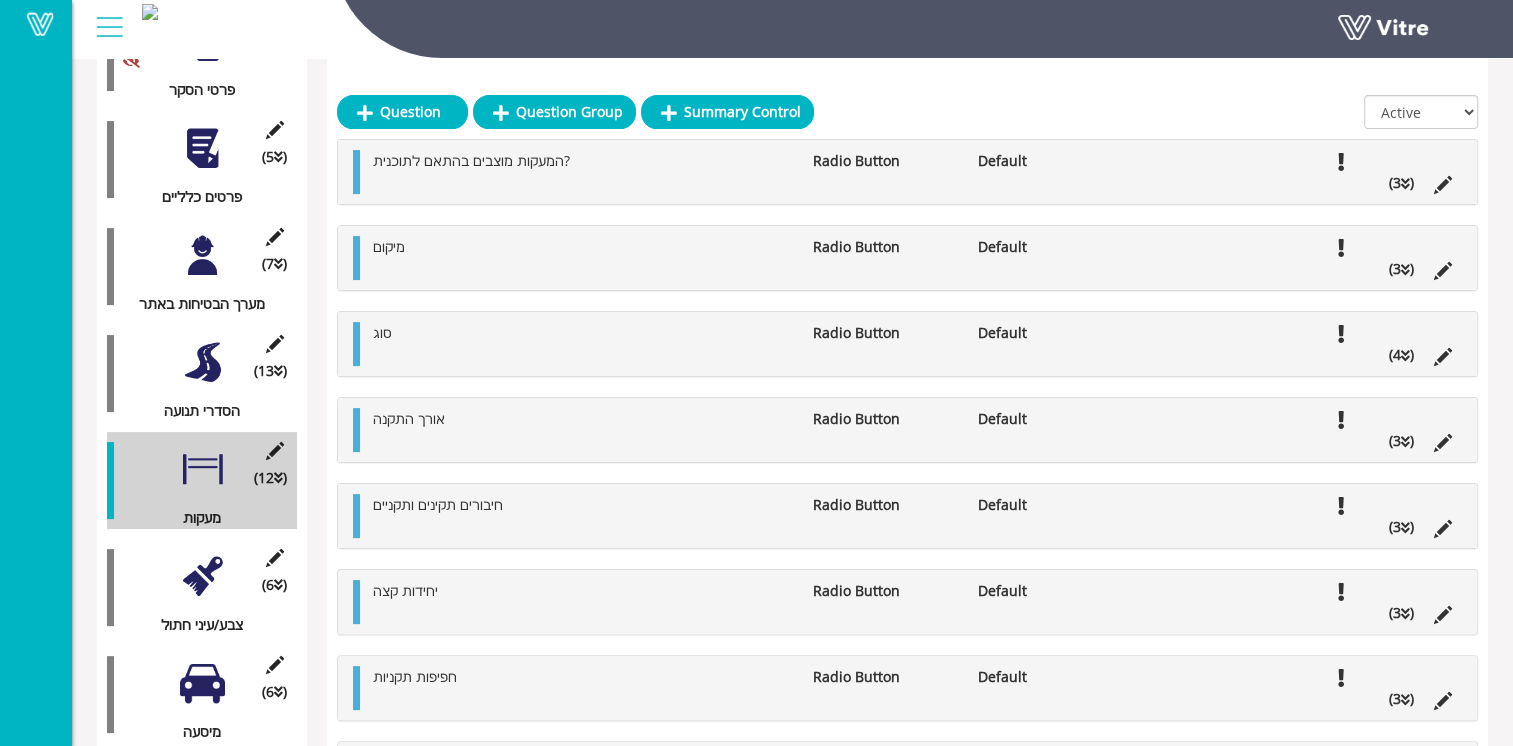 click on "המעקות מוצבים בהתאם לתוכנית? Radio Button Default                   (3 )" at bounding box center (912, 172) 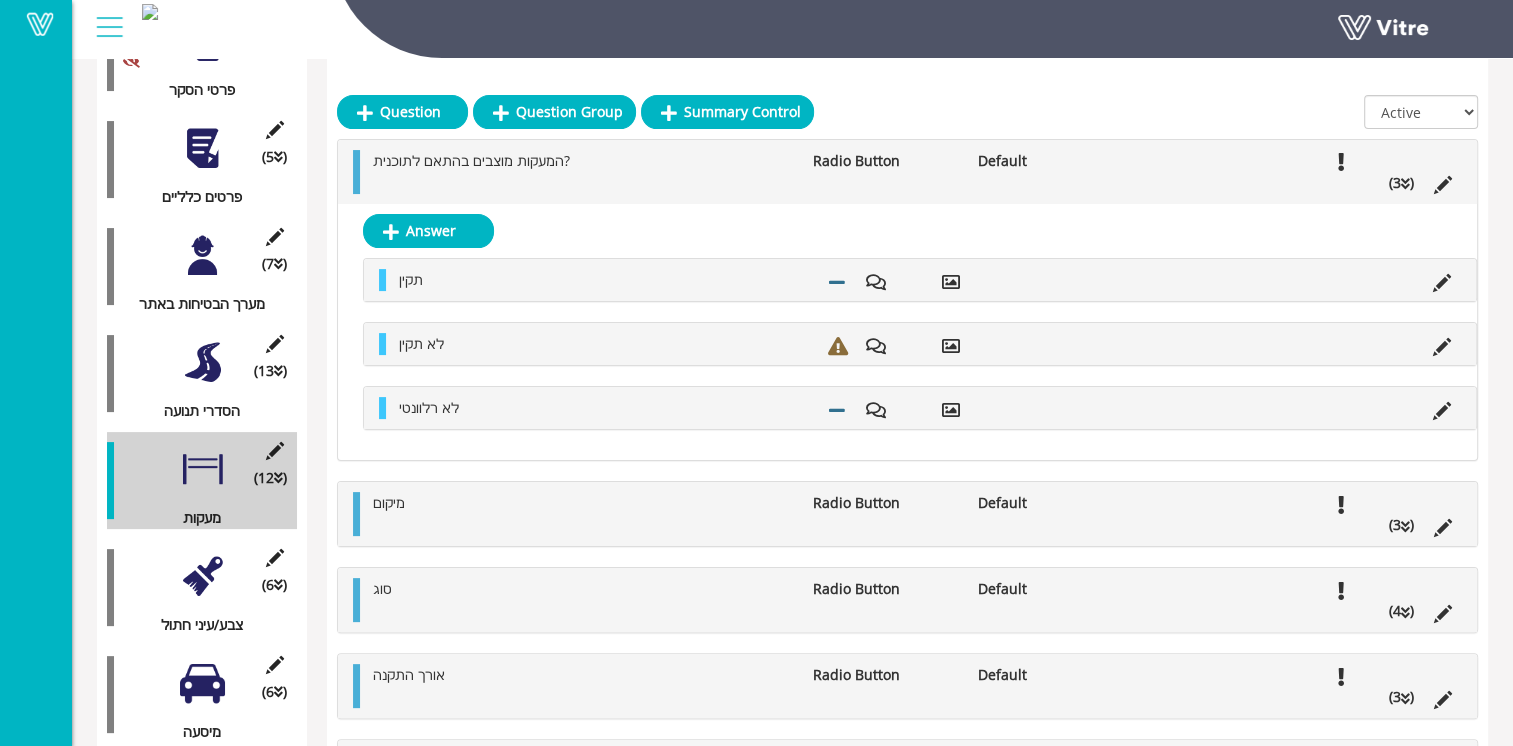 click on "המעקות מוצבים בהתאם לתוכנית? Radio Button Default                   (3 )" at bounding box center [912, 172] 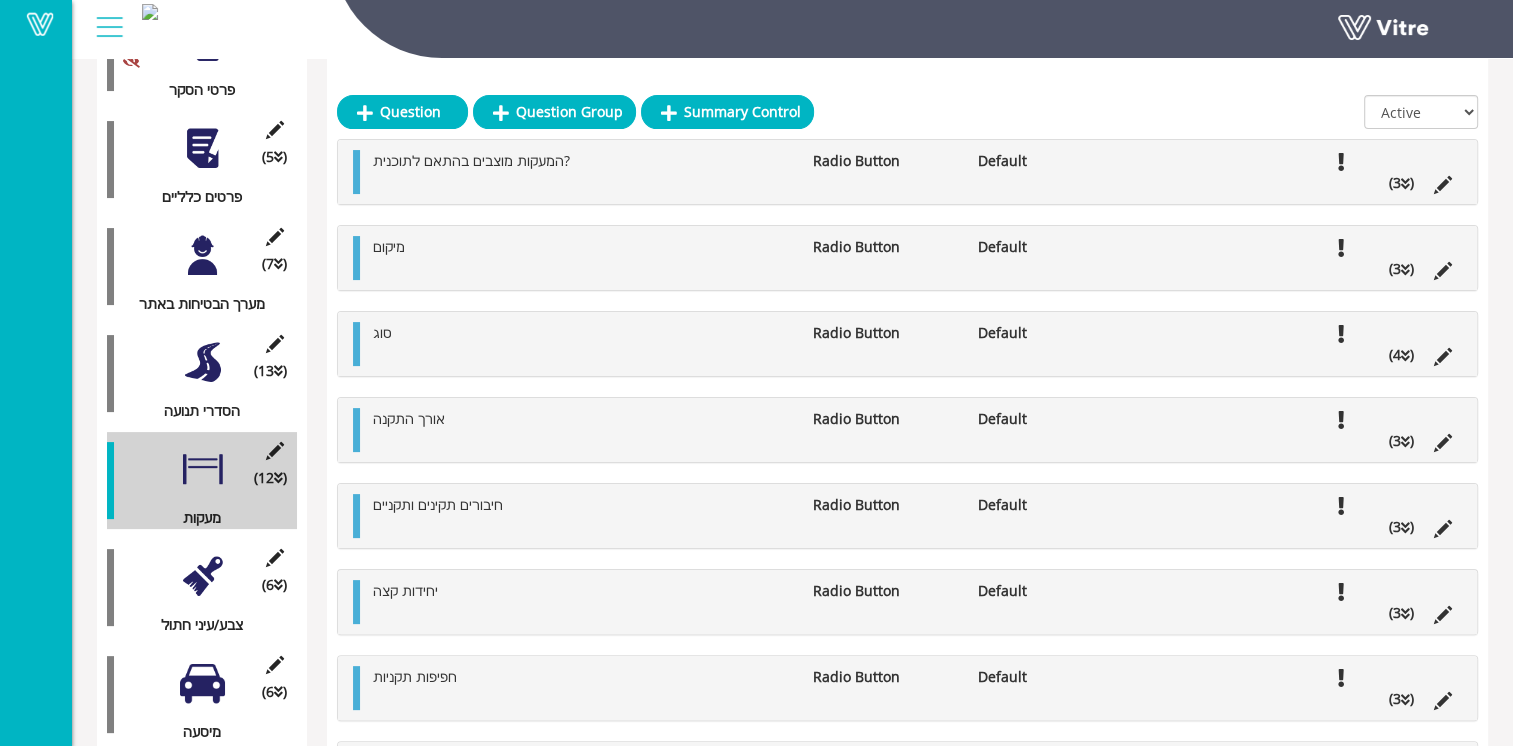 click at bounding box center [420, 269] 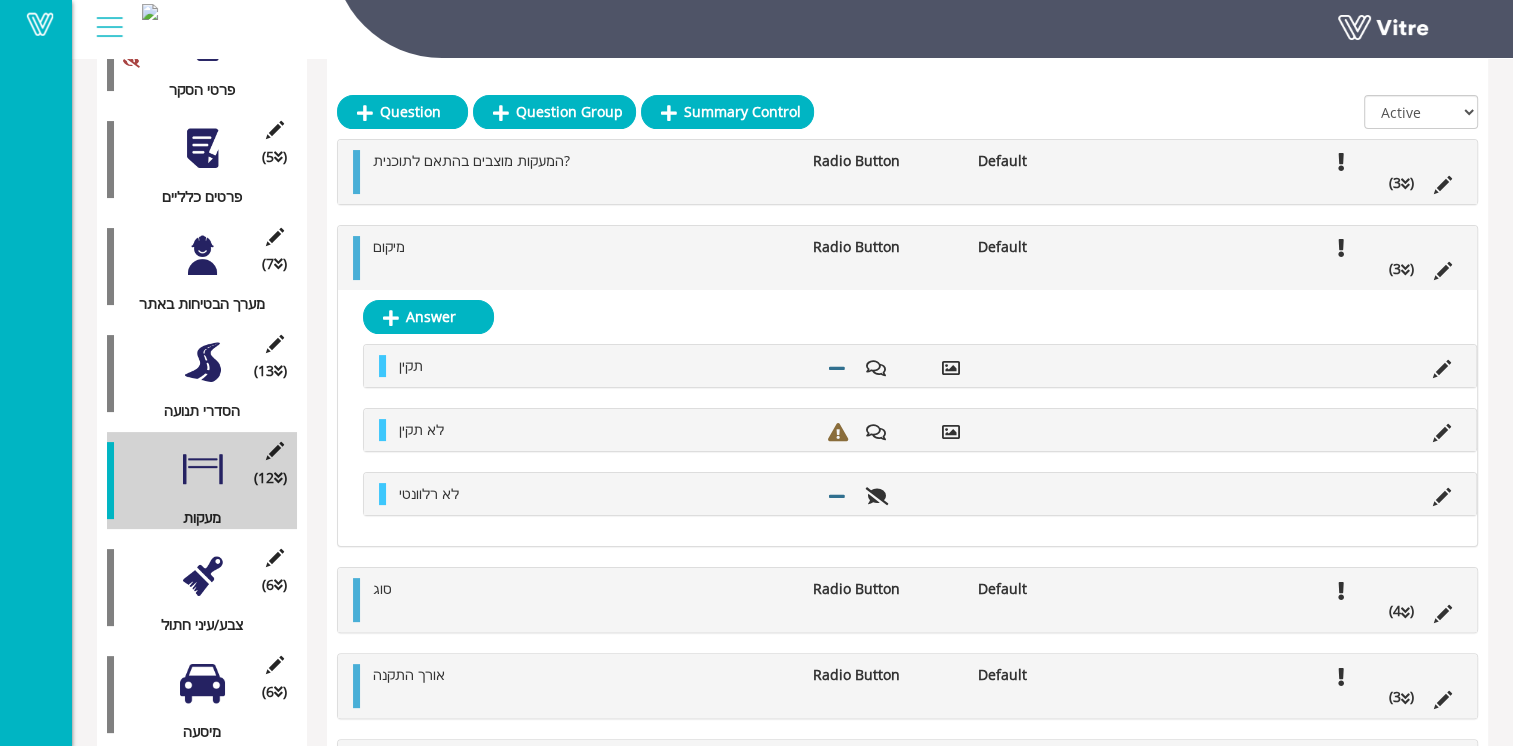 click at bounding box center [420, 269] 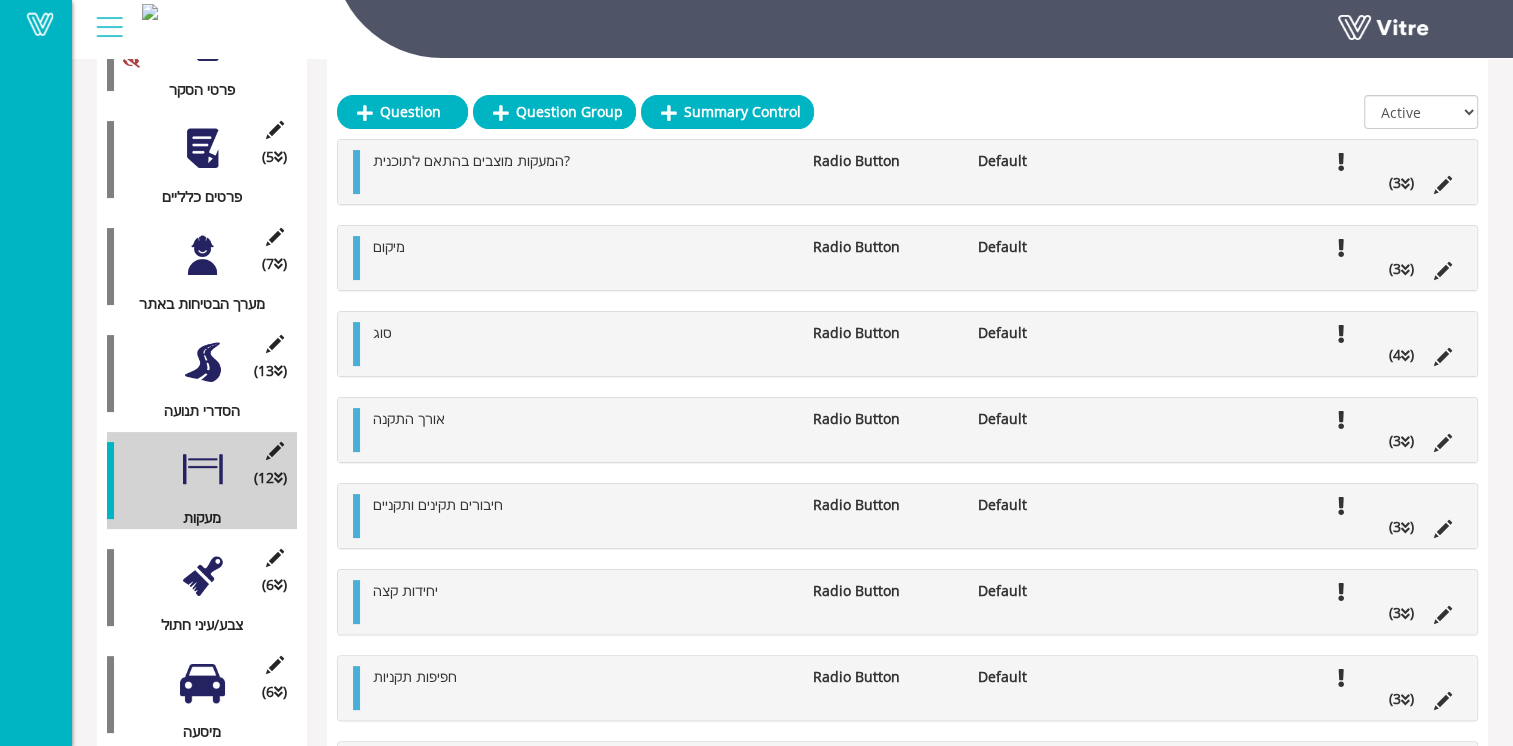 click at bounding box center (382, 355) 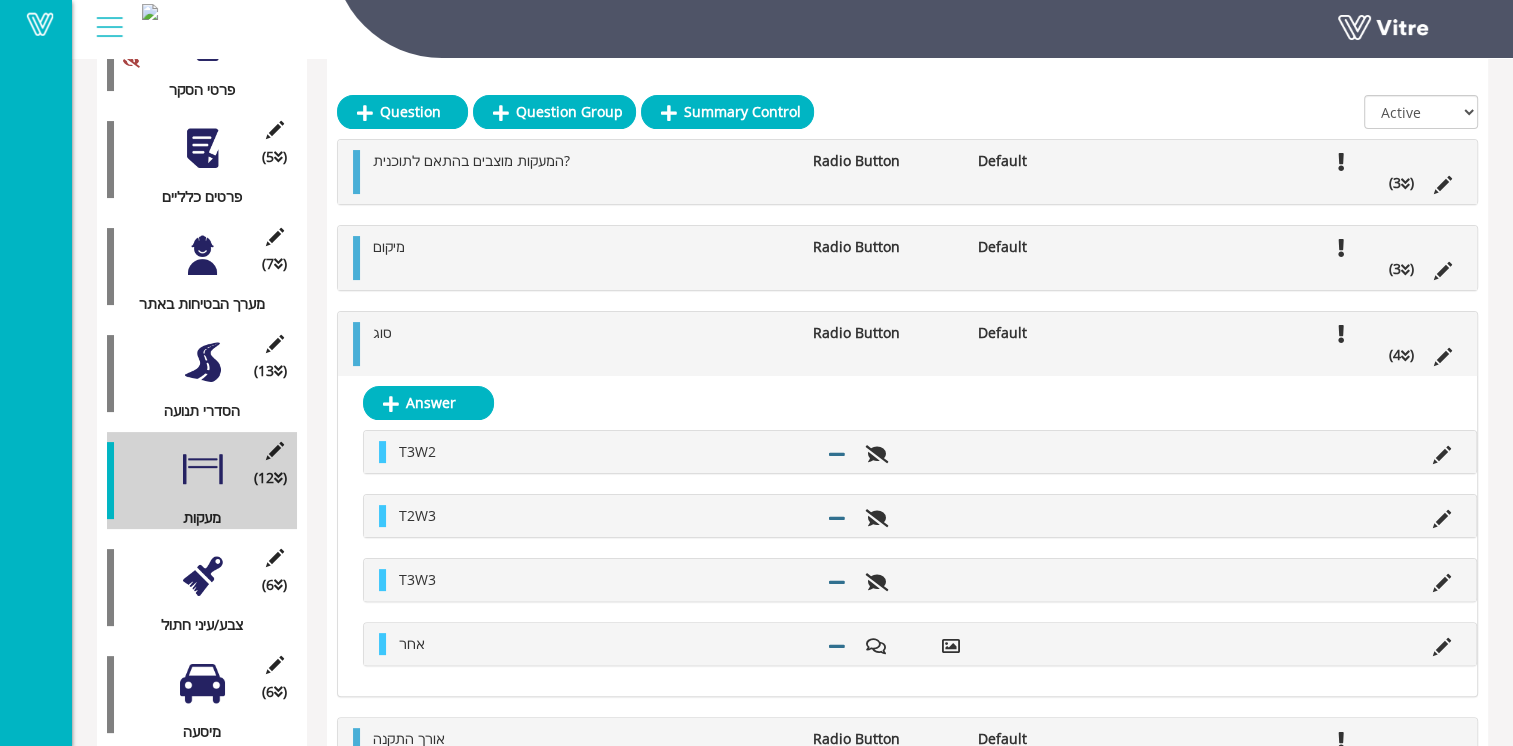 click at bounding box center [382, 355] 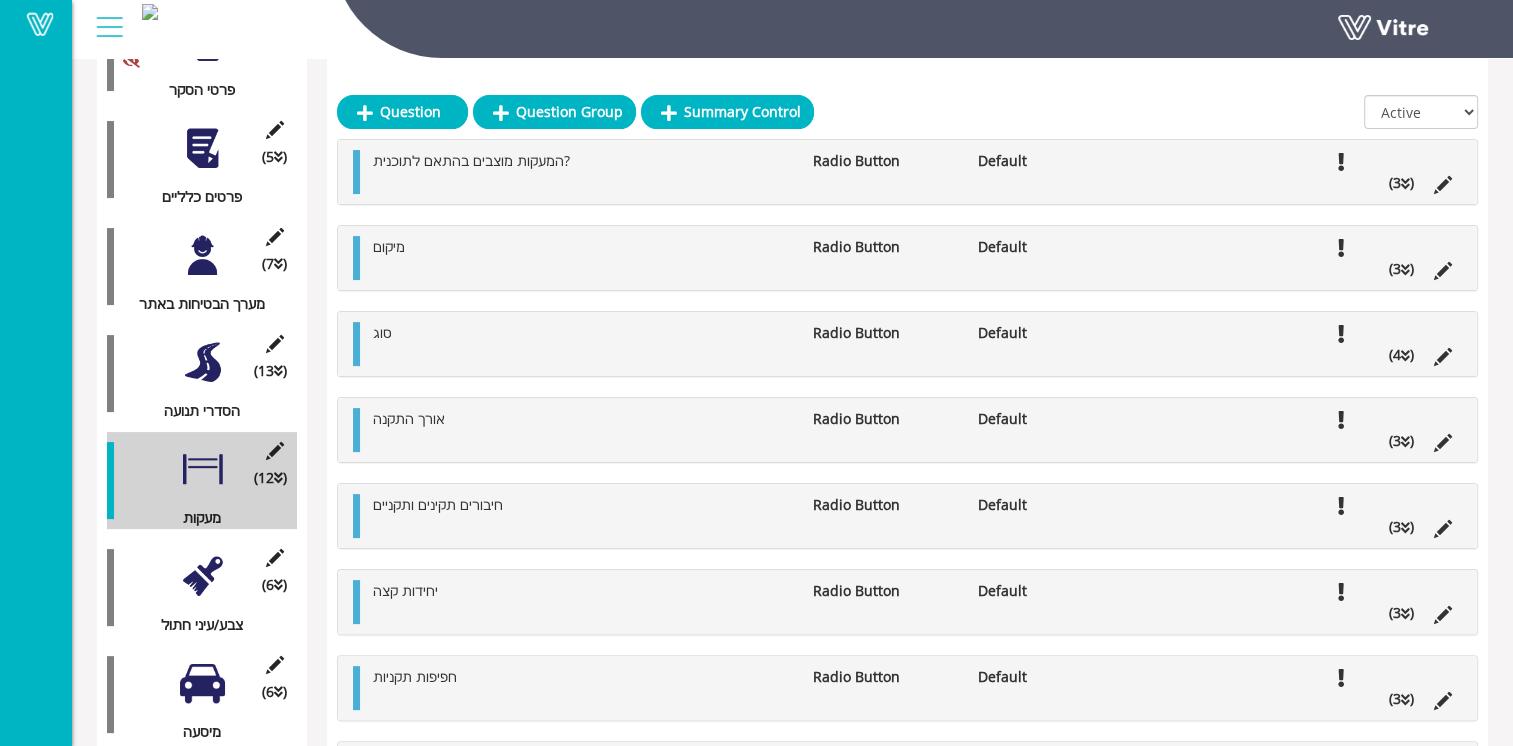 click at bounding box center (382, 355) 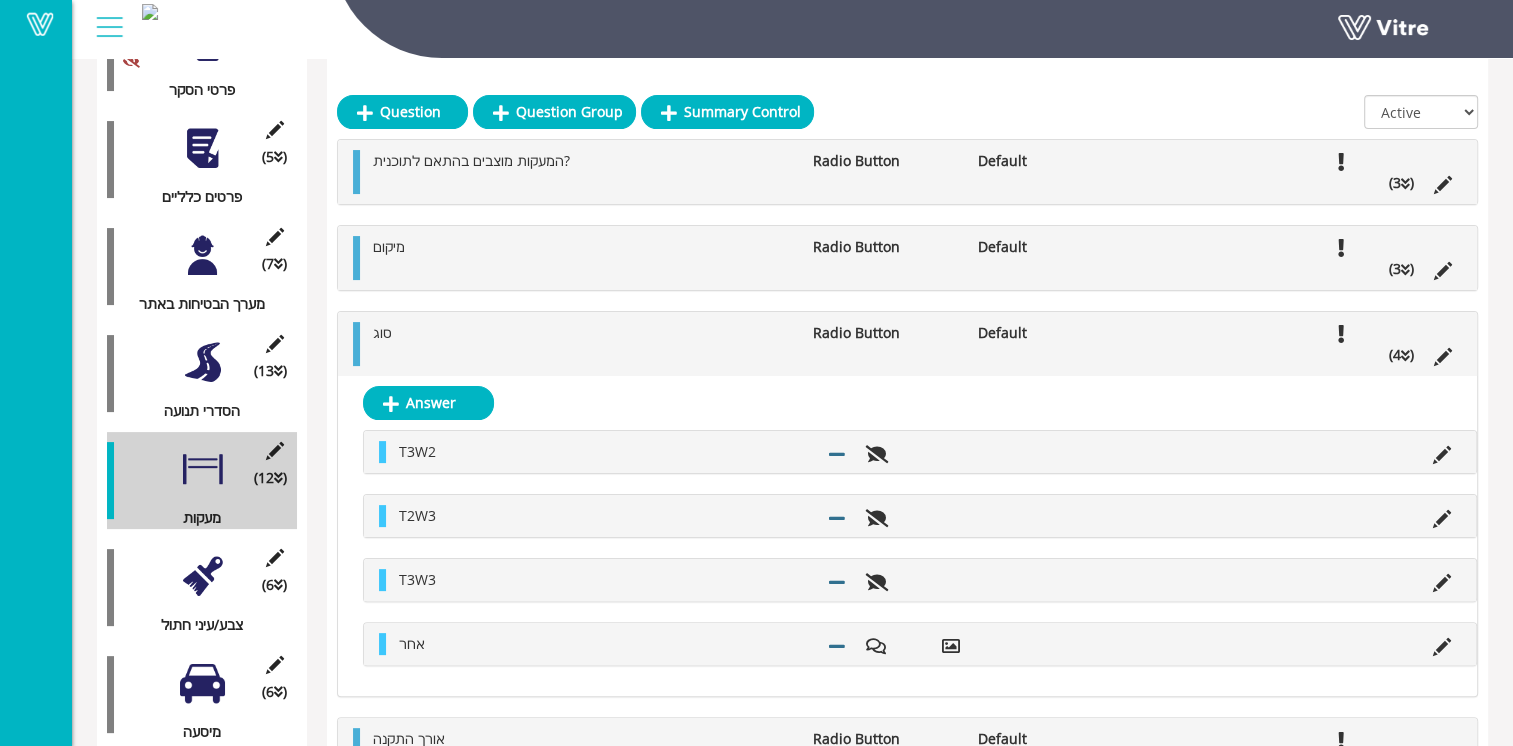 click at bounding box center (382, 355) 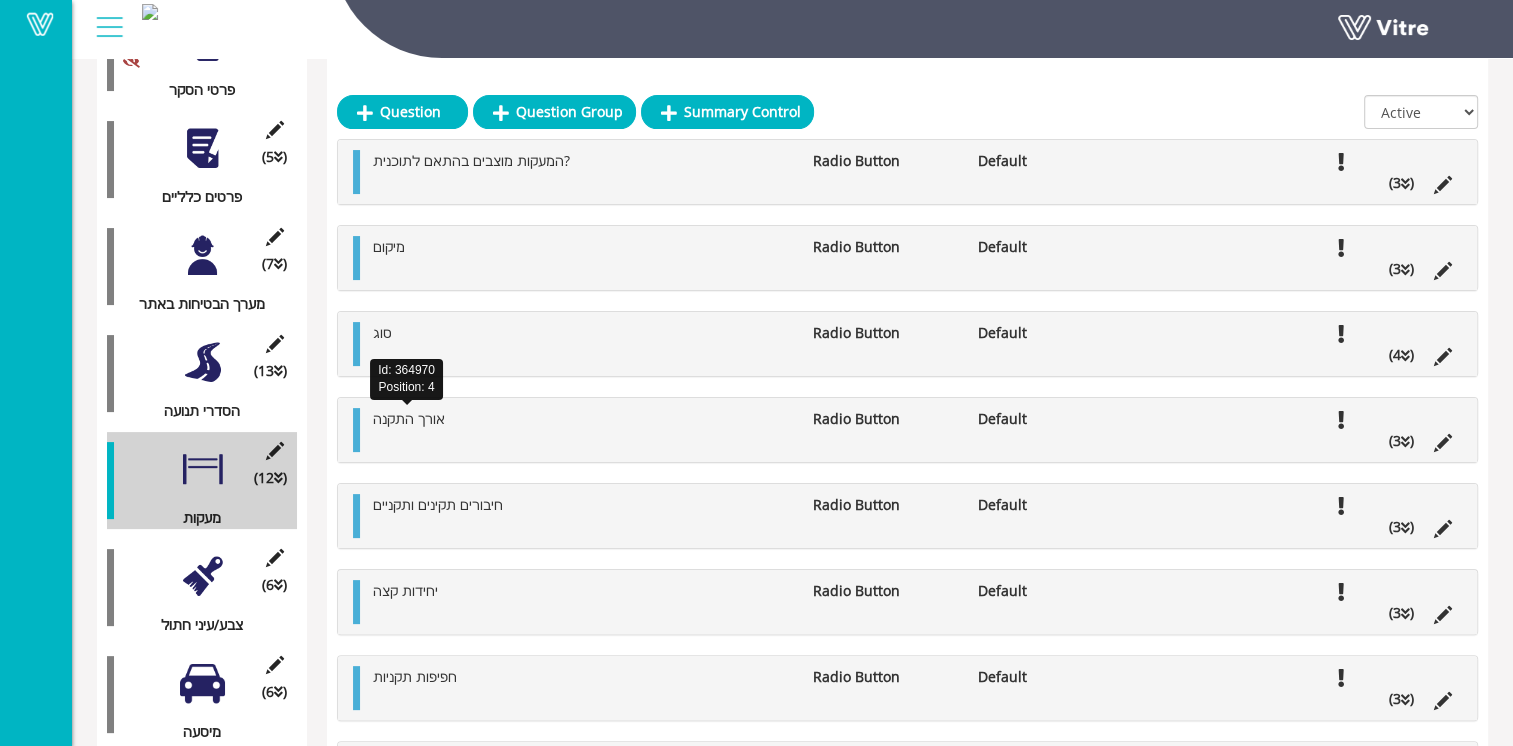click on "אורך התקנה" at bounding box center [409, 418] 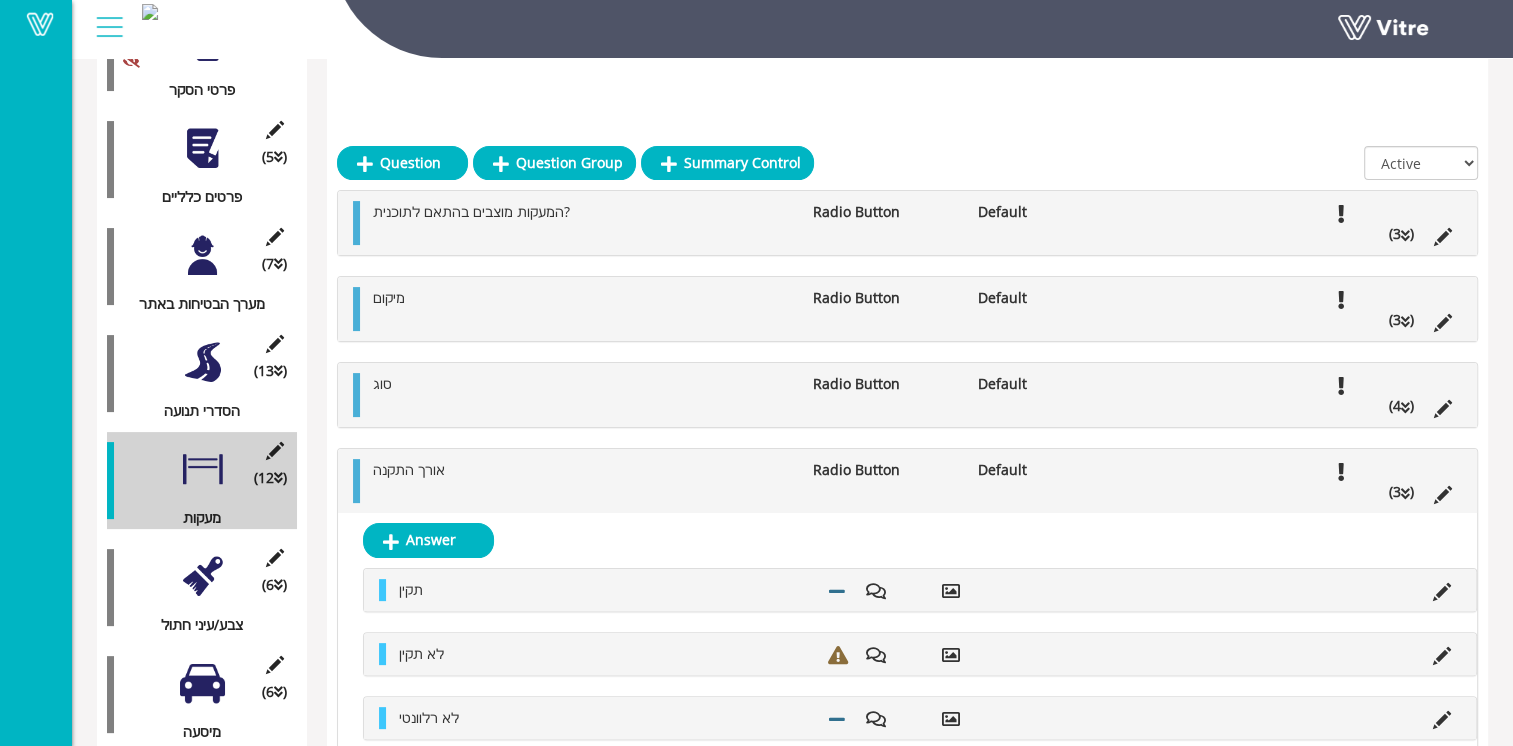 scroll, scrollTop: 476, scrollLeft: 0, axis: vertical 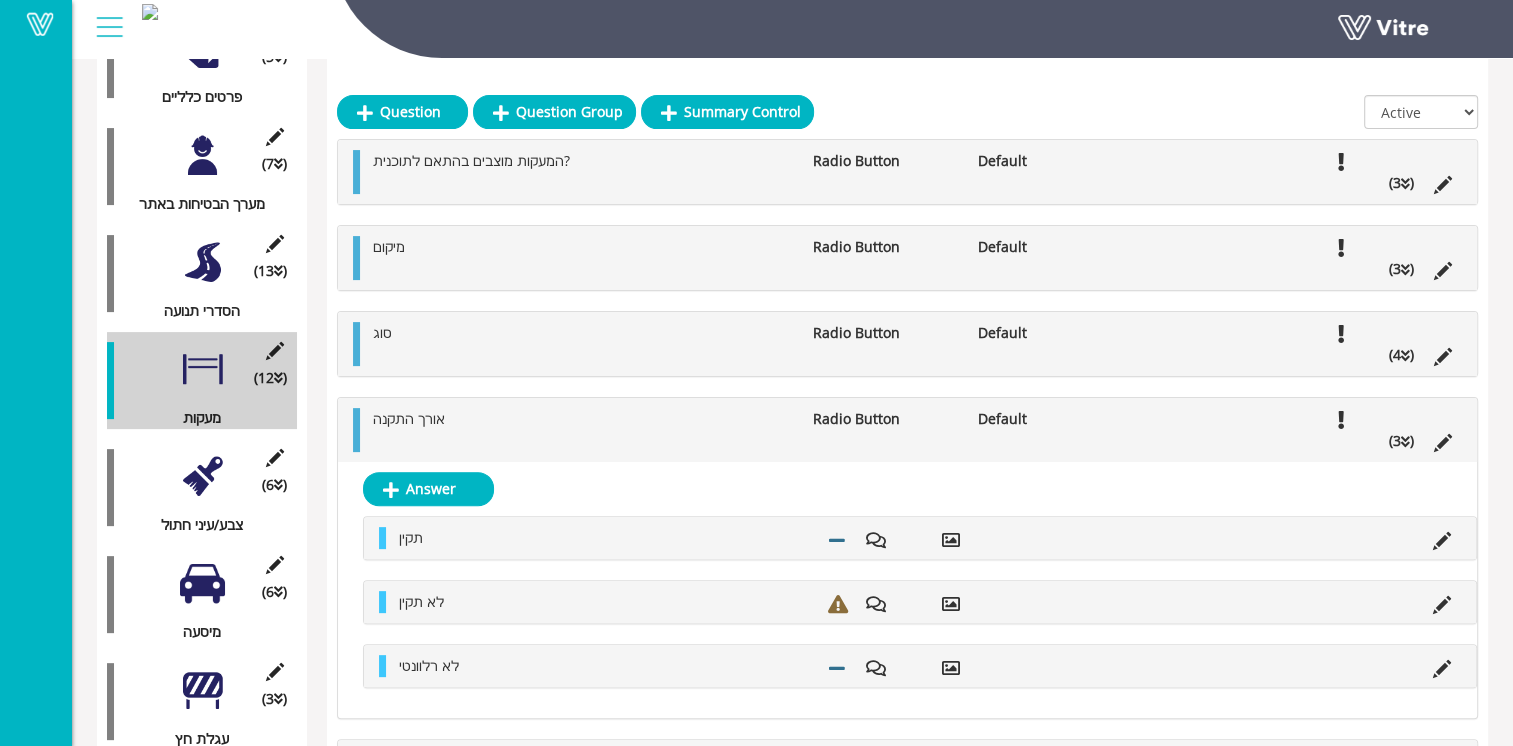 click on "אורך התקנה" at bounding box center (583, 419) 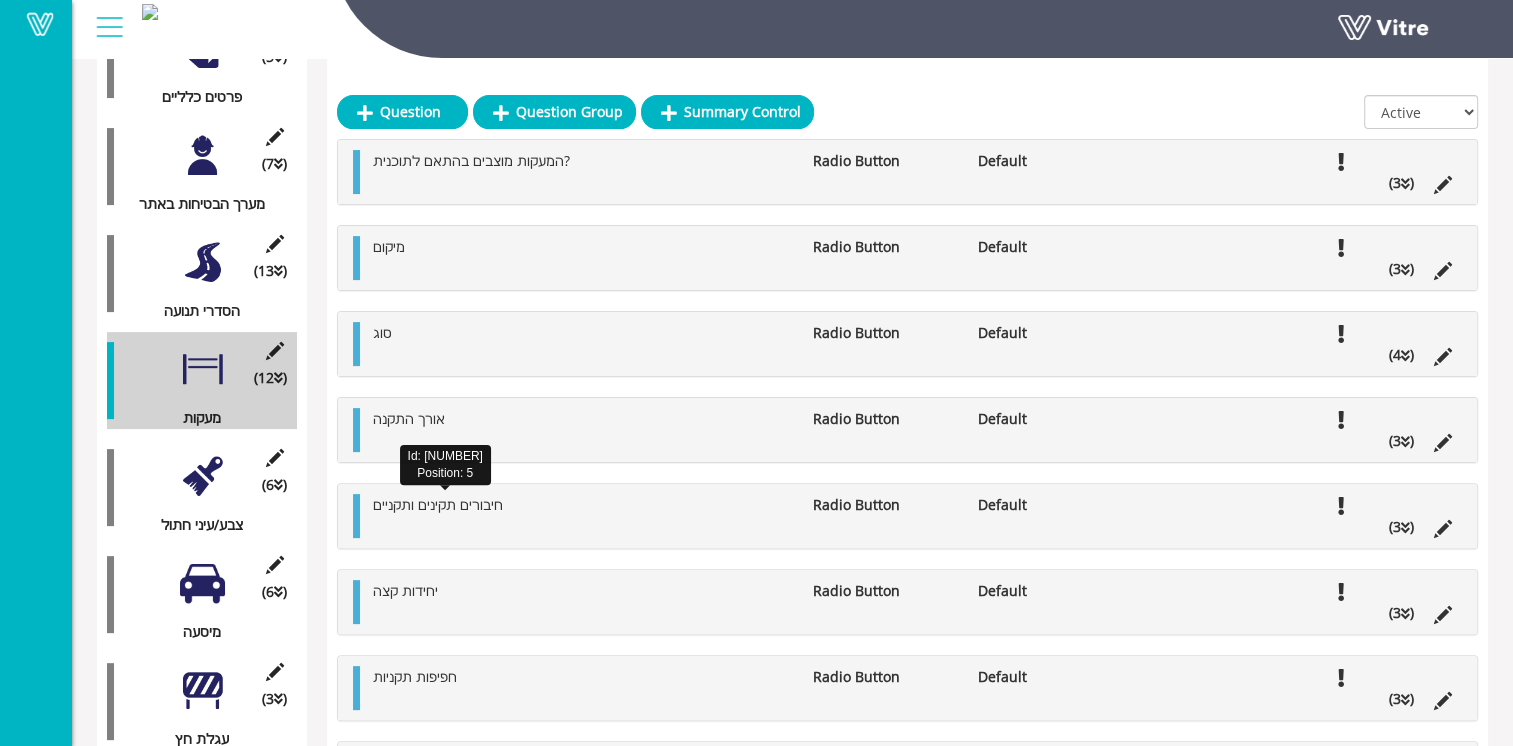 click on "חיבורים תקינים ותקניים" at bounding box center (438, 504) 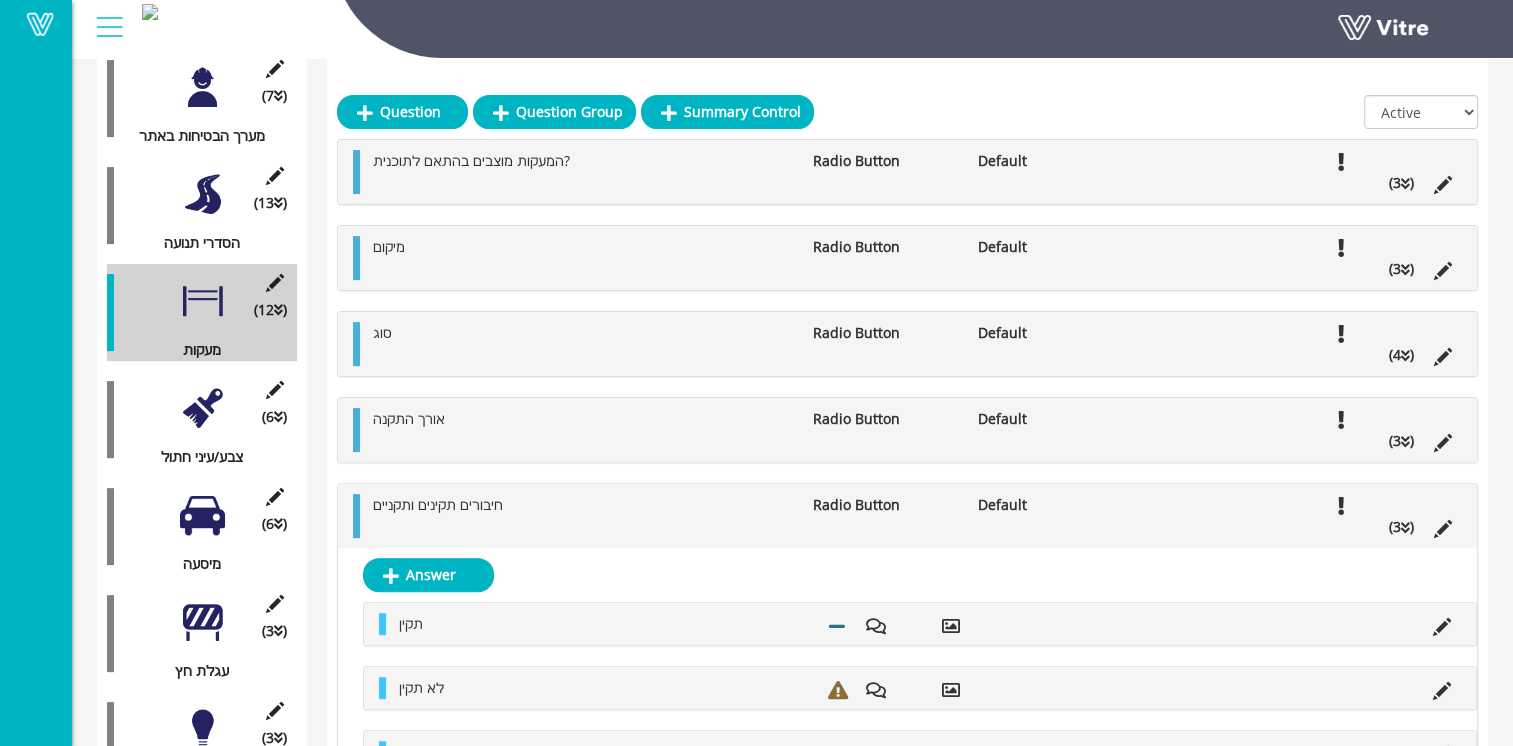 scroll, scrollTop: 548, scrollLeft: 0, axis: vertical 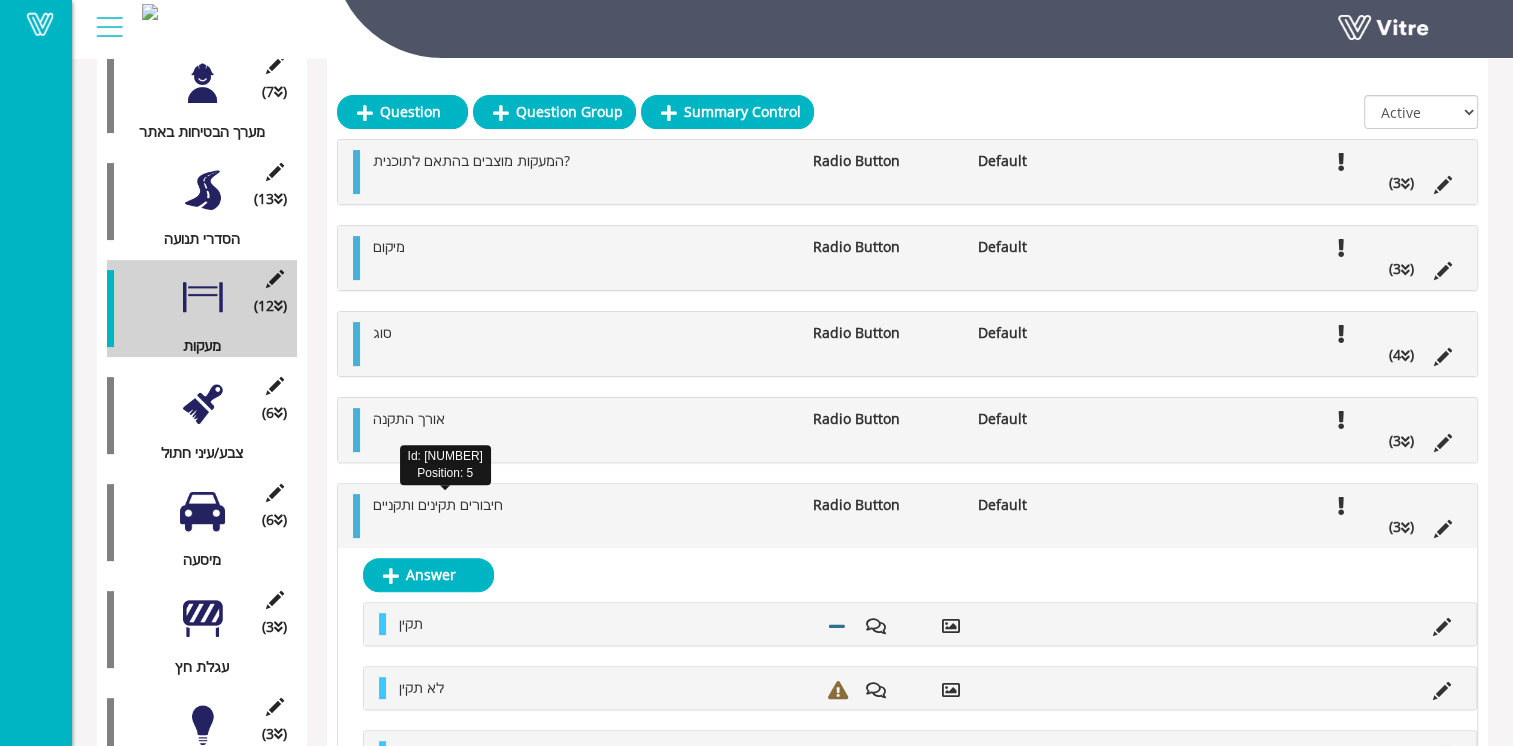 click on "חיבורים תקינים ותקניים" at bounding box center (438, 504) 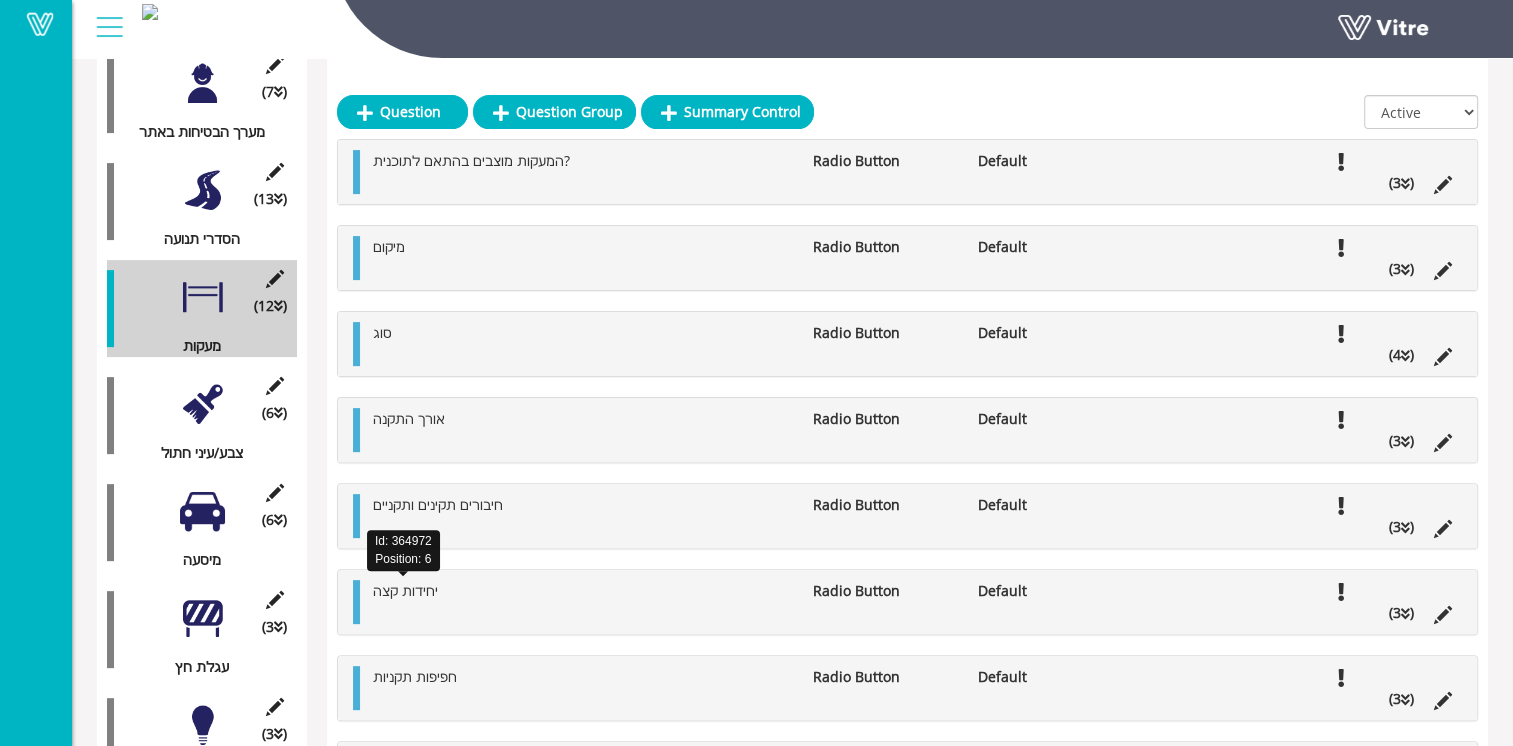 click on "יחידות קצה" at bounding box center (405, 590) 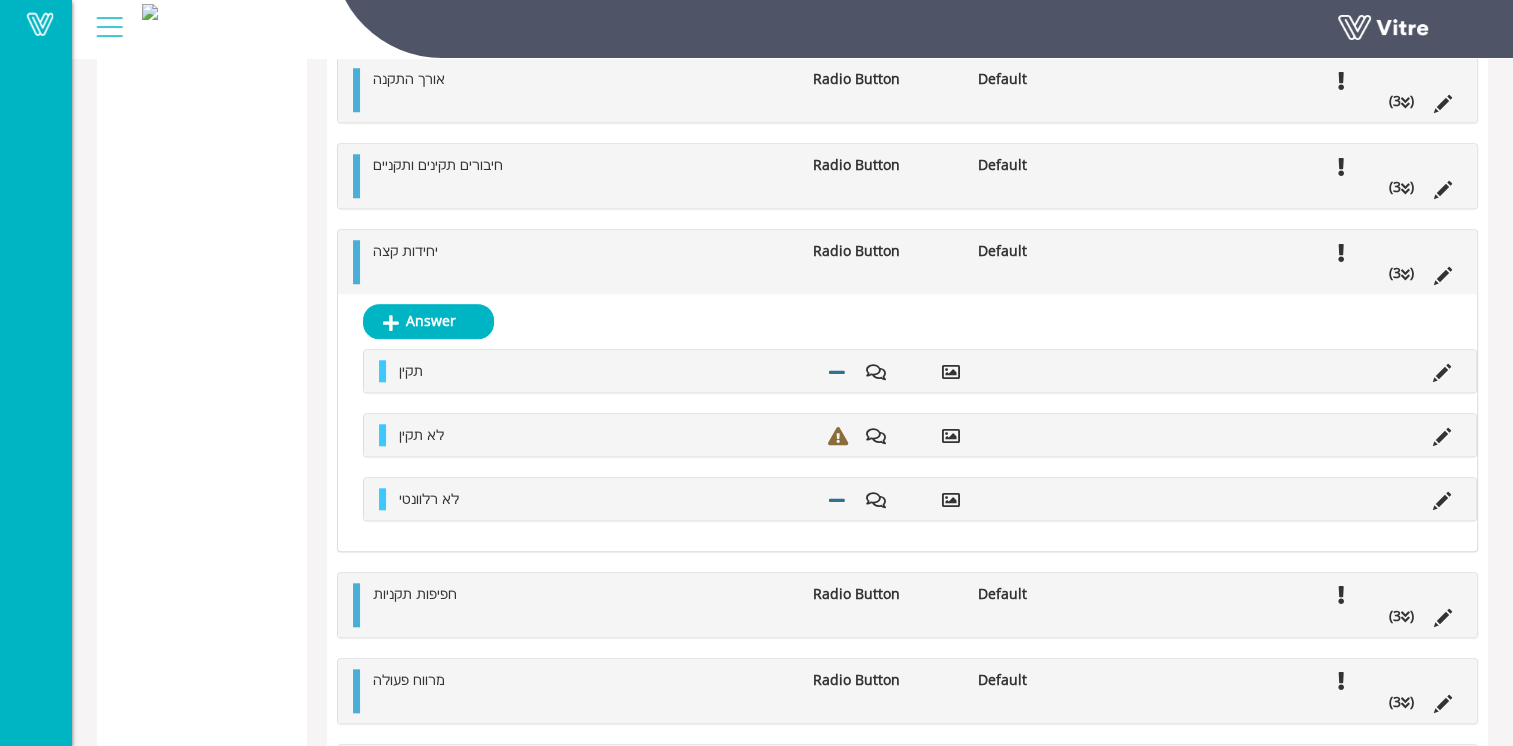 scroll, scrollTop: 1936, scrollLeft: 0, axis: vertical 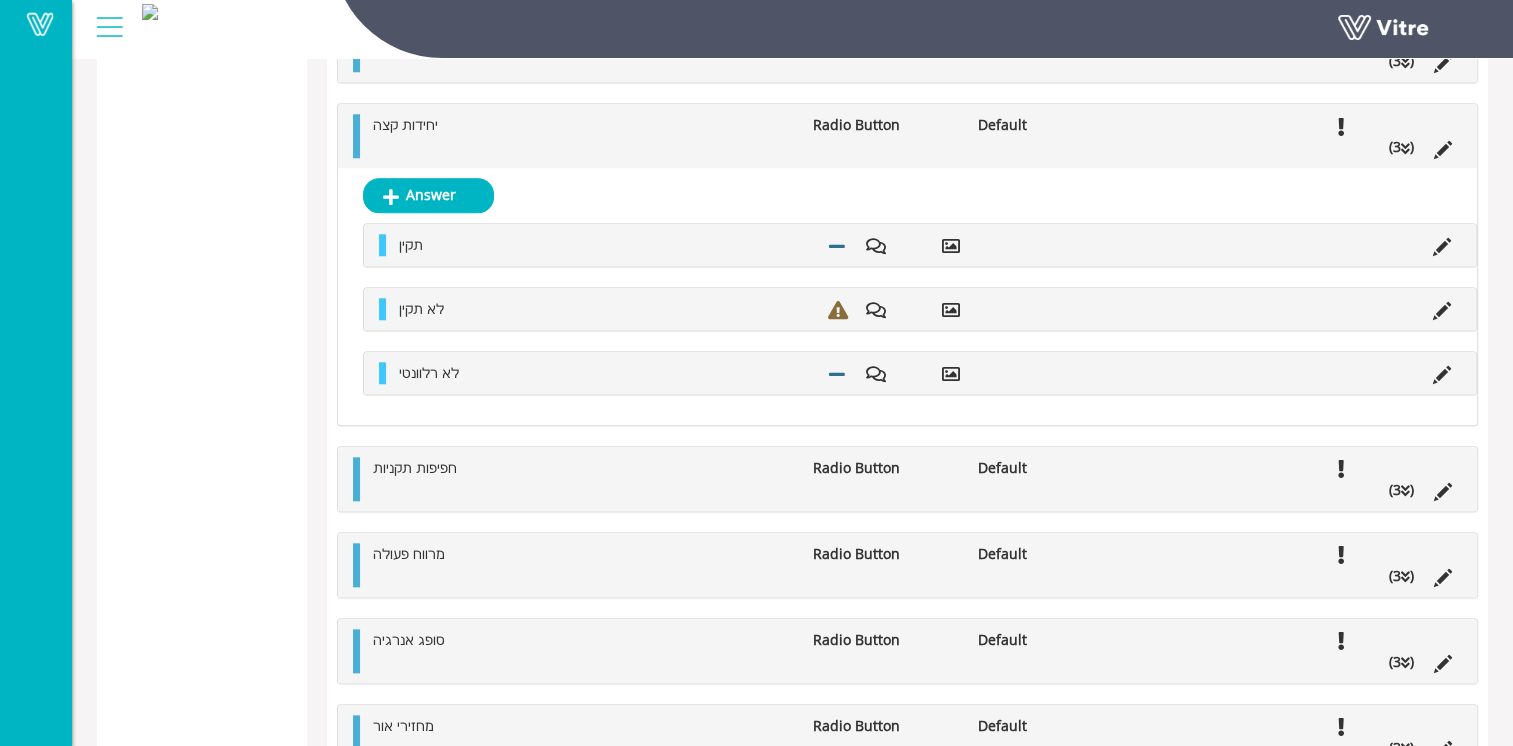 click on "חפיפות תקניות Radio Button Default                   (3 )" at bounding box center (912, 479) 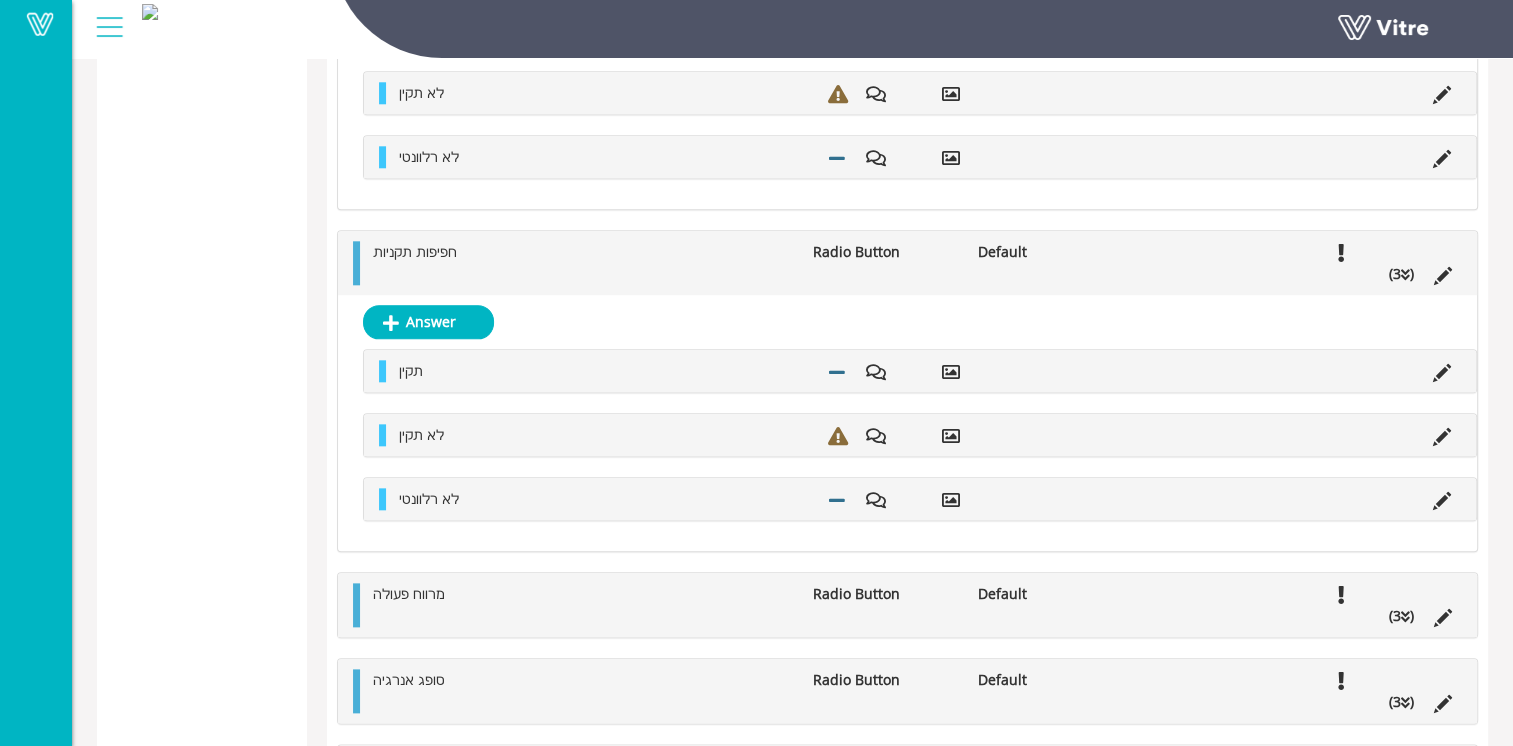 scroll, scrollTop: 2194, scrollLeft: 0, axis: vertical 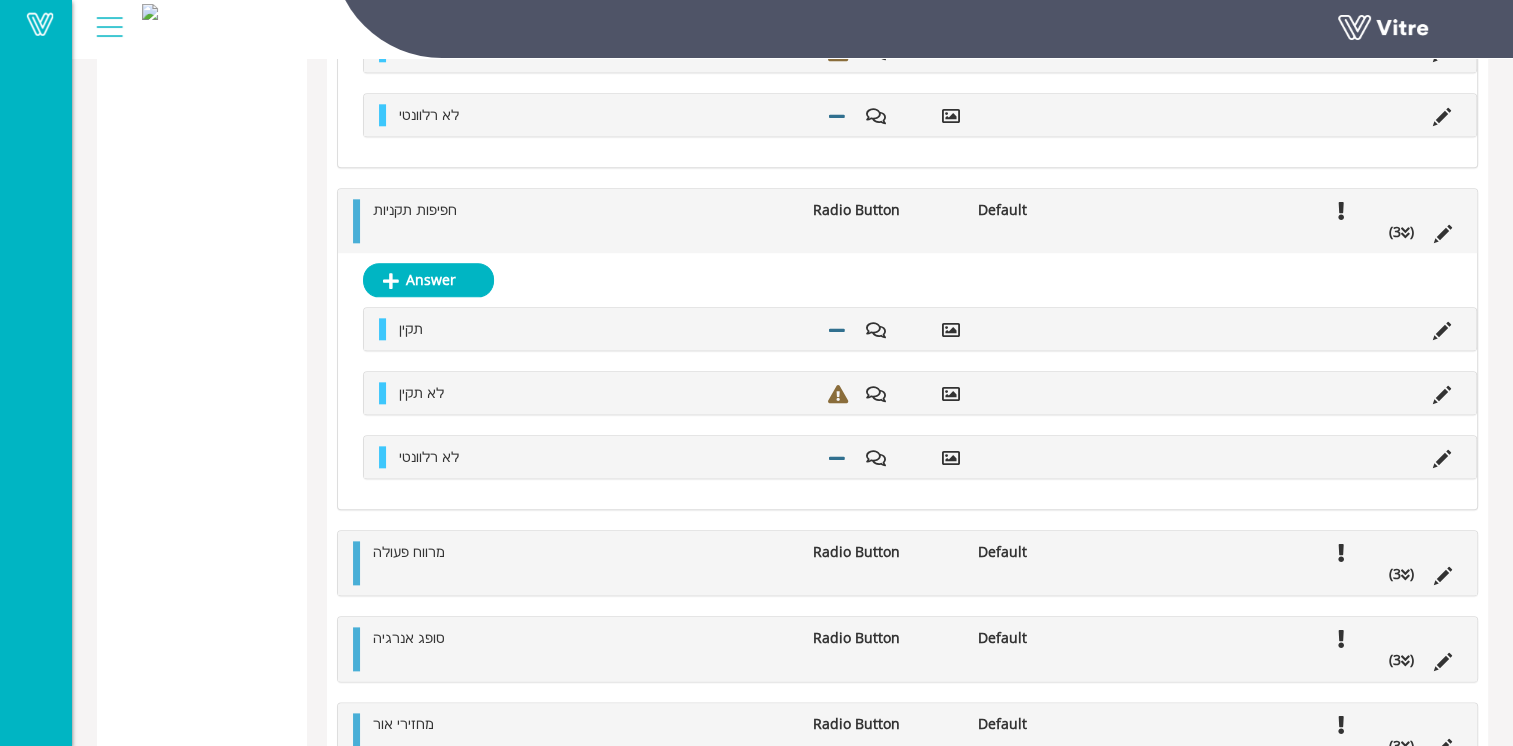 click at bounding box center (382, 574) 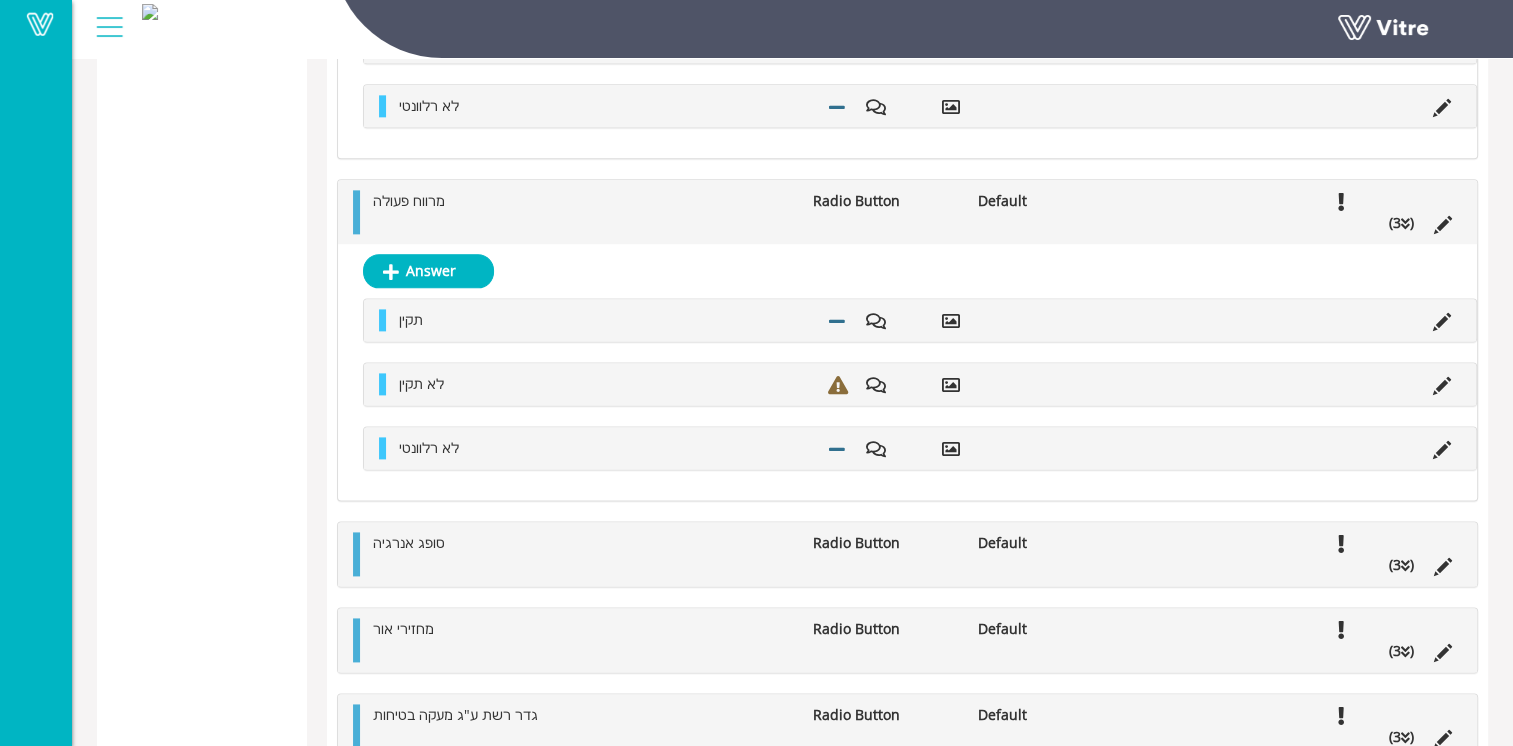 scroll, scrollTop: 2579, scrollLeft: 0, axis: vertical 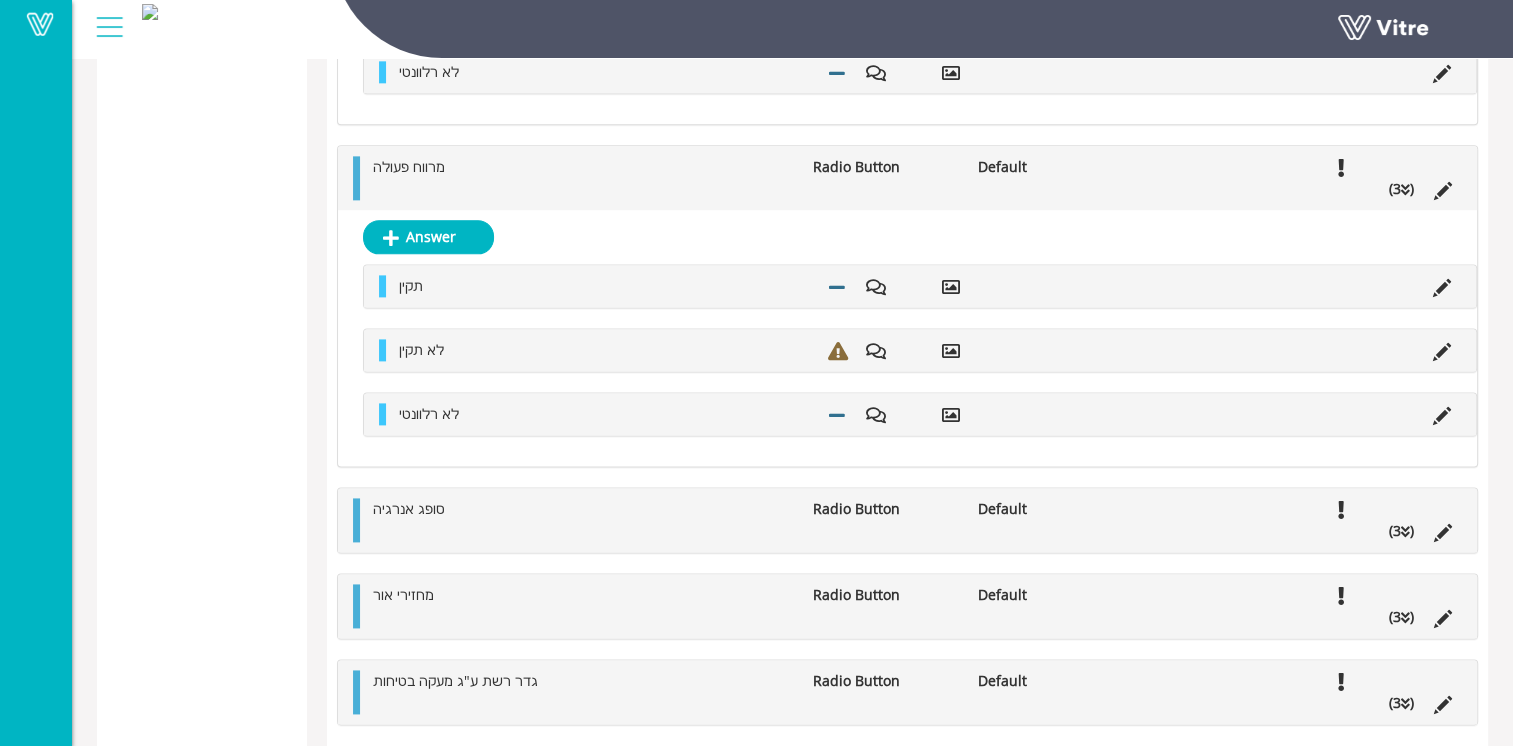 click on "סופג אנרגיה" at bounding box center [583, 509] 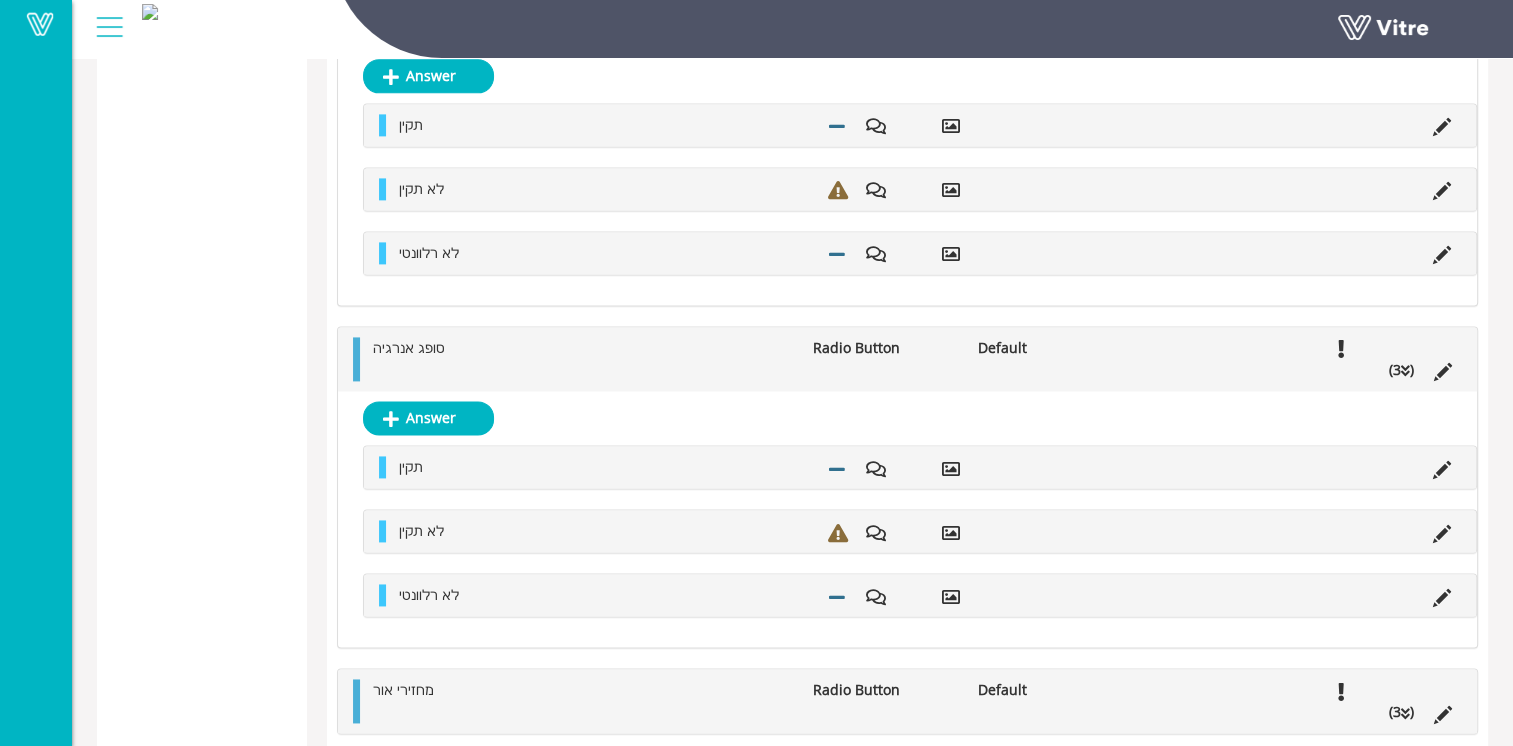 scroll, scrollTop: 2833, scrollLeft: 0, axis: vertical 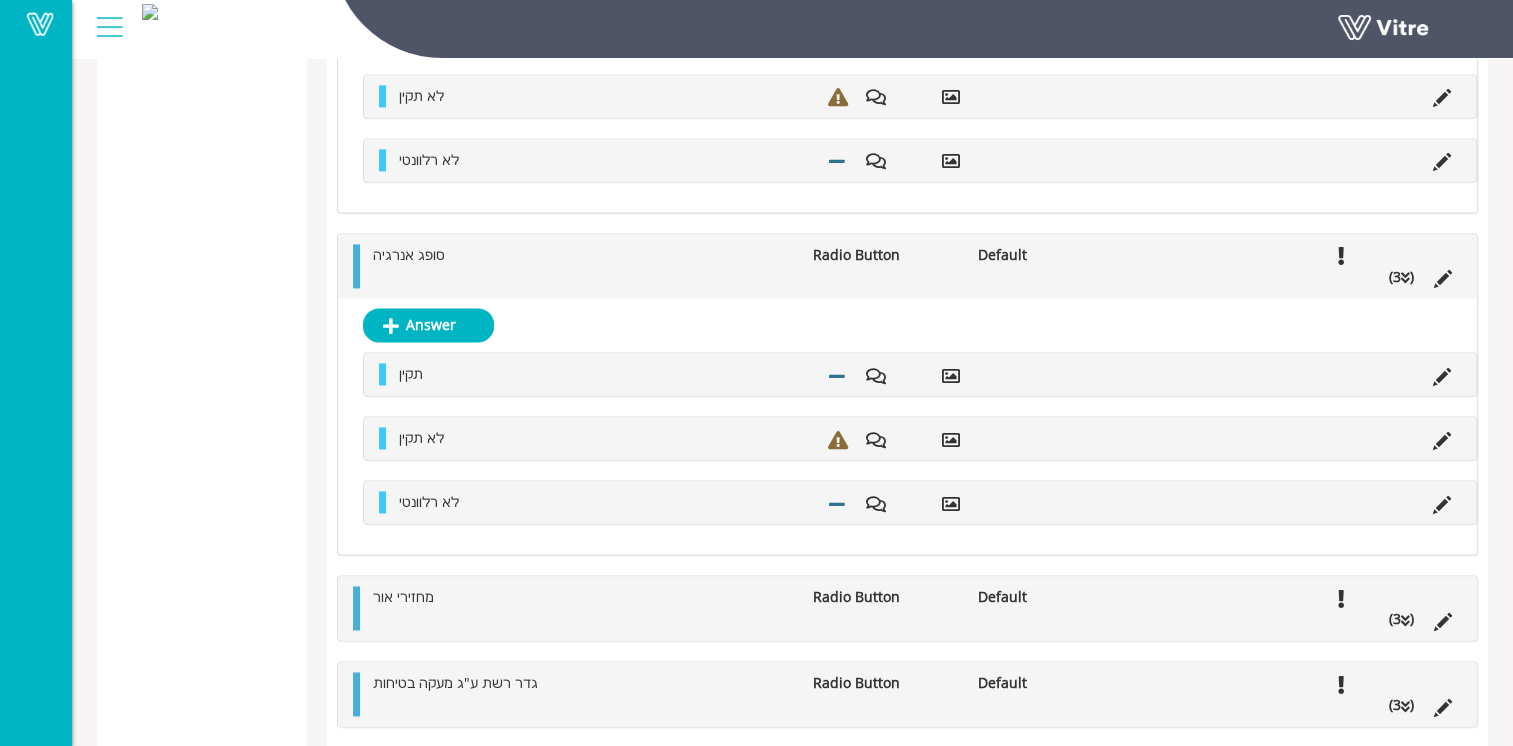 click on "מחזירי אור" at bounding box center (583, 597) 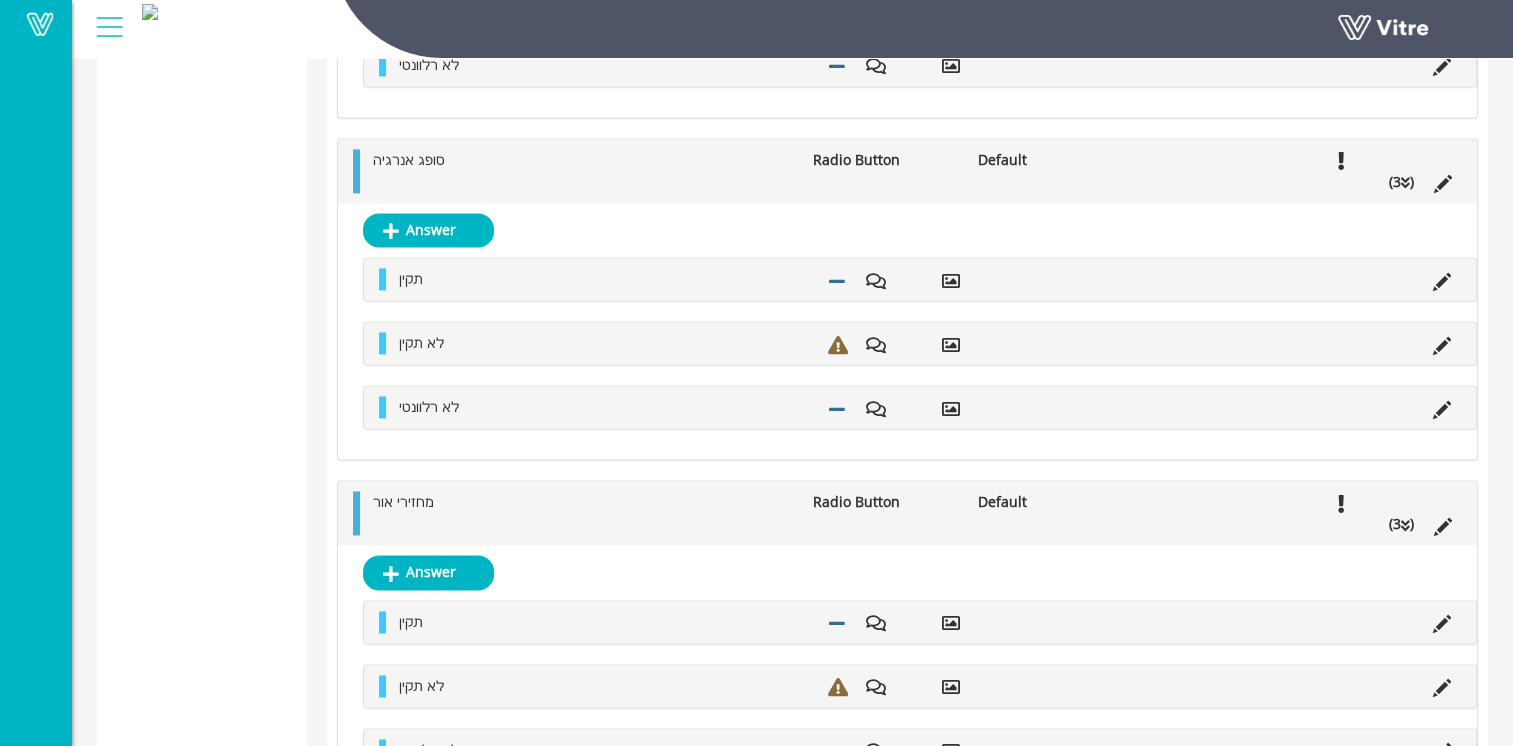 scroll, scrollTop: 3088, scrollLeft: 0, axis: vertical 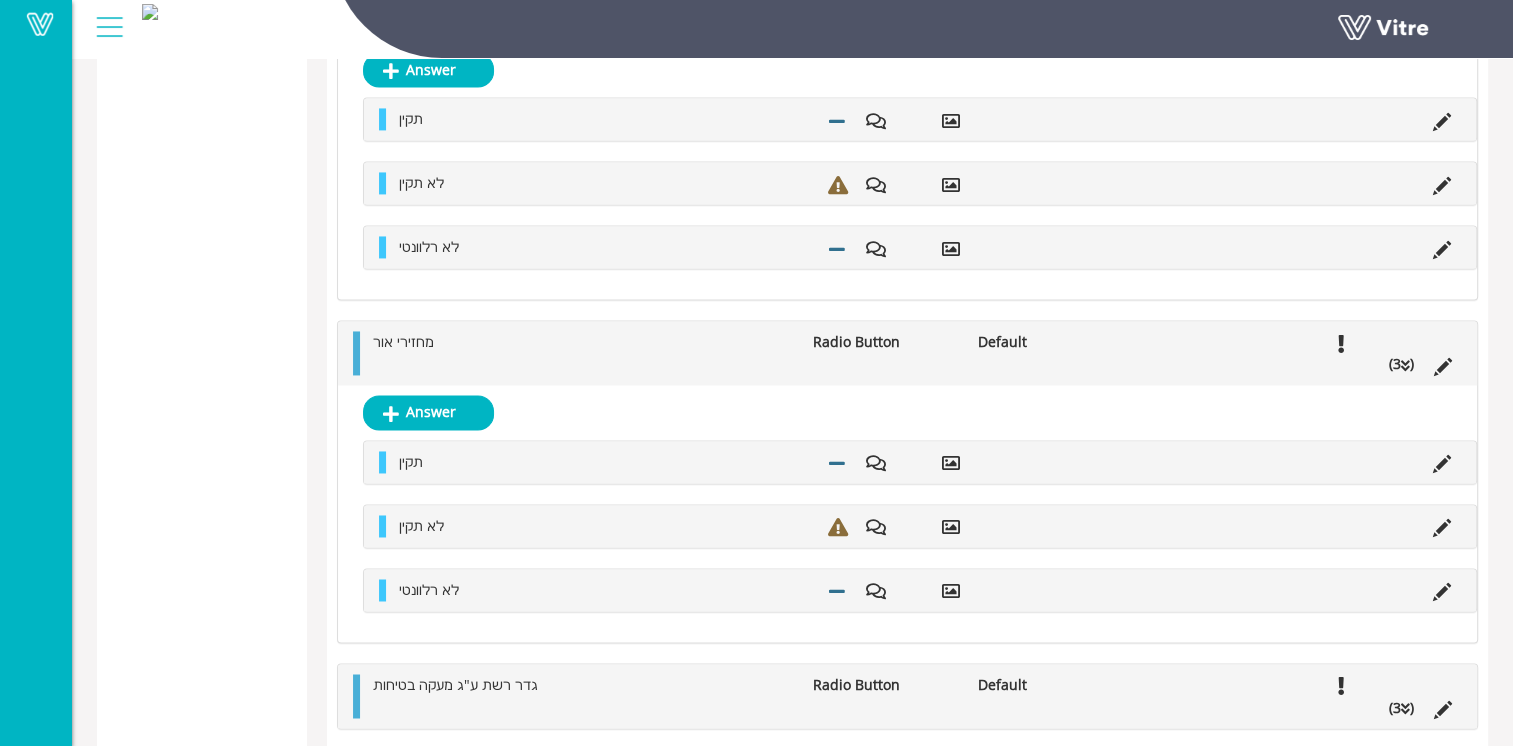 click on "גדר רשת ע"ג מעקה בטיחות" at bounding box center [583, 685] 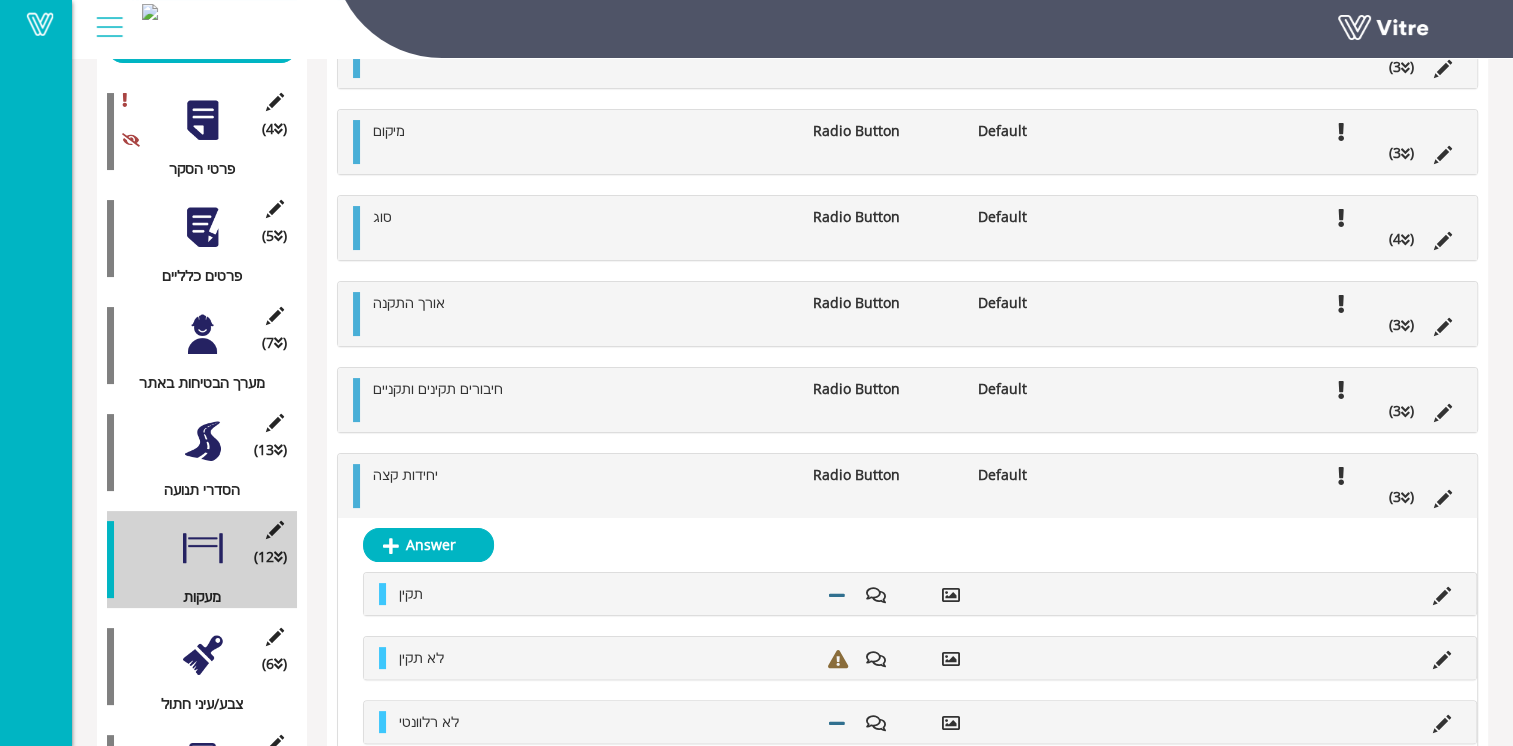 scroll, scrollTop: 0, scrollLeft: 0, axis: both 